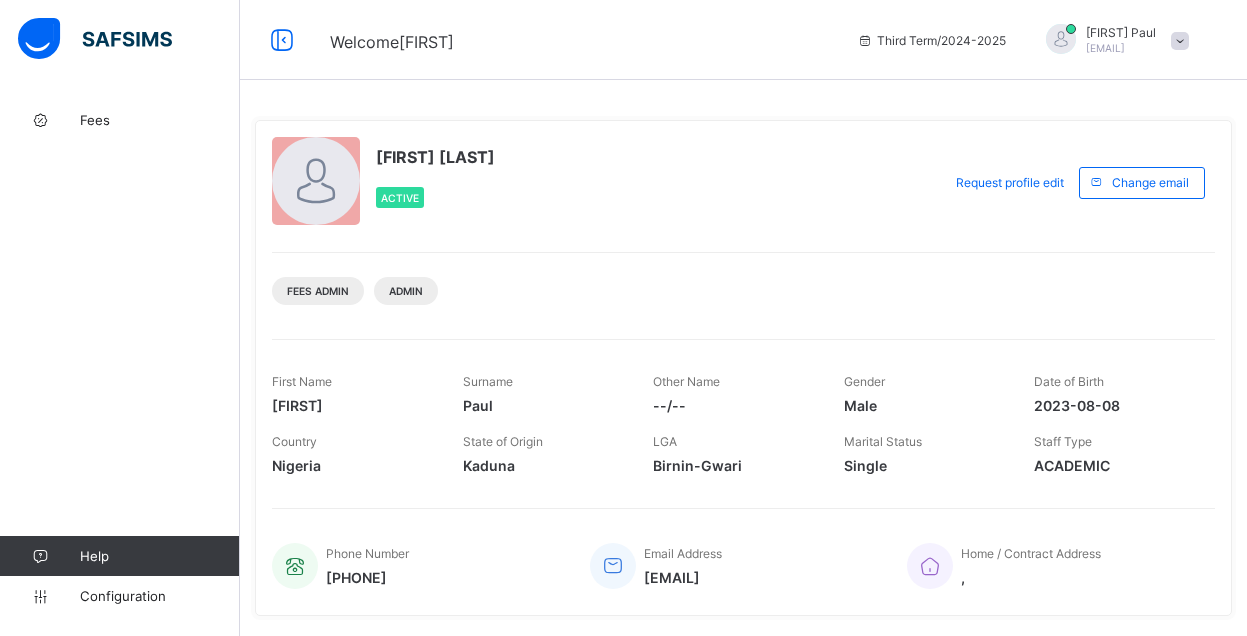 scroll, scrollTop: 0, scrollLeft: 0, axis: both 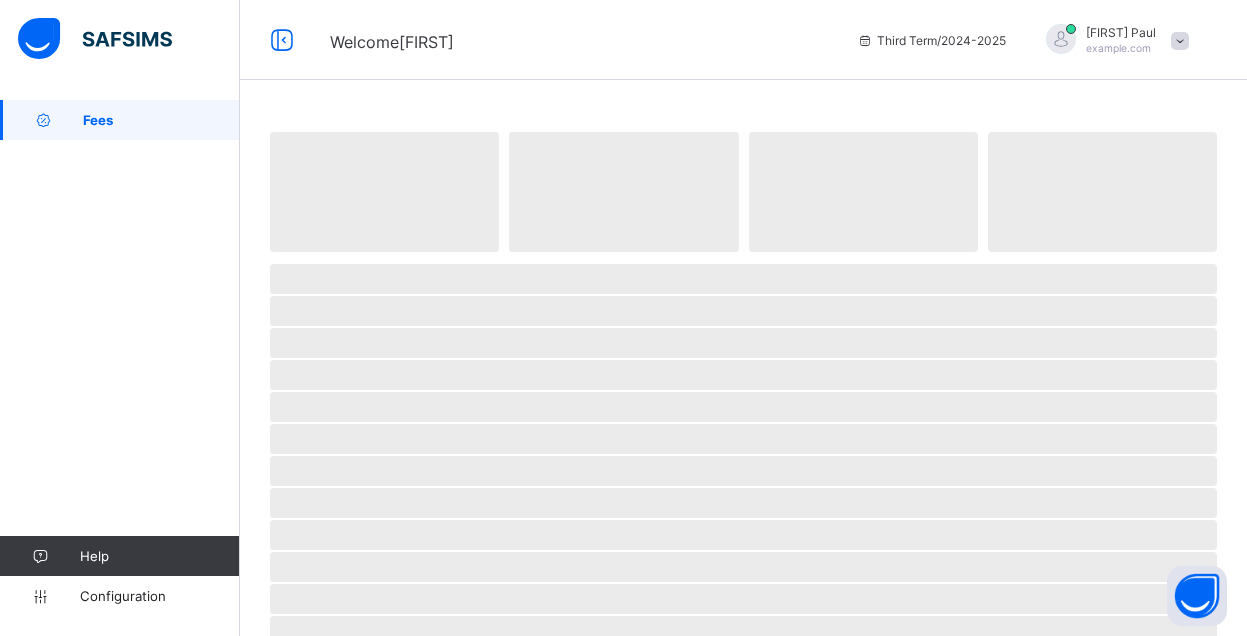 click at bounding box center [1061, 39] 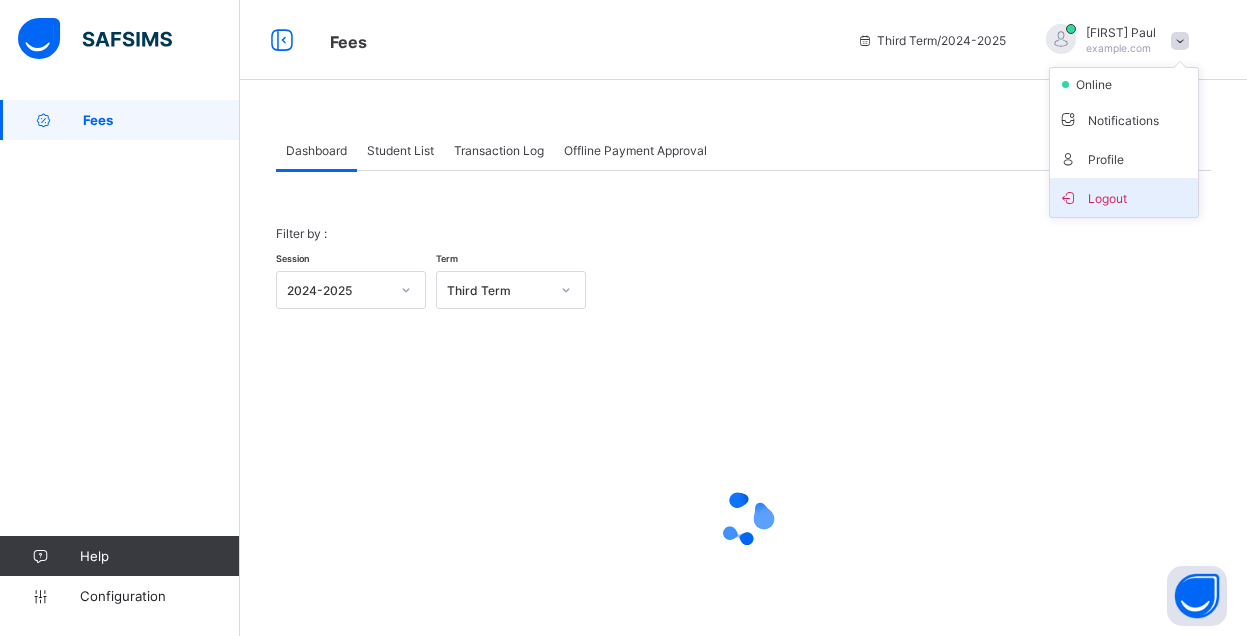 click on "Logout" at bounding box center (1124, 197) 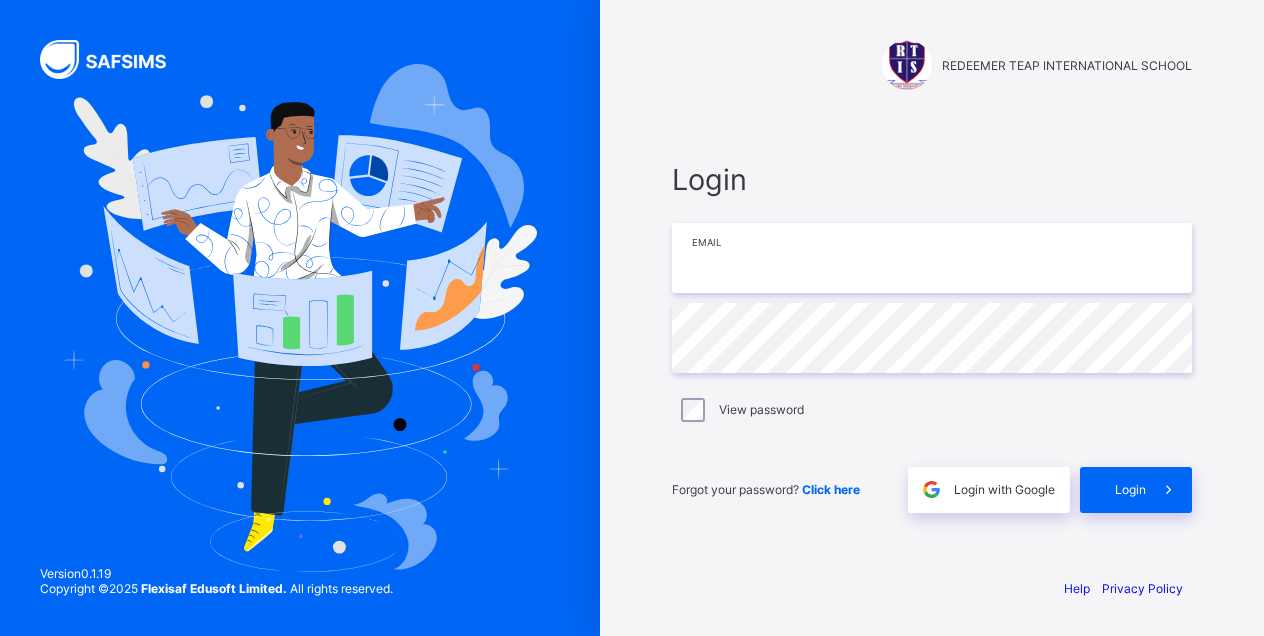 type on "**********" 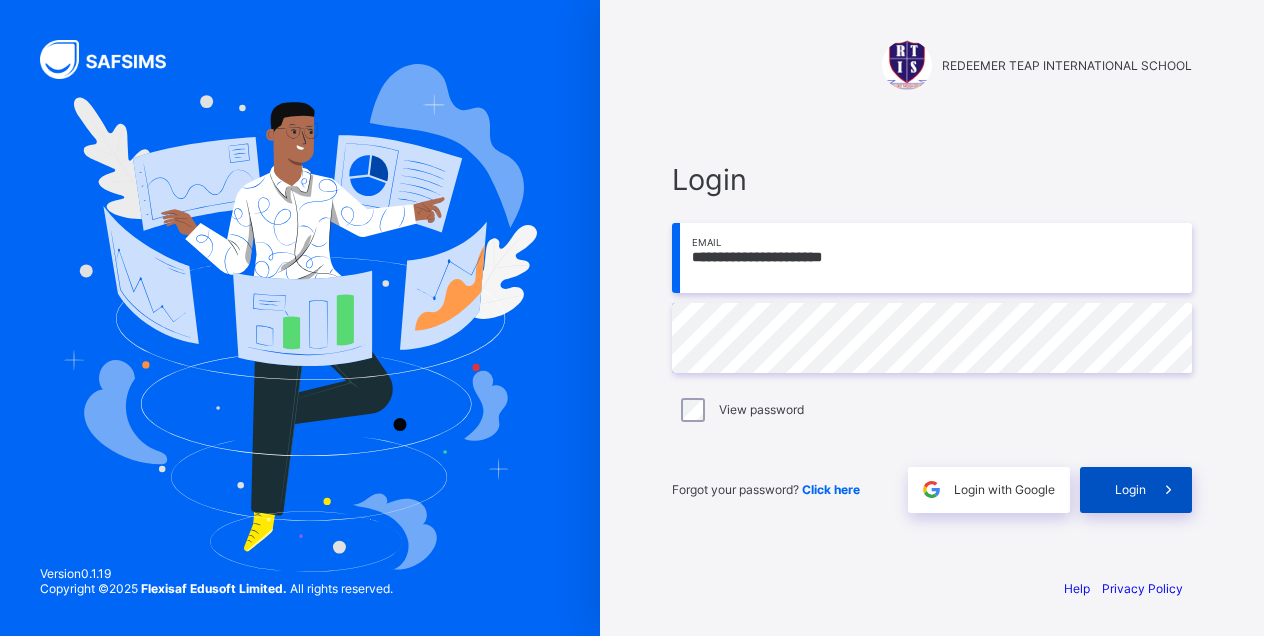 click on "Login" at bounding box center (1130, 489) 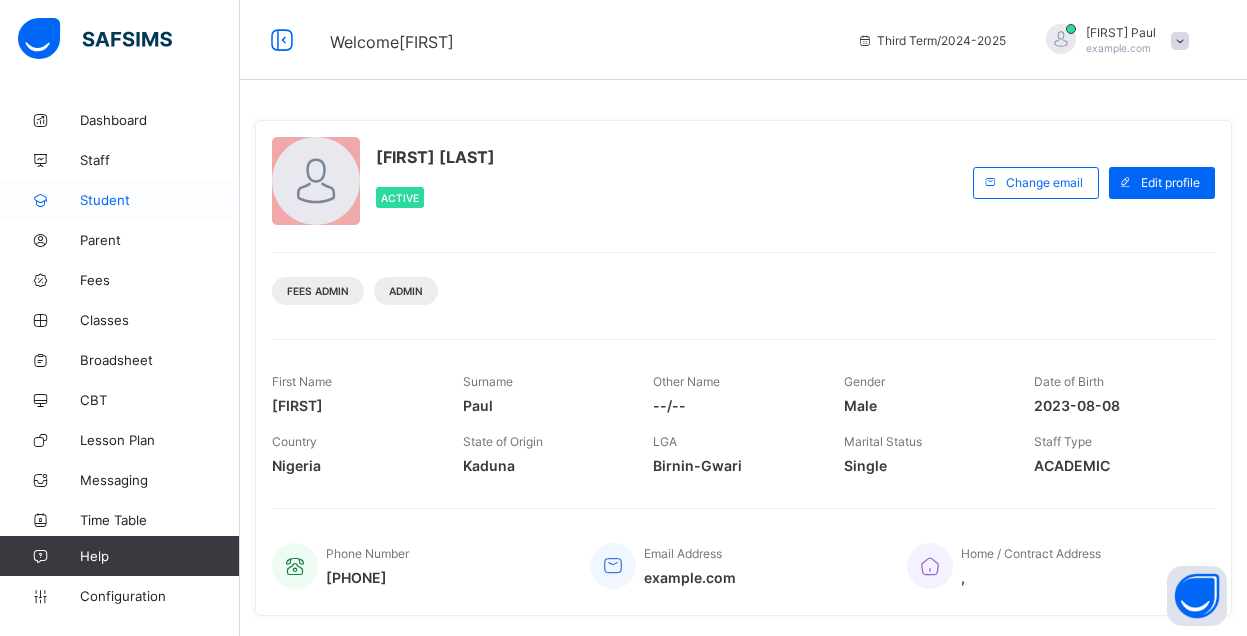 click on "Student" at bounding box center [120, 200] 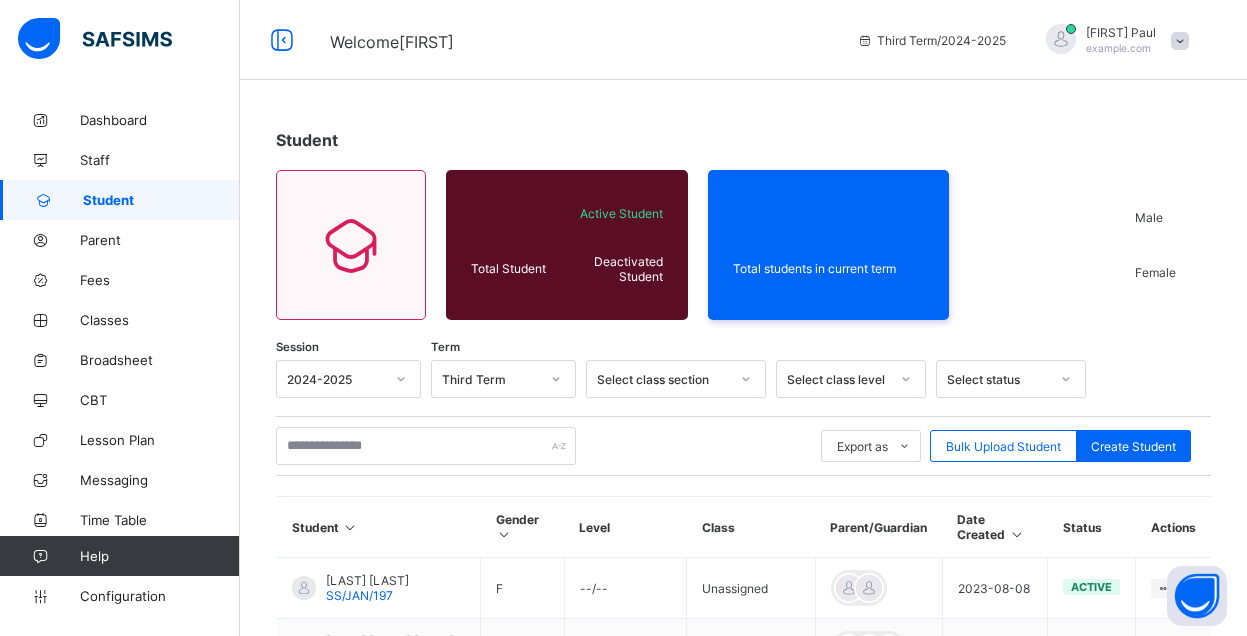 click on "Student Total Student Active Student Deactivated Student Total students in current term   Male    Female Session 2024-2025 Term Third Term Select class section Select class level Select status Export as Pdf Report Excel Report Excel Report  (LMS)   Bulk Upload Student Create Student Student   Gender   Level   Class   Parent/Guardian   Date Created   Status   Actions   [FIRST]  [LAST] SS/JAN/197 F --/--  Unassigned 2023-08-08 active View Profile Edit Student Assign Class Link Parent/Guardian Delete Student OYAKHILOME  EHINOME 9/018/0105 F --/--  Unassigned 2023-08-08 active View Profile Edit Student Assign Class Link Parent/Guardian Delete Student JAHDIEL OLUWAFUNMILAYO AYODELE RTIS/BP/0020/20 F Grade 1 Grade 1 Canaan 2023-08-08 active View Profile Edit Student Link Parent/Guardian Delete Student Uzor  Ogochukwu RTIS/22/BP/0151 F Grade 2 Grade 2 Shiloh 2023-08-08 active View Profile Edit Student Link Parent/Guardian Delete Student MBAUKAAN BERNICE TERSUE 21/N/0108 F Kindergarten 2 Kindergarten 2 Zion 2023-08-08" at bounding box center [743, 703] 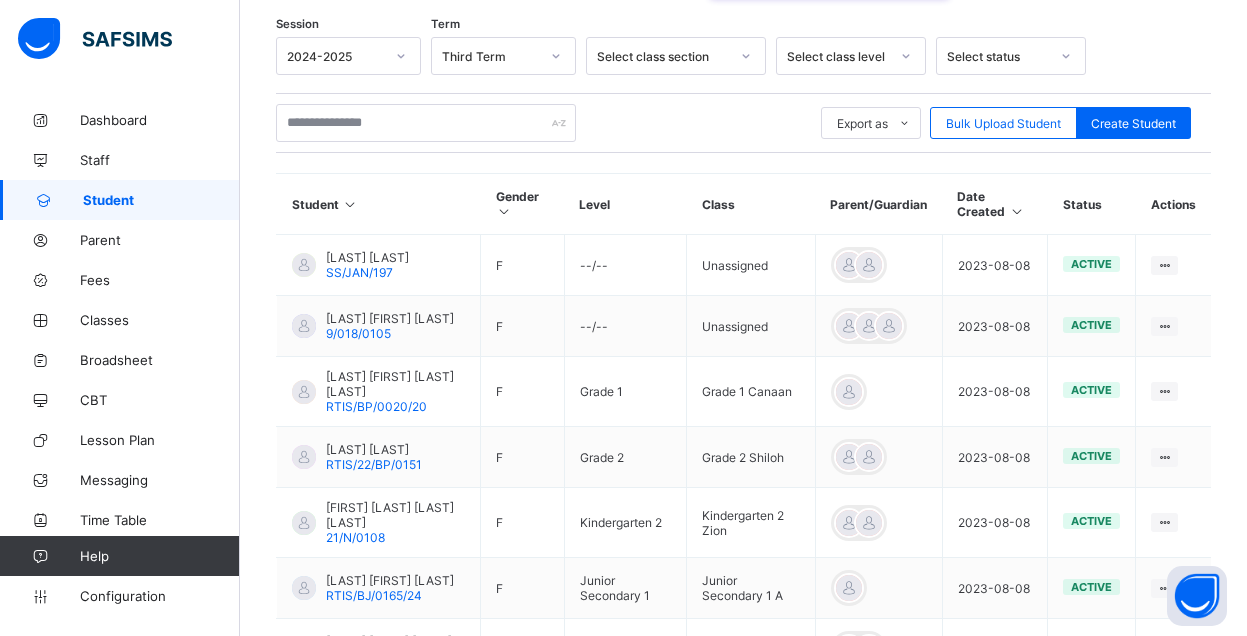 scroll, scrollTop: 400, scrollLeft: 0, axis: vertical 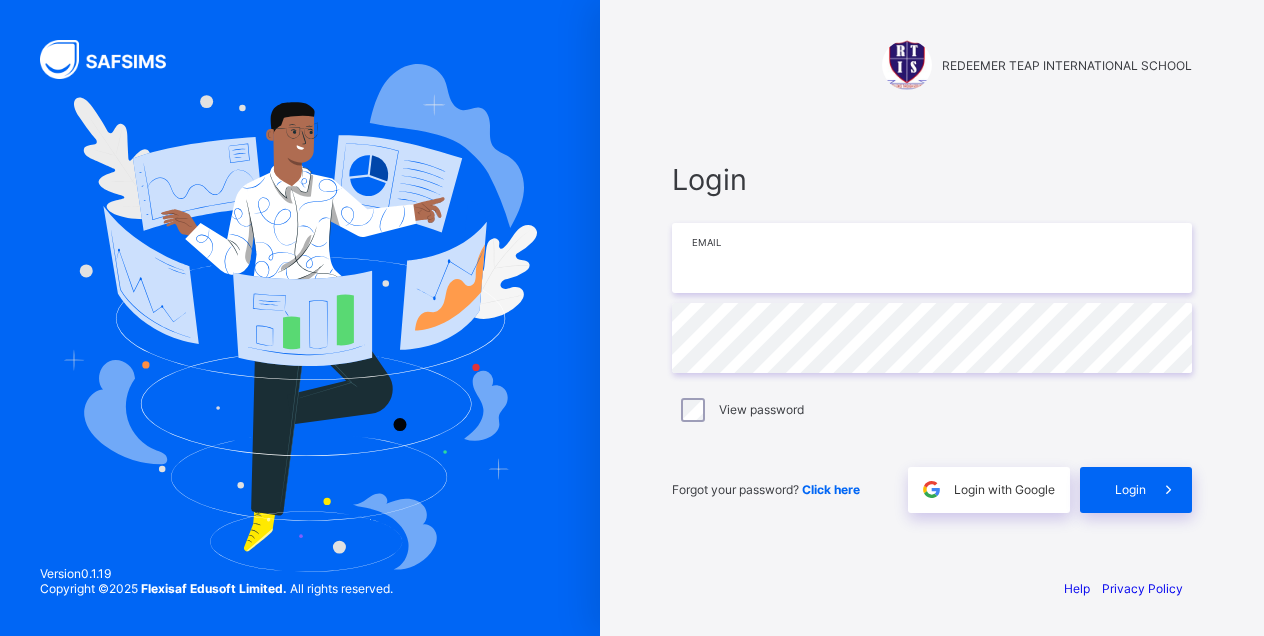 type on "**********" 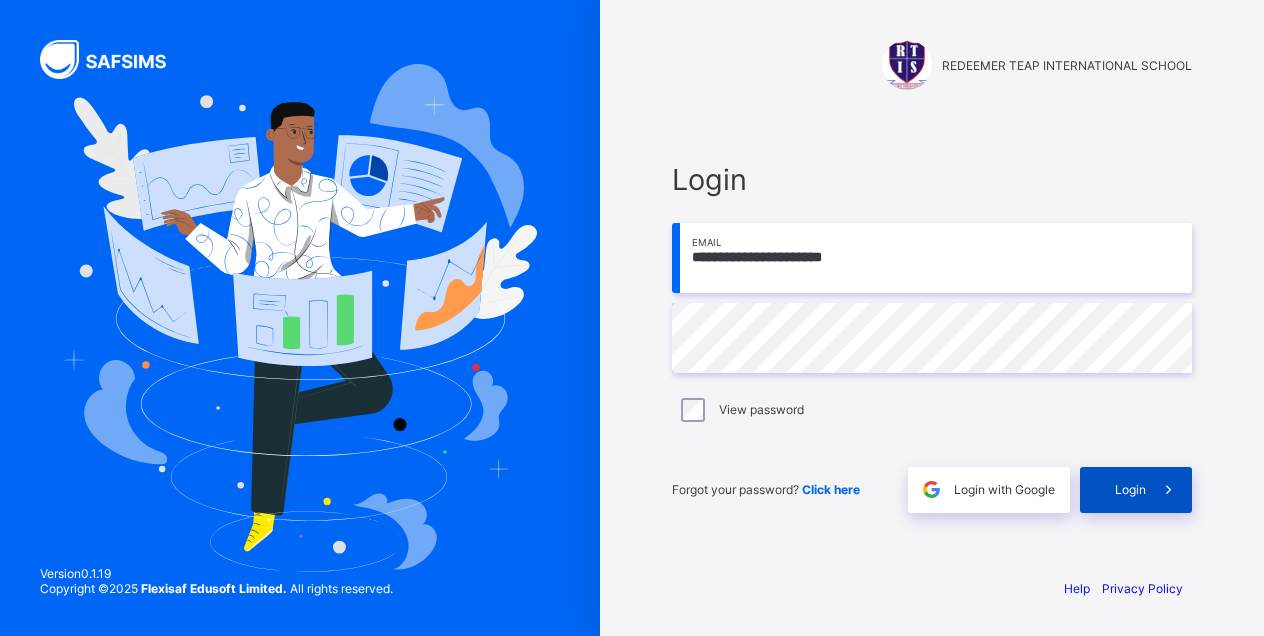 click on "Login" at bounding box center [1130, 489] 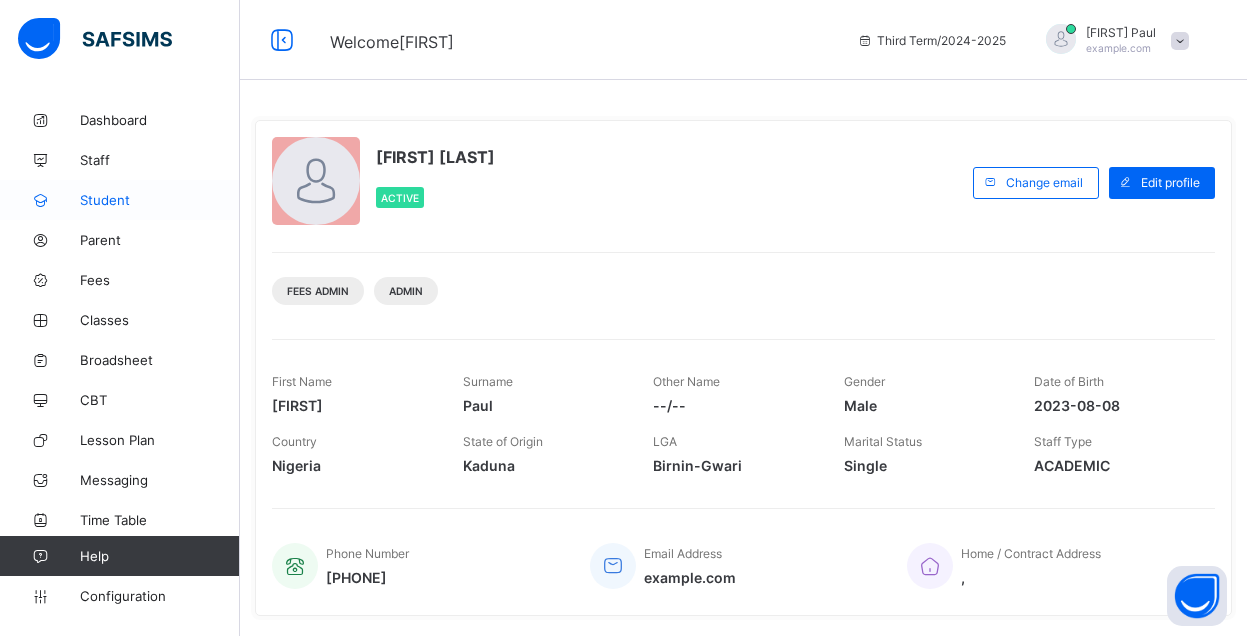 click on "Student" at bounding box center [160, 200] 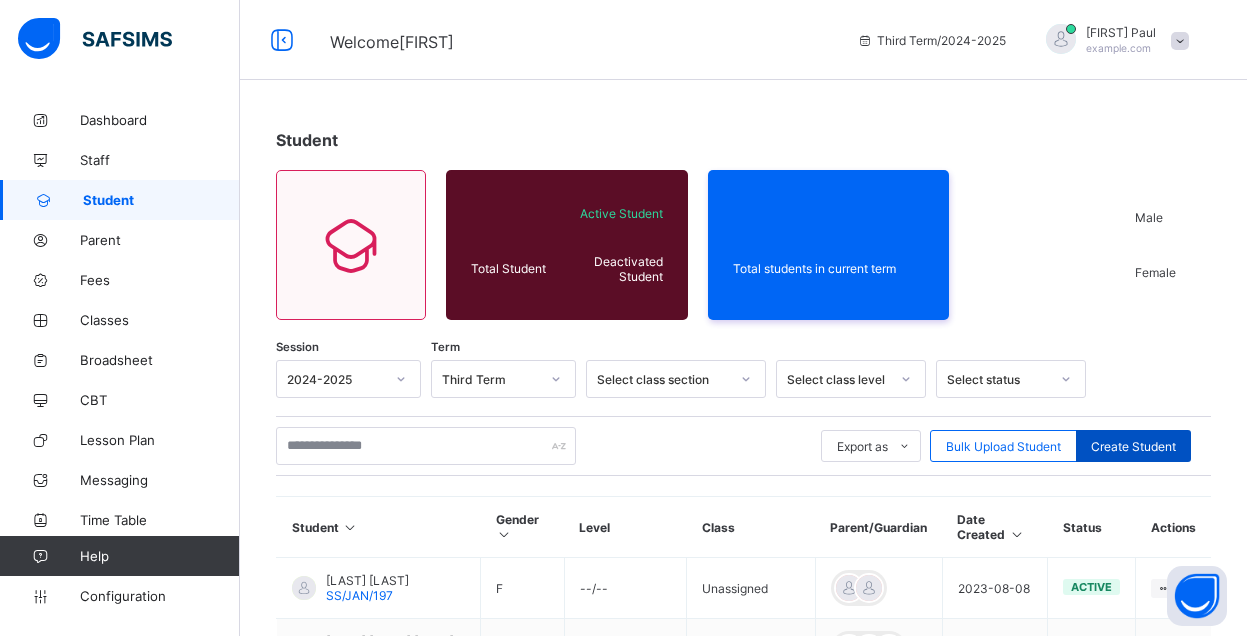 click on "Create Student" at bounding box center (1133, 446) 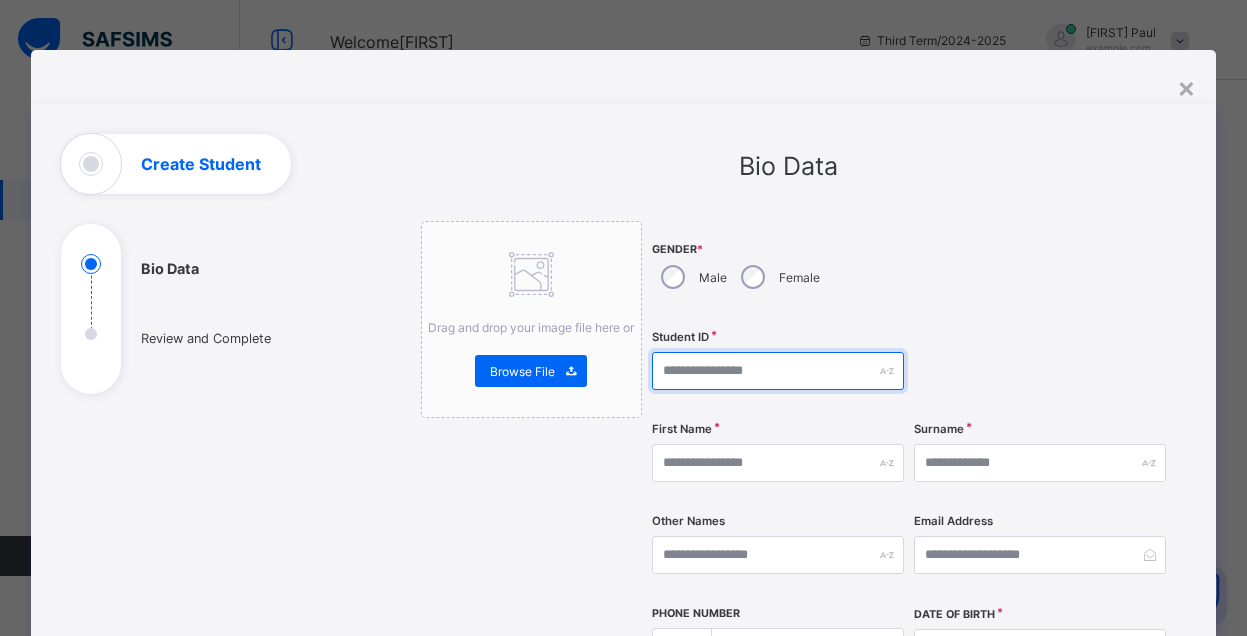 click at bounding box center [778, 371] 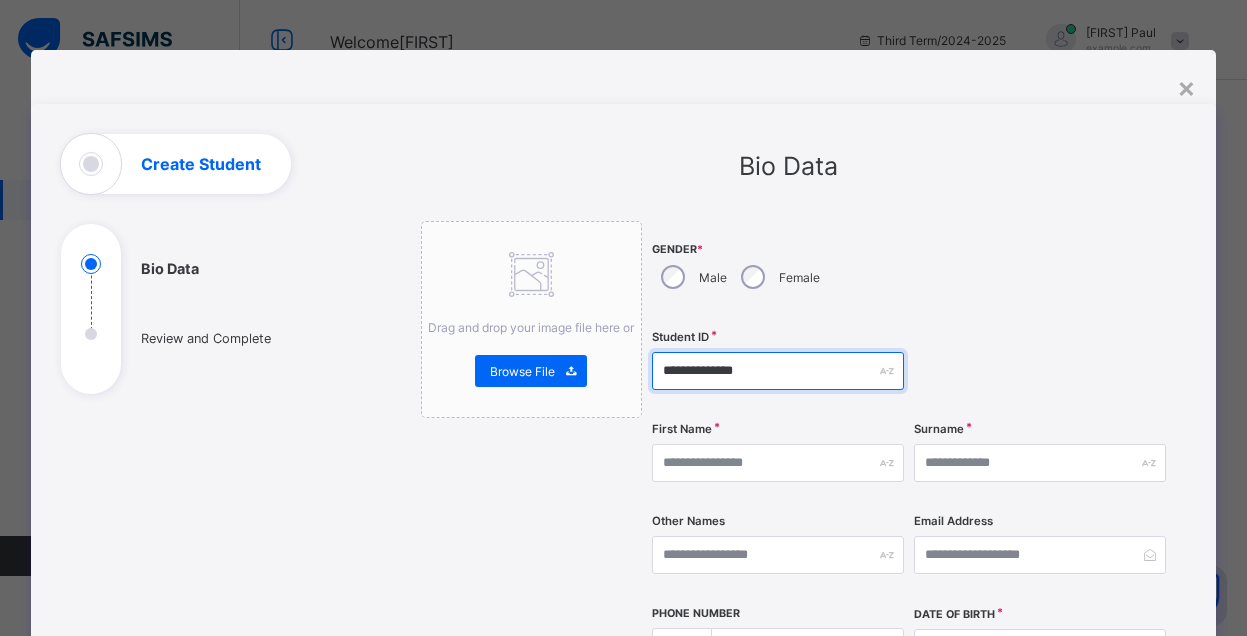 type on "**********" 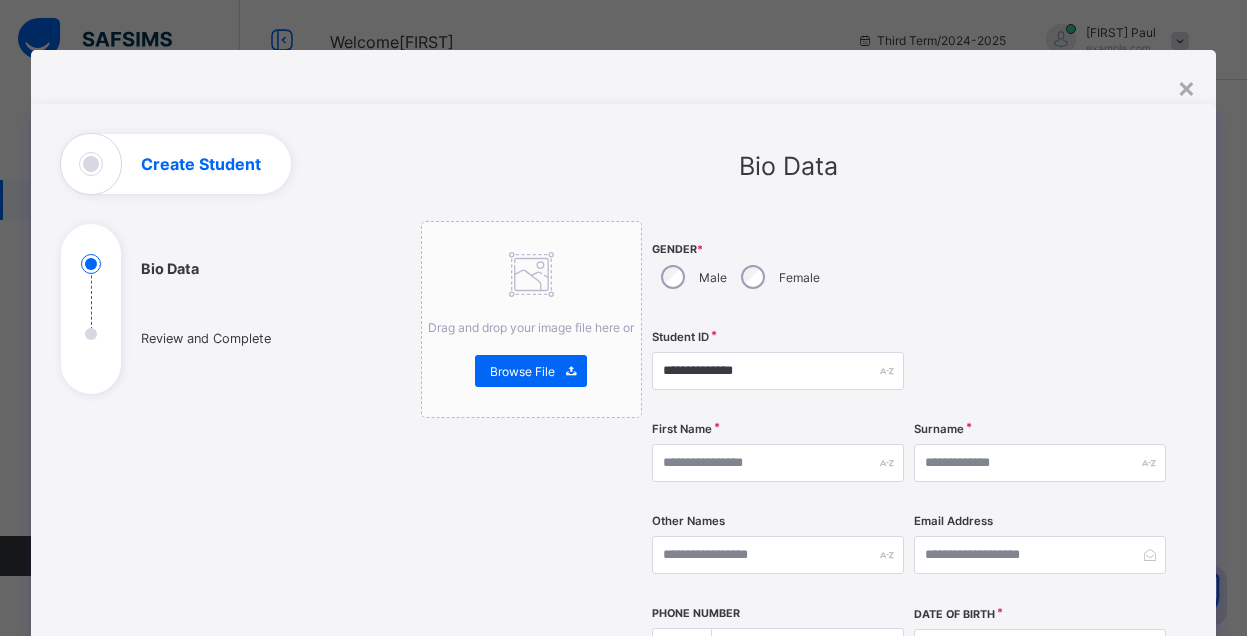 drag, startPoint x: 1038, startPoint y: 277, endPoint x: 1033, endPoint y: 292, distance: 15.811388 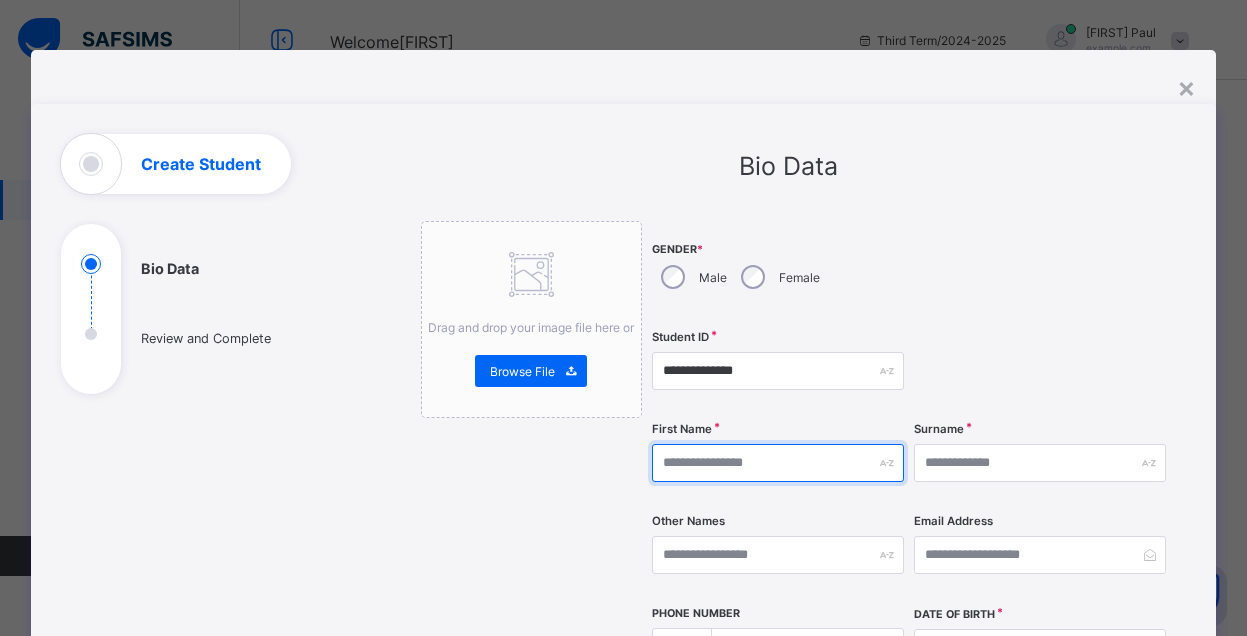 click at bounding box center [778, 463] 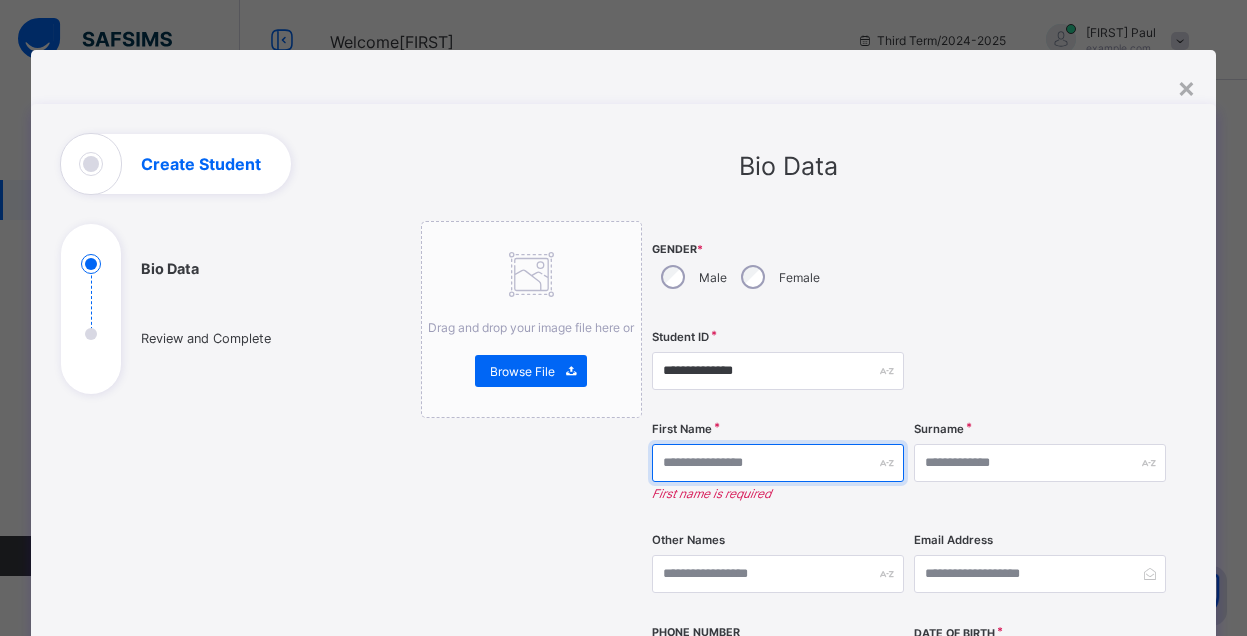 type on "*" 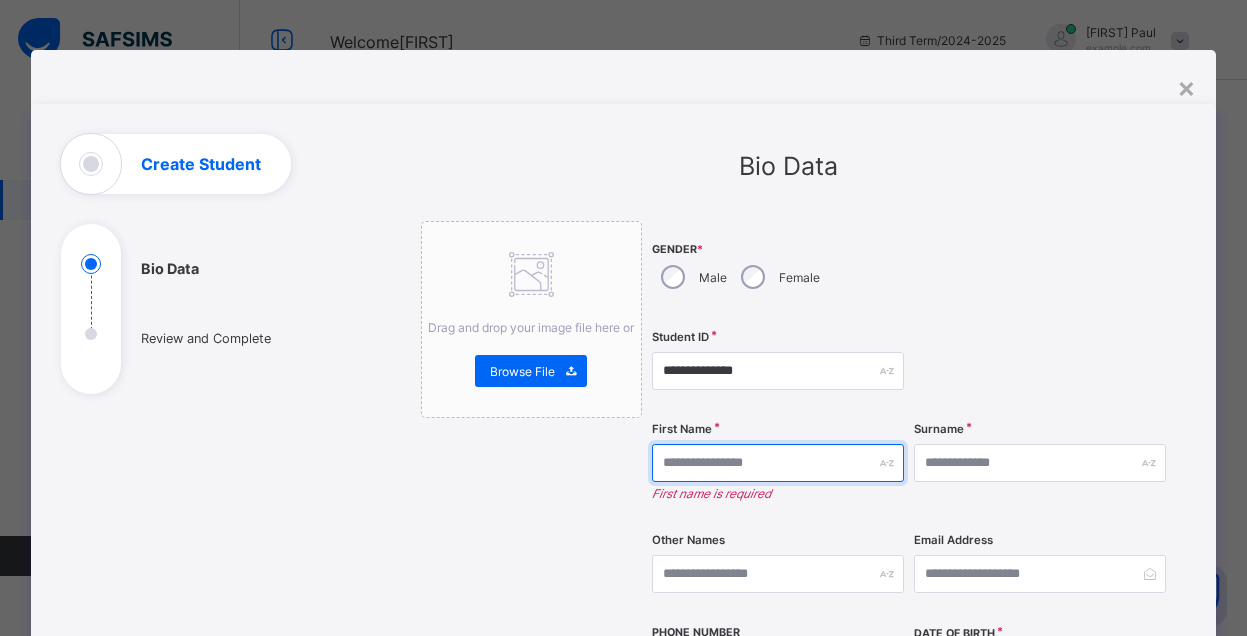 type on "*" 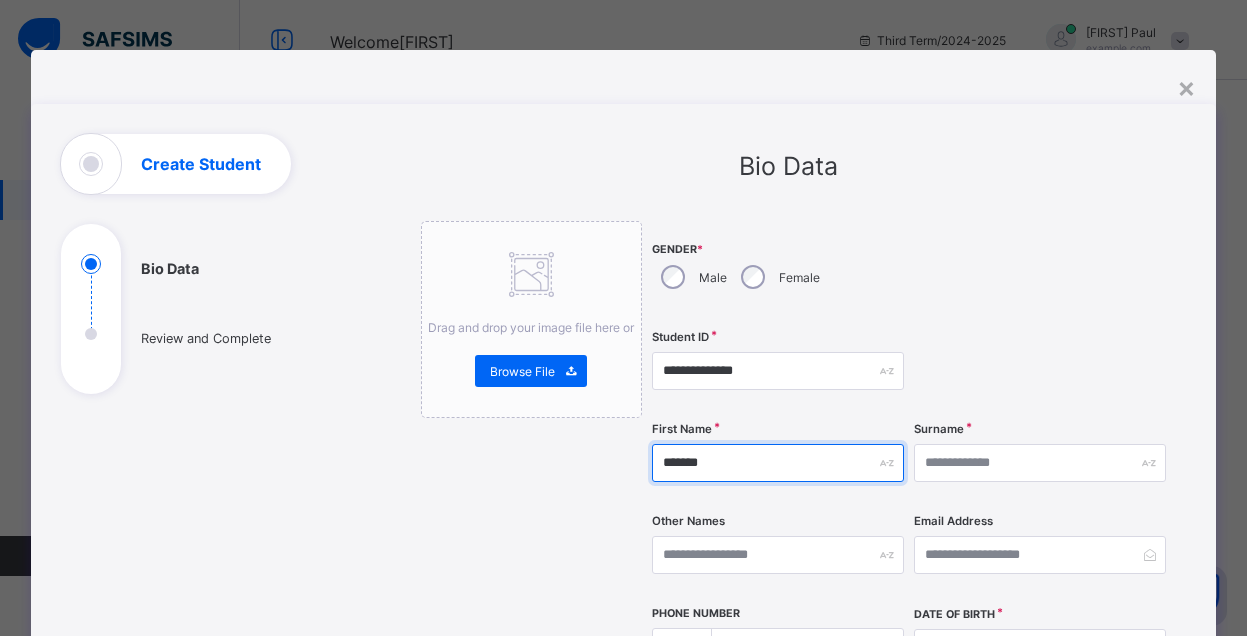 type on "*******" 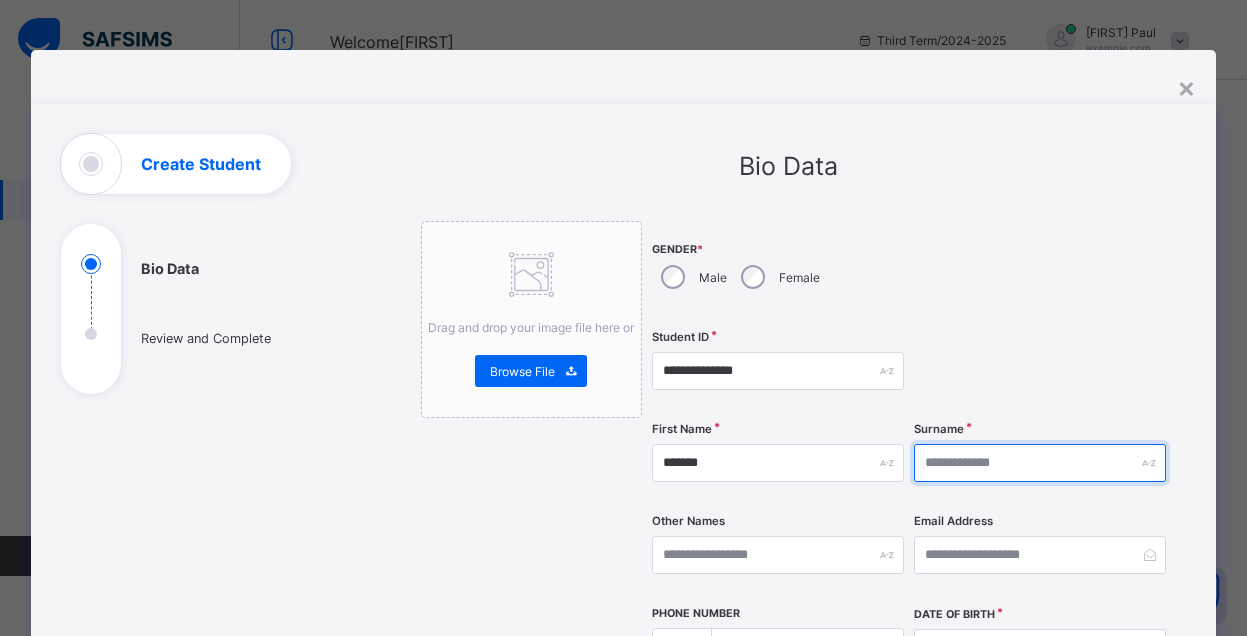 click at bounding box center [1040, 463] 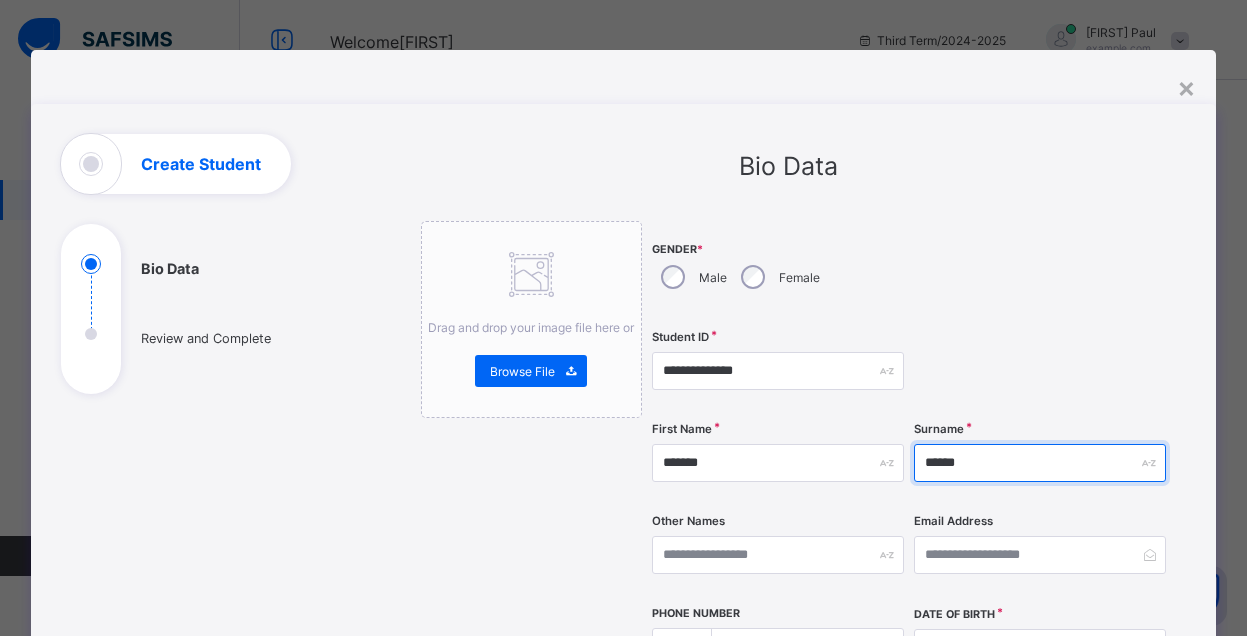 type on "******" 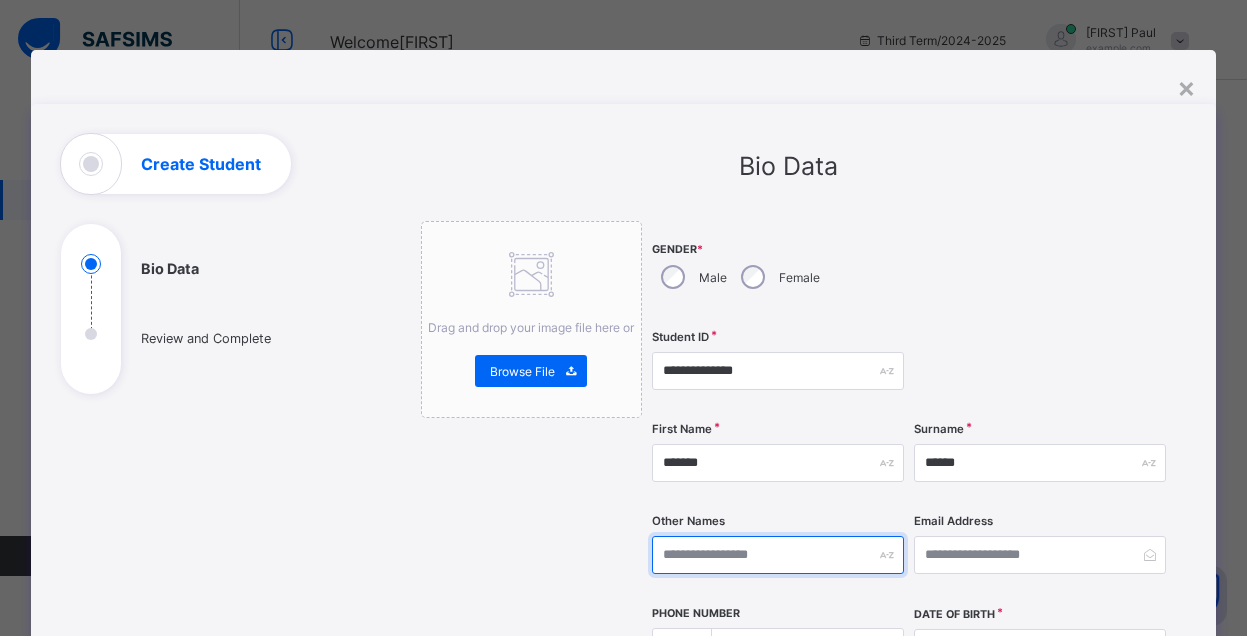 click at bounding box center (778, 555) 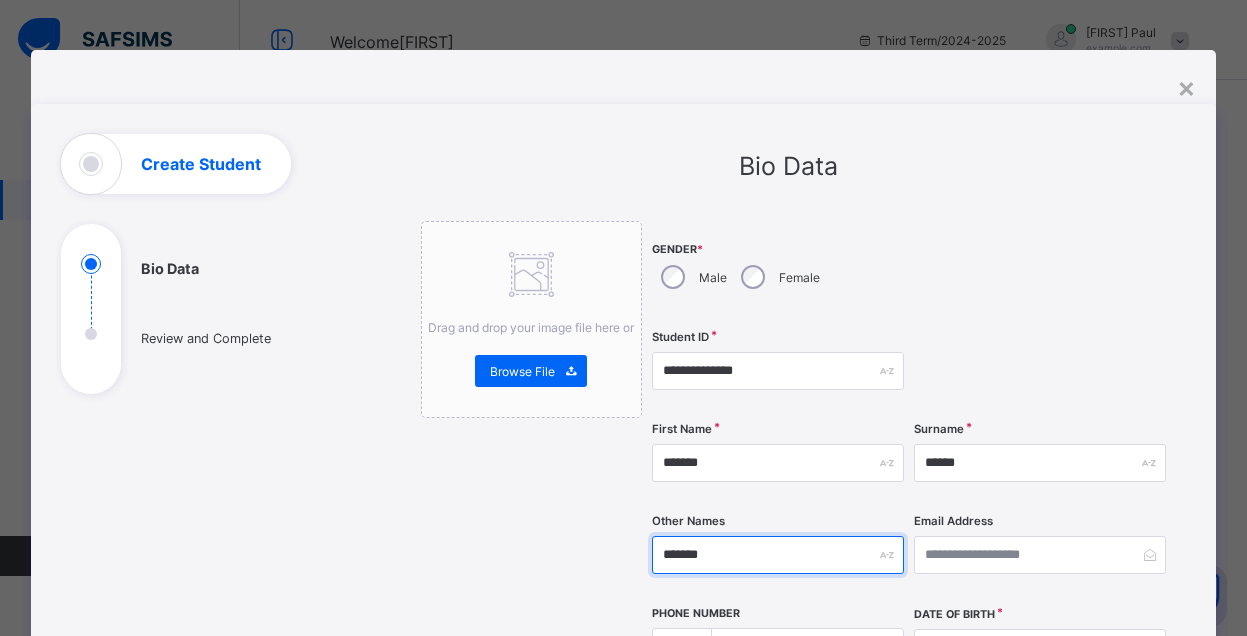type on "*******" 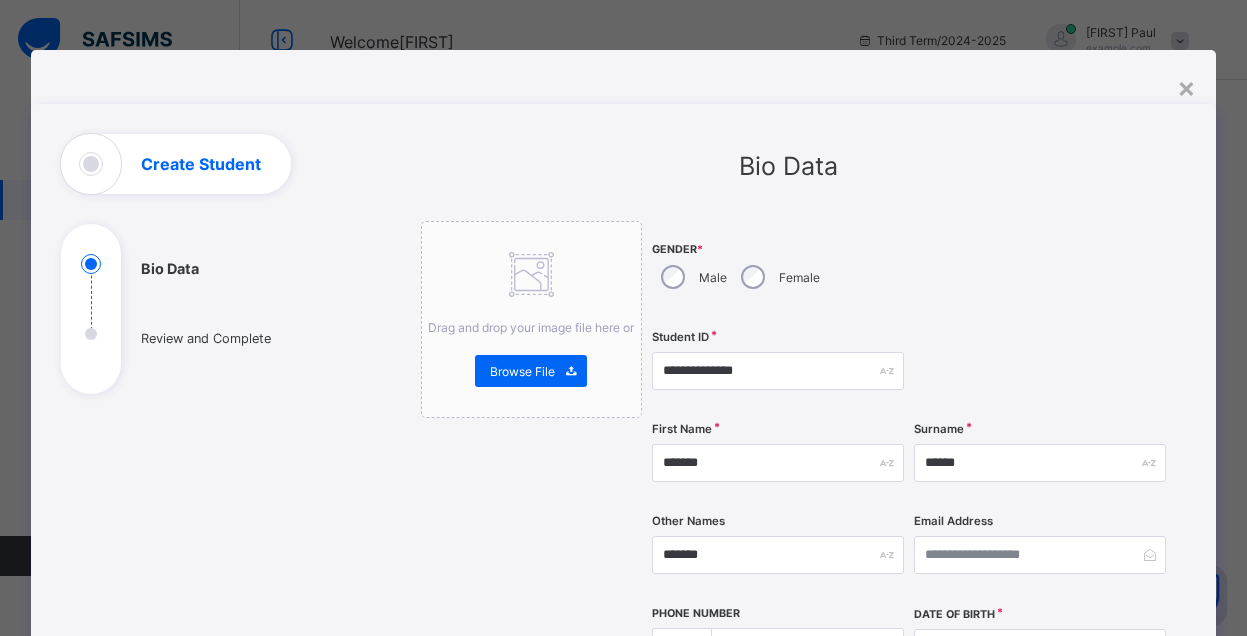 click on "**********" at bounding box center [788, 736] 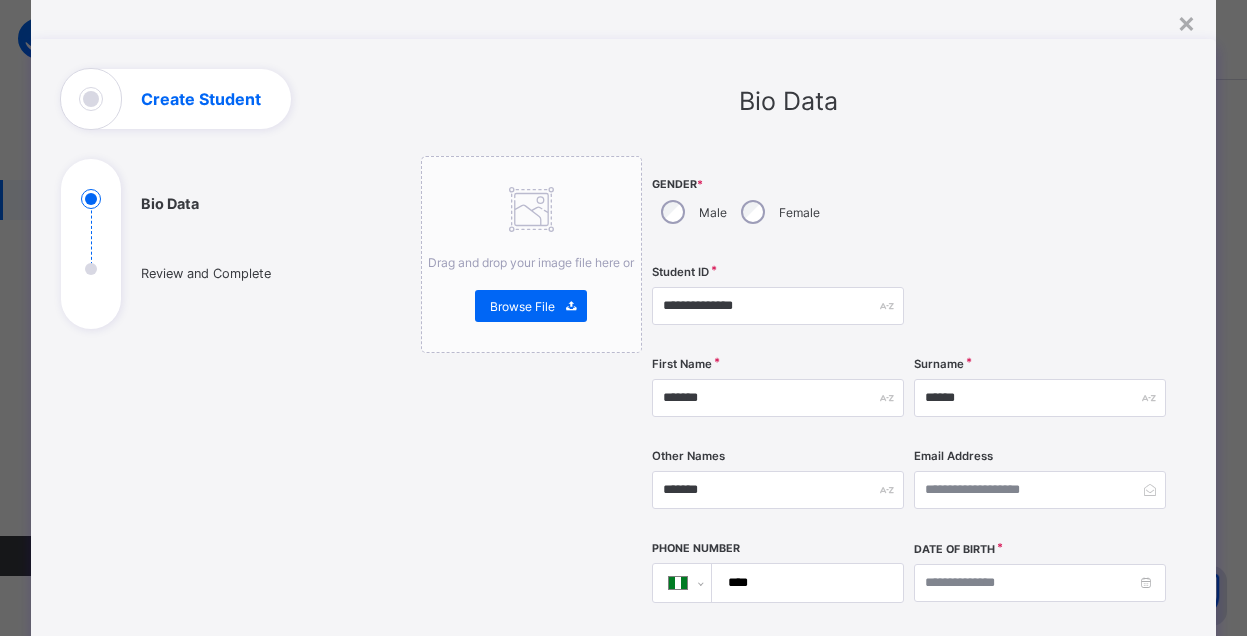 scroll, scrollTop: 300, scrollLeft: 0, axis: vertical 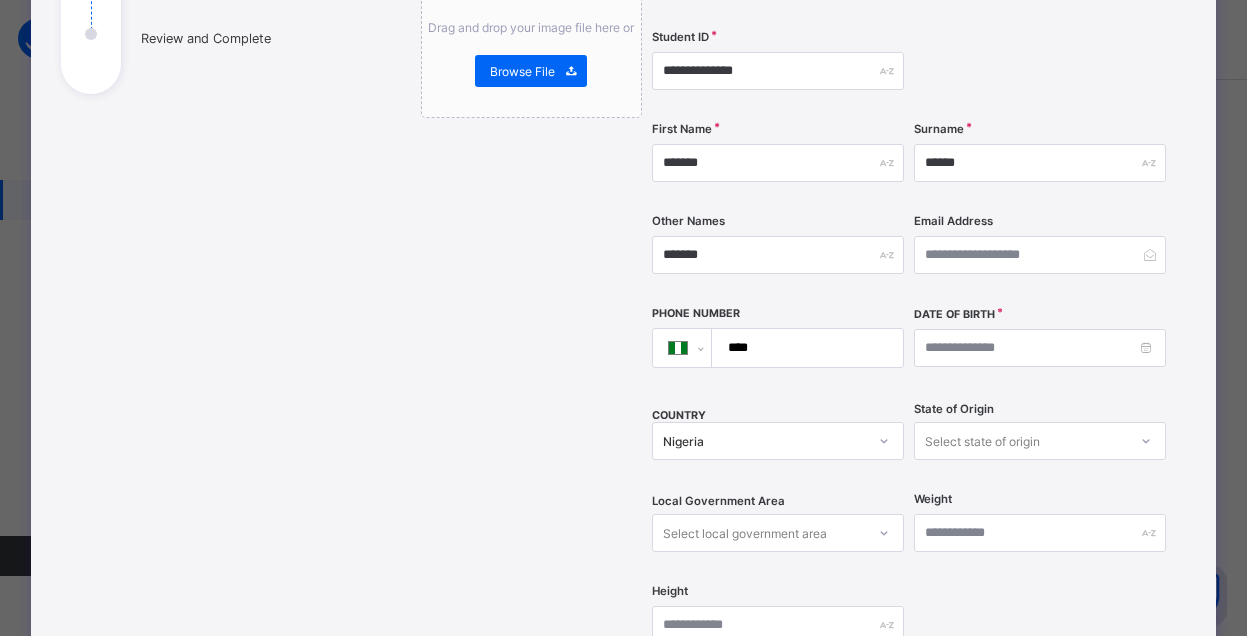 click on "****" at bounding box center (803, 348) 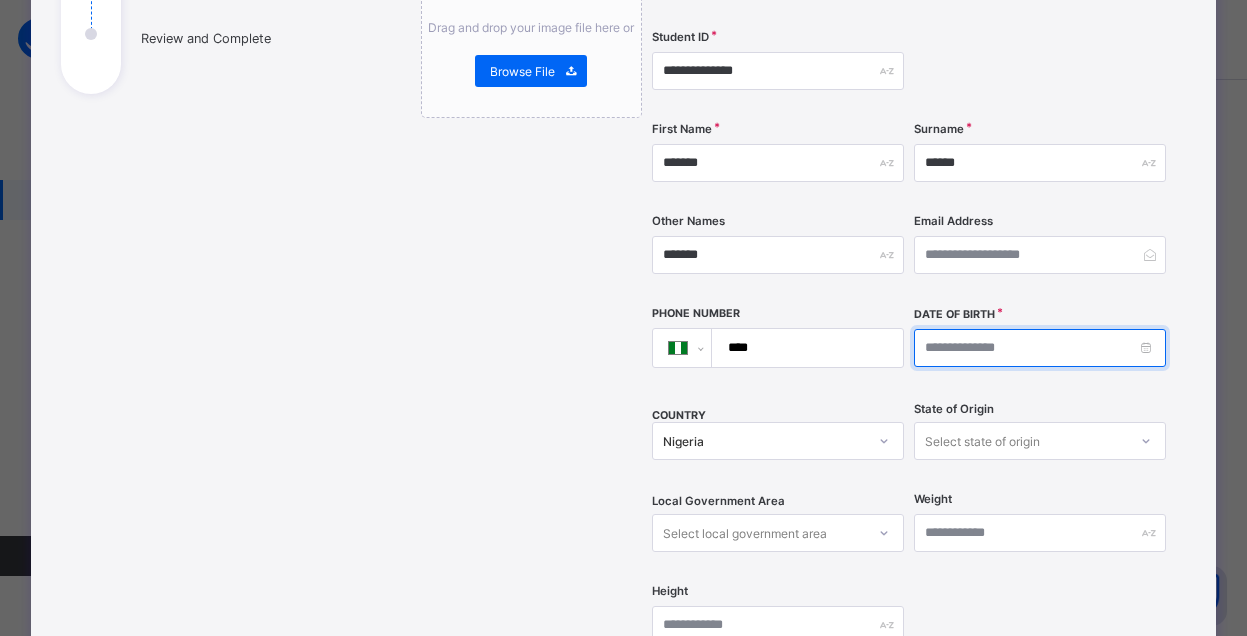click at bounding box center (1040, 348) 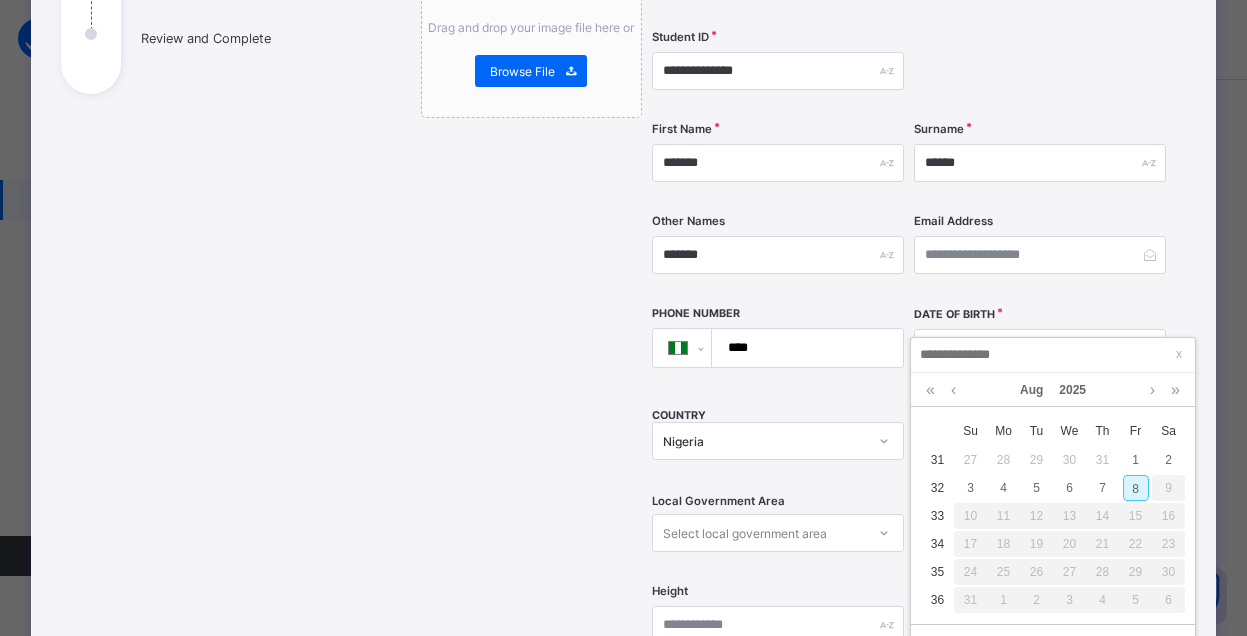 type on "*" 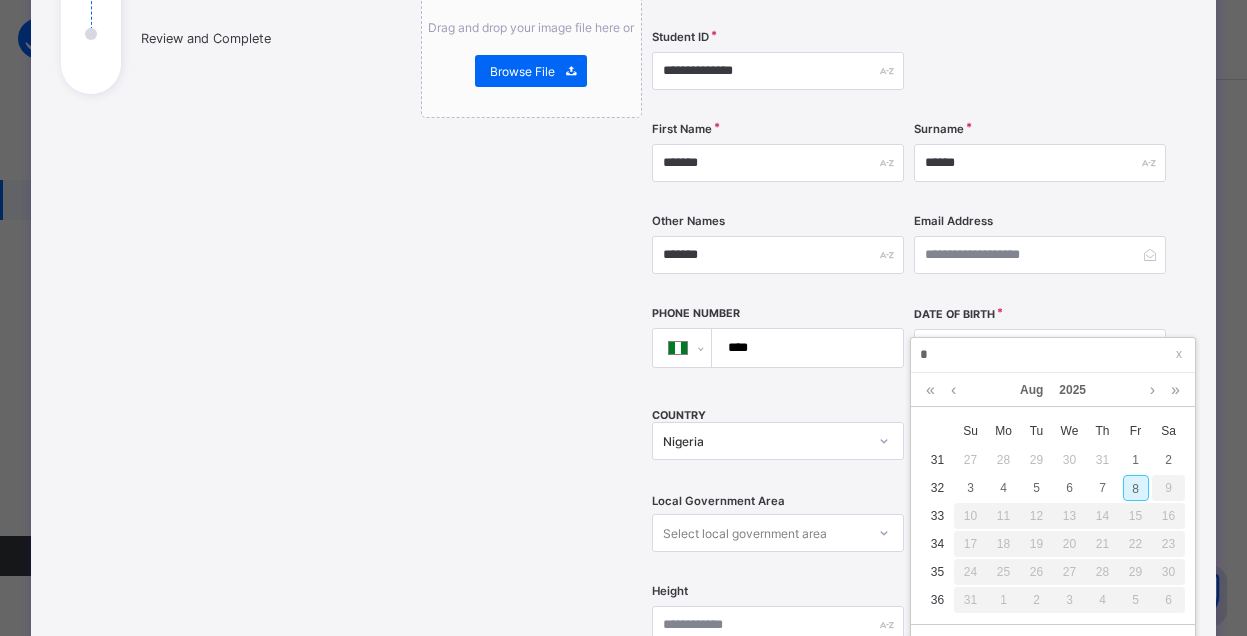 type on "**********" 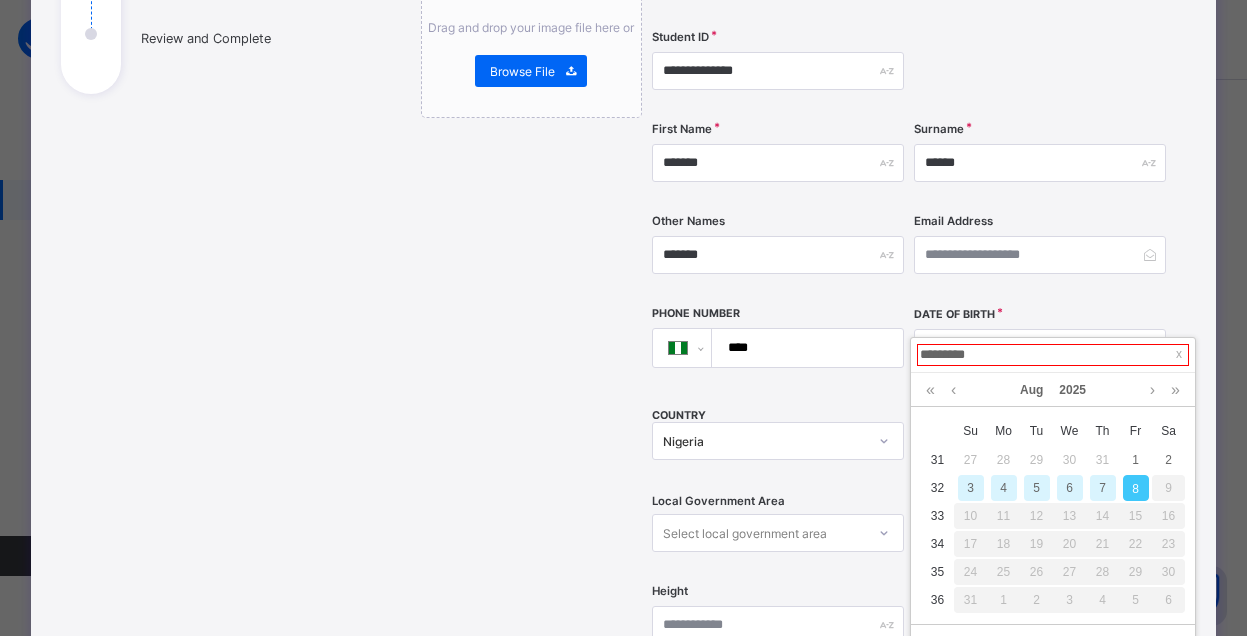 type on "**********" 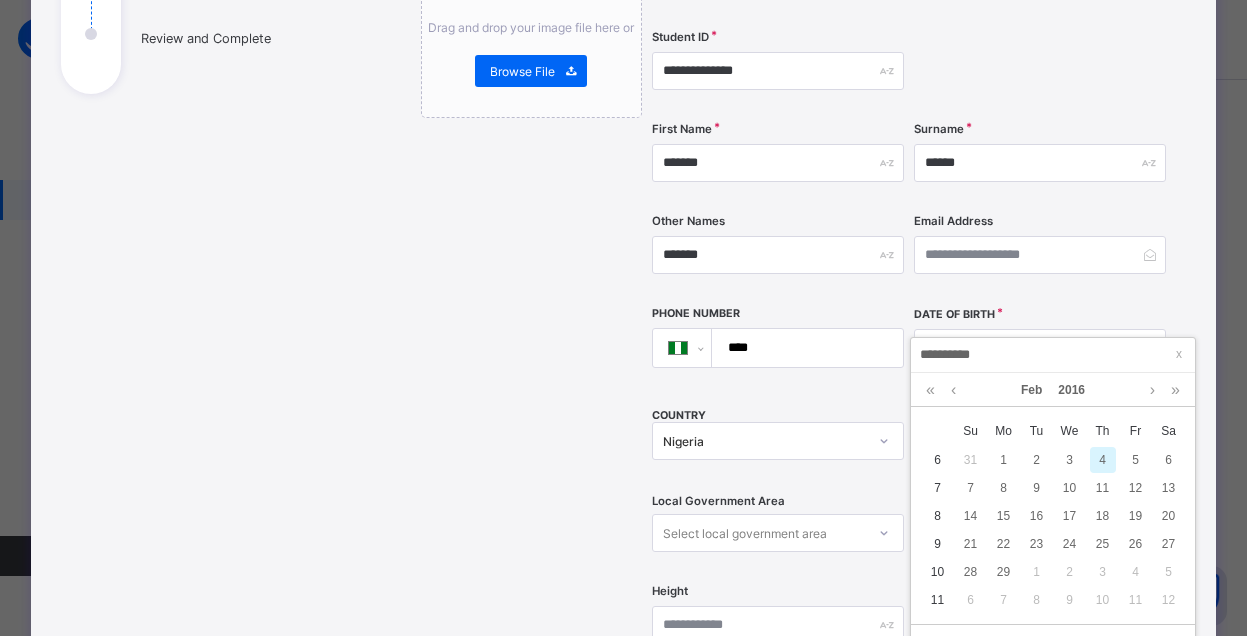type on "**********" 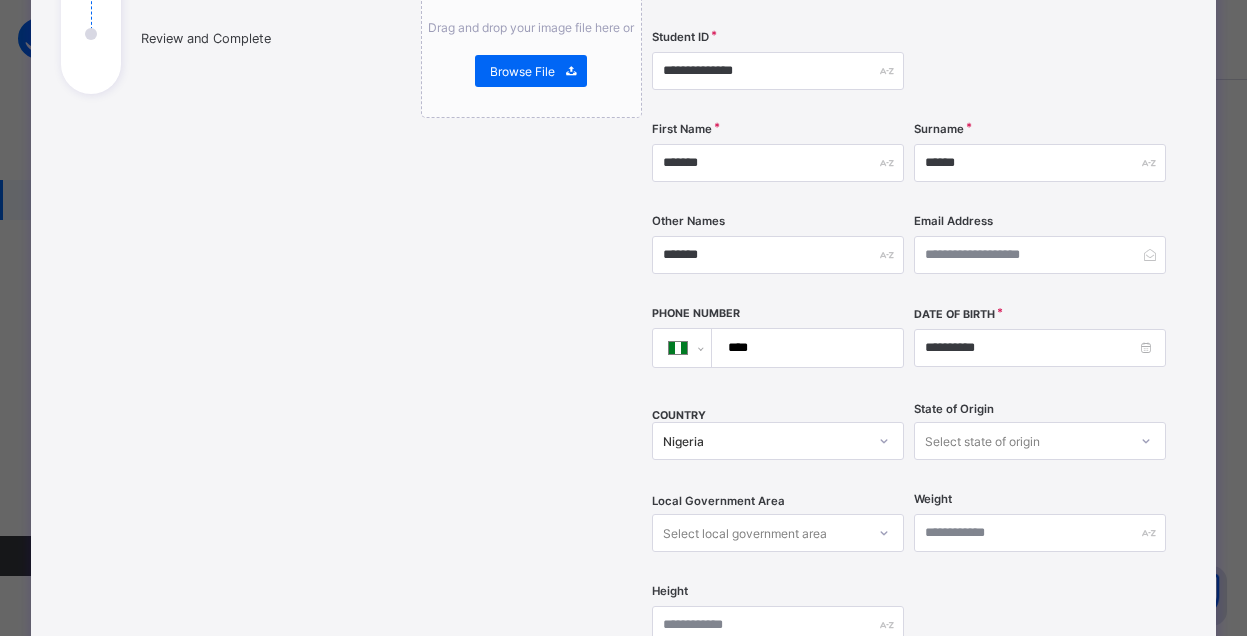 click on "Nigeria" at bounding box center [778, 441] 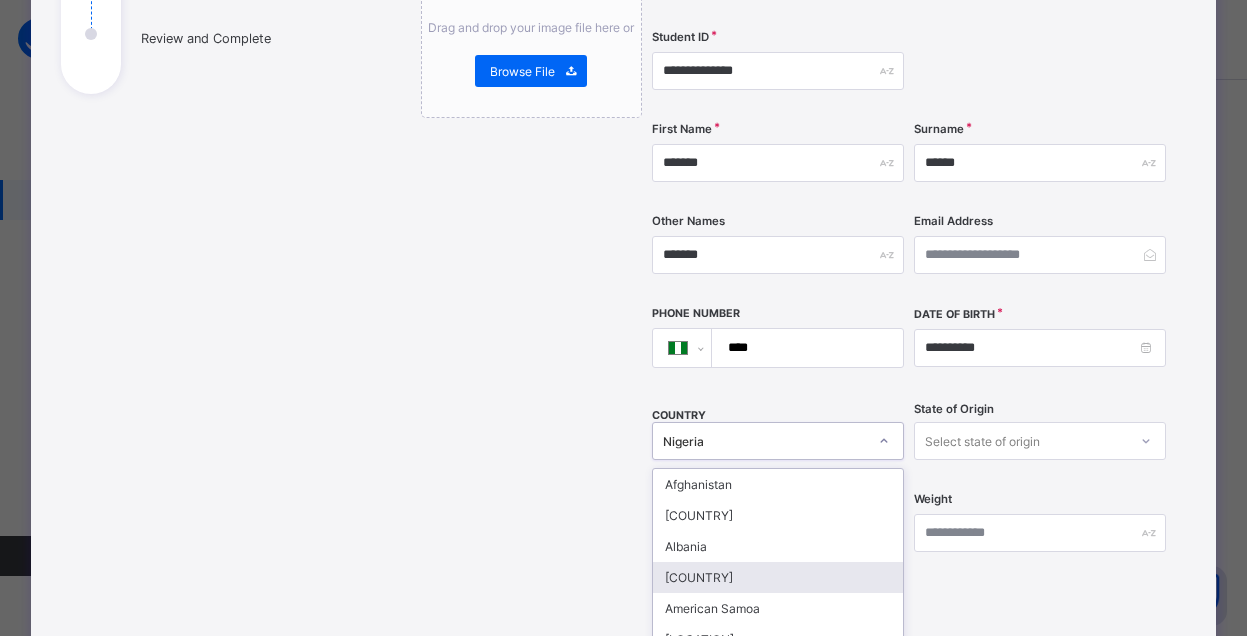 scroll, scrollTop: 443, scrollLeft: 0, axis: vertical 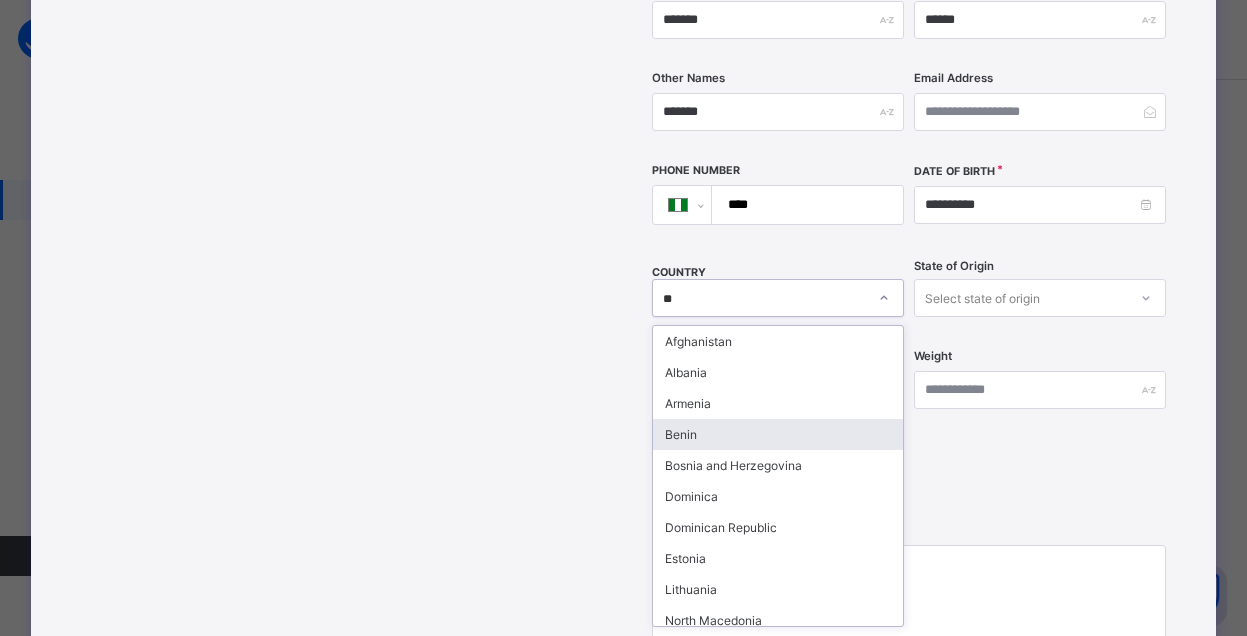type on "***" 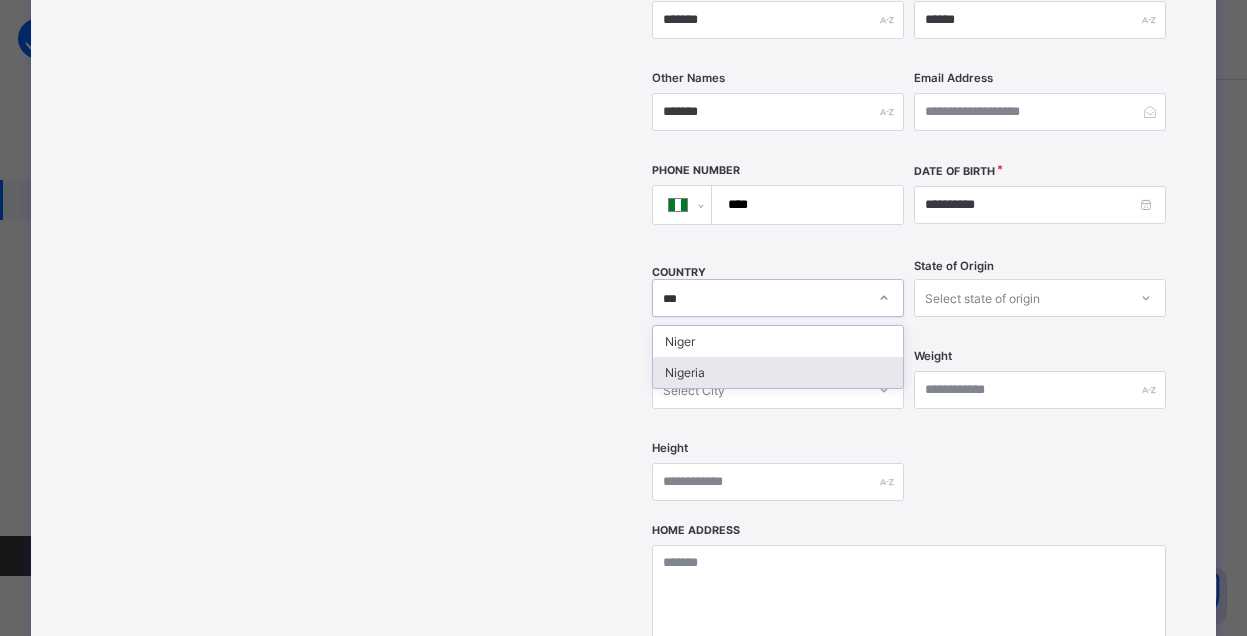 click on "Nigeria" at bounding box center (778, 372) 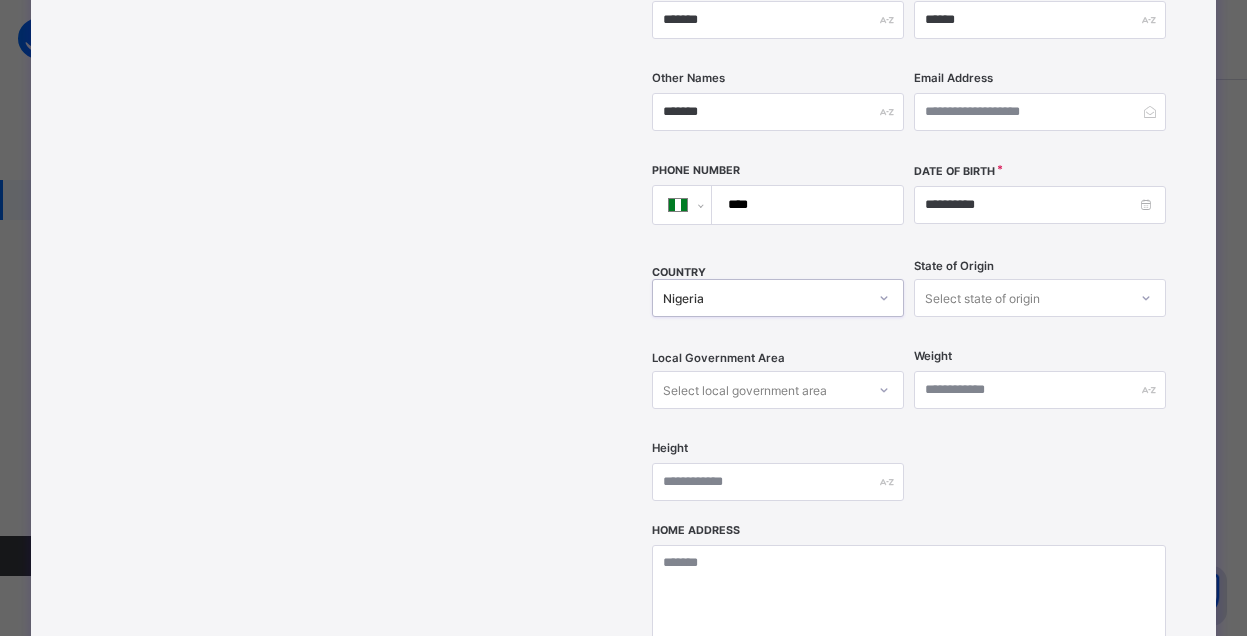 click on "Select state of origin" at bounding box center (982, 298) 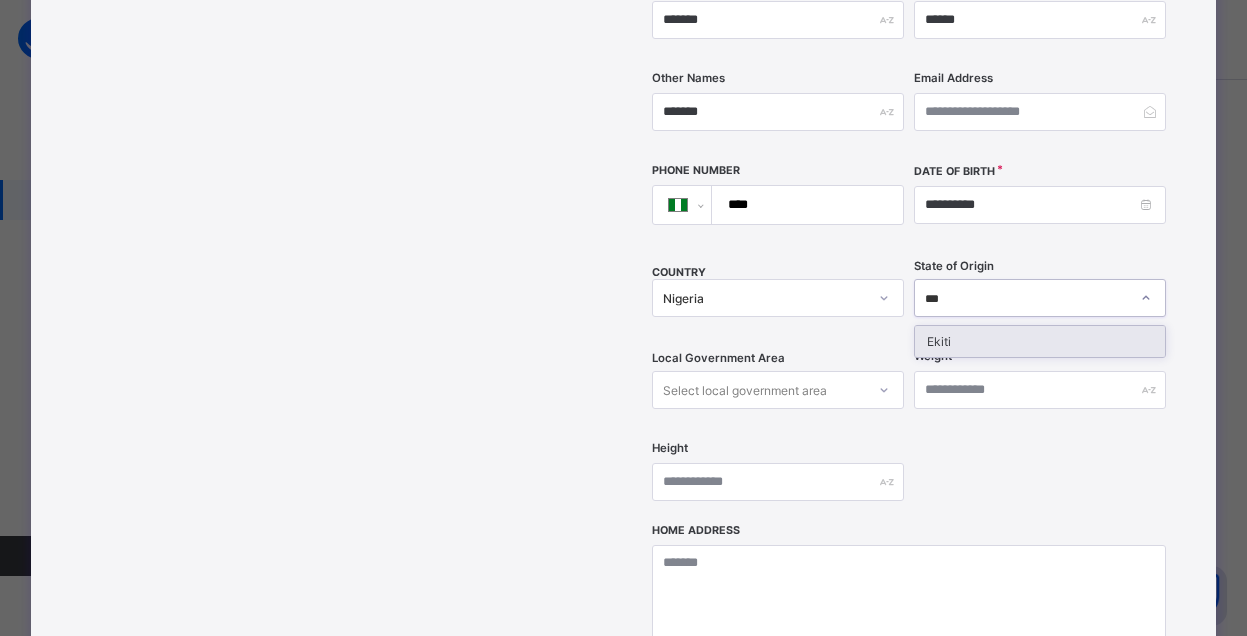 type on "****" 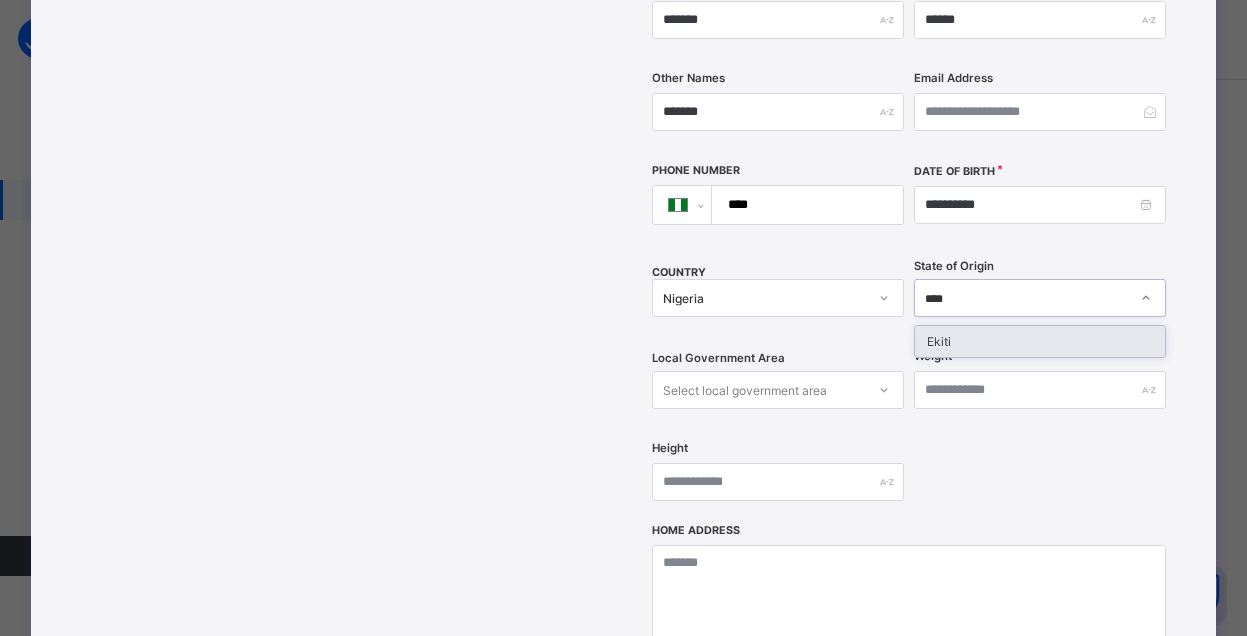 click on "Ekiti" at bounding box center (1040, 341) 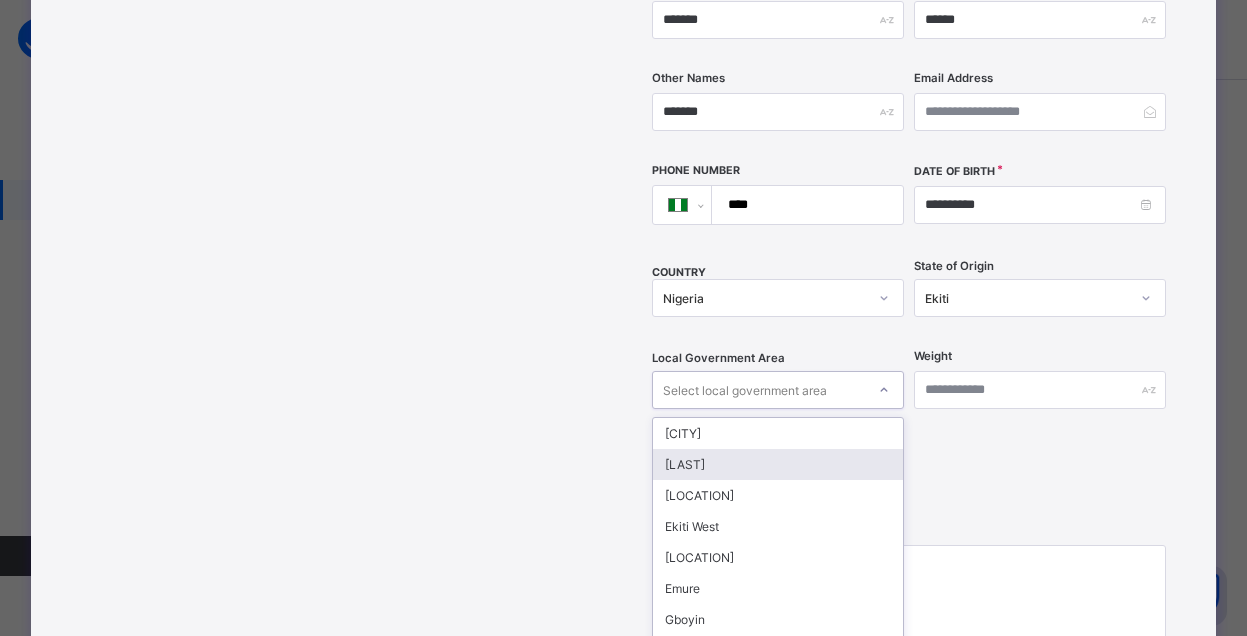 click on "option Efon focused, 2 of 16. 16 results available. Use Up and Down to choose options, press Enter to select the currently focused option, press Escape to exit the menu, press Tab to select the option and exit the menu. Select local government area Ado Ekiti Efon Ekiti East Ekiti West Ekiti South West Emure Gboyin Ido-Osi Ijero Ikere Ikole Ilejemeje Irepodun/Ifelodun Ise/Orun Moba Oye" at bounding box center [778, 390] 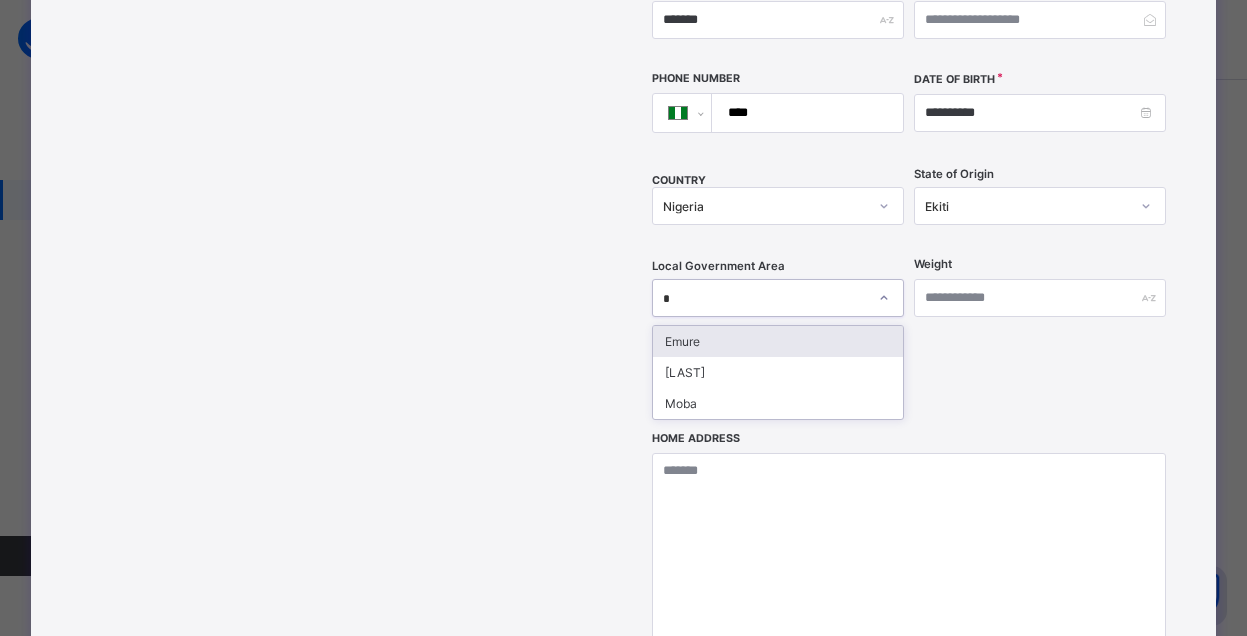 type on "**" 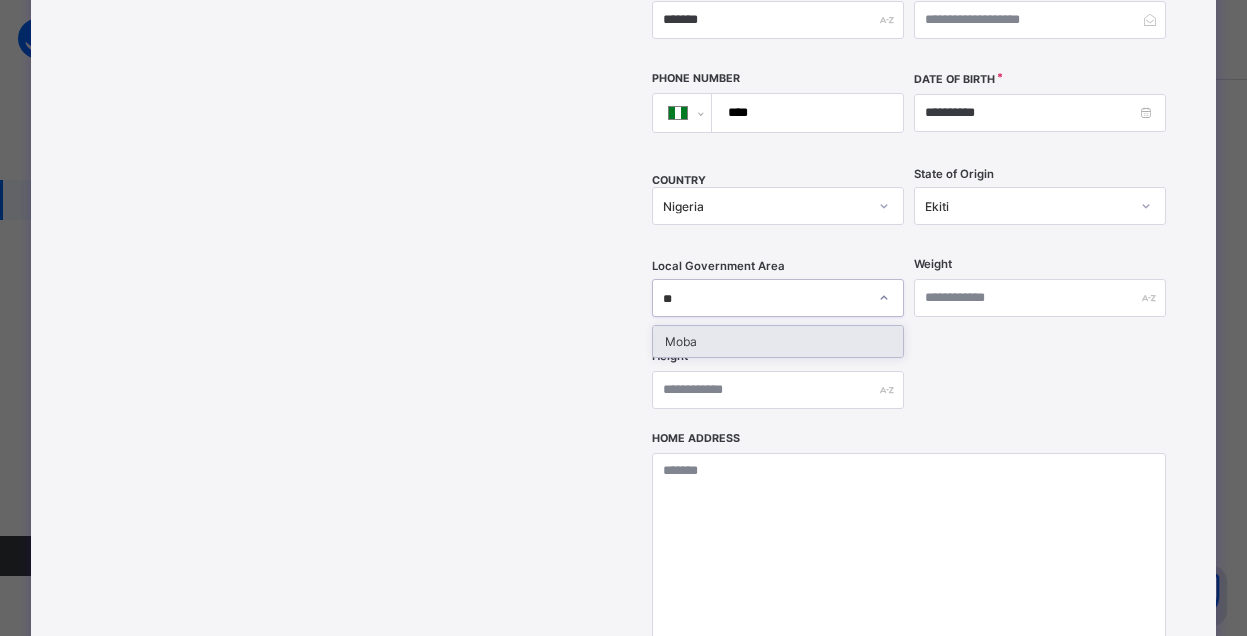 click on "Moba" at bounding box center (778, 341) 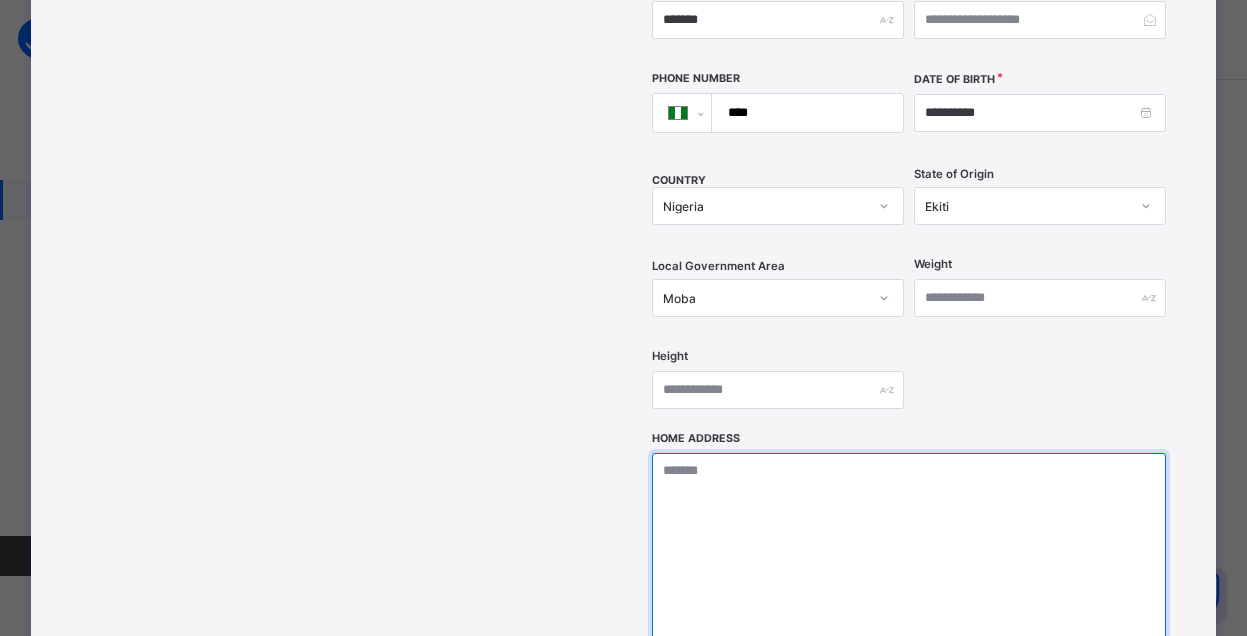 click at bounding box center [909, 553] 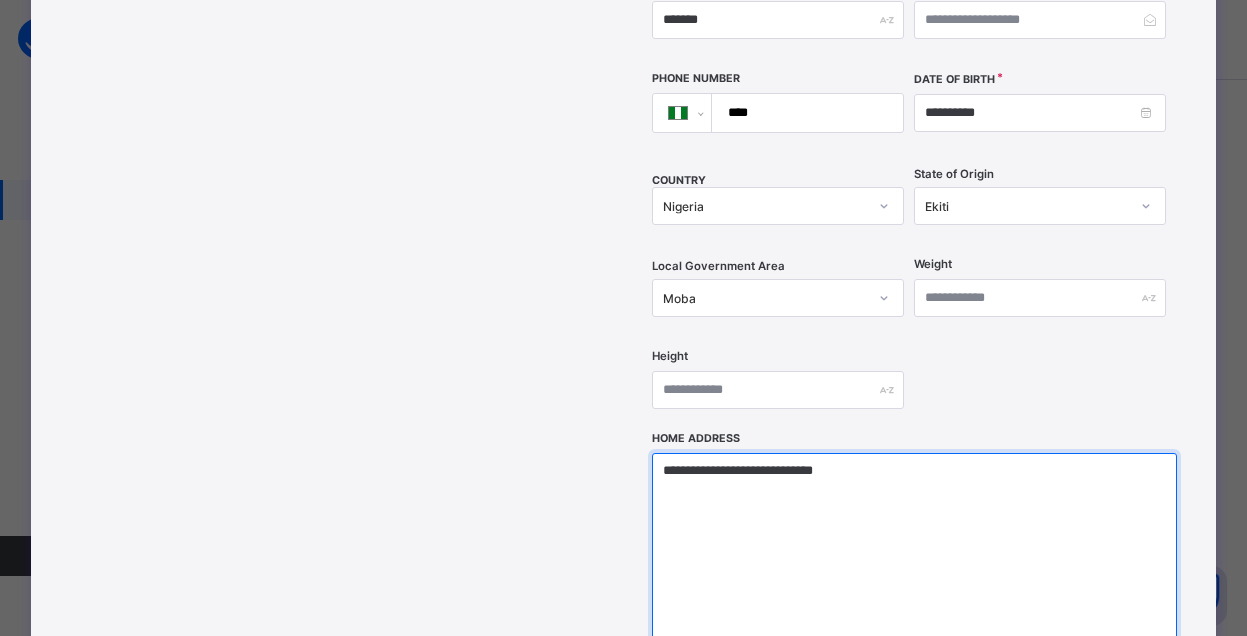 type on "**********" 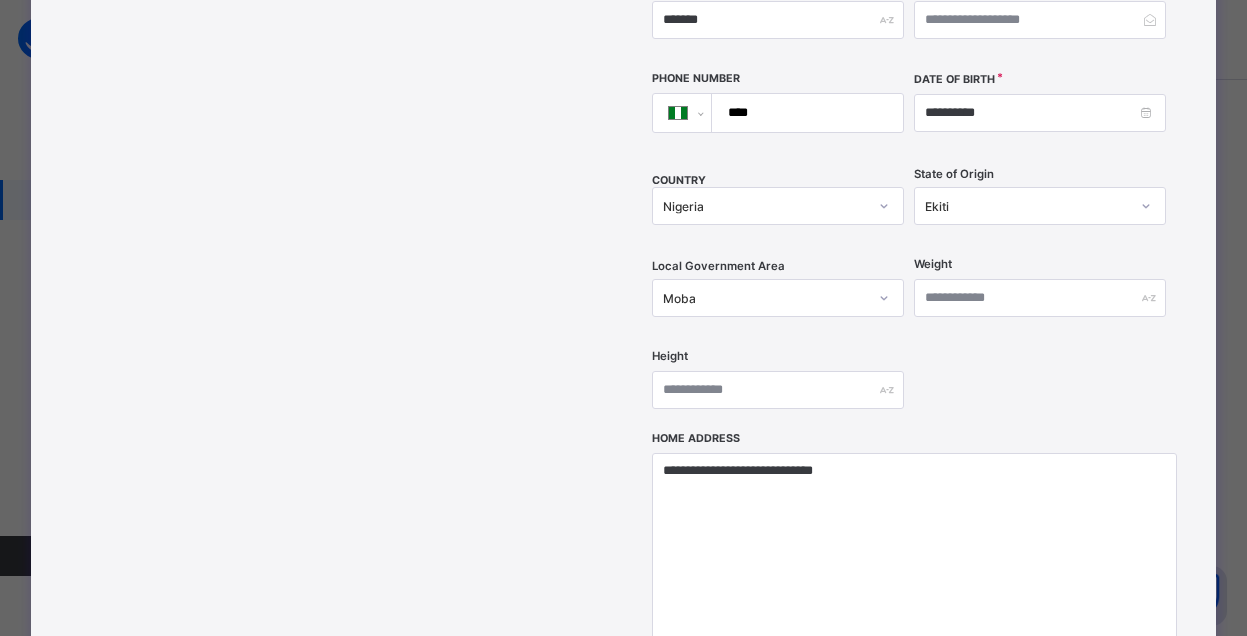 click on "**********" at bounding box center [909, 58] 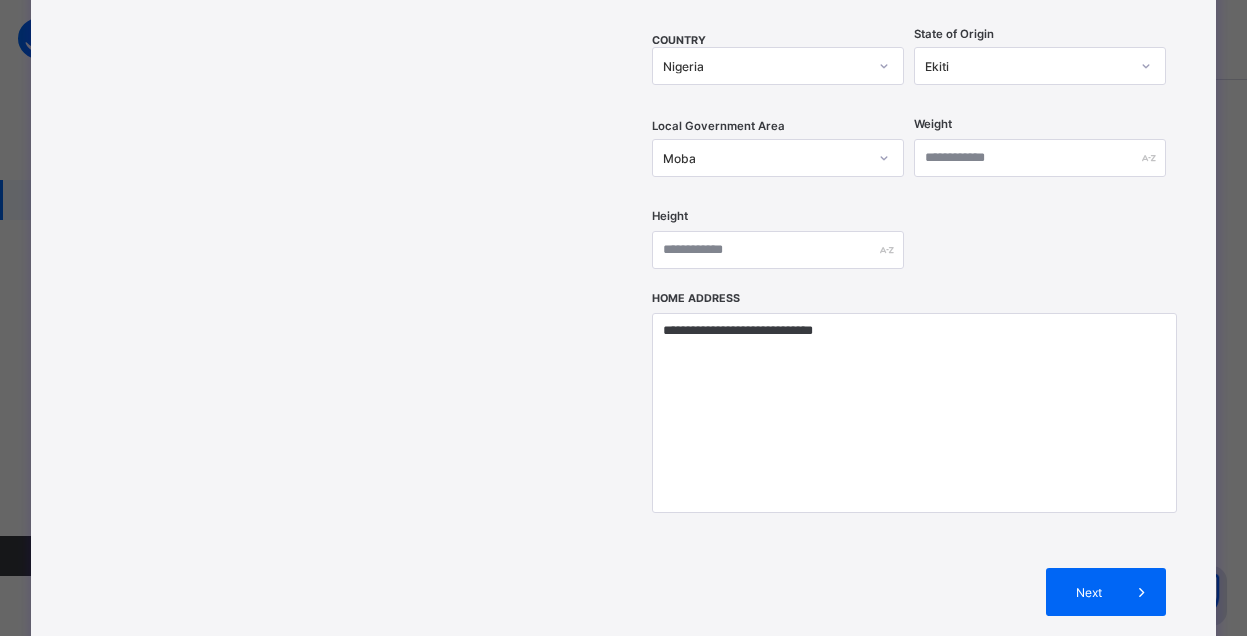 scroll, scrollTop: 700, scrollLeft: 0, axis: vertical 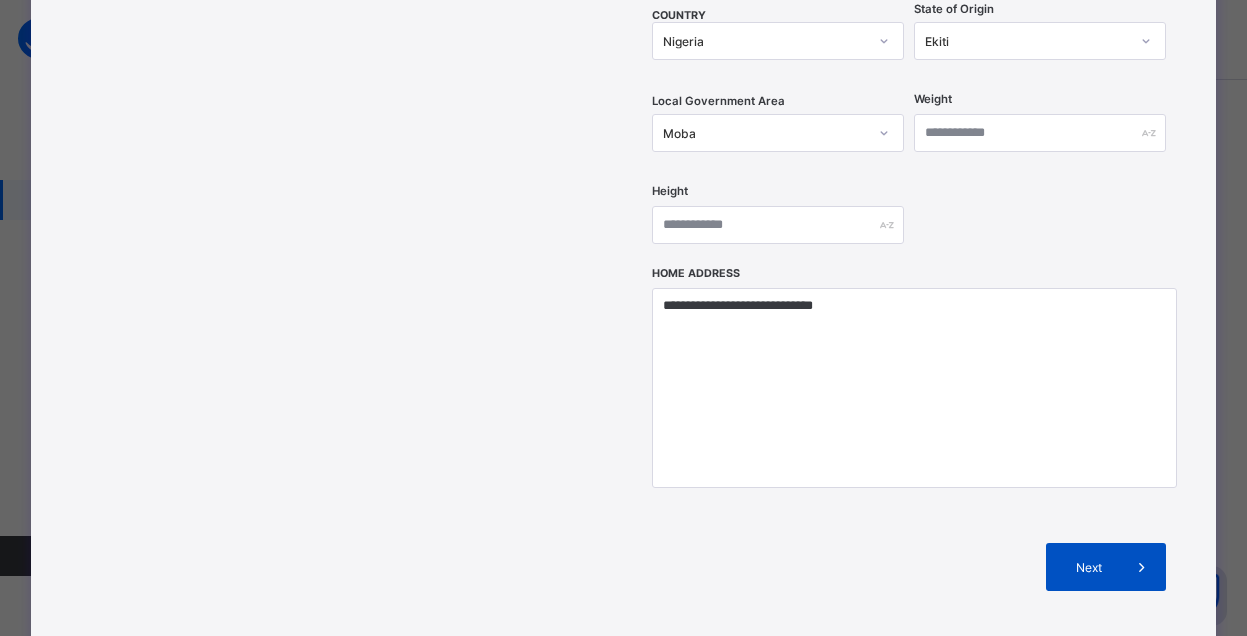 click on "Next" at bounding box center [1089, 567] 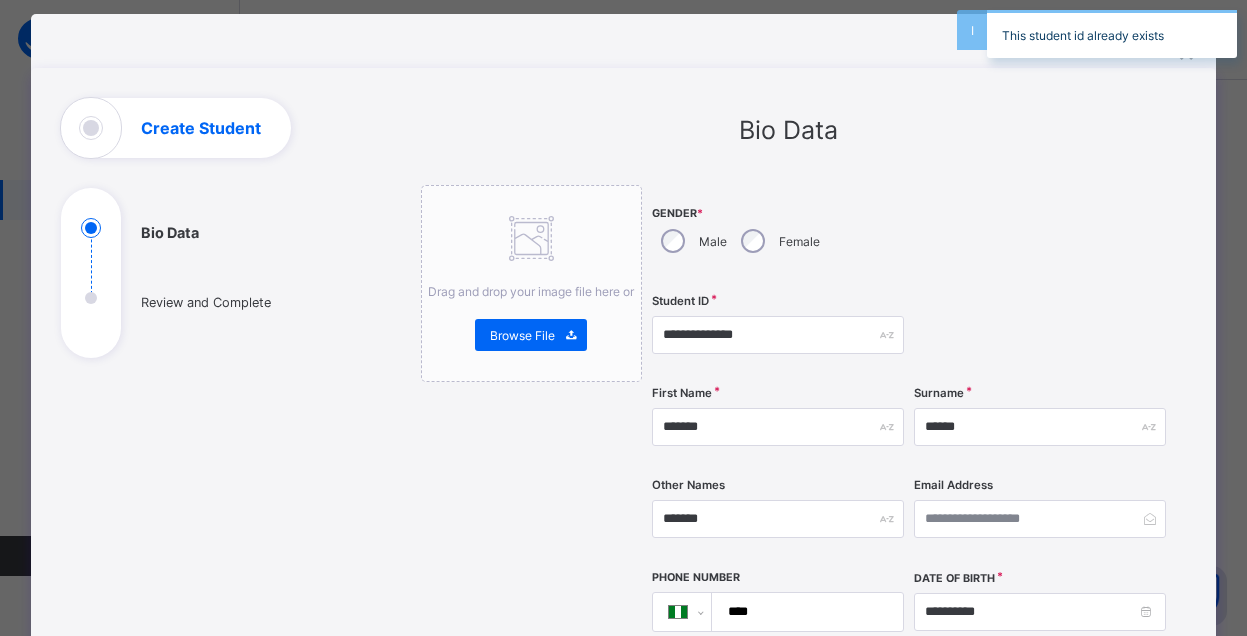 scroll, scrollTop: 0, scrollLeft: 0, axis: both 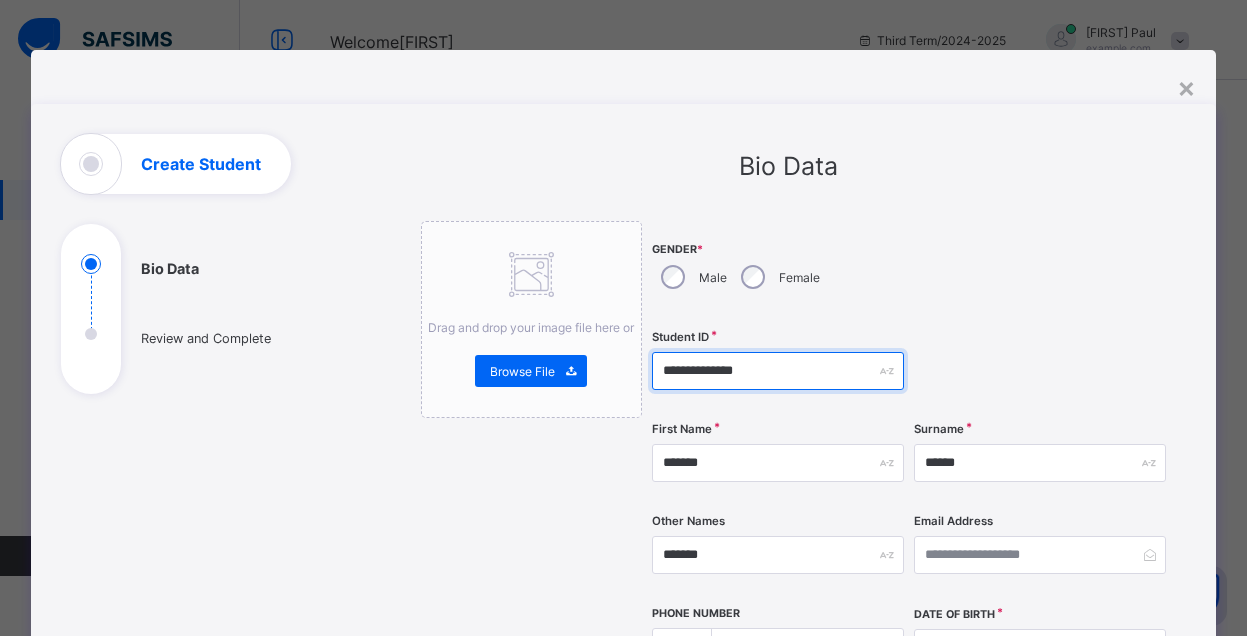 click on "**********" at bounding box center (778, 371) 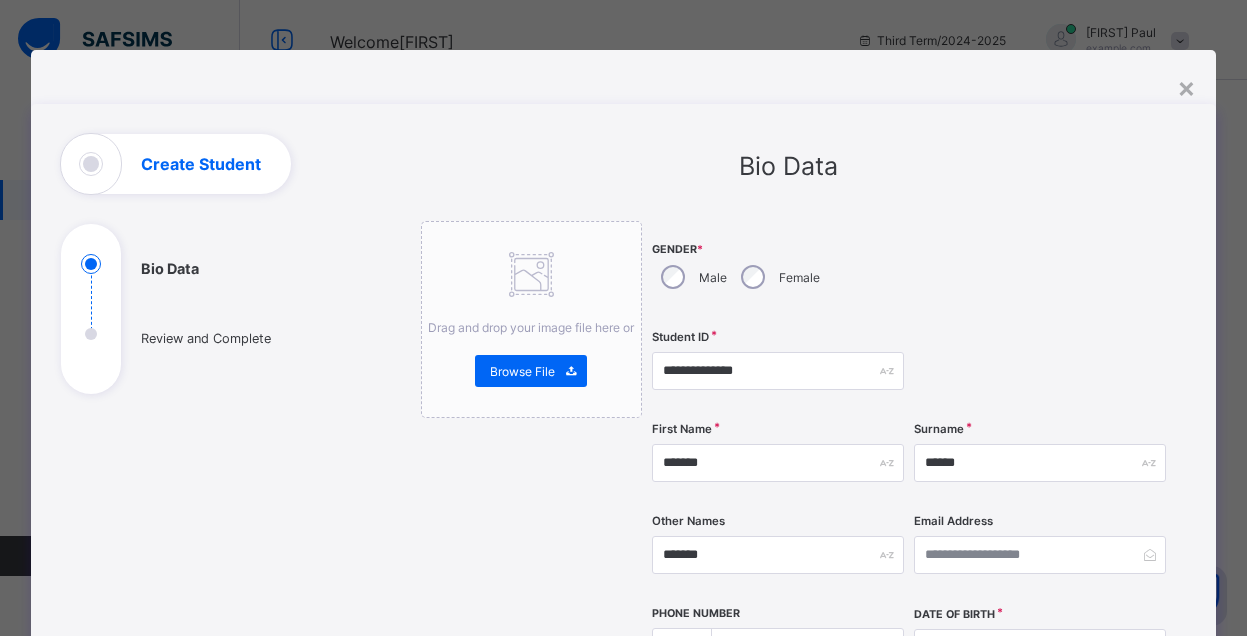 click on "Gender  * Male Female" at bounding box center (778, 270) 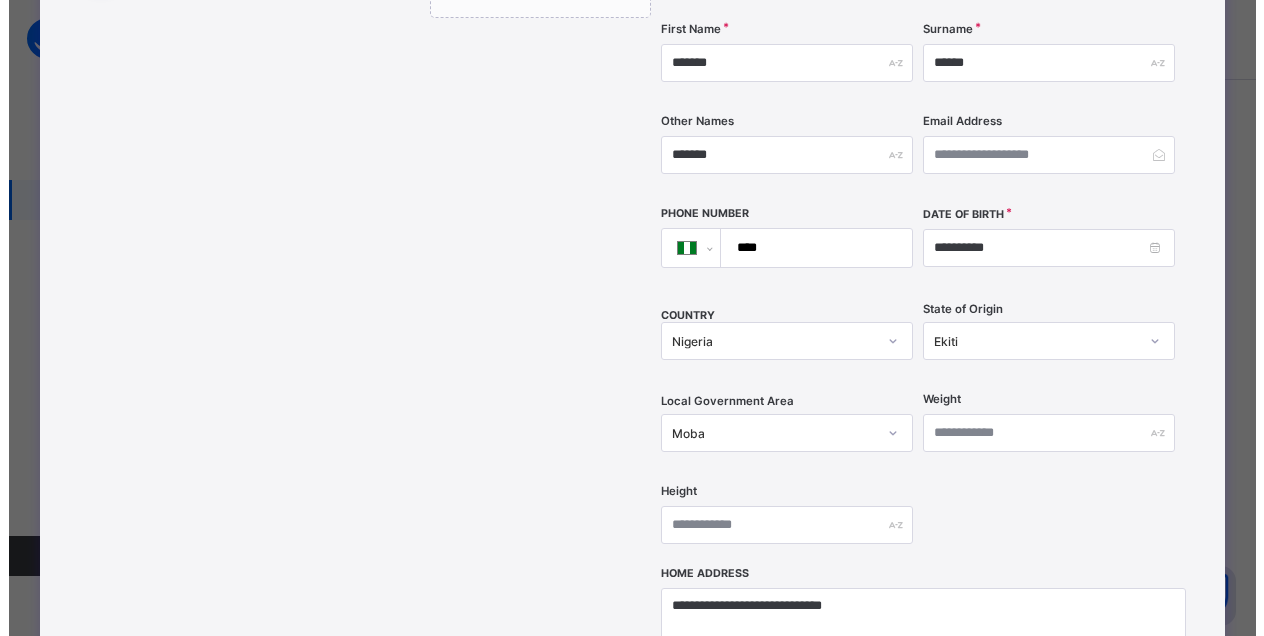 scroll, scrollTop: 800, scrollLeft: 0, axis: vertical 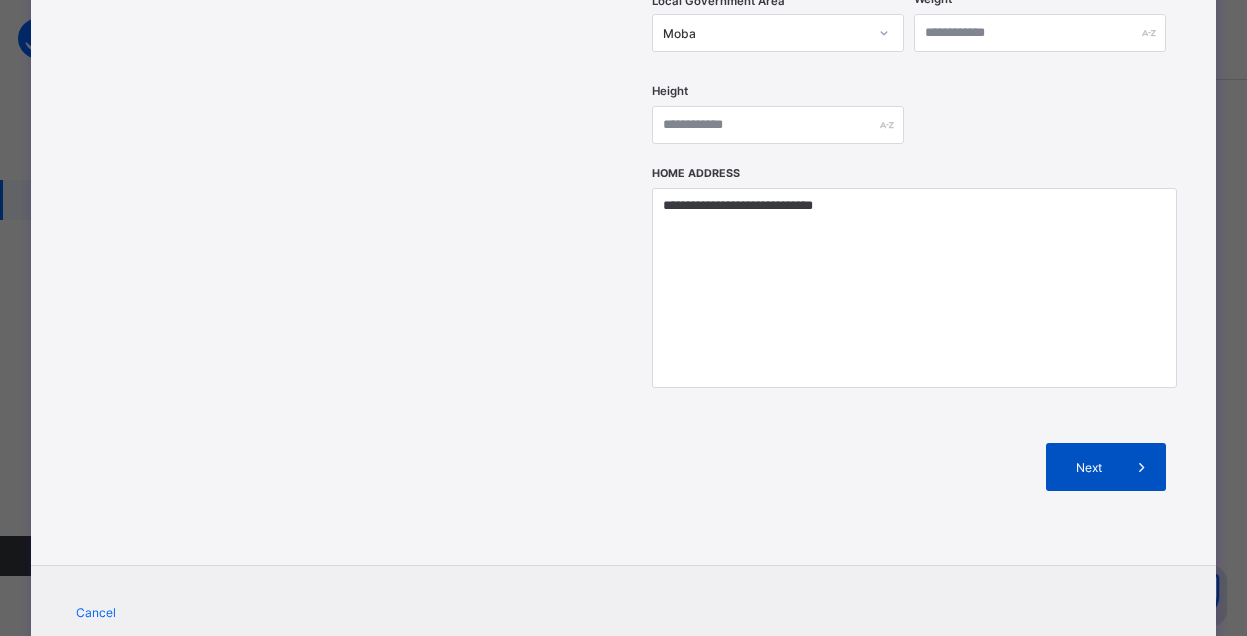 click on "Next" at bounding box center [1089, 467] 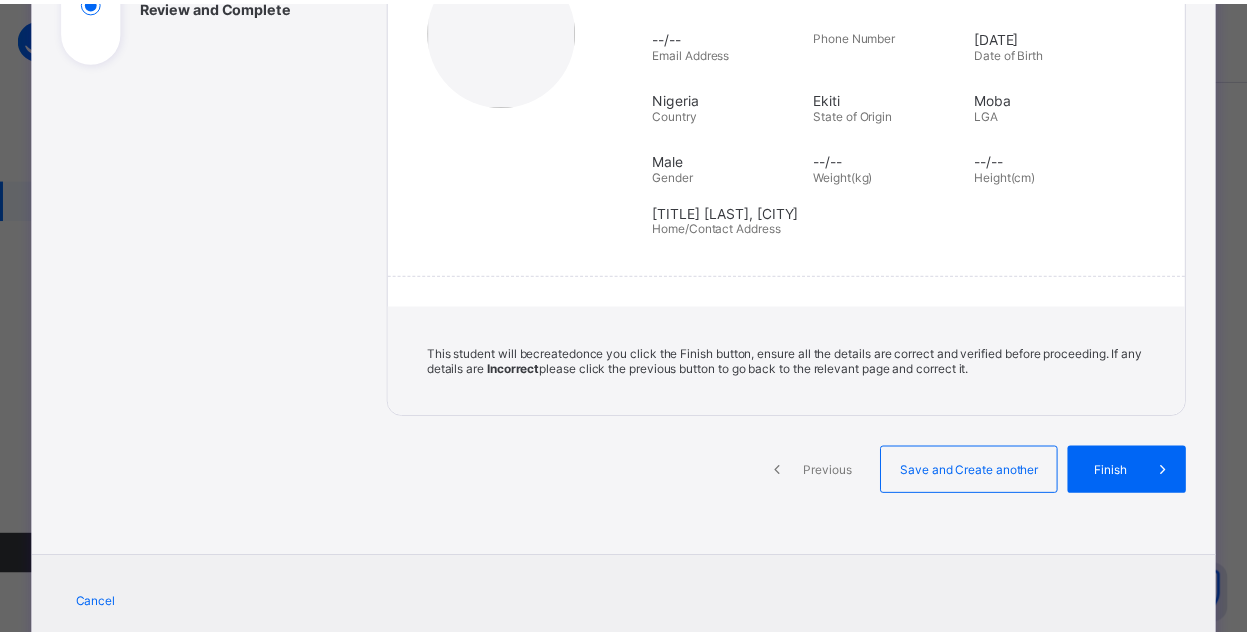 scroll, scrollTop: 297, scrollLeft: 0, axis: vertical 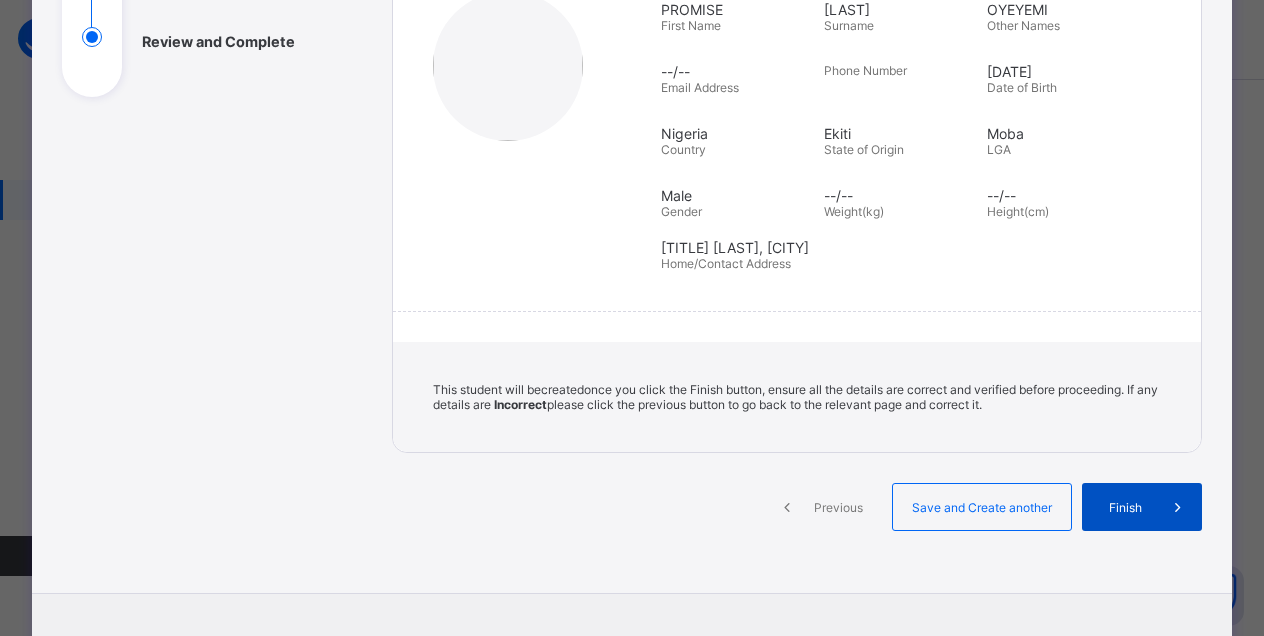 click on "Finish" at bounding box center [1125, 507] 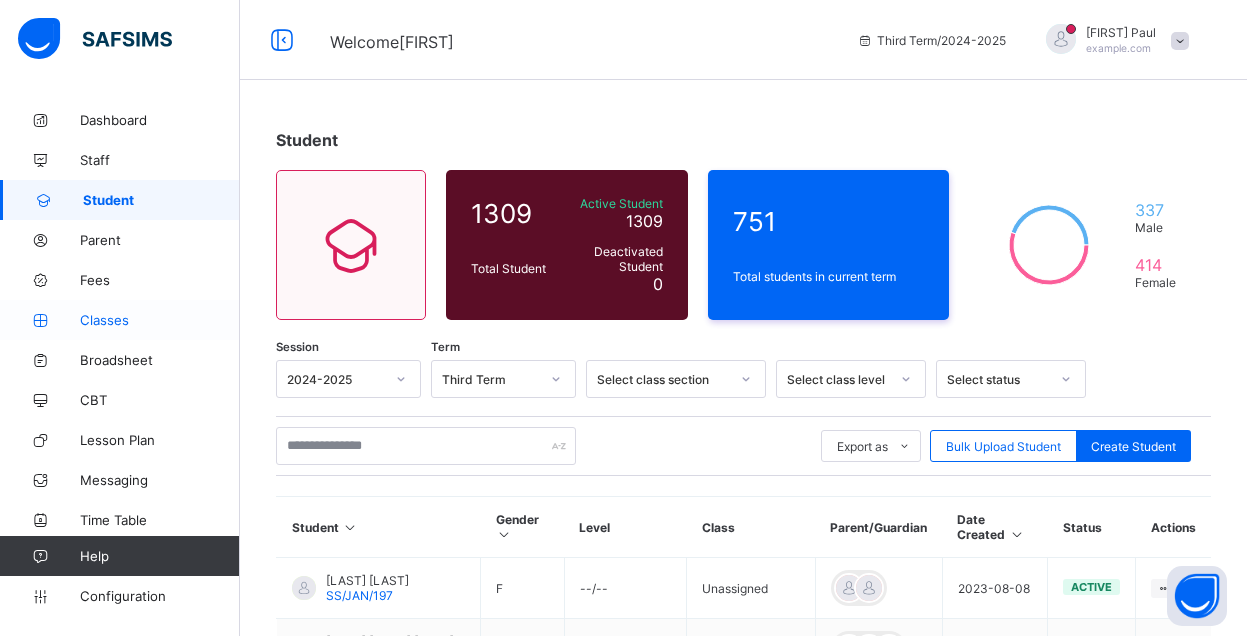 click on "Classes" at bounding box center [160, 320] 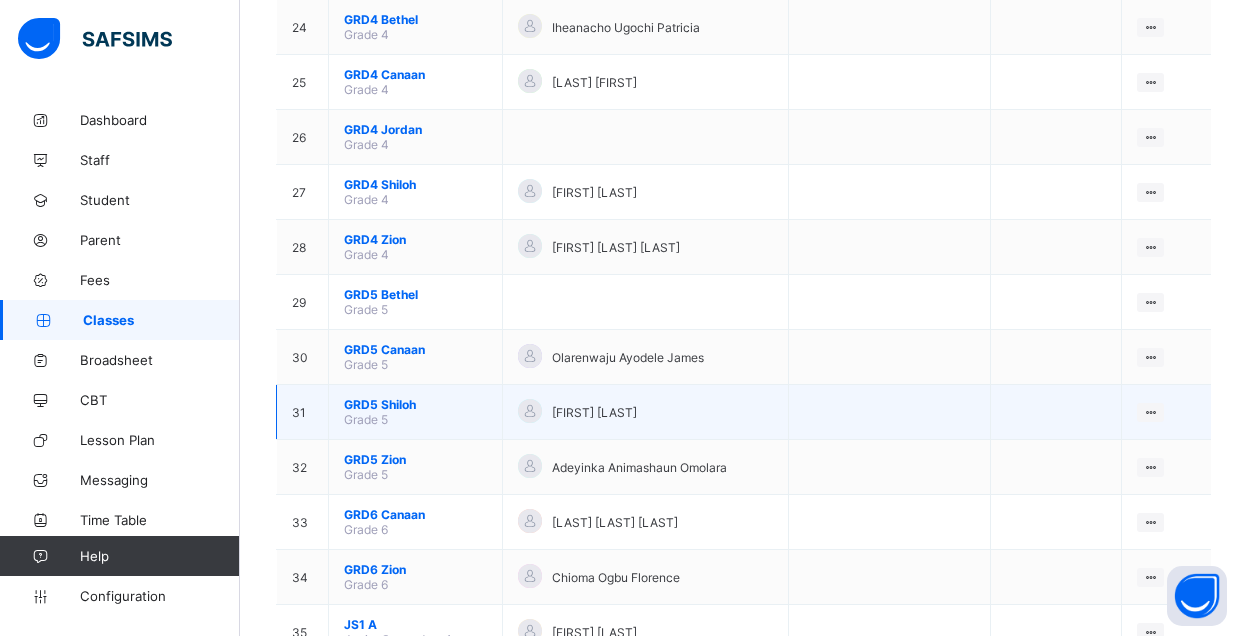 scroll, scrollTop: 1600, scrollLeft: 0, axis: vertical 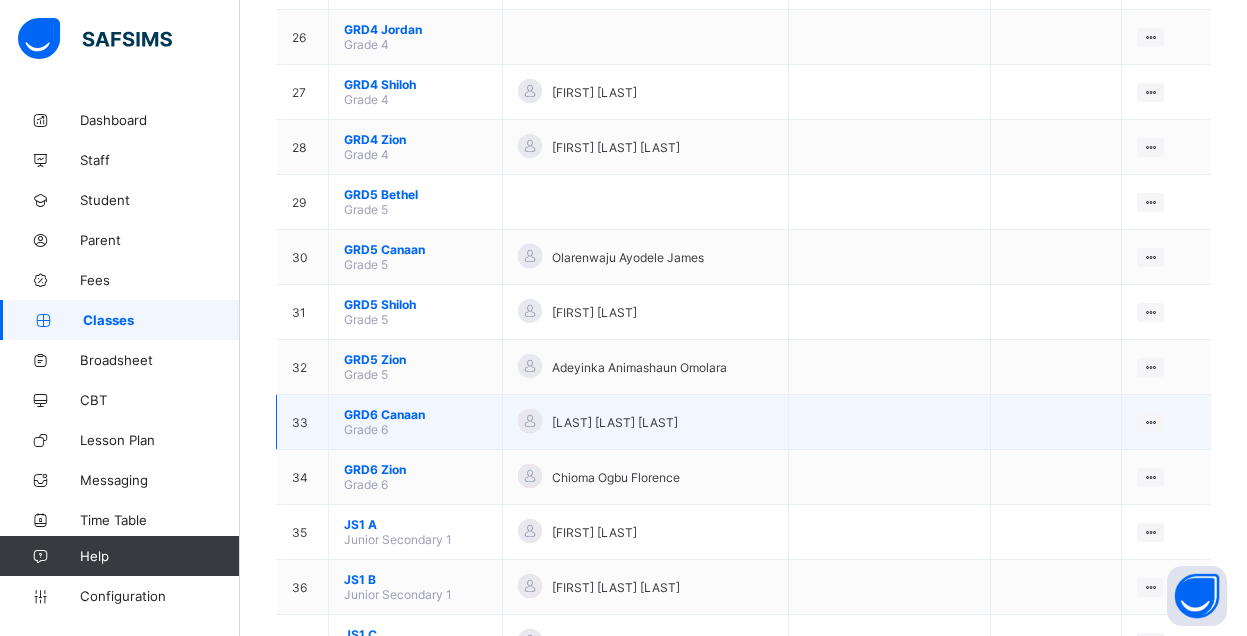 click on "GRD6   Canaan" at bounding box center (415, 414) 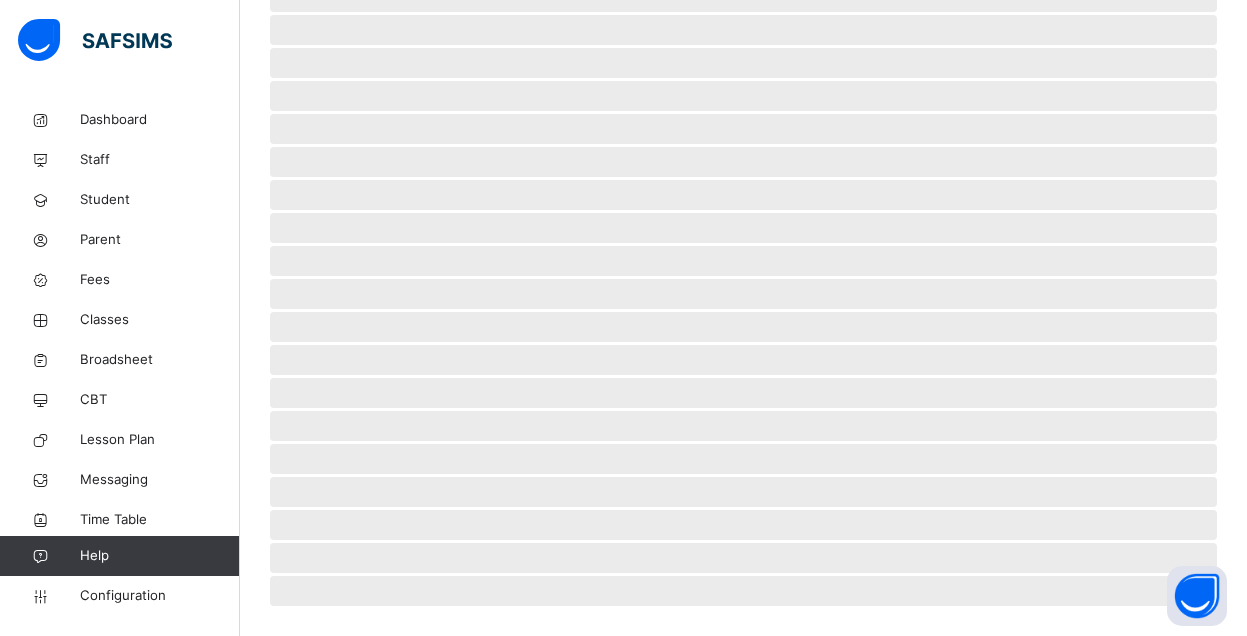 scroll, scrollTop: 0, scrollLeft: 0, axis: both 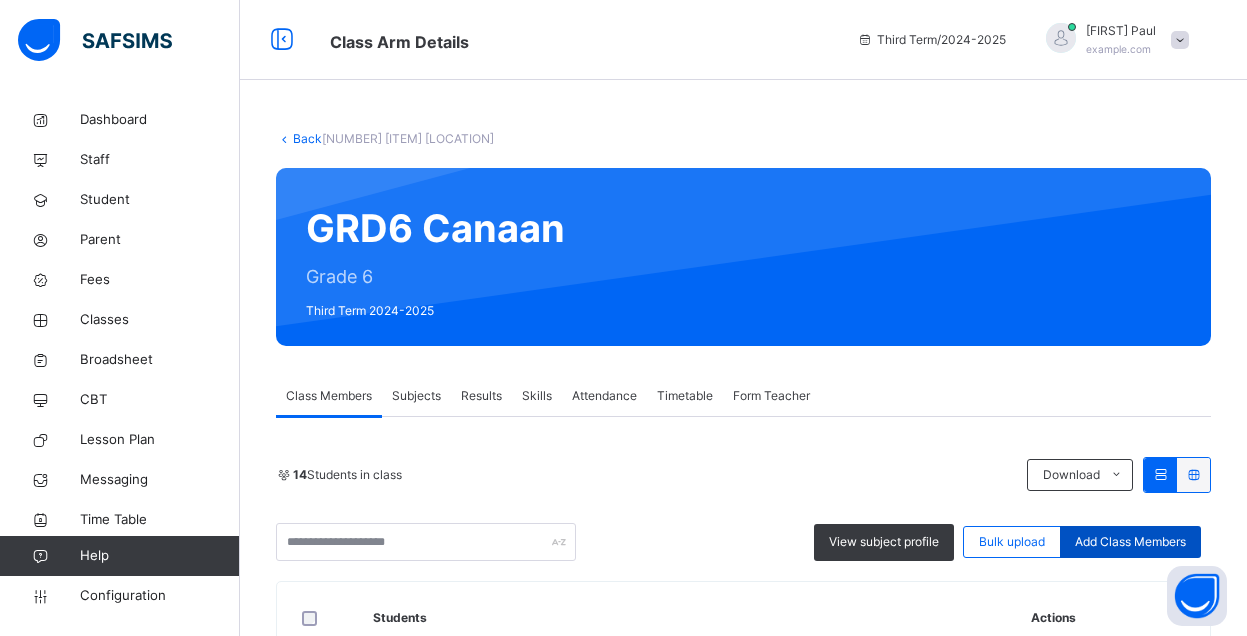 click on "Add Class Members" at bounding box center (1130, 542) 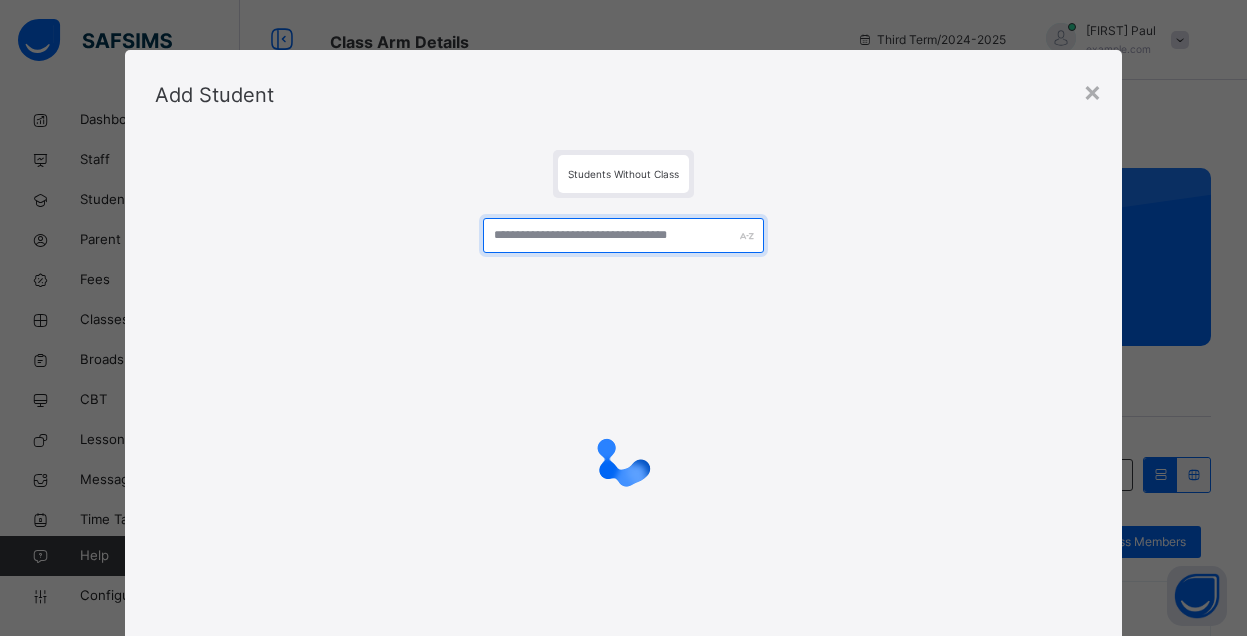 click at bounding box center [623, 235] 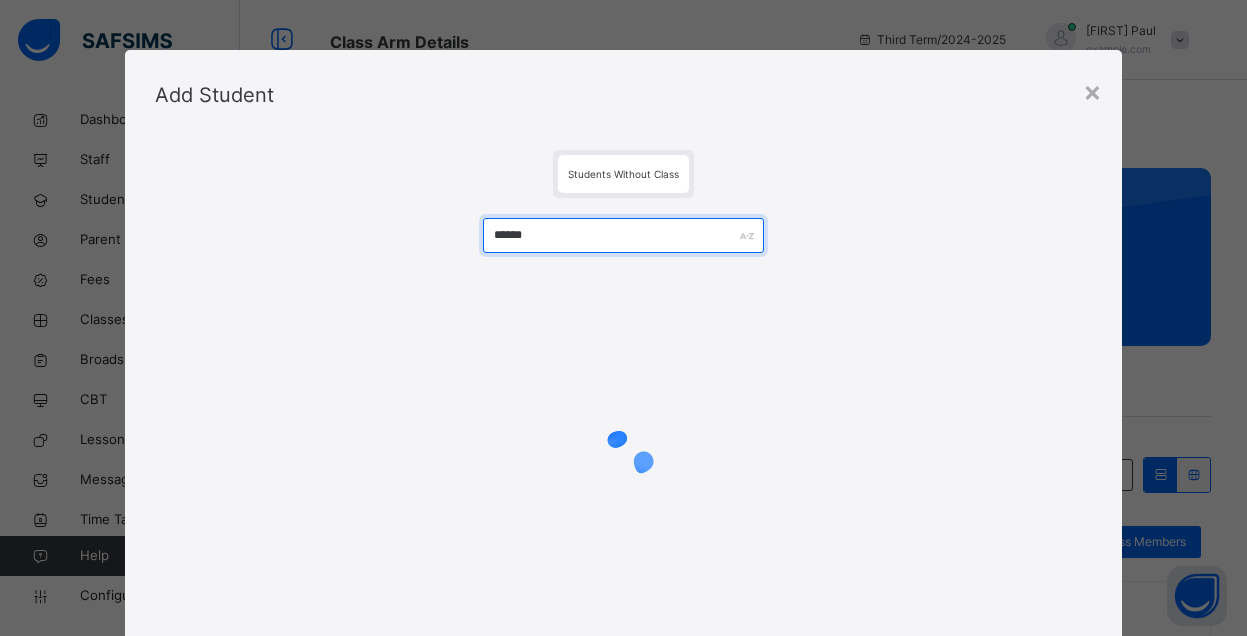 type on "******" 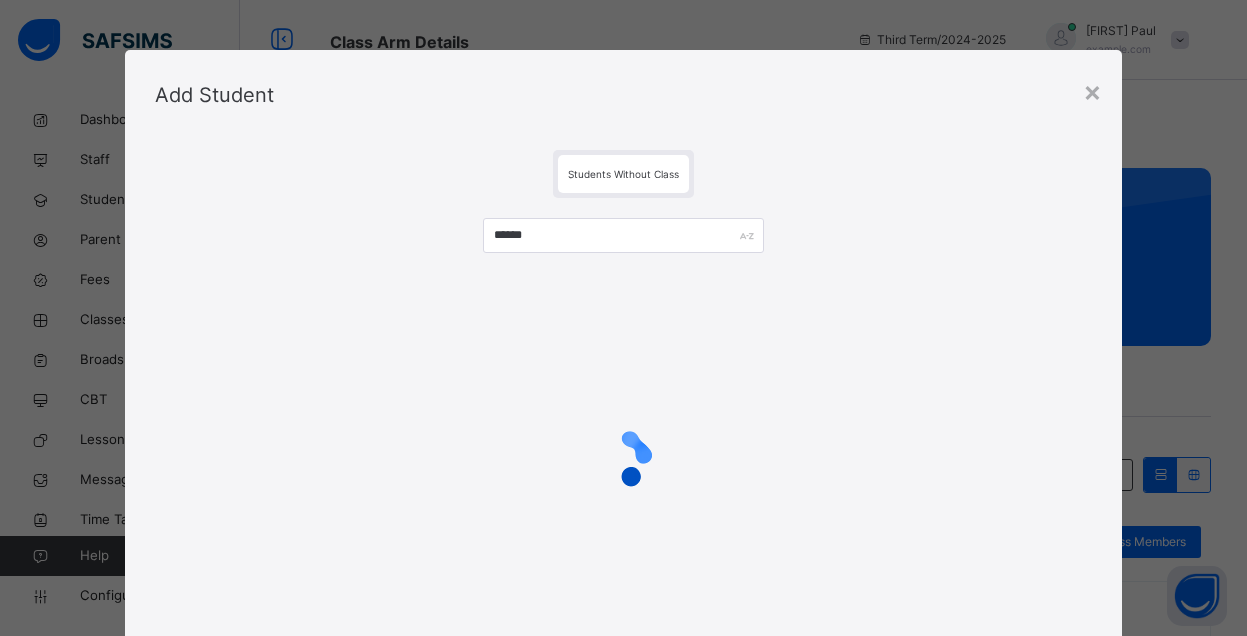 click on "******" at bounding box center (624, 433) 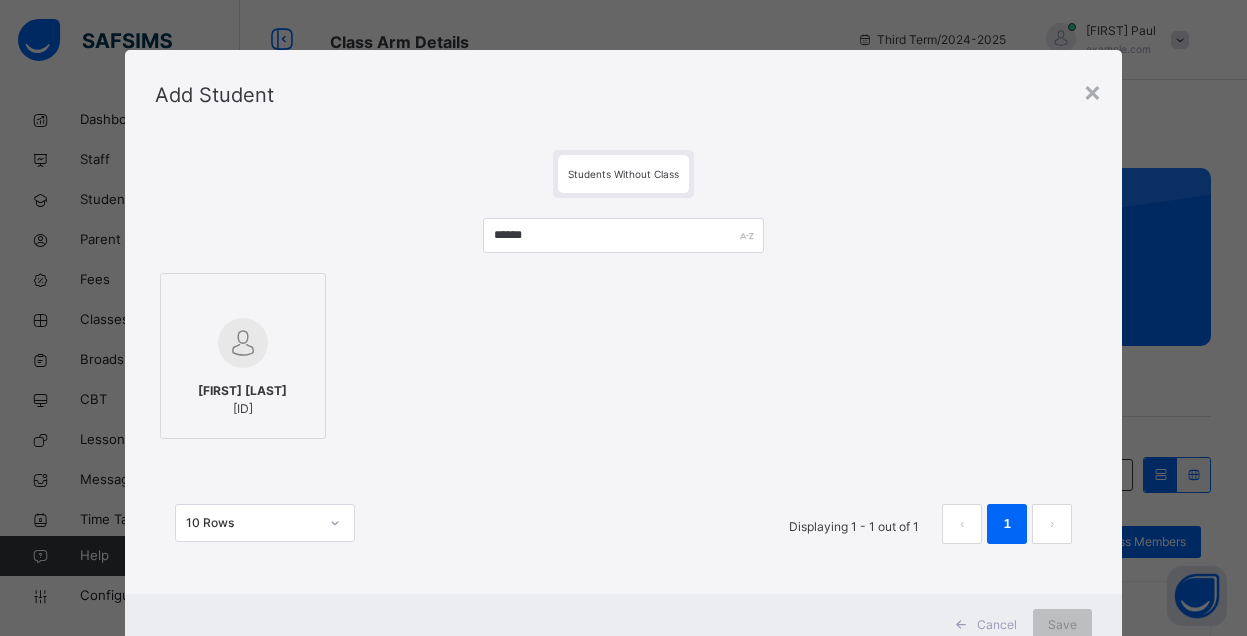 click at bounding box center [243, 343] 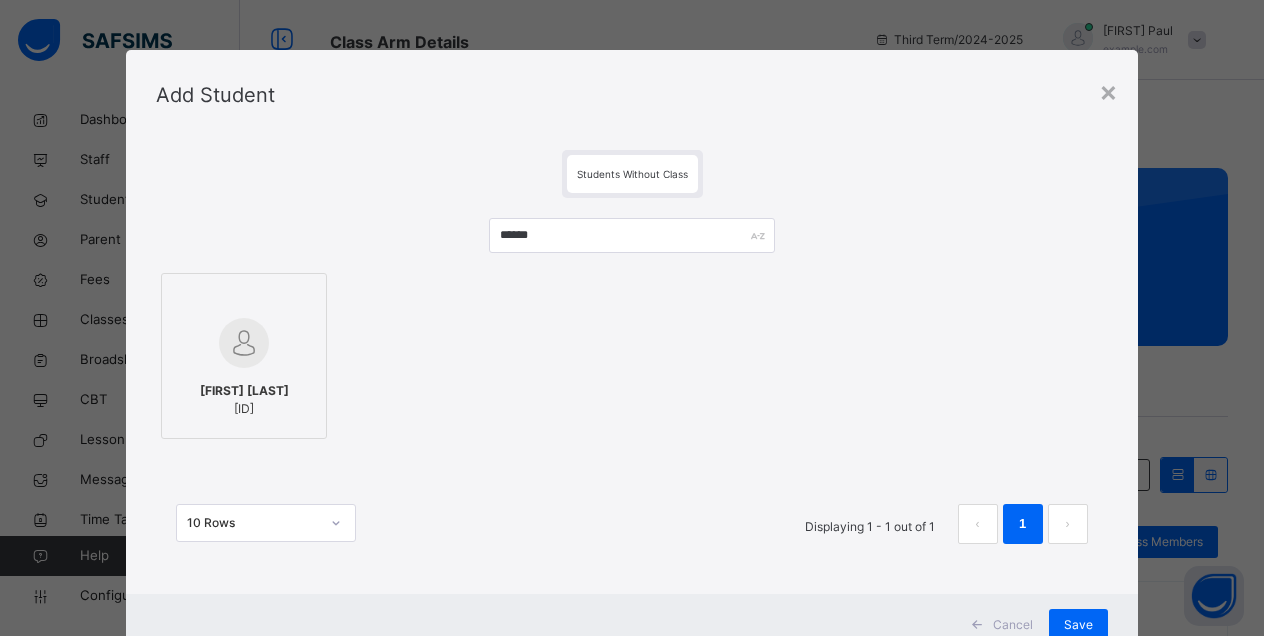 click on "PROMISE OYEYEMI OWOEYE RTIS/P/0316/25" at bounding box center (631, 356) 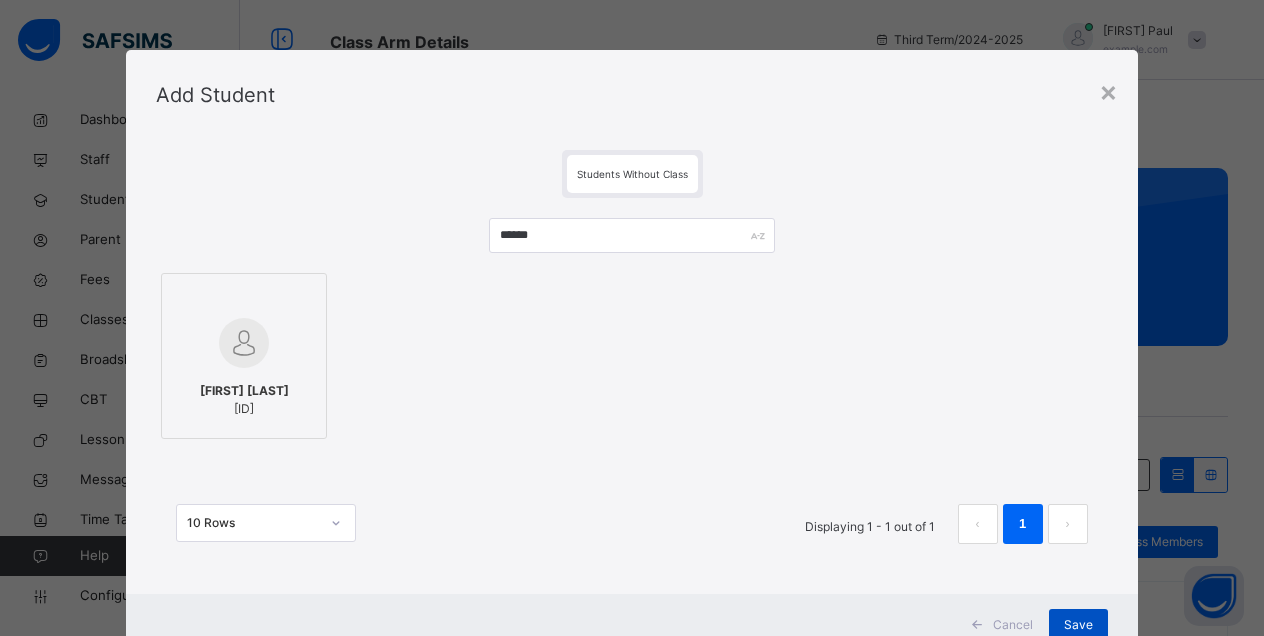 click on "Save" at bounding box center (1078, 625) 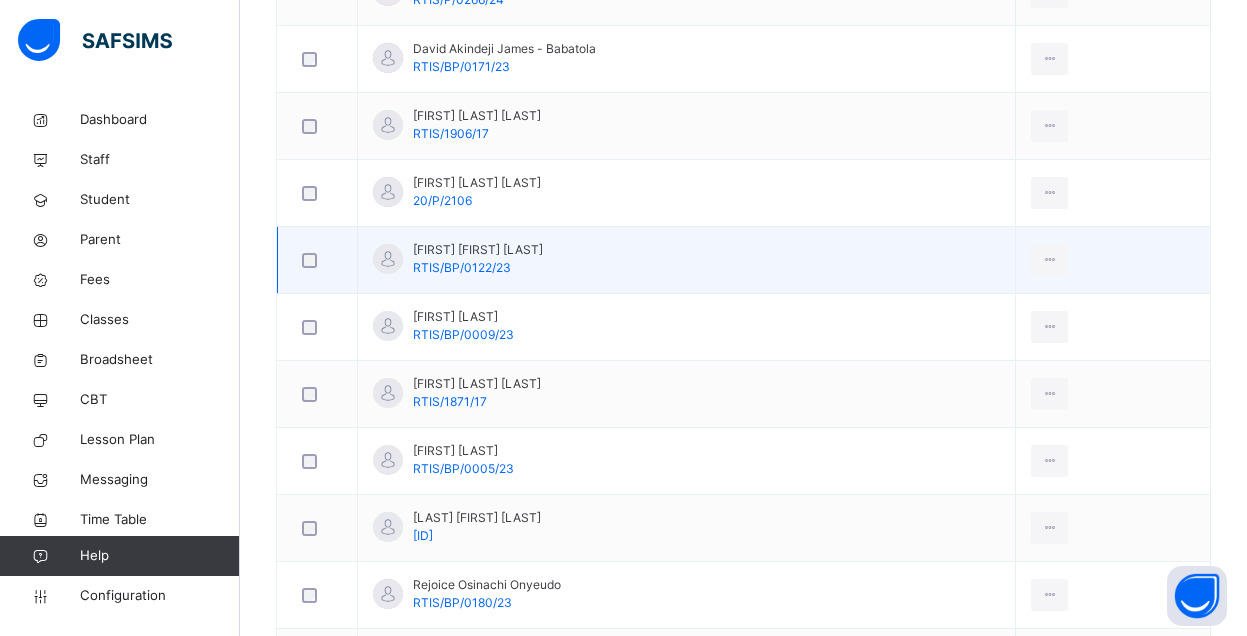 scroll, scrollTop: 900, scrollLeft: 0, axis: vertical 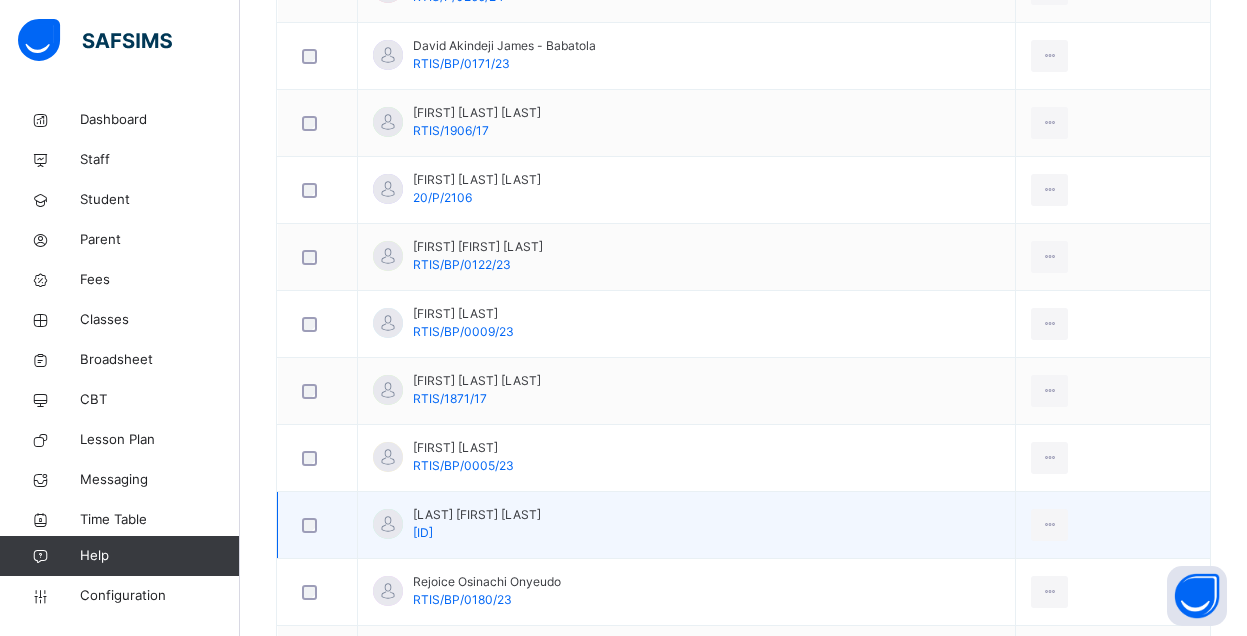 click on "RTIS/P/0316/25" at bounding box center (423, 532) 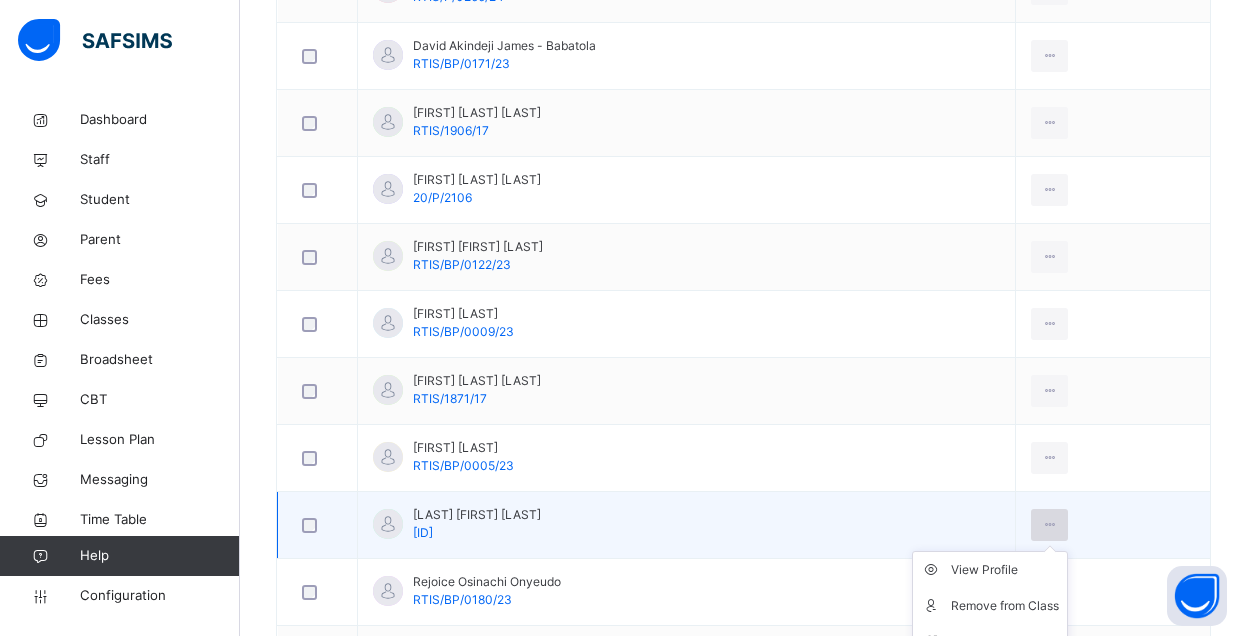 click at bounding box center [1049, 525] 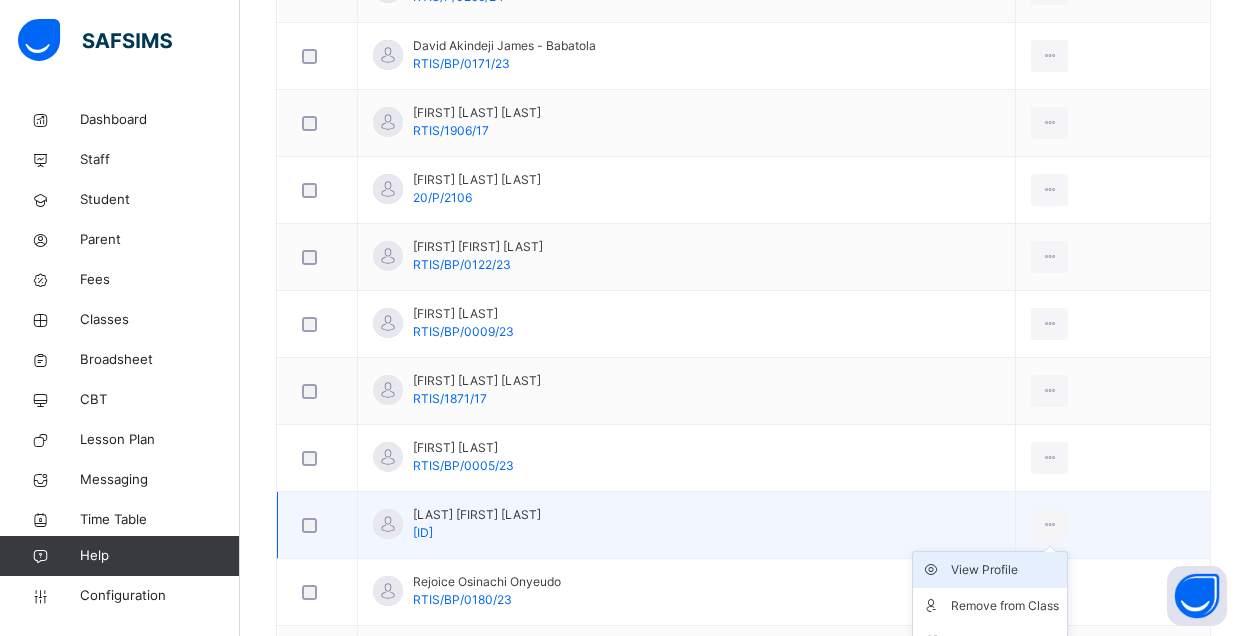 click on "View Profile" at bounding box center (1005, 570) 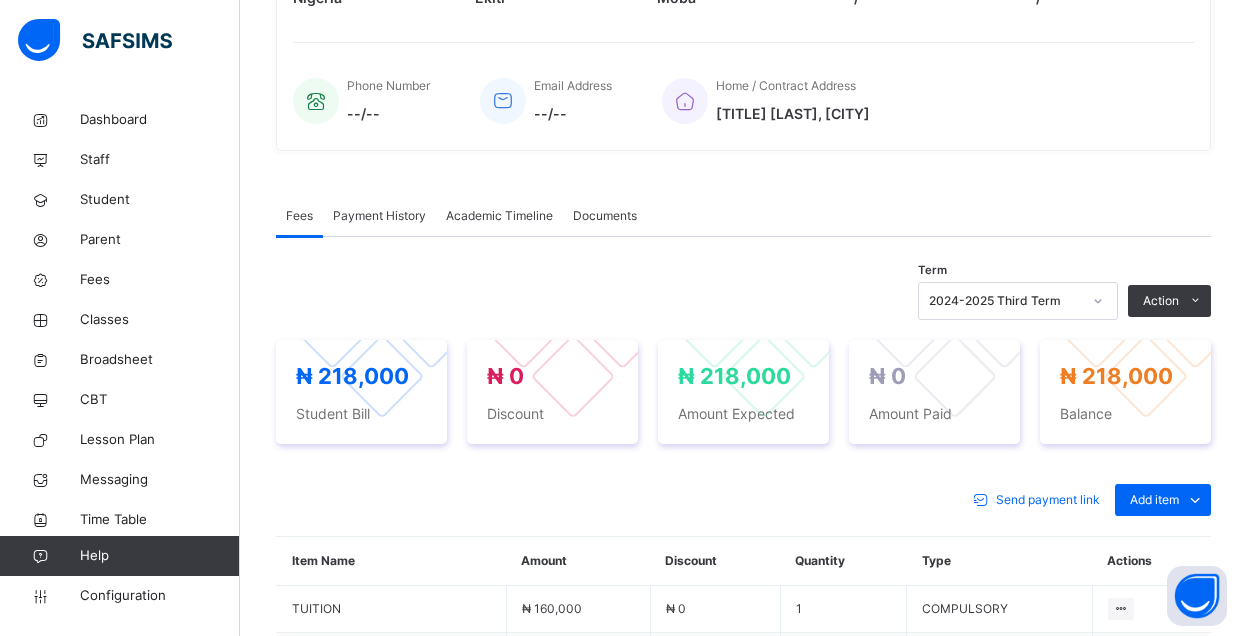 scroll, scrollTop: 900, scrollLeft: 0, axis: vertical 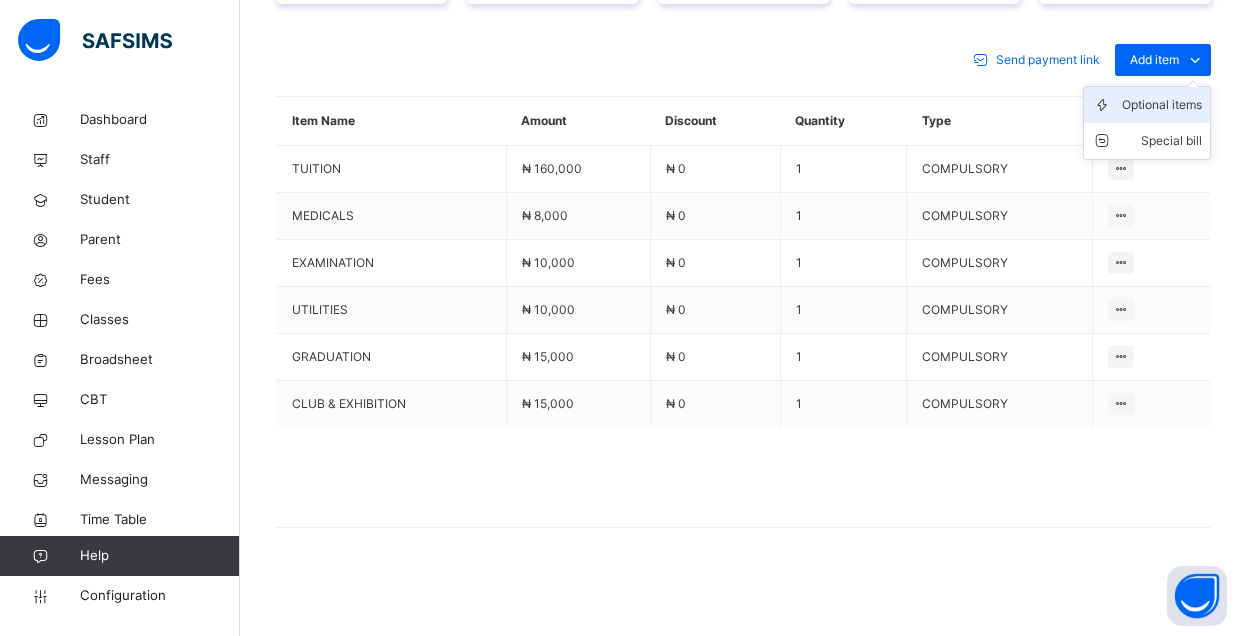 click on "Optional items" at bounding box center (1162, 105) 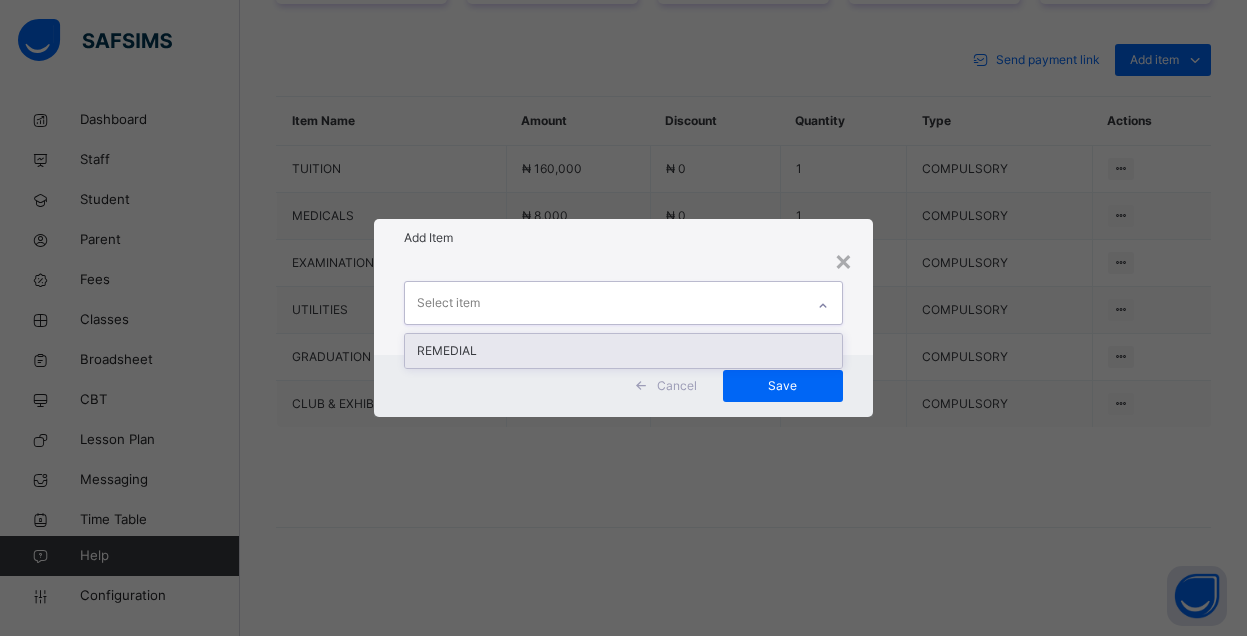 click on "Select item" at bounding box center [604, 303] 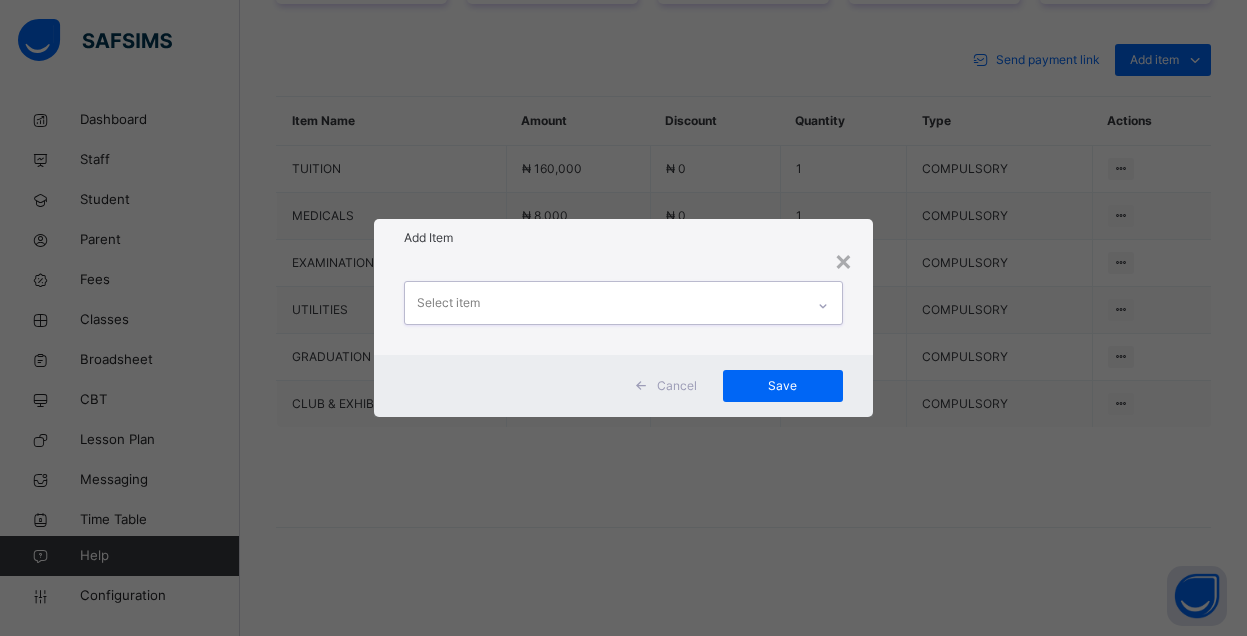 click on "Select item" at bounding box center [604, 303] 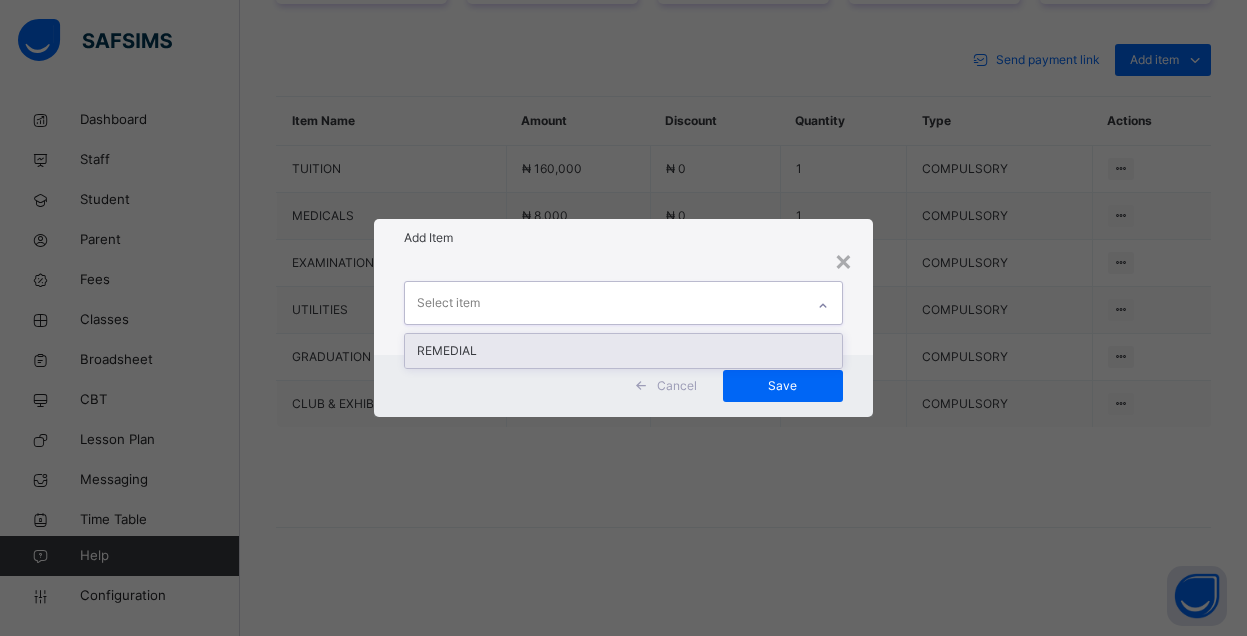 click on "Select item" at bounding box center (604, 303) 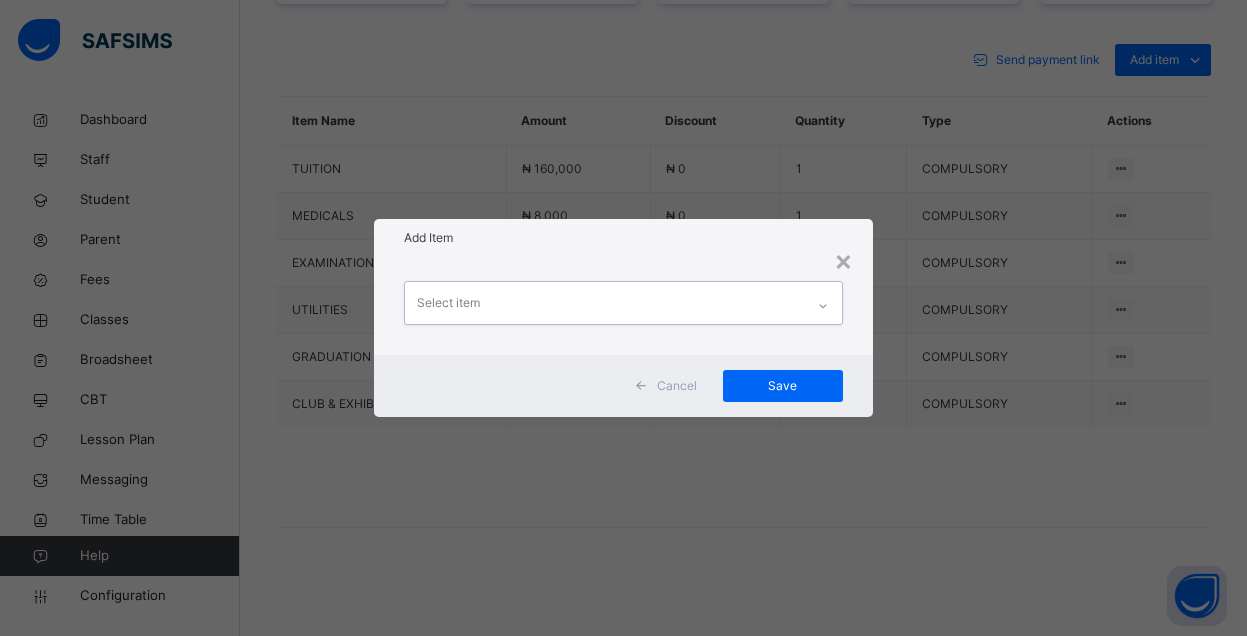 click on "Select item" at bounding box center (604, 303) 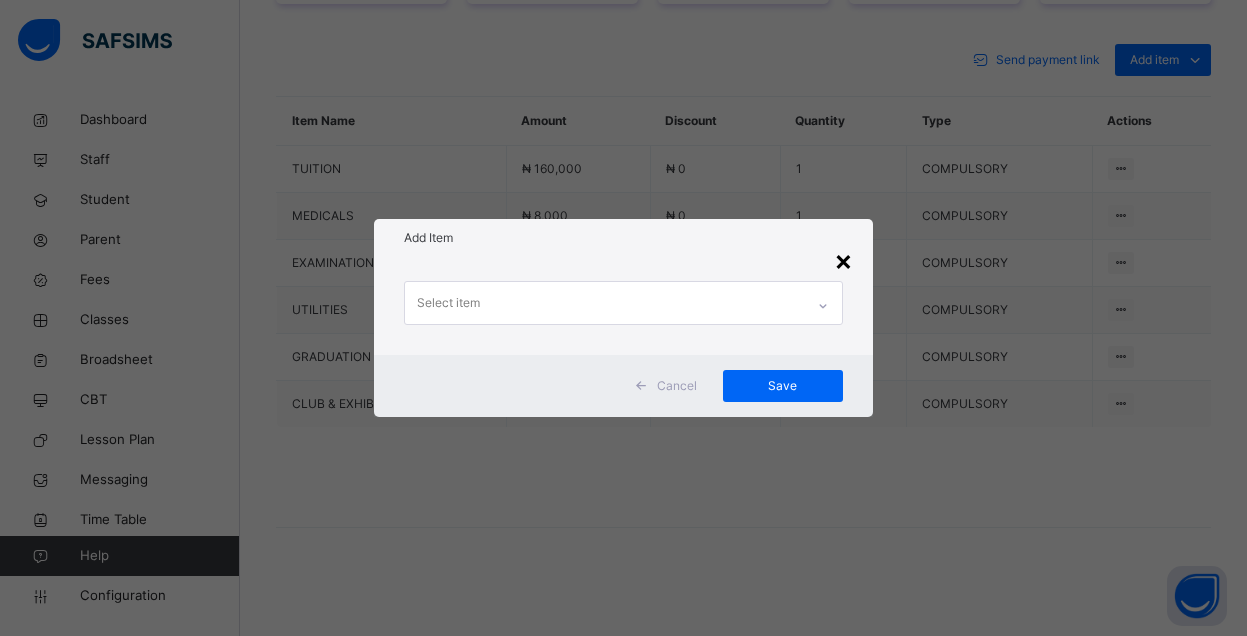click on "×" at bounding box center [843, 260] 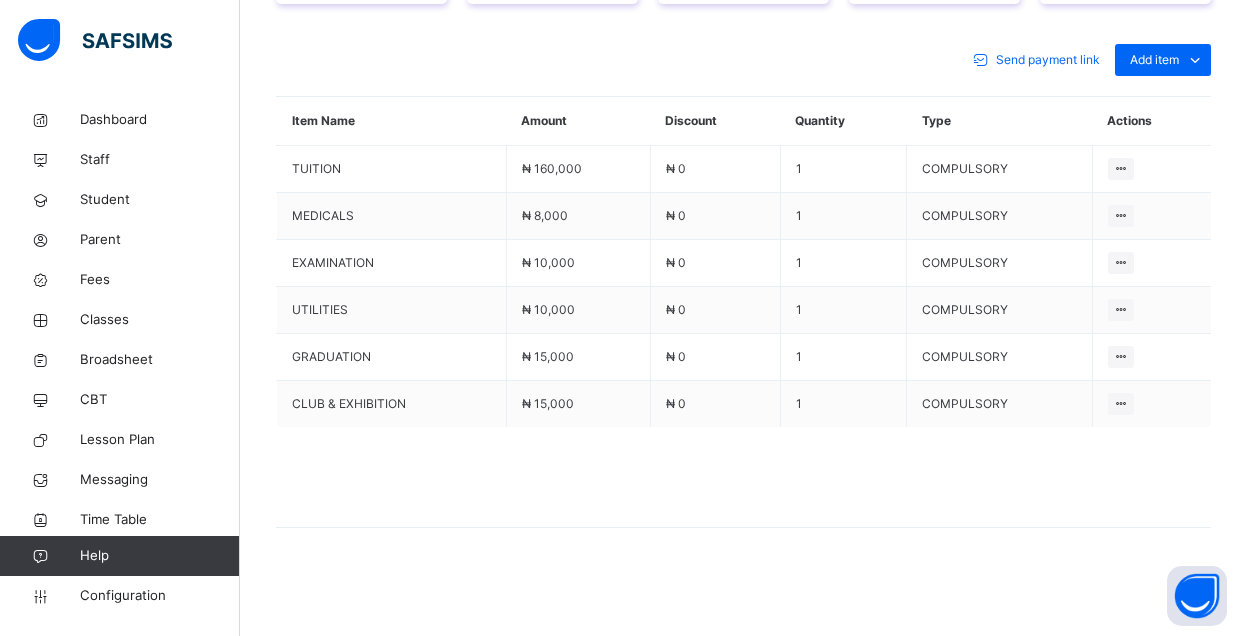 click on "Send payment link Add item Optional items Special bill" at bounding box center [743, 60] 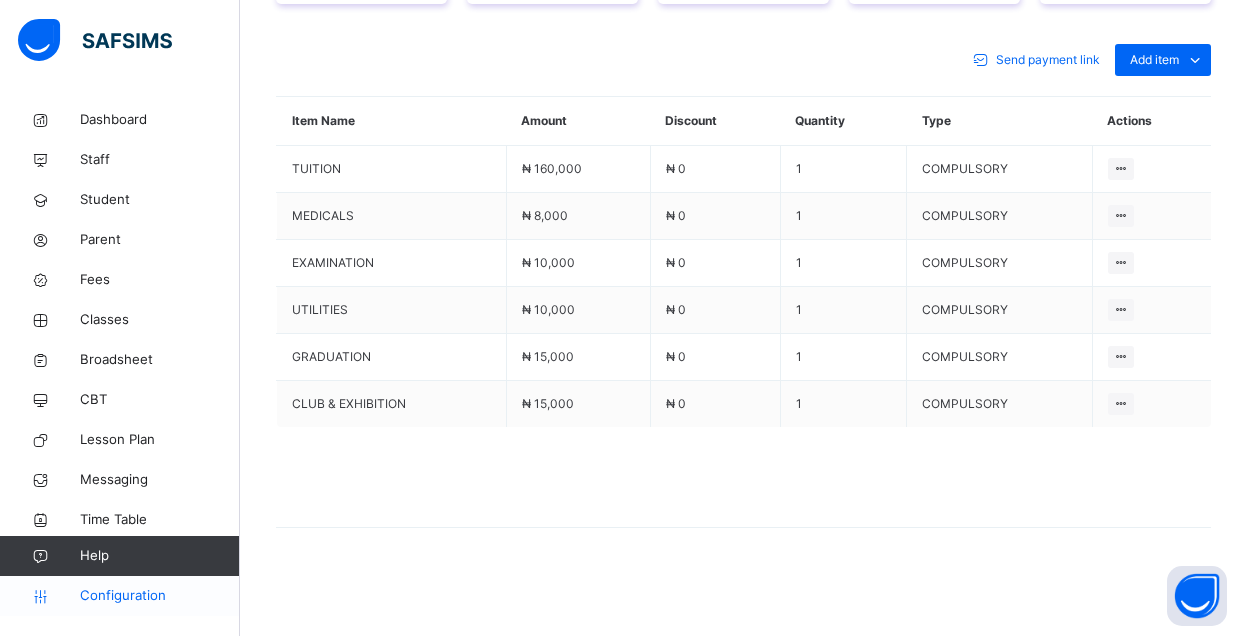 click on "Configuration" at bounding box center [159, 596] 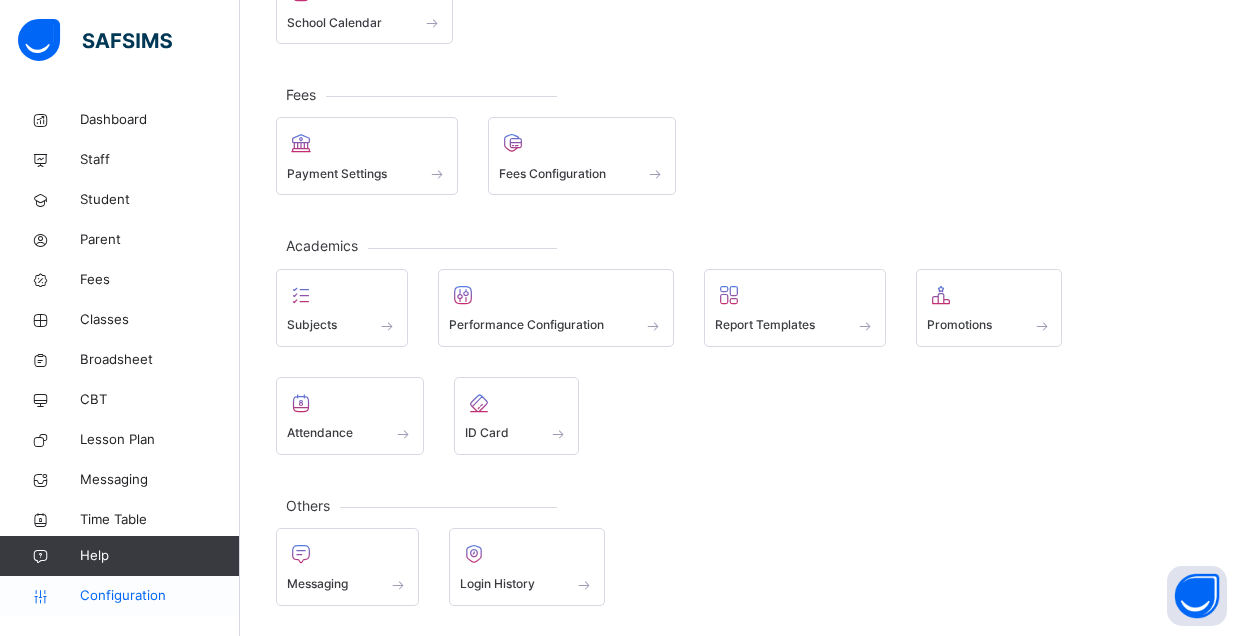 scroll, scrollTop: 305, scrollLeft: 0, axis: vertical 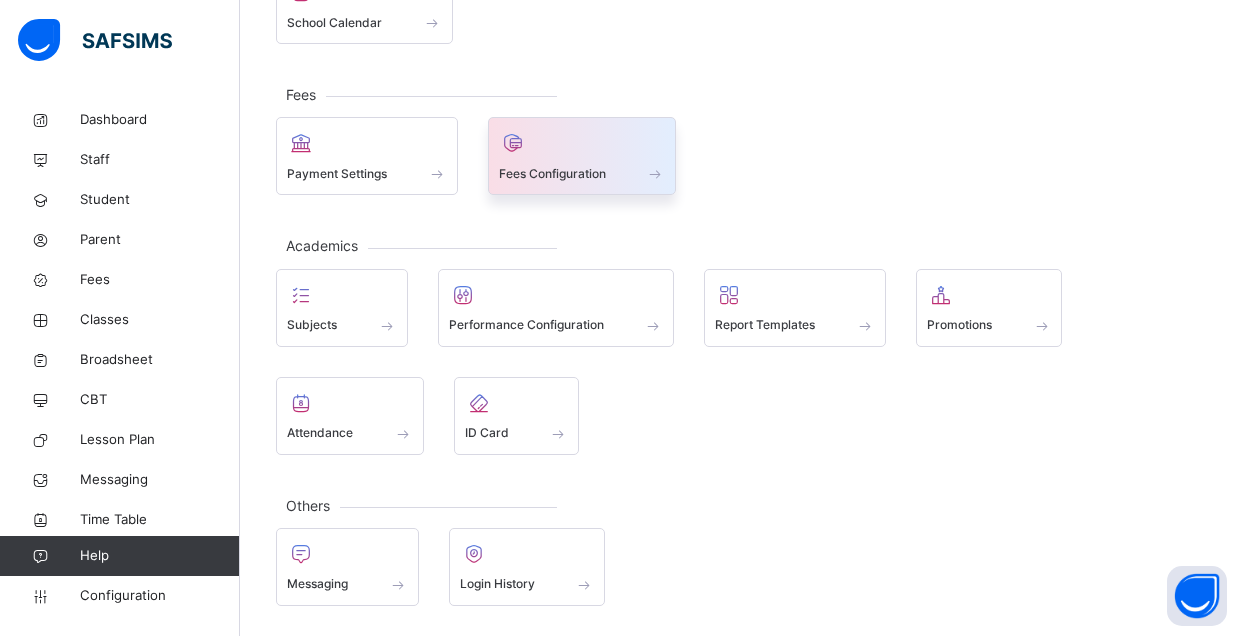 click at bounding box center [582, 143] 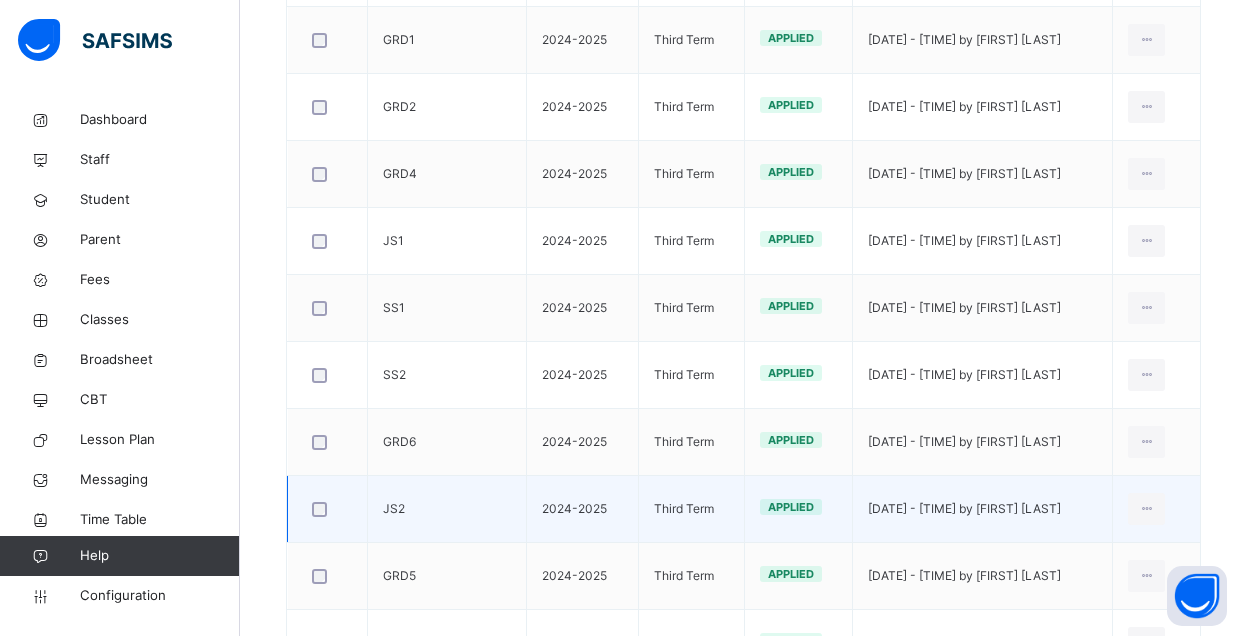 scroll, scrollTop: 690, scrollLeft: 0, axis: vertical 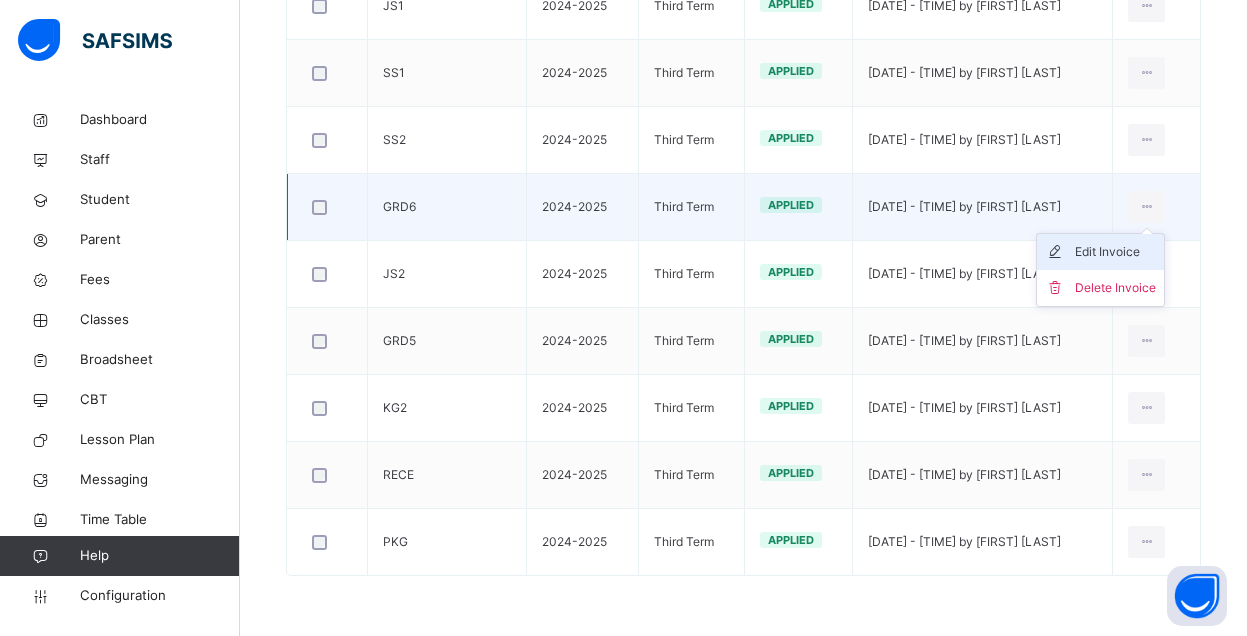 click on "Edit Invoice" at bounding box center (1115, 252) 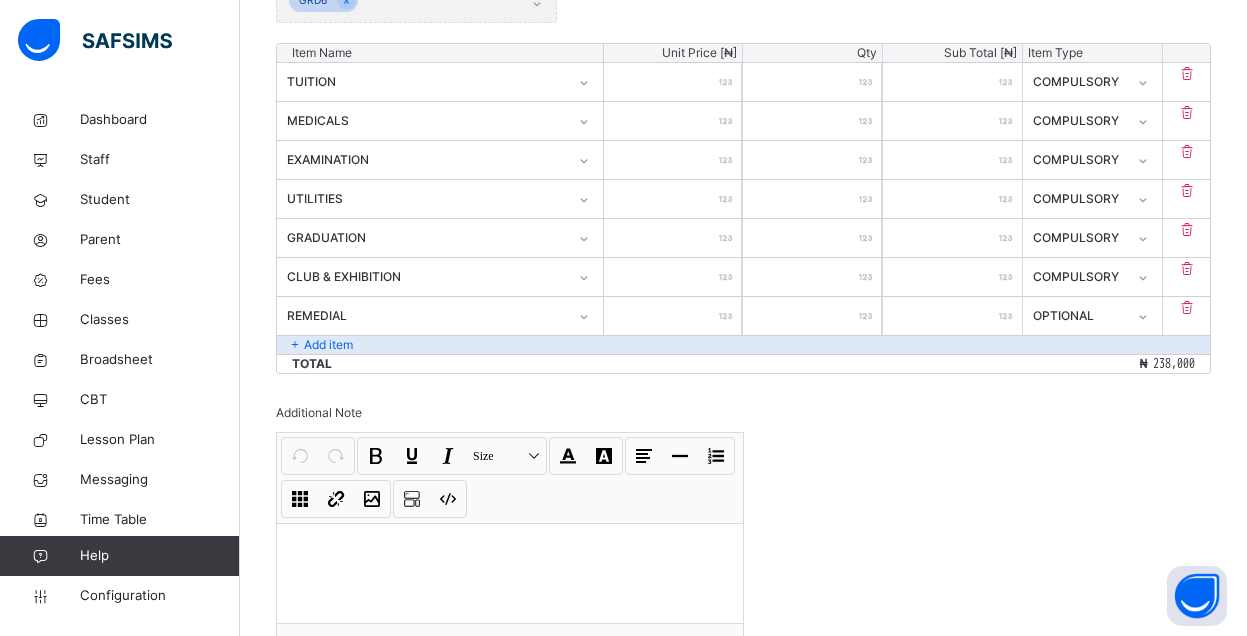 scroll, scrollTop: 555, scrollLeft: 0, axis: vertical 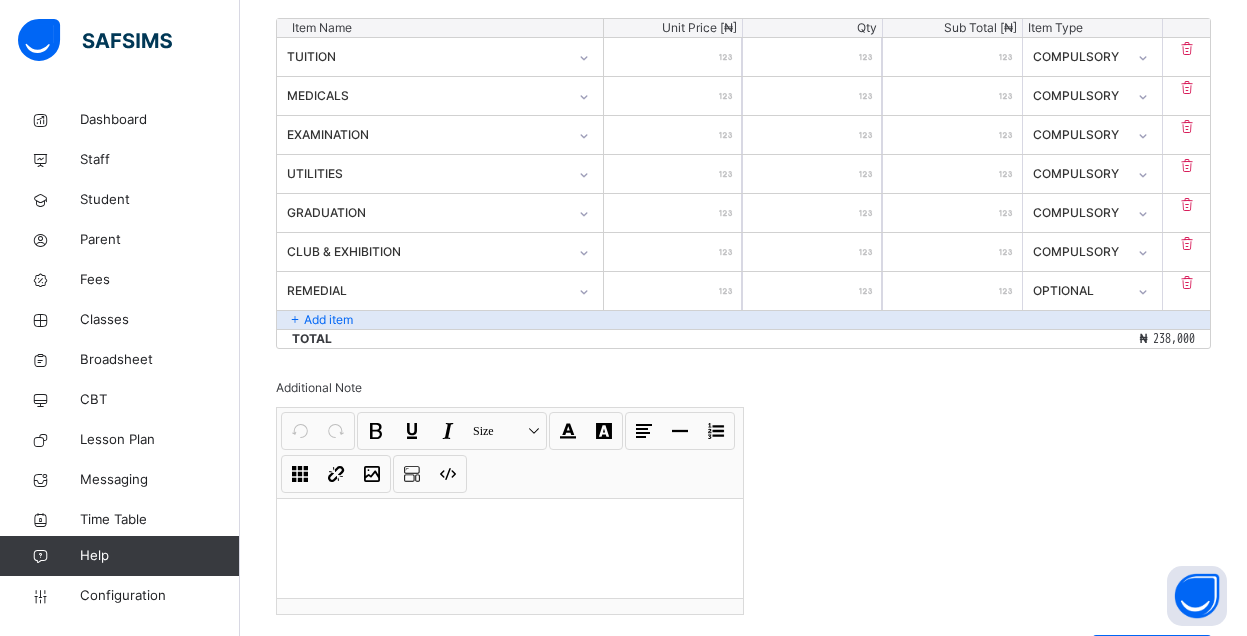 click on "Add item" at bounding box center [328, 320] 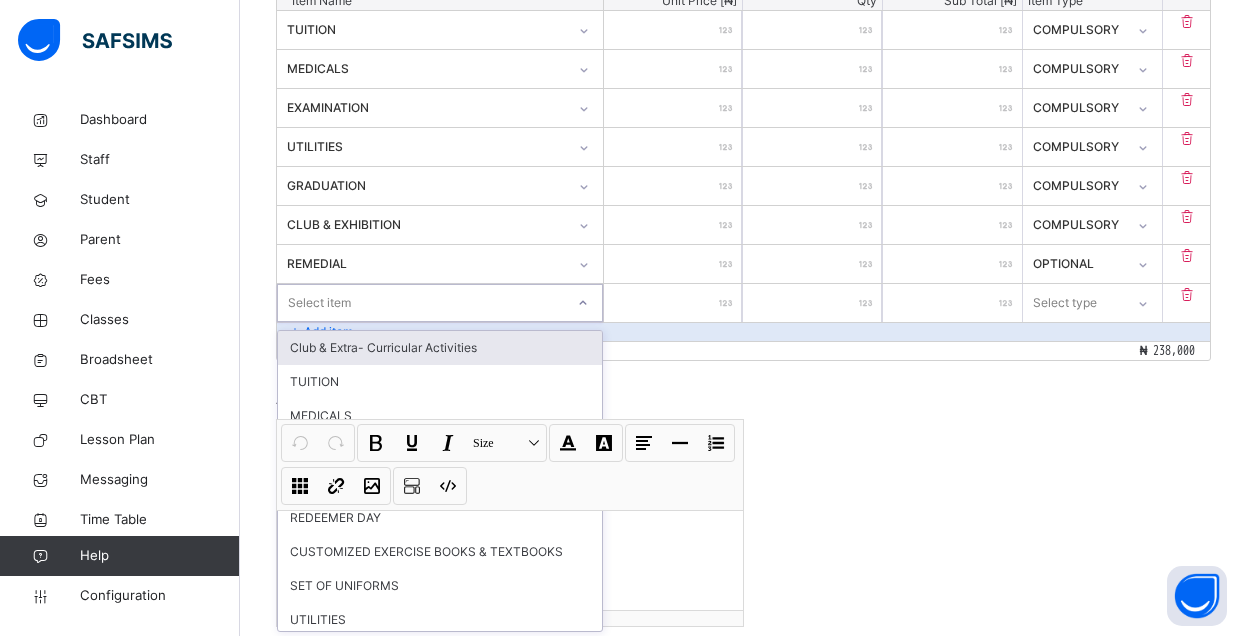 click on "Item Name Unit Price [ ₦ ] Qty Sub Total [ ₦ ] Item Type TUITION ****** * ****** COMPULSORY MEDICALS **** * **** COMPULSORY EXAMINATION ***** * ***** COMPULSORY UTILITIES ***** * ***** COMPULSORY GRADUATION ***** * ***** COMPULSORY CLUB & EXHIBITION ***** * ***** COMPULSORY REMEDIAL ***** * ***** OPTIONAL      option Club  & Extra- Curricular Activities  focused, 1 of 88. 88 results available. Use Up and Down to choose options, press Enter to select the currently focused option, press Escape to exit the menu, press Tab to select the option and exit the menu. Select item Club  & Extra- Curricular Activities  TUITION  MEDICALS  EXAMINATION  SPORTS  REDEEMER DAY  CUSTOMIZED EXERCISE BOOKS & TEXTBOOKS  SET OF UNIFORMS  UTILITIES  CHRISTMAS PARTY  DEVELOPMENT LEVY  PRACTICALS  BOATER HAT  EASTER PARTY  SPEECH & PRIZE GIVING  GRADUATION  EXCURSION  JANUARY FEE C/R  FEB. FEE C/R  MARCH FEE C/R  APRIL FEE C/R  MAY FEE C/R  JUNE FEE C/R  JULY FEE C/R  AUGUST FEE C/R  SEPT. FEE C/R  OCT.FEE C/R  NOV. FEE C/R  *" at bounding box center (743, 176) 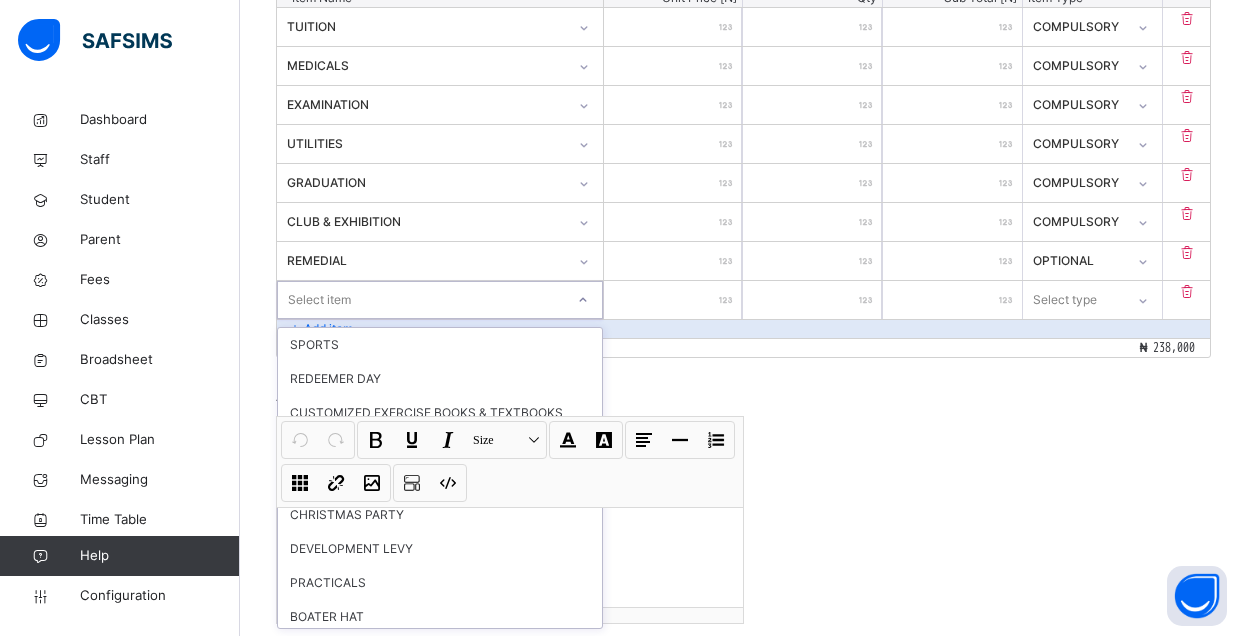 scroll, scrollTop: 146, scrollLeft: 0, axis: vertical 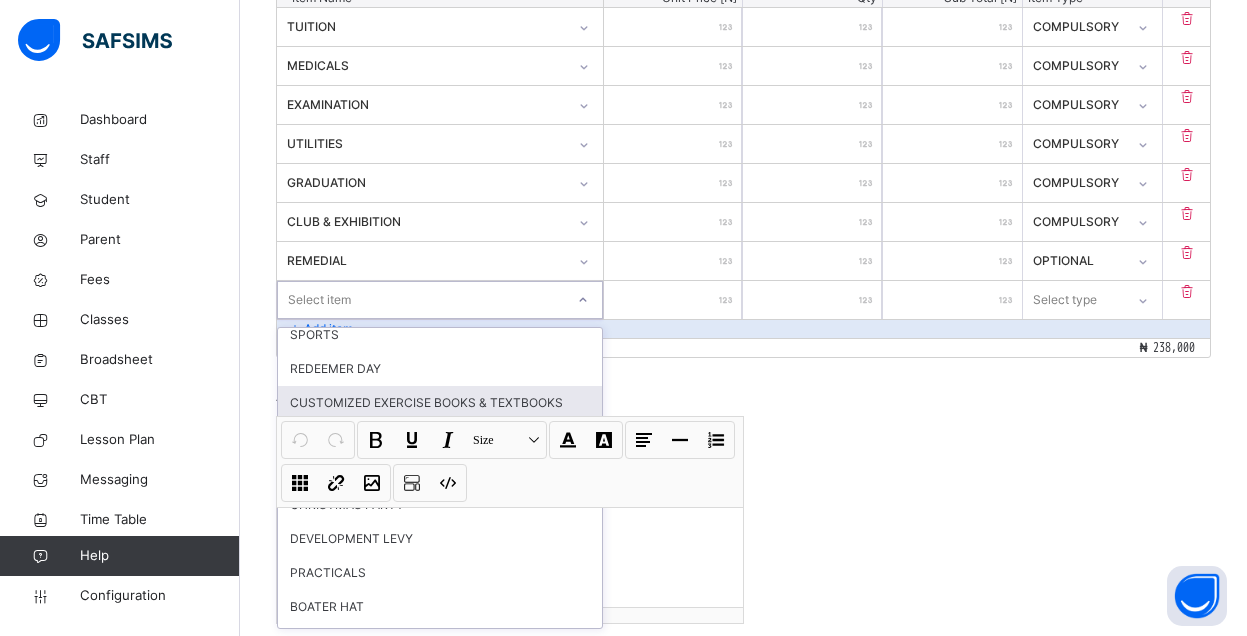 click on "CUSTOMIZED EXERCISE BOOKS & TEXTBOOKS" at bounding box center (440, 403) 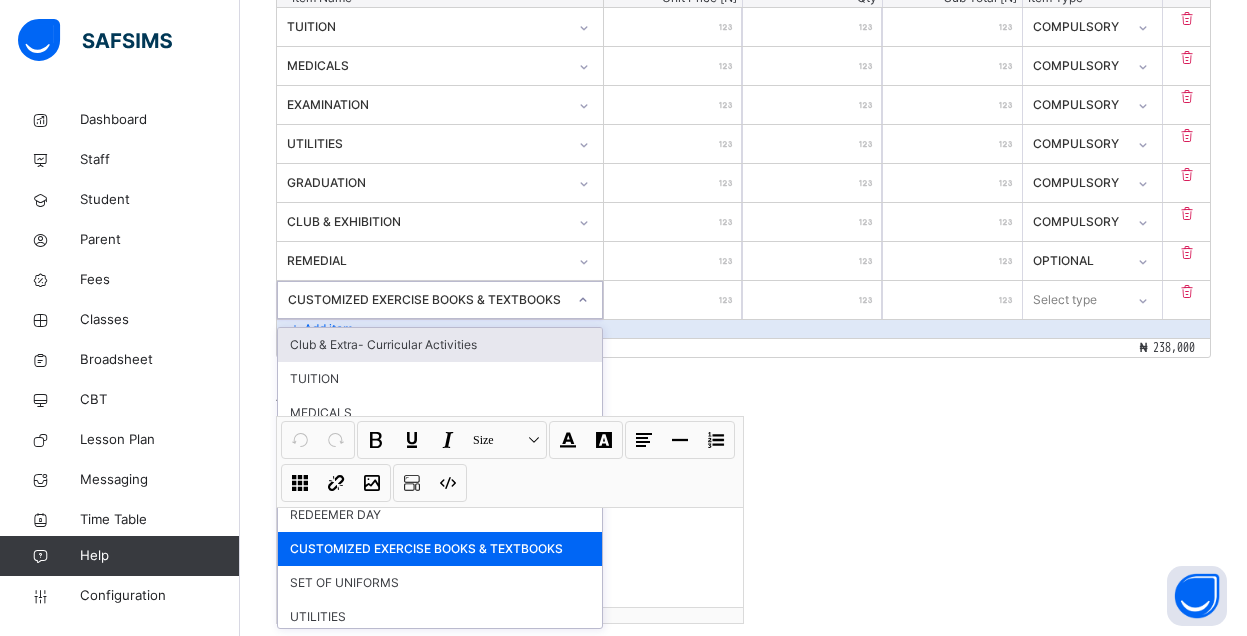 click on "CUSTOMIZED EXERCISE BOOKS & TEXTBOOKS" at bounding box center (427, 300) 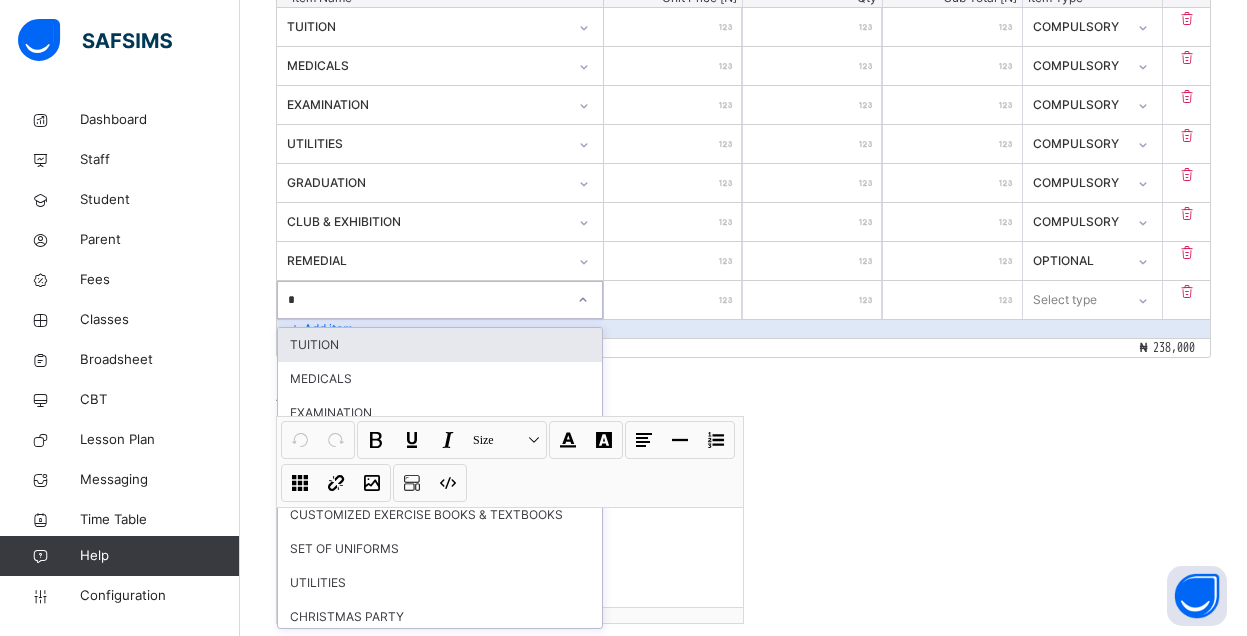 type on "**" 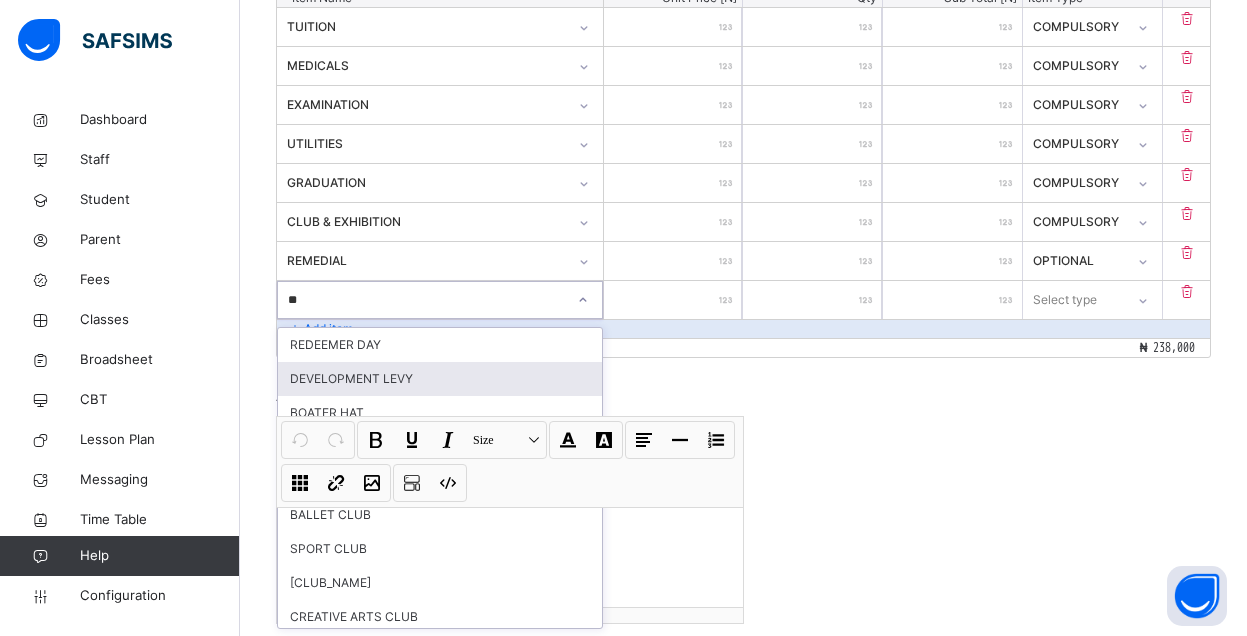 click on "DEVELOPMENT LEVY" at bounding box center [440, 379] 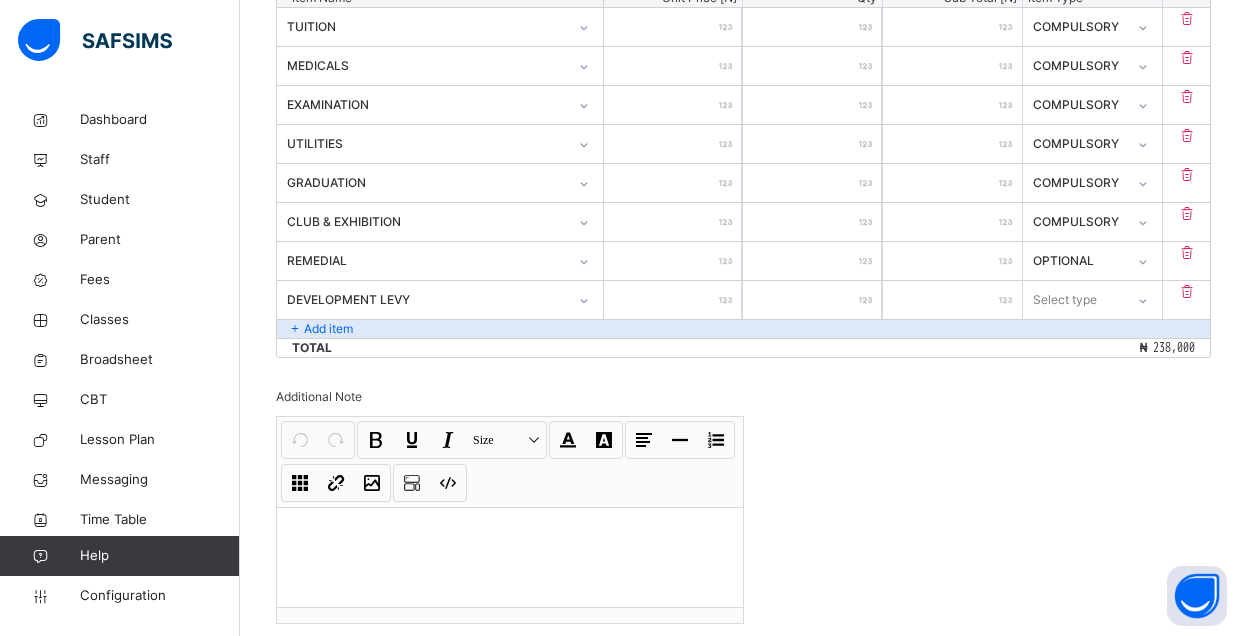 click at bounding box center (673, 300) 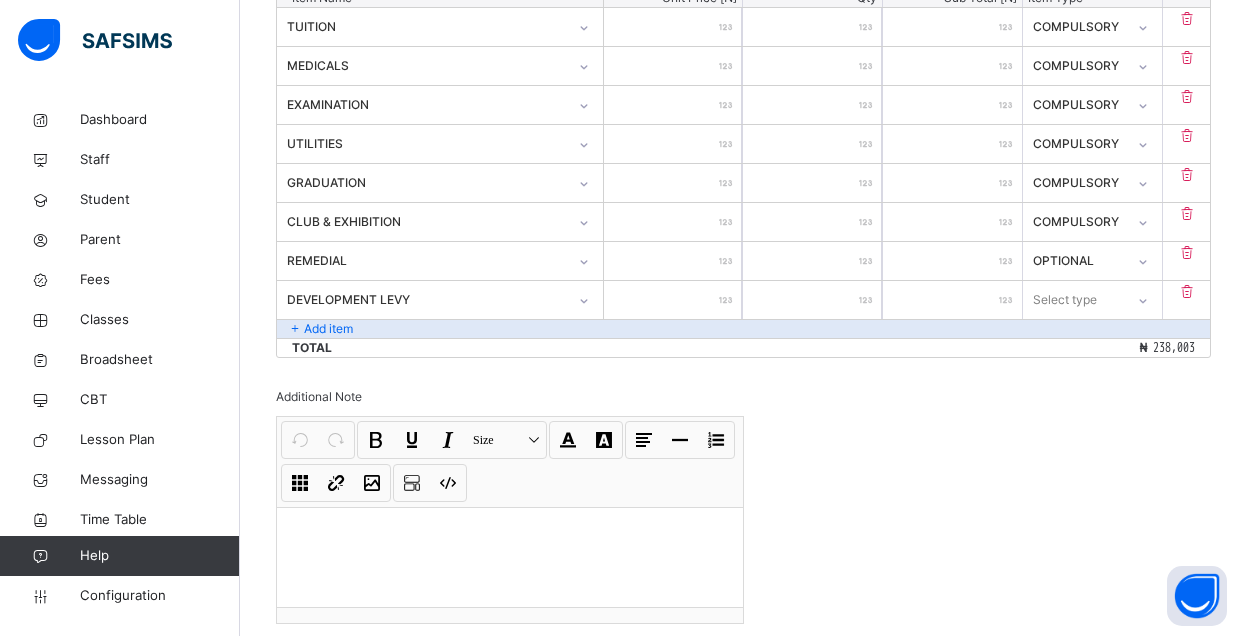 type on "**" 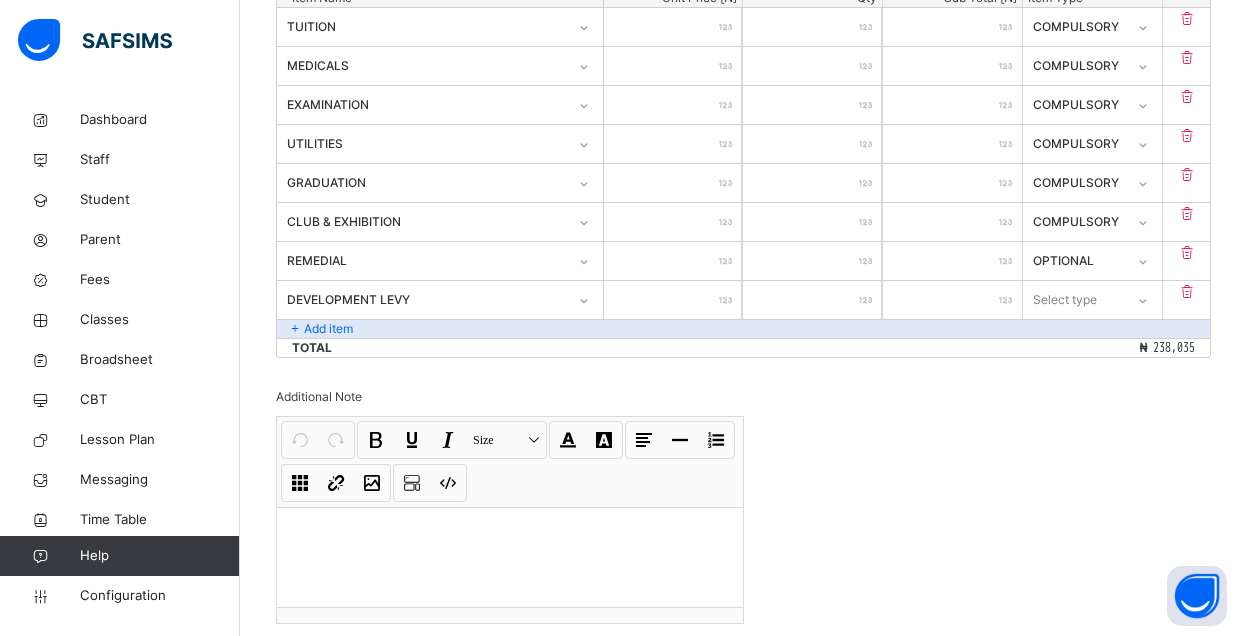 type on "***" 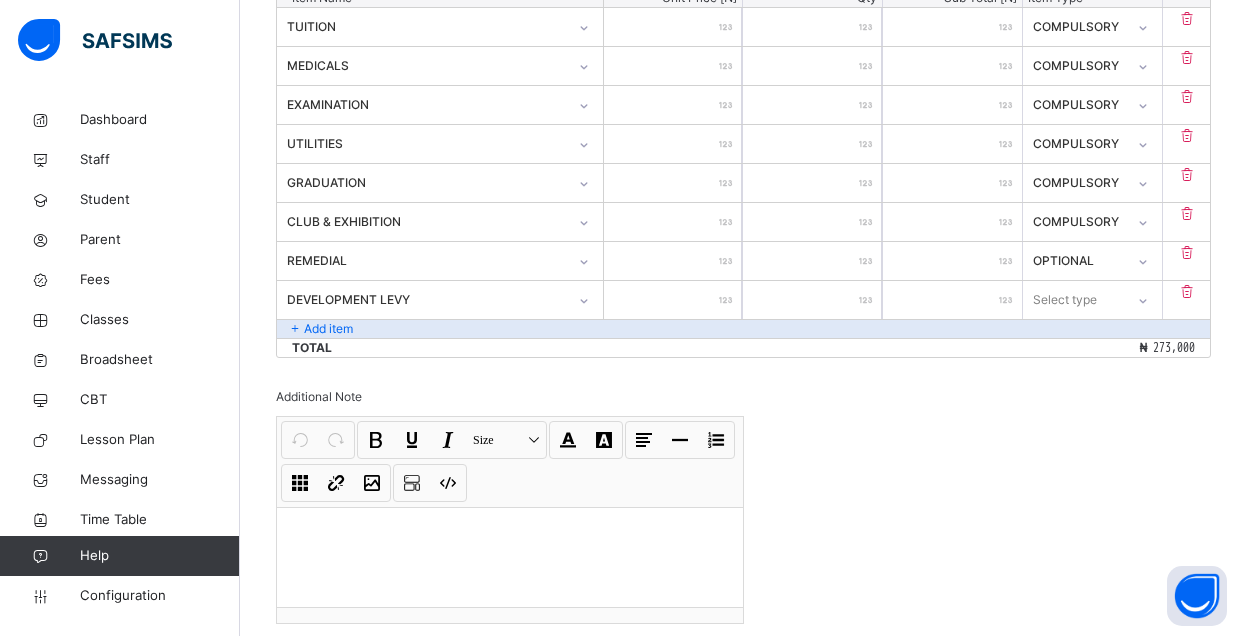 type on "*****" 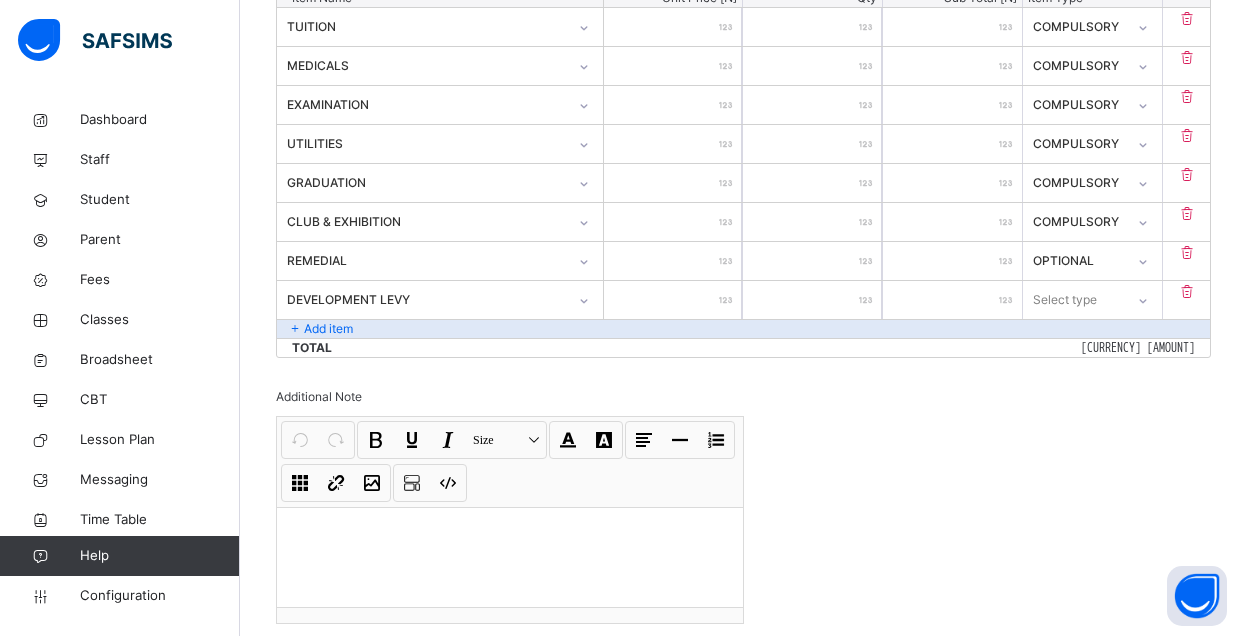 type on "*****" 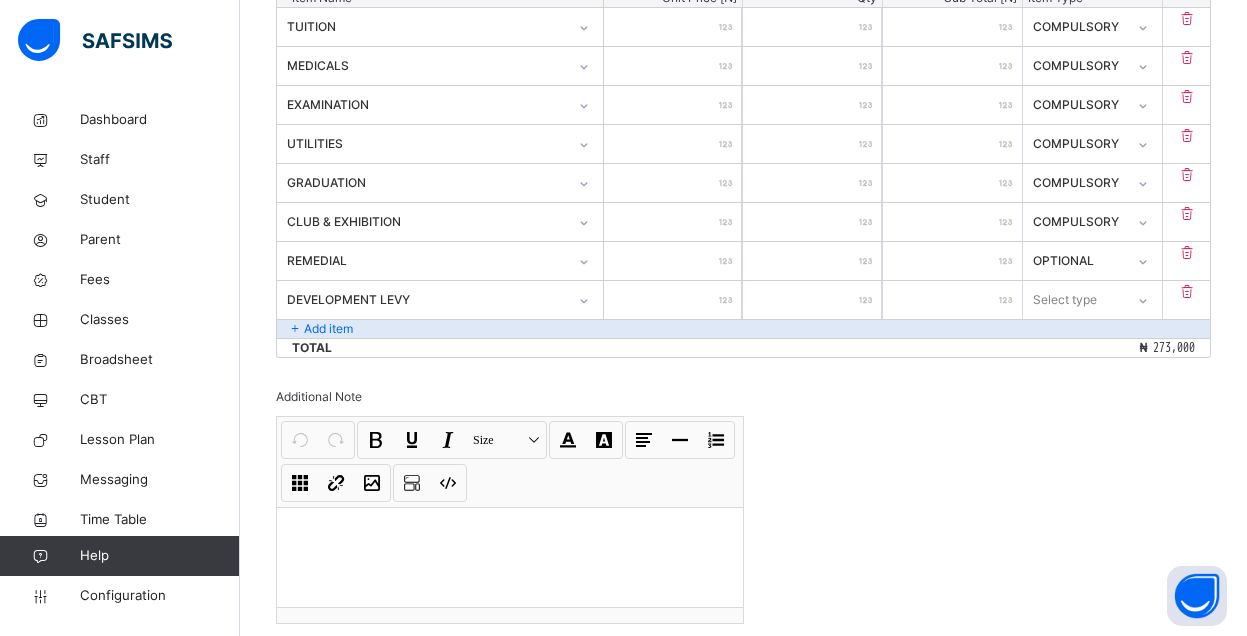 type on "*****" 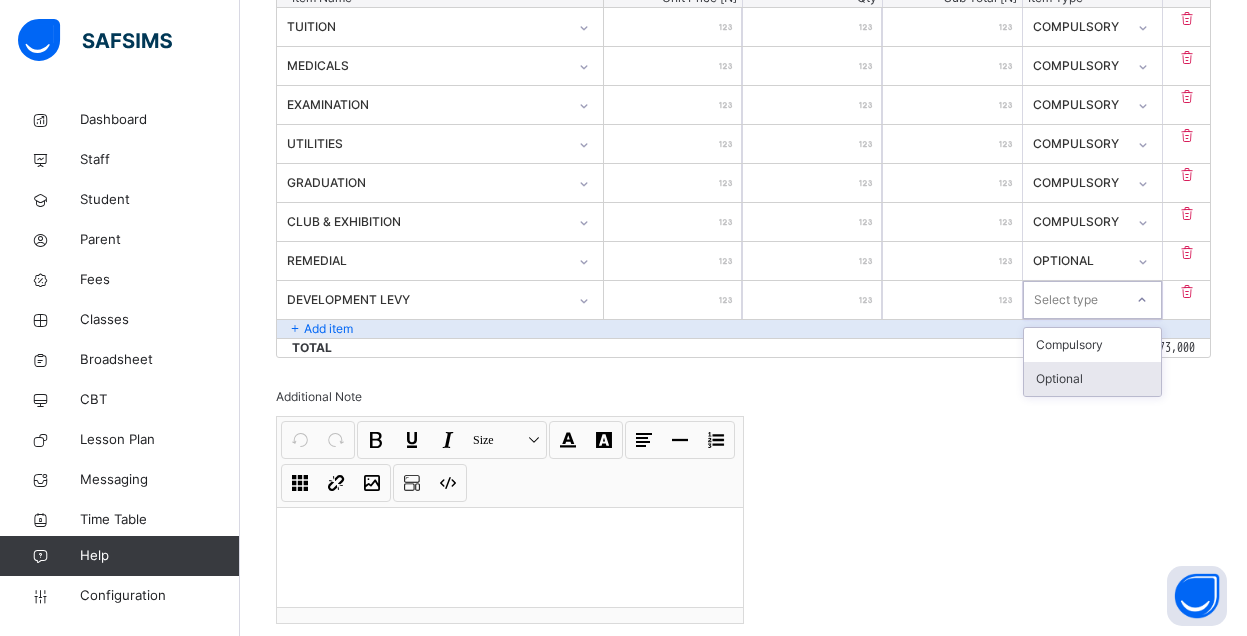 click on "Optional" at bounding box center [1092, 379] 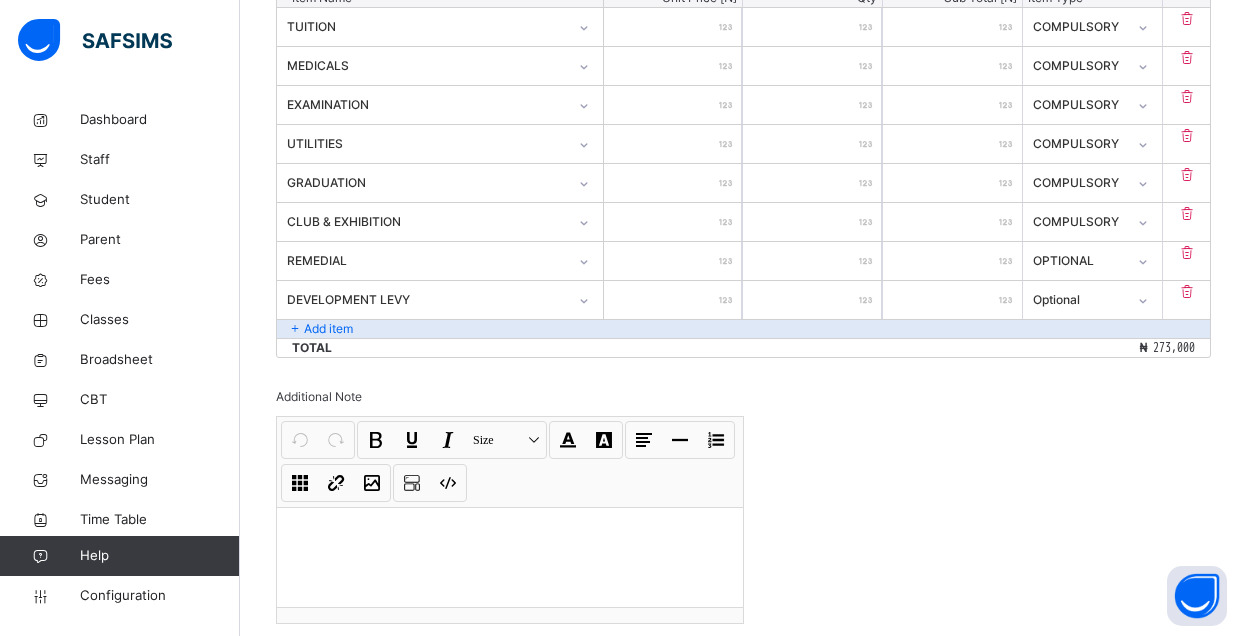 click on "Add item" at bounding box center (743, 328) 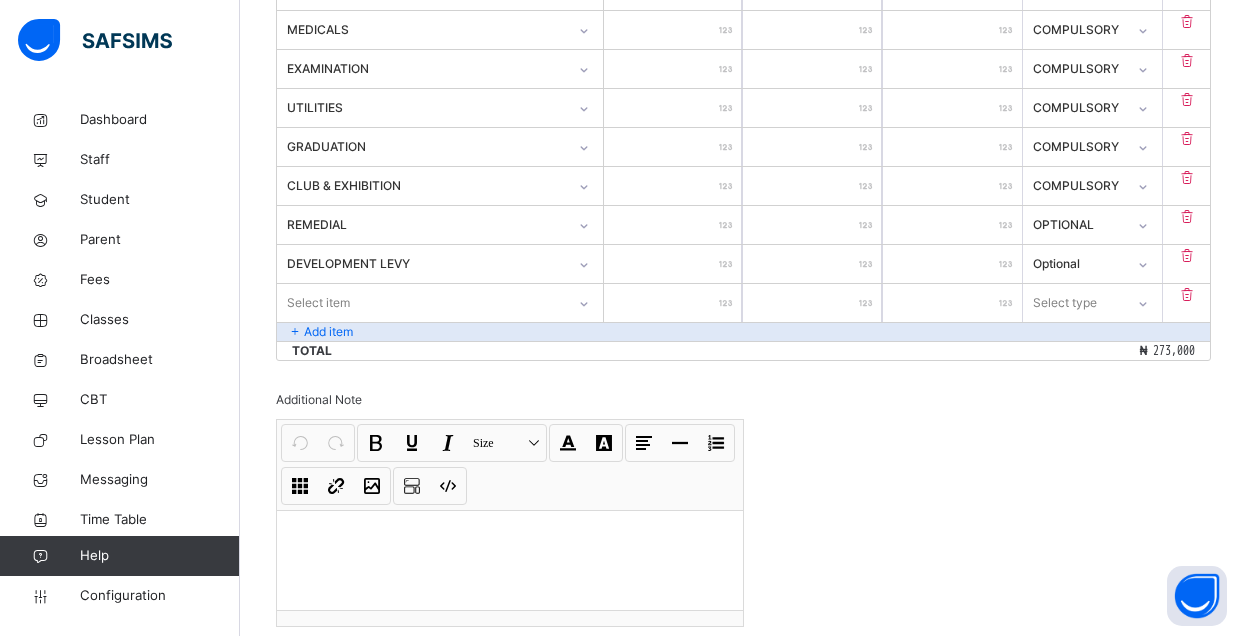 click on "Select item" at bounding box center (440, 303) 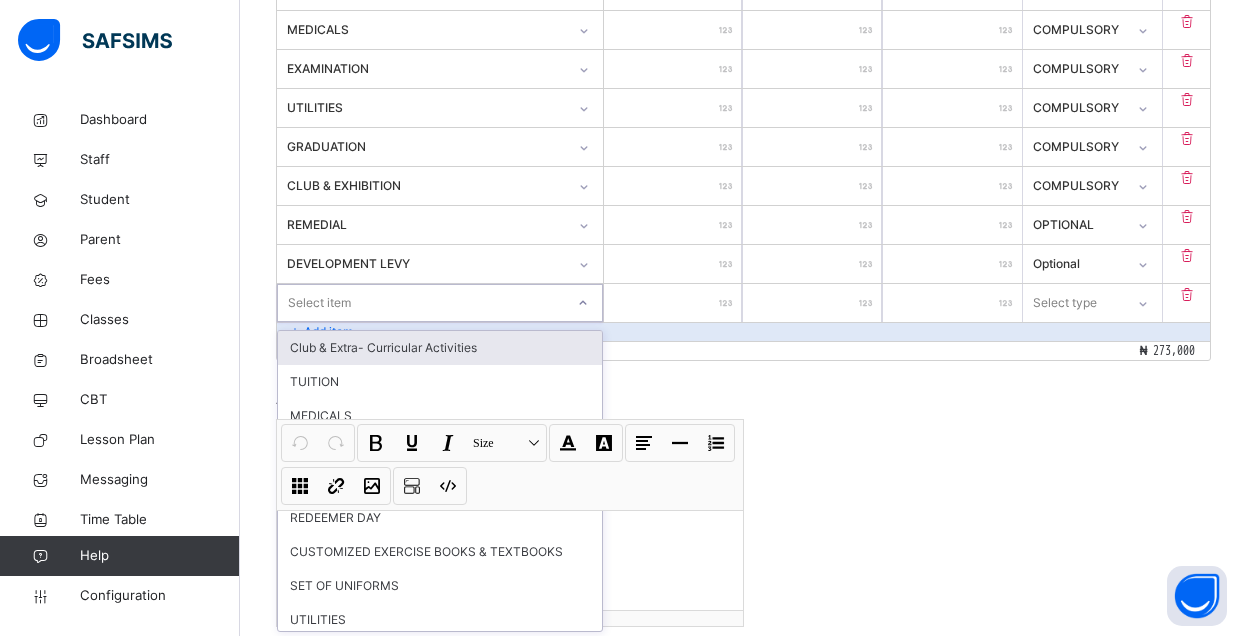 scroll, scrollTop: 624, scrollLeft: 0, axis: vertical 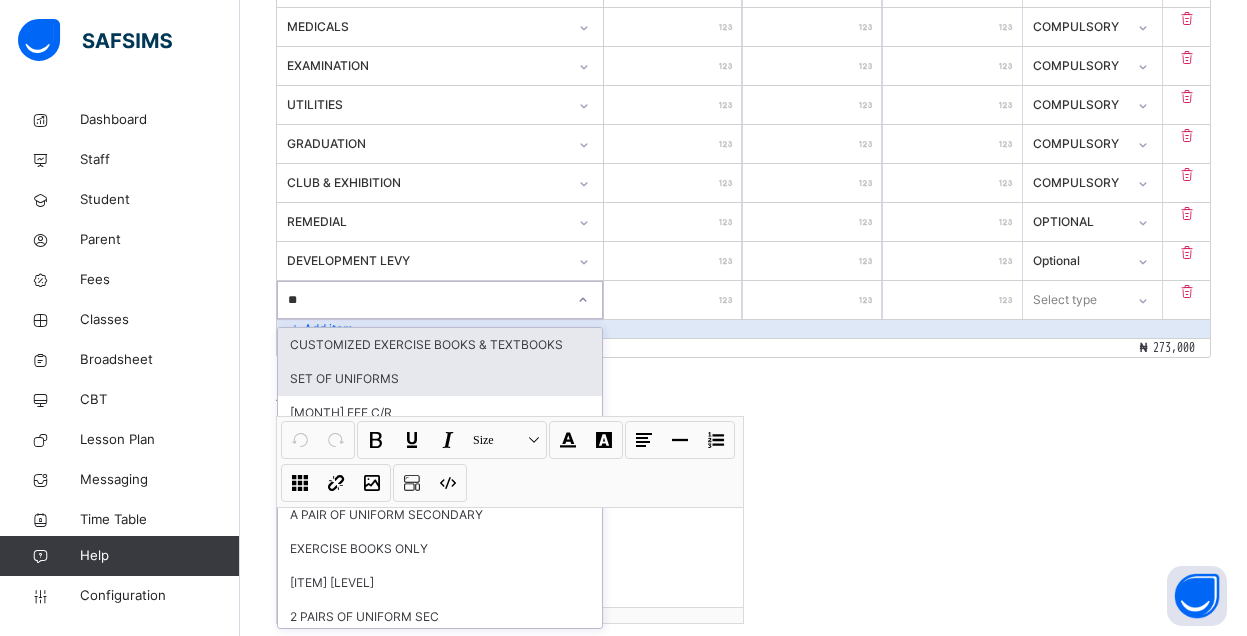 type on "***" 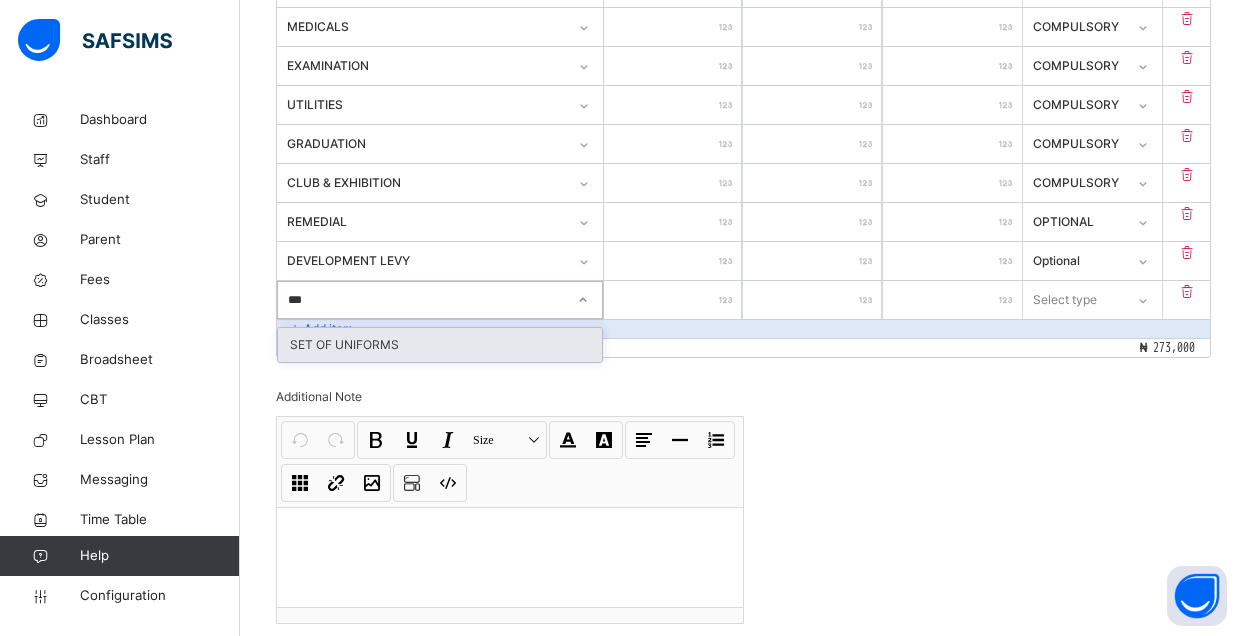 click on "SET OF UNIFORMS" at bounding box center [440, 345] 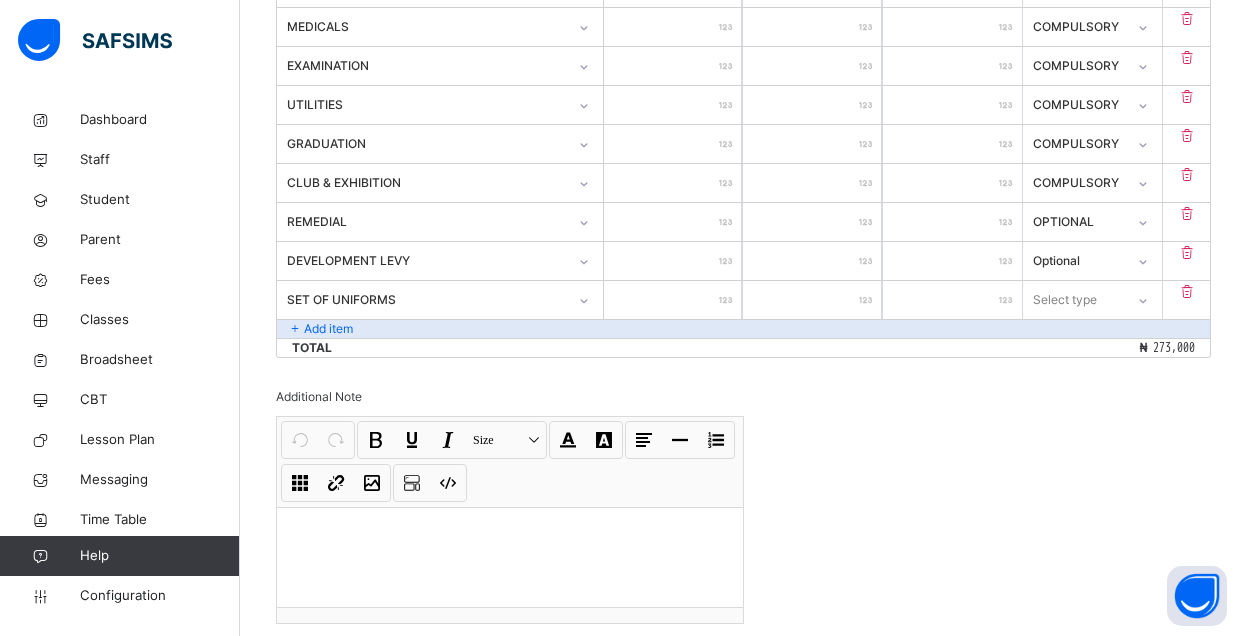 click on "Add item" at bounding box center [743, 328] 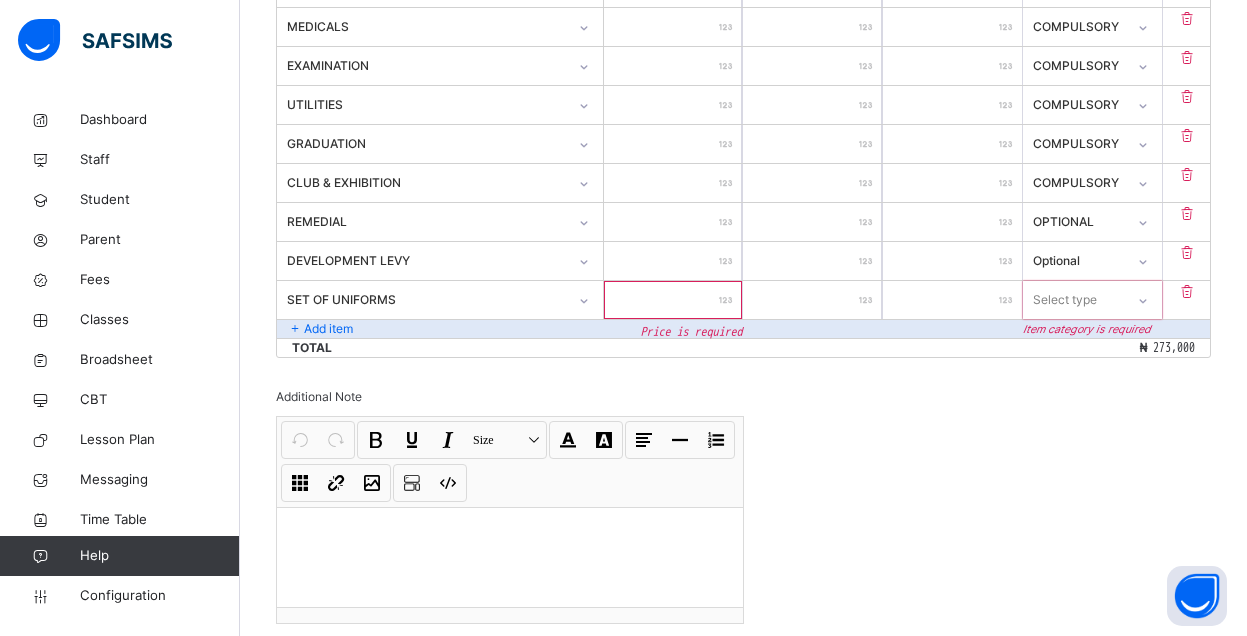 click on "Add item" at bounding box center [743, 328] 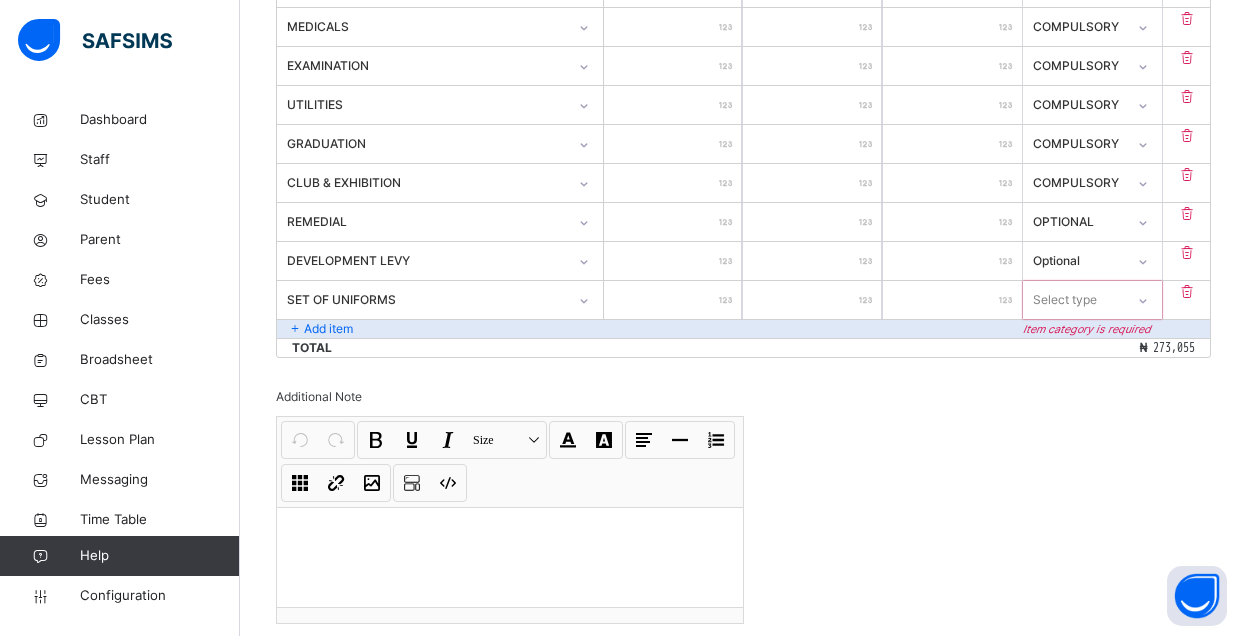 type on "****" 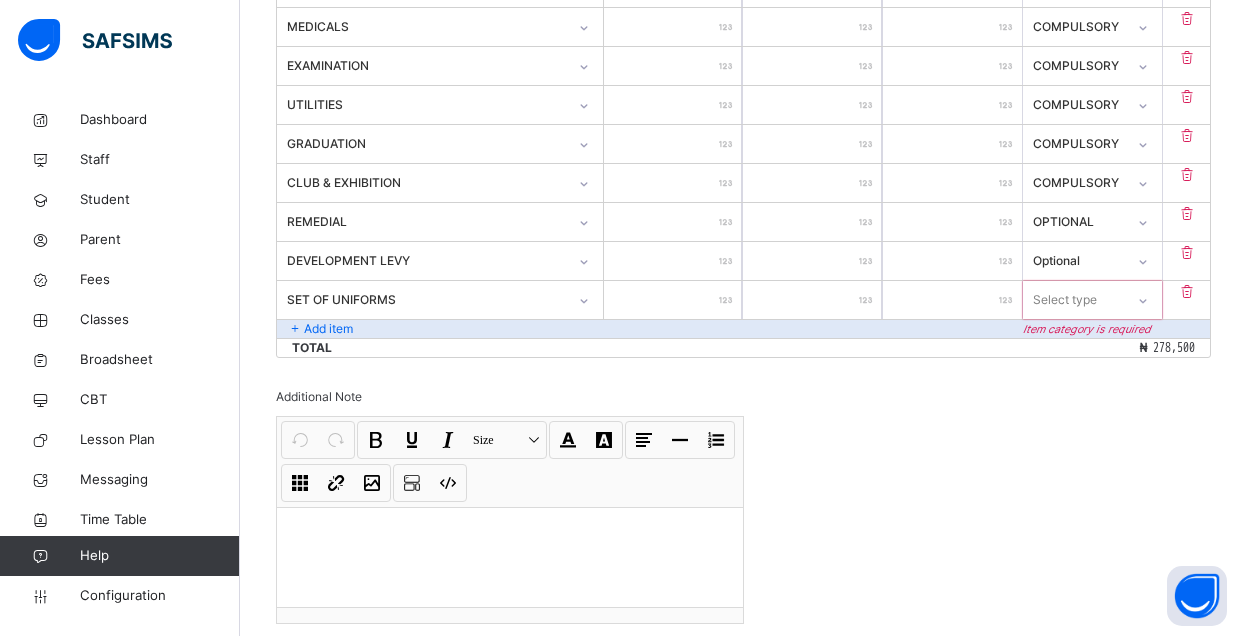type on "*****" 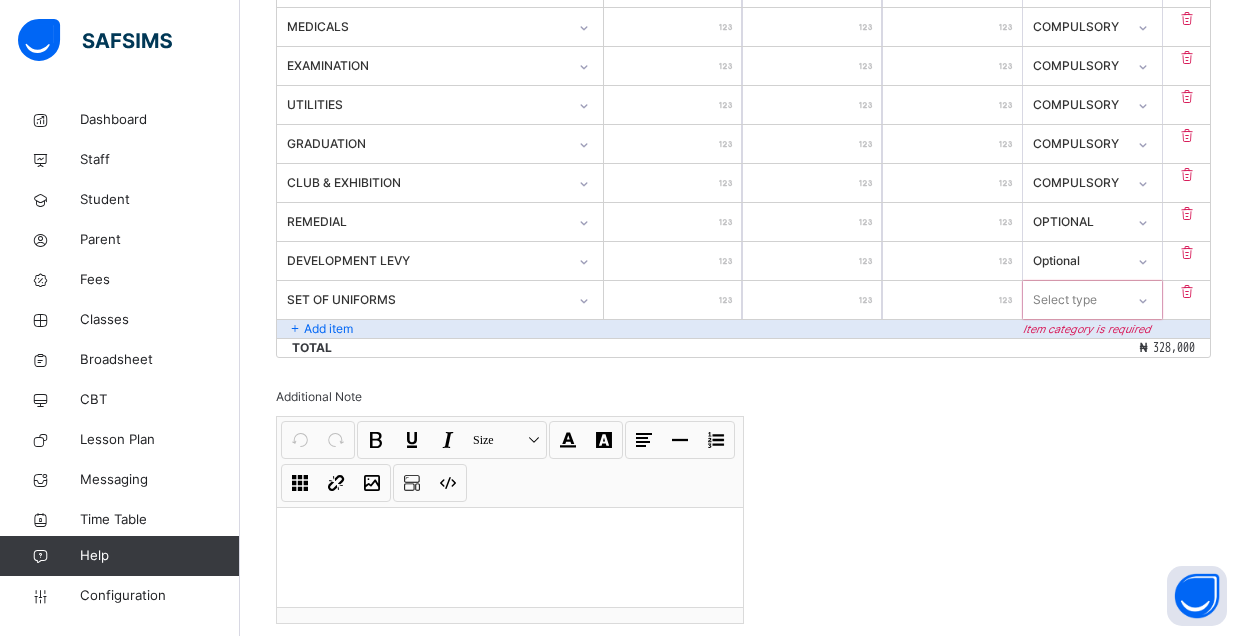 type on "*****" 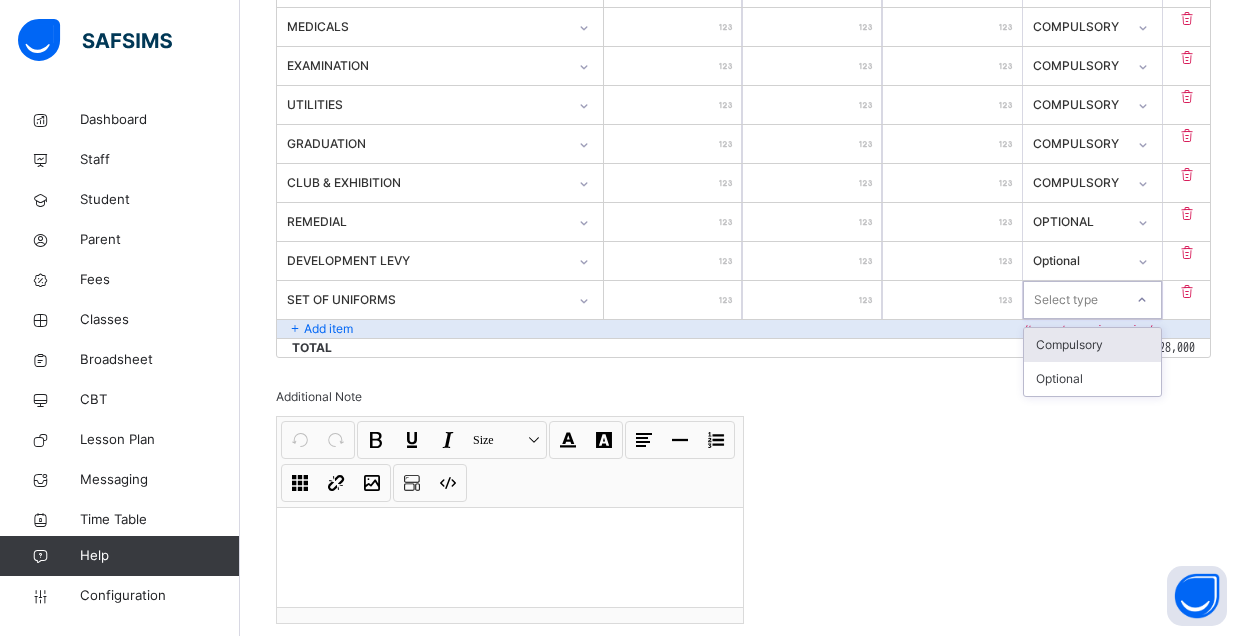 click on "Select type" at bounding box center [1073, 299] 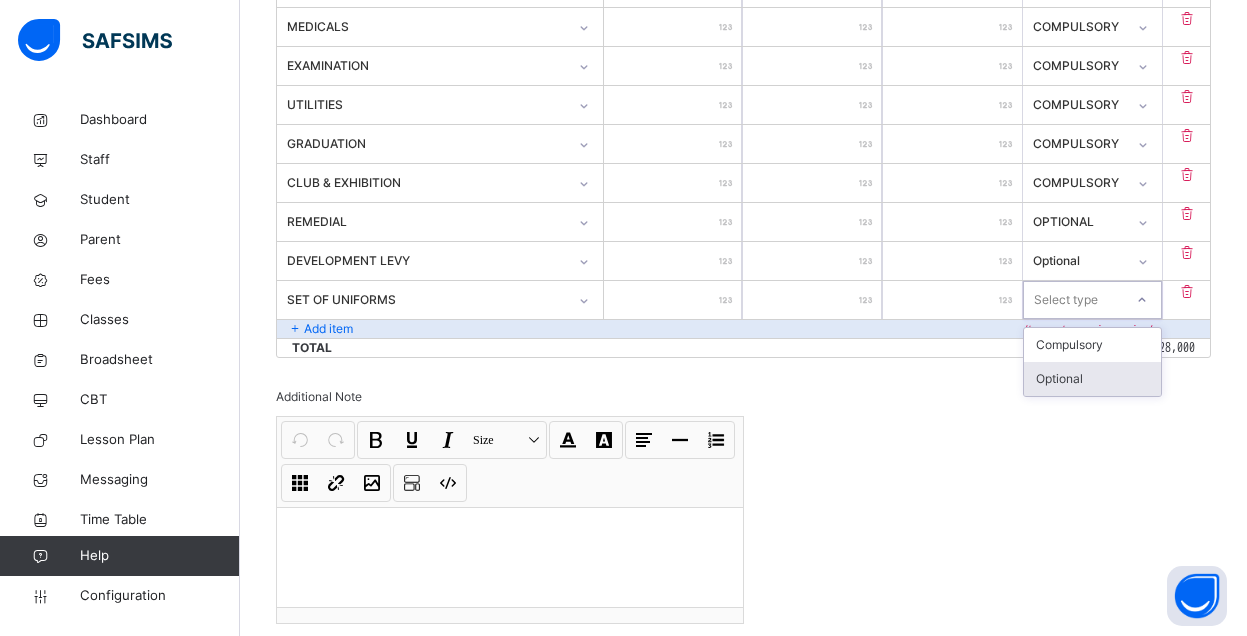 click on "Optional" at bounding box center (1092, 379) 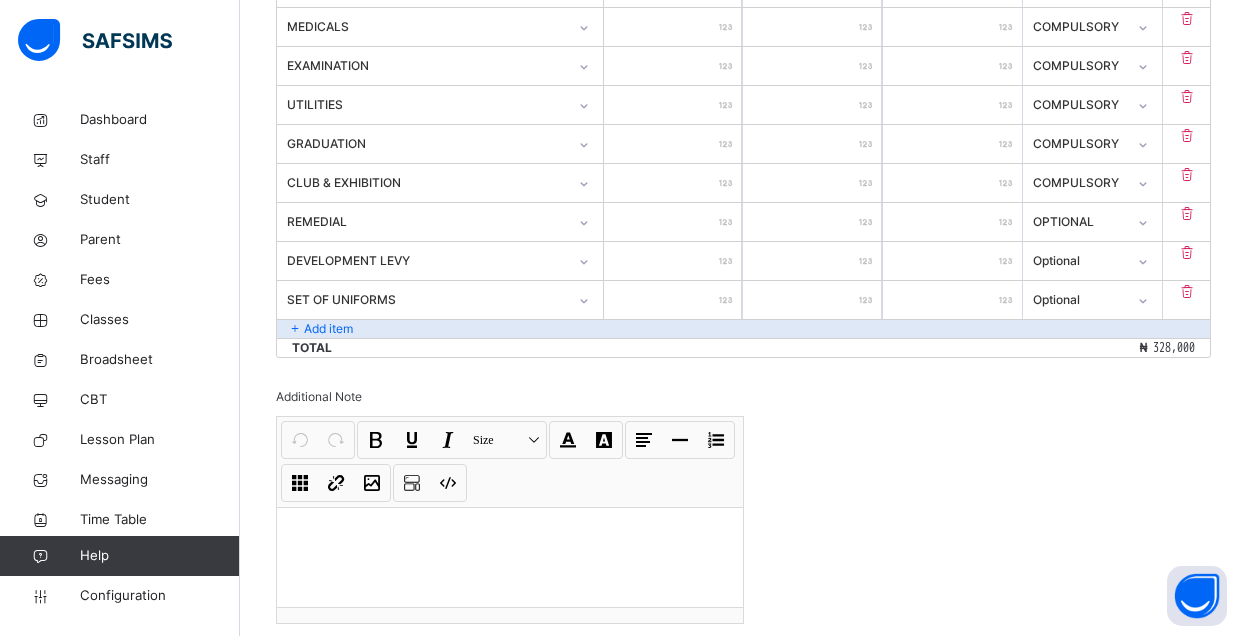 click on "Add item" at bounding box center (328, 329) 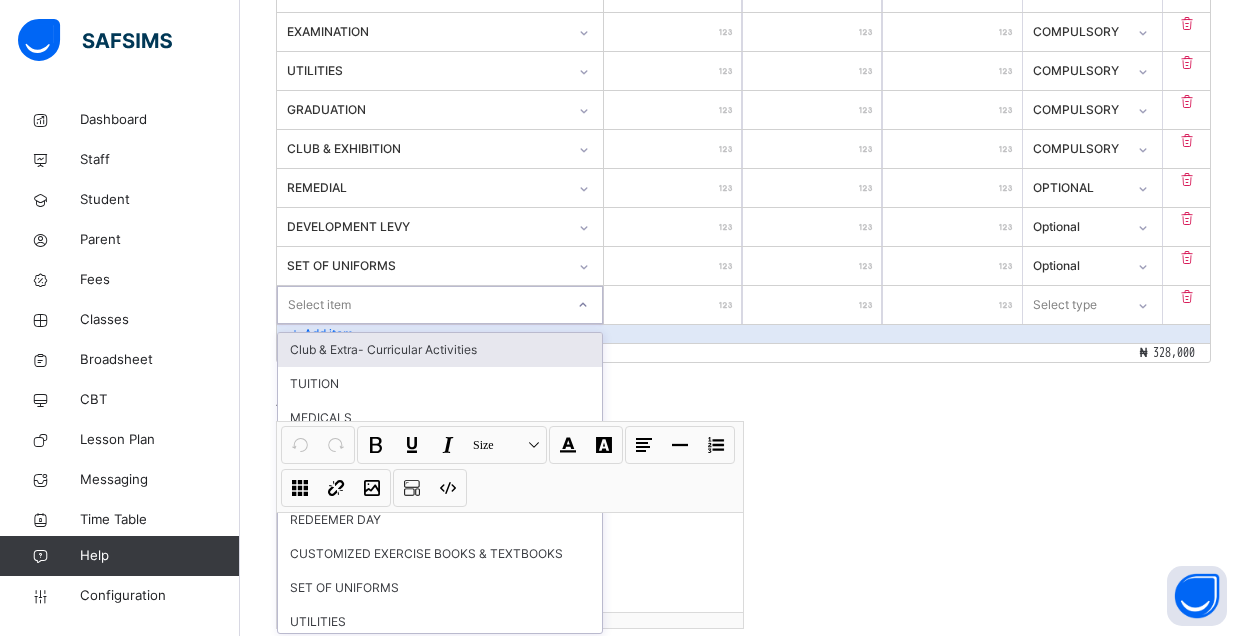 scroll, scrollTop: 663, scrollLeft: 0, axis: vertical 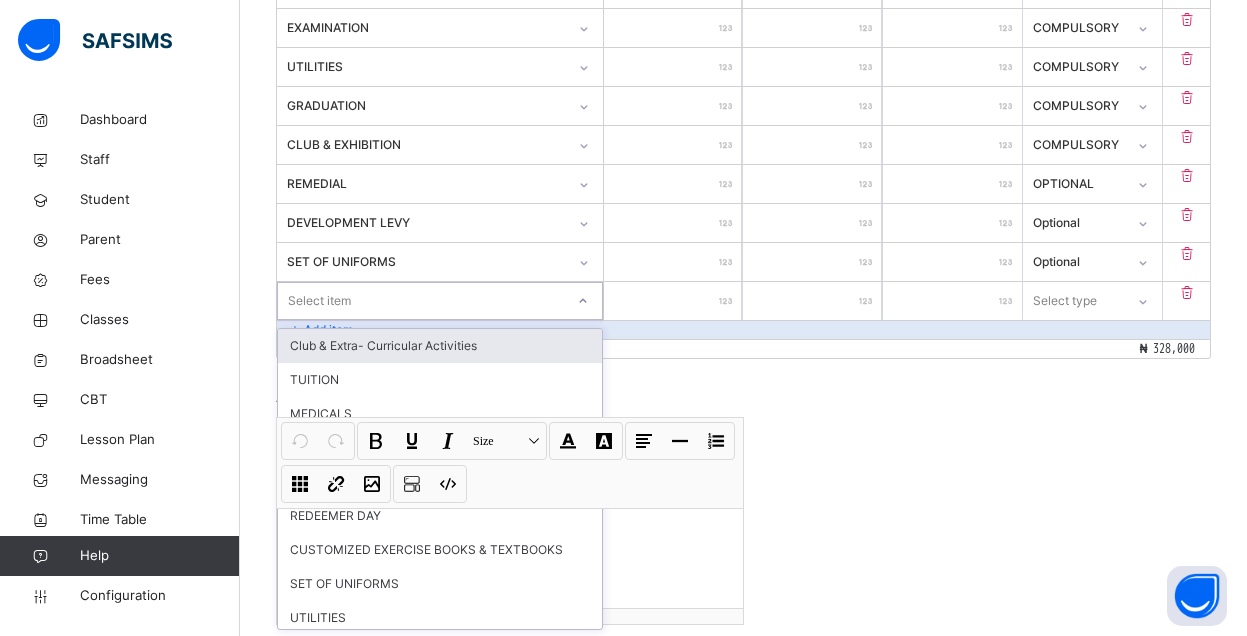 click on "option Club  & Extra- Curricular Activities  focused, 1 of 88. 88 results available. Use Up and Down to choose options, press Enter to select the currently focused option, press Escape to exit the menu, press Tab to select the option and exit the menu. Select item Club  & Extra- Curricular Activities  TUITION  MEDICALS  EXAMINATION  SPORTS  REDEEMER DAY  CUSTOMIZED EXERCISE BOOKS & TEXTBOOKS  SET OF UNIFORMS  UTILITIES  CHRISTMAS PARTY  DEVELOPMENT LEVY  PRACTICALS  BOATER HAT  EASTER PARTY  SPEECH & PRIZE GIVING  GRADUATION  EXCURSION  JANUARY FEE C/R  FEB. FEE C/R  MARCH FEE C/R  APRIL FEE C/R  MAY FEE C/R  JUNE FEE C/R  JULY FEE C/R  AUGUST FEE C/R  SEPT. FEE C/R  OCT.FEE C/R  NOV. FEE C/R  DEC.FEE C/R  REMEDIAL  BALLET CLUB  ORCHESTRA CLUB  SPORT CLUB  CHESS CLUB  ROBOTIC CLUB  PHONICS CLUB  HOME MAKER CLUB  ICT CLUB  JET CLUB  BIBLE AND CURRENT AFFAIRS CLUB  LITRACY AND SPELLING B CLUB  CREATIVE ARTS CLUB  INNOVATIVE ARTS CLUB  ENTREPRENURSHIP CLUB  FRENCH LANGUAGE CLUB  MATHEMATICS CLUB  ARREARS" at bounding box center [440, 301] 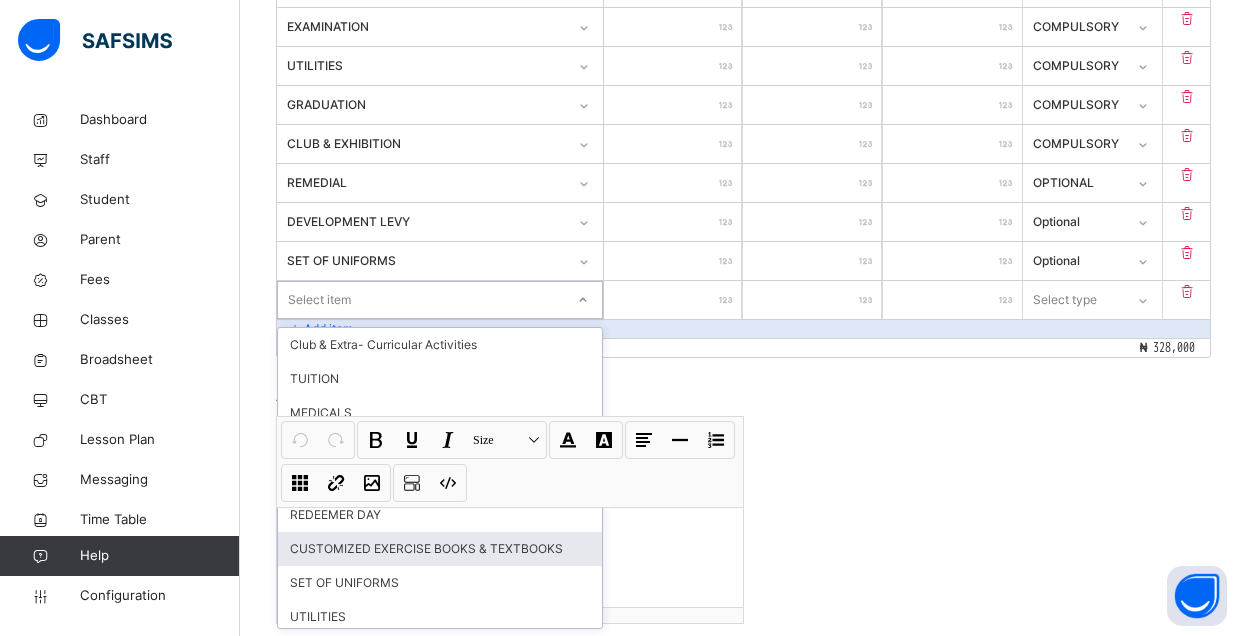 click on "CUSTOMIZED EXERCISE BOOKS & TEXTBOOKS" at bounding box center (440, 549) 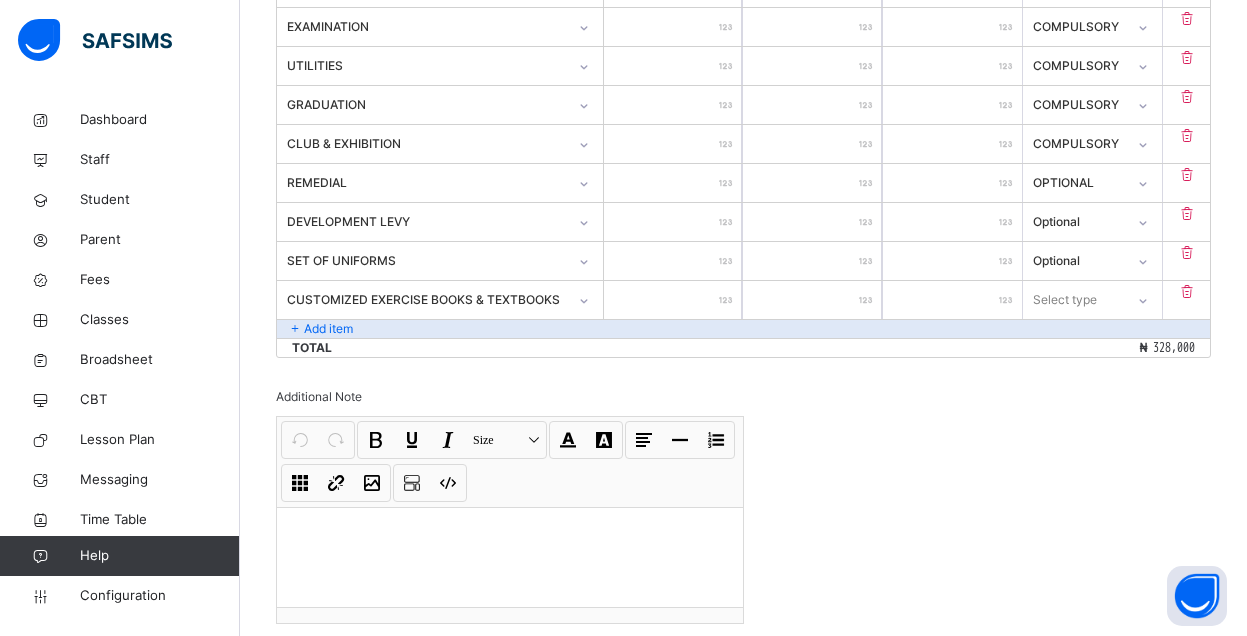 click at bounding box center (673, 300) 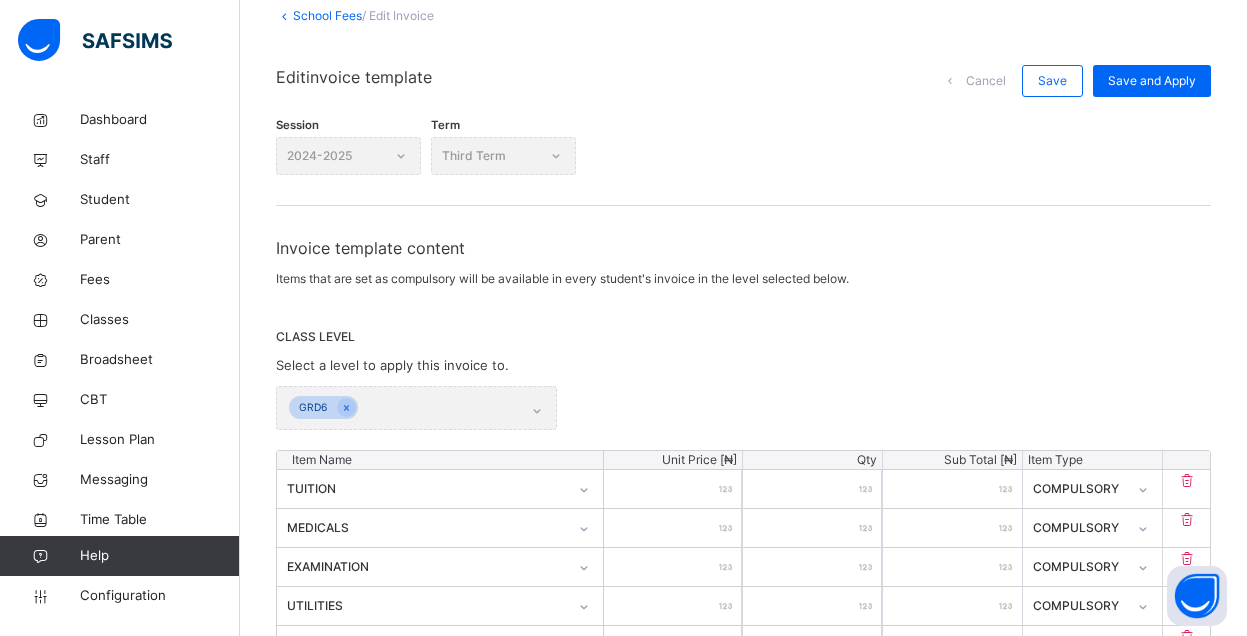 scroll, scrollTop: 0, scrollLeft: 0, axis: both 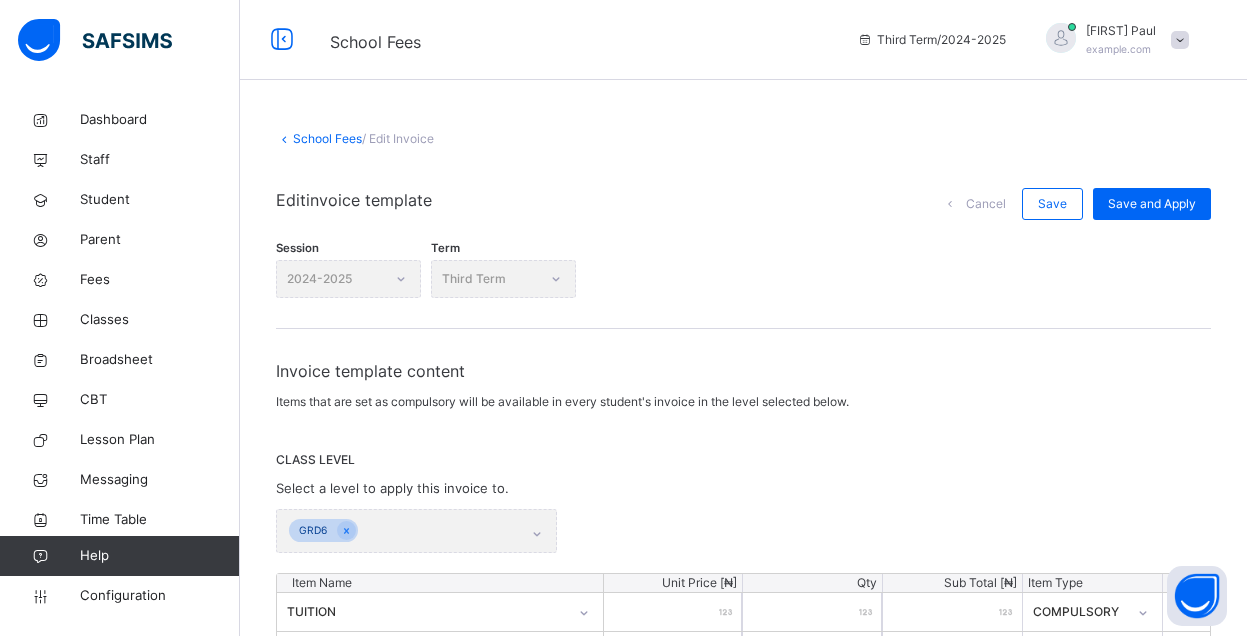 drag, startPoint x: 729, startPoint y: 196, endPoint x: 688, endPoint y: 219, distance: 47.010635 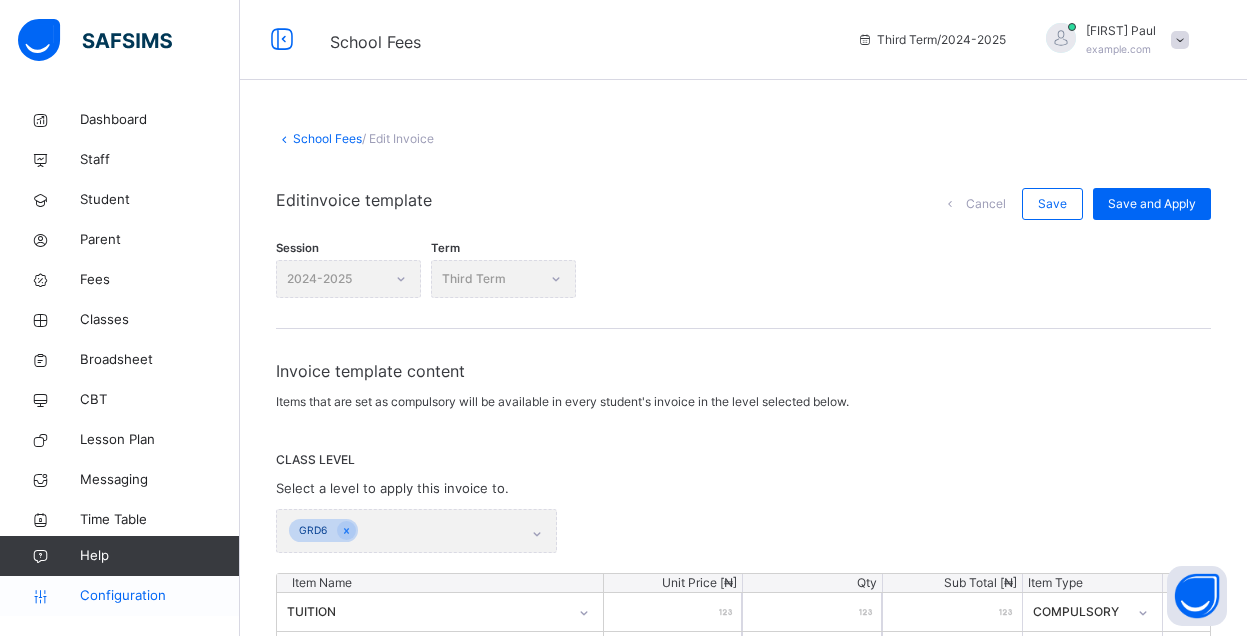 click on "Configuration" at bounding box center (159, 596) 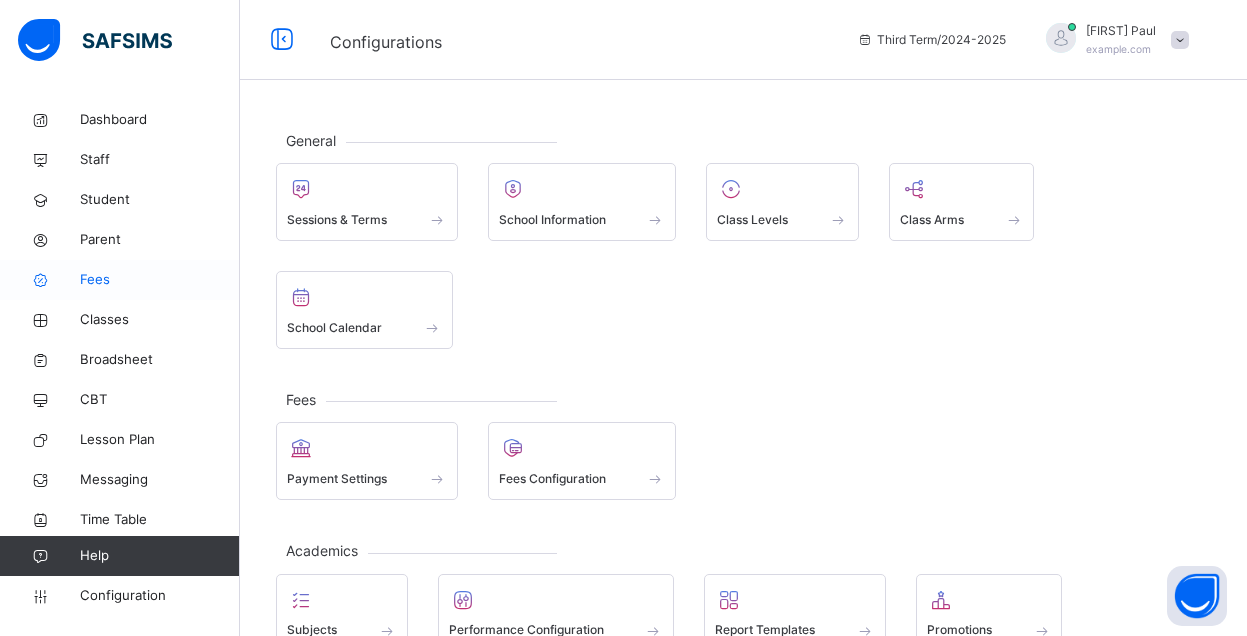 click on "Fees" at bounding box center (160, 280) 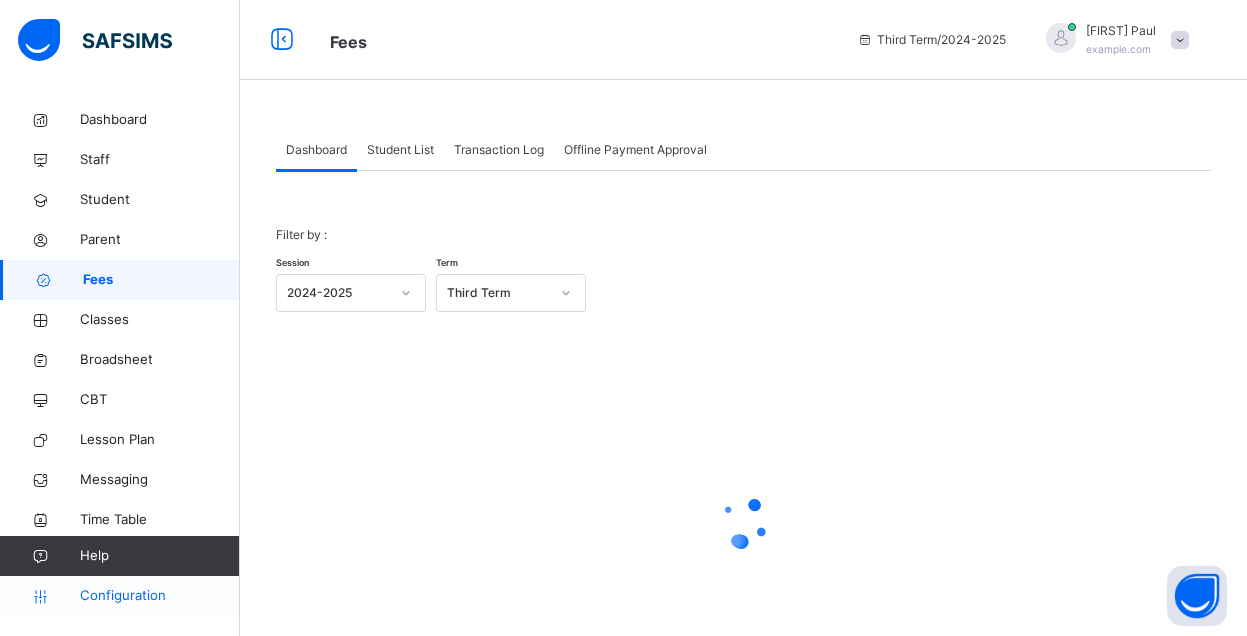 click on "Configuration" at bounding box center (159, 596) 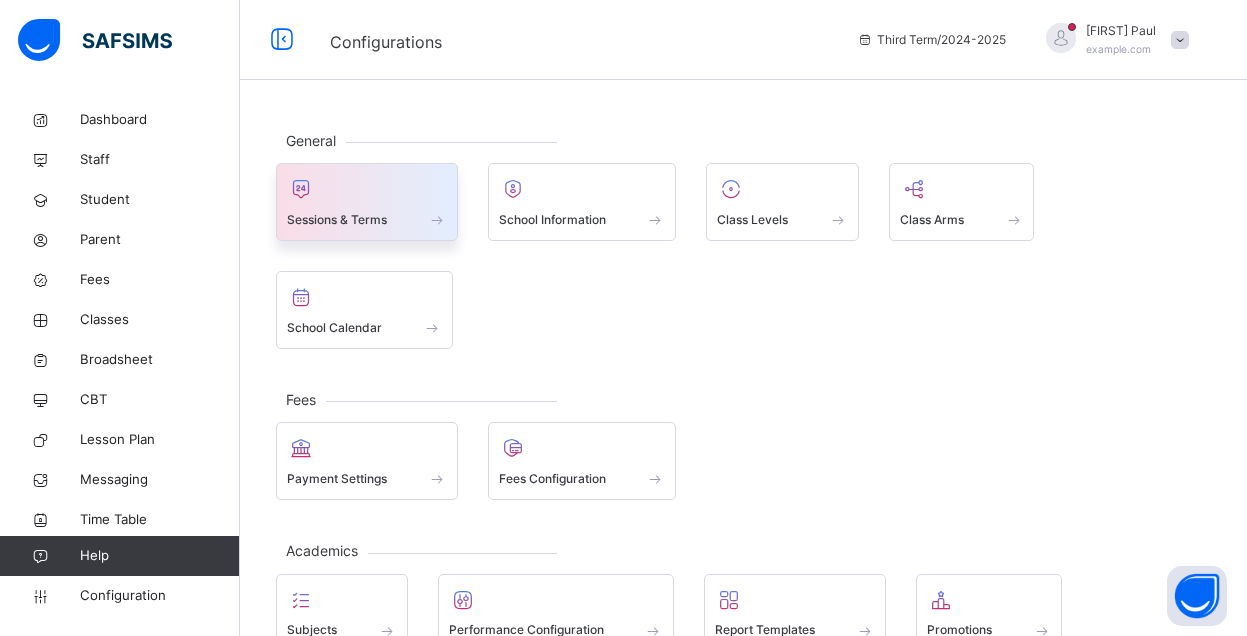click at bounding box center (367, 189) 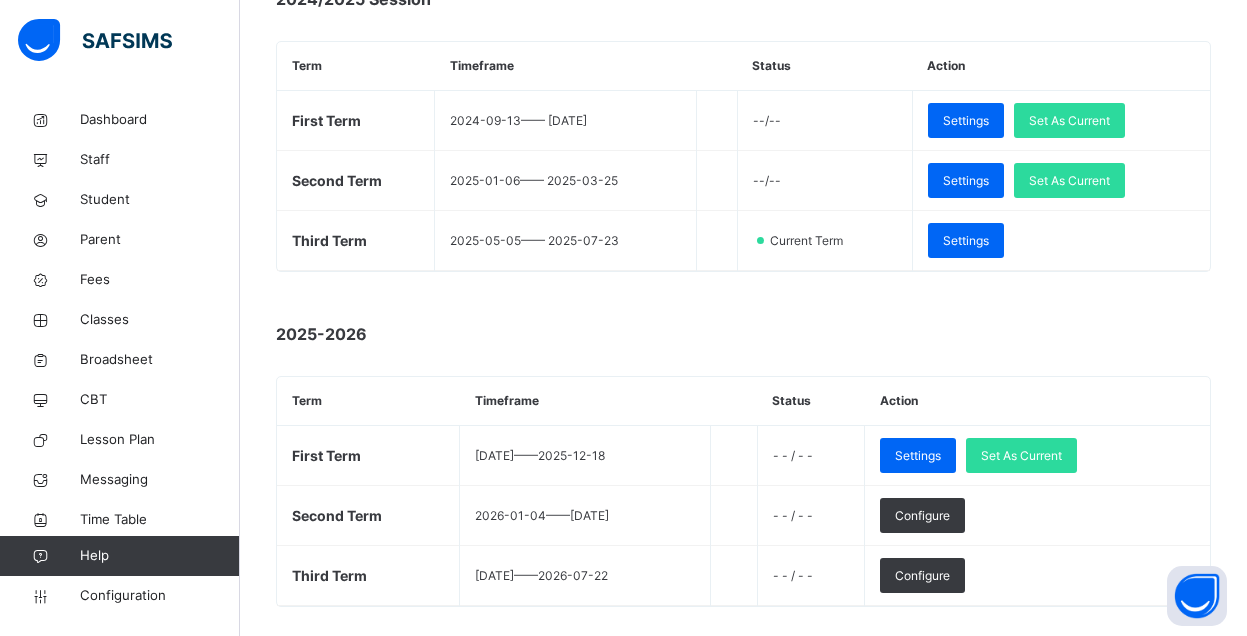 scroll, scrollTop: 418, scrollLeft: 0, axis: vertical 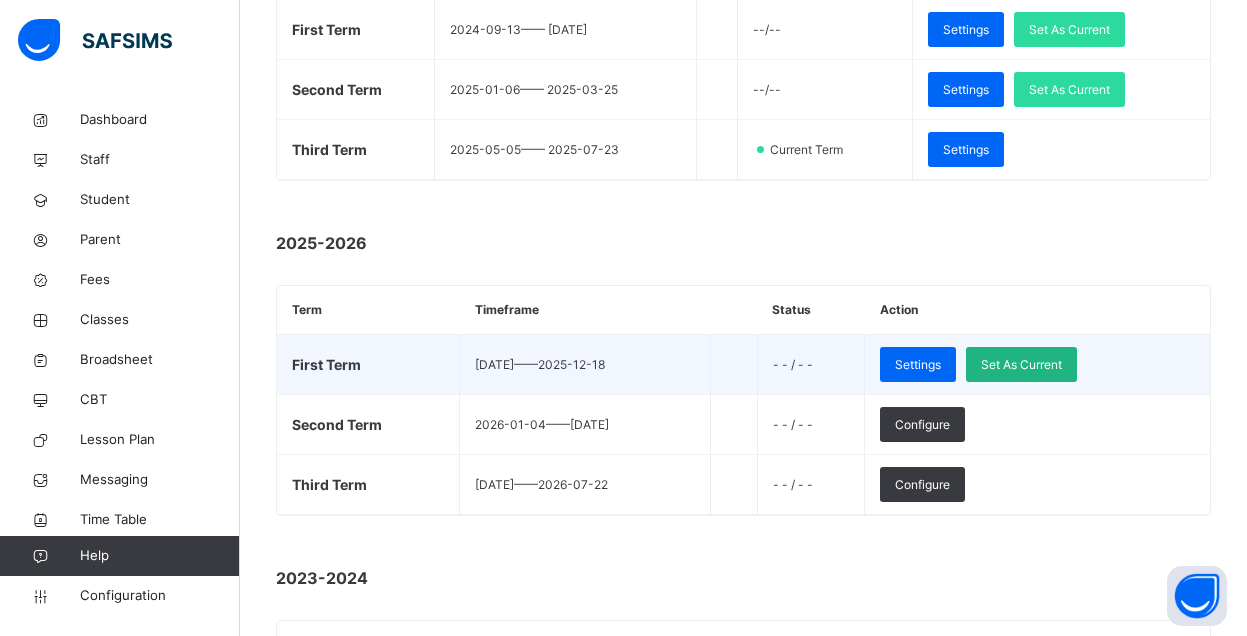 click on "Set As Current" at bounding box center (1021, 365) 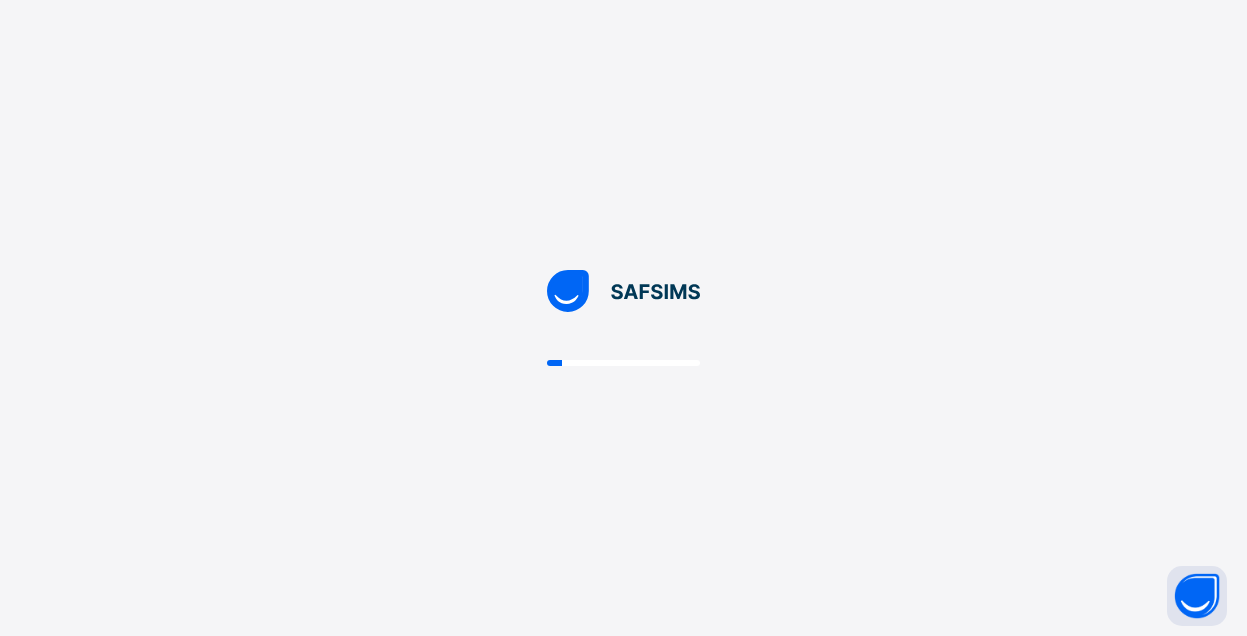 scroll, scrollTop: 0, scrollLeft: 0, axis: both 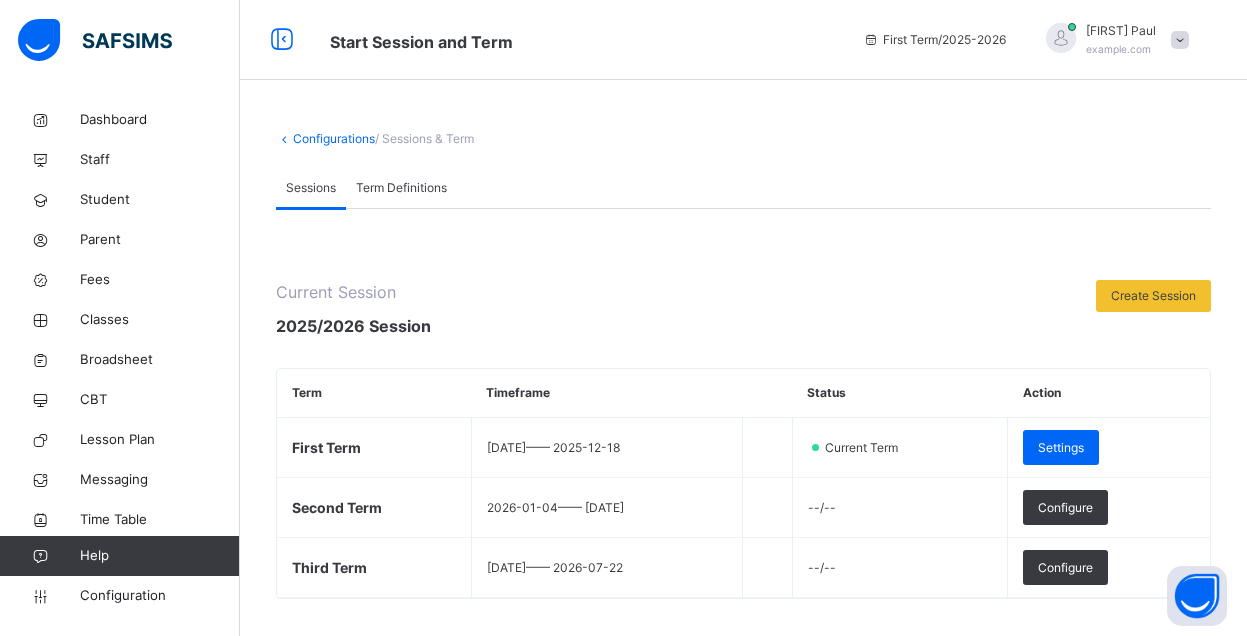 click at bounding box center [1061, 40] 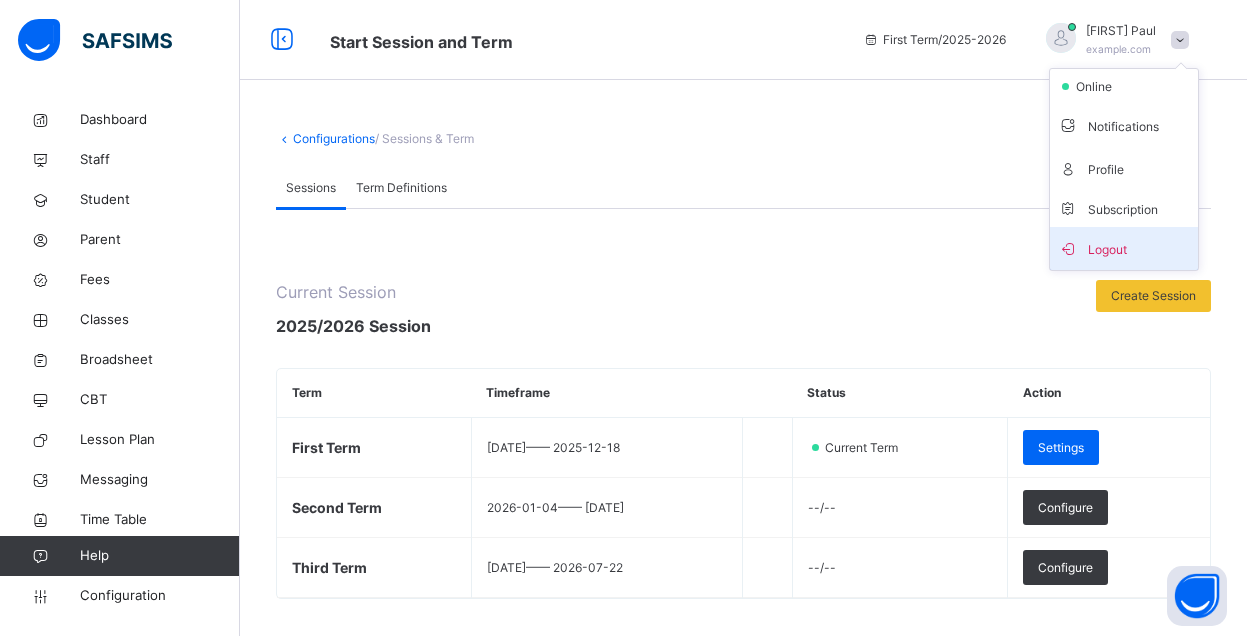 click on "Logout" at bounding box center [1124, 248] 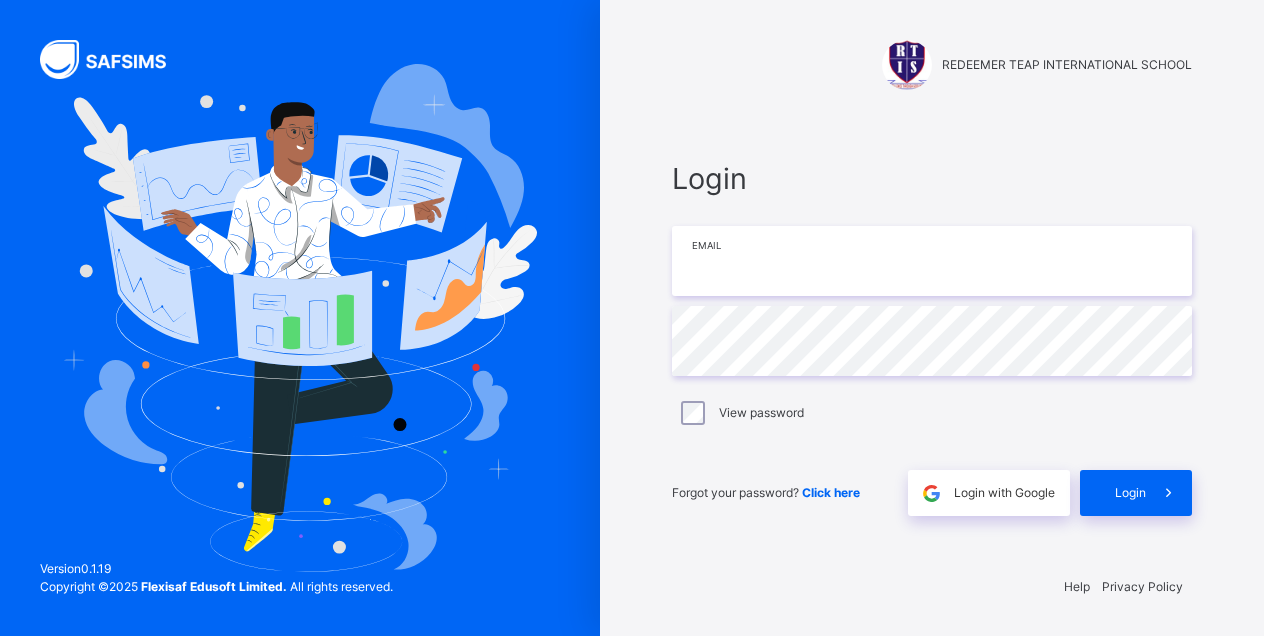 type on "**********" 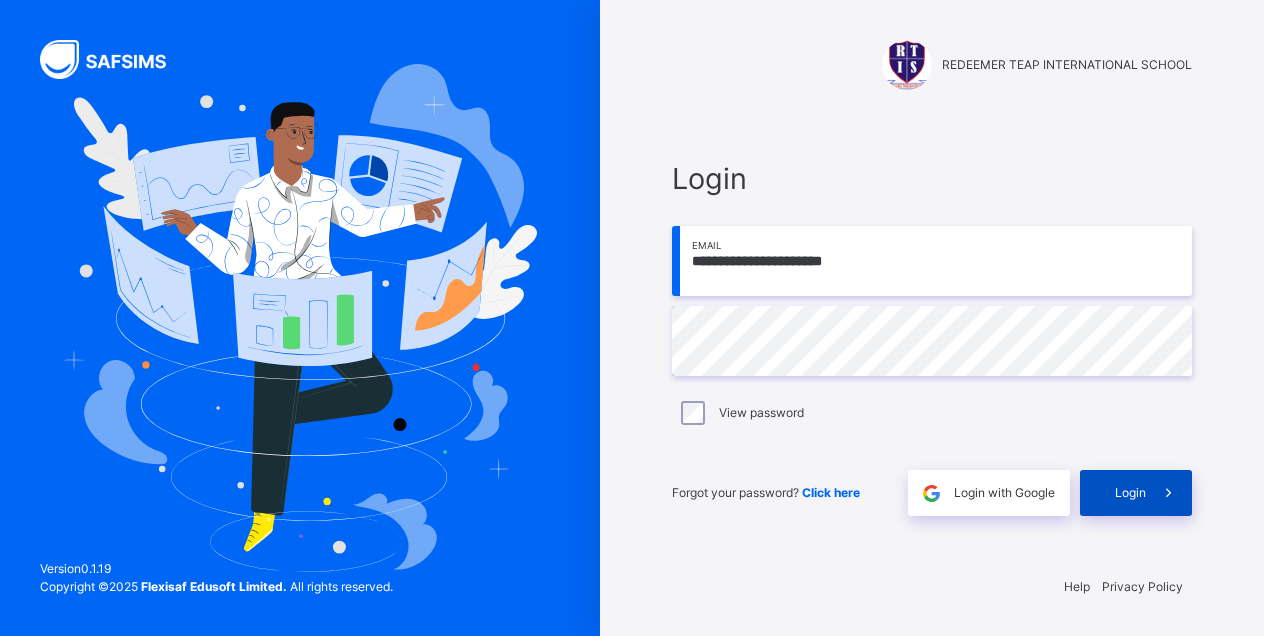 click on "Login" at bounding box center (1130, 493) 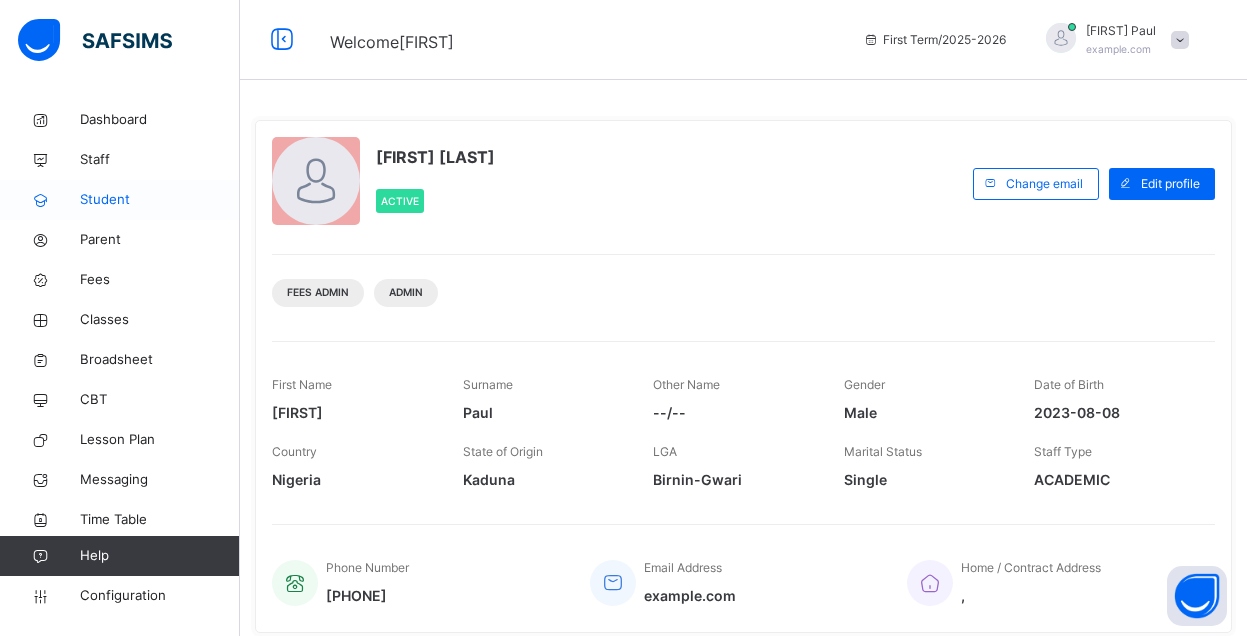 click on "Student" at bounding box center (160, 200) 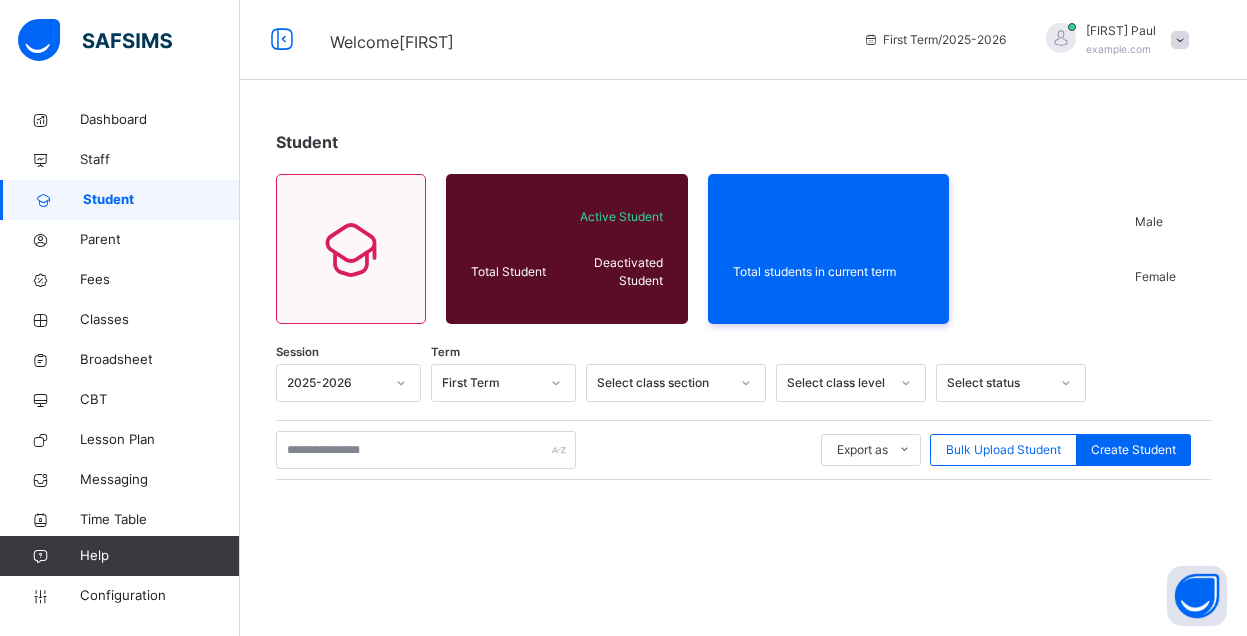 click on "Student" at bounding box center (161, 200) 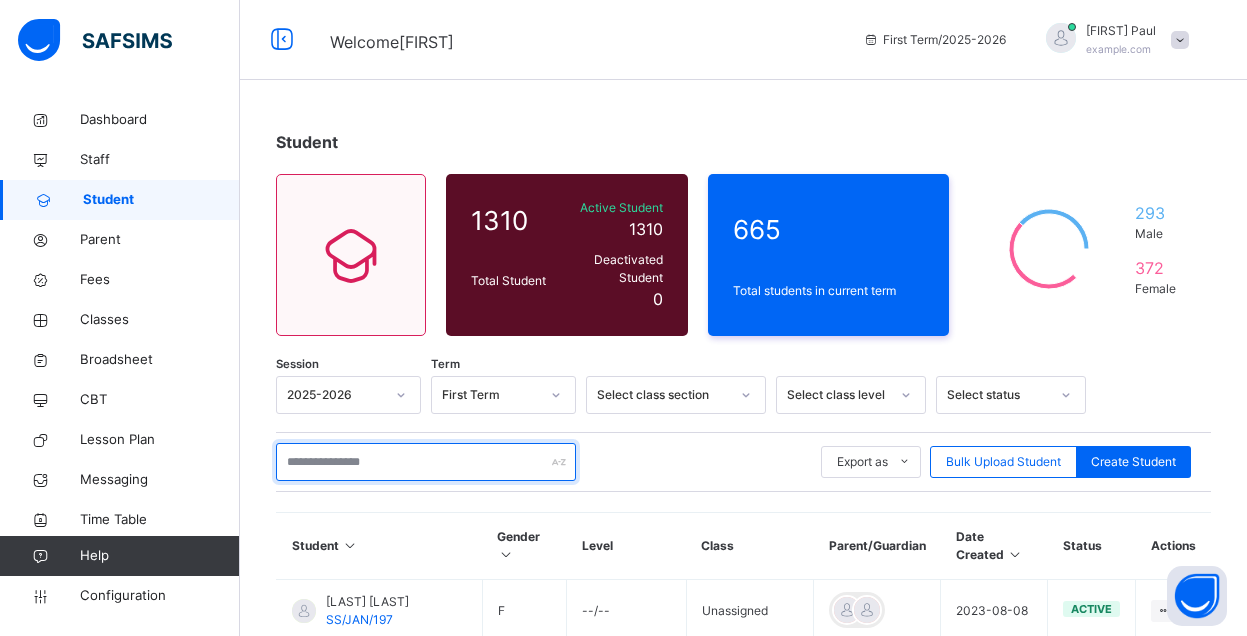 click at bounding box center [426, 462] 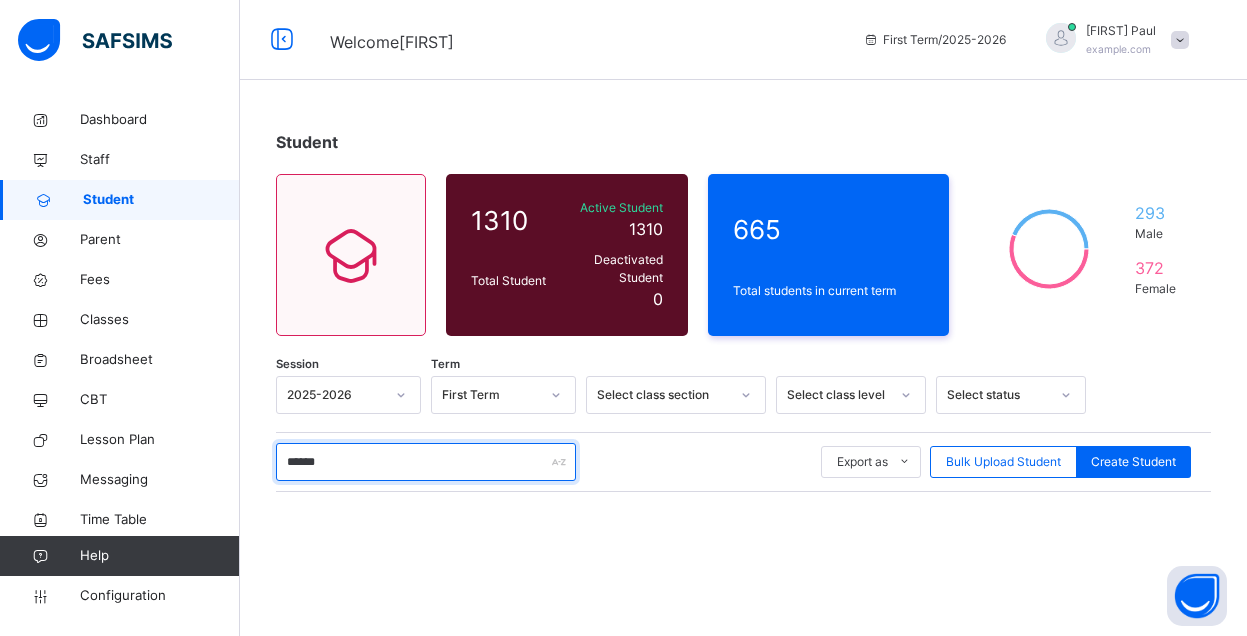 type on "******" 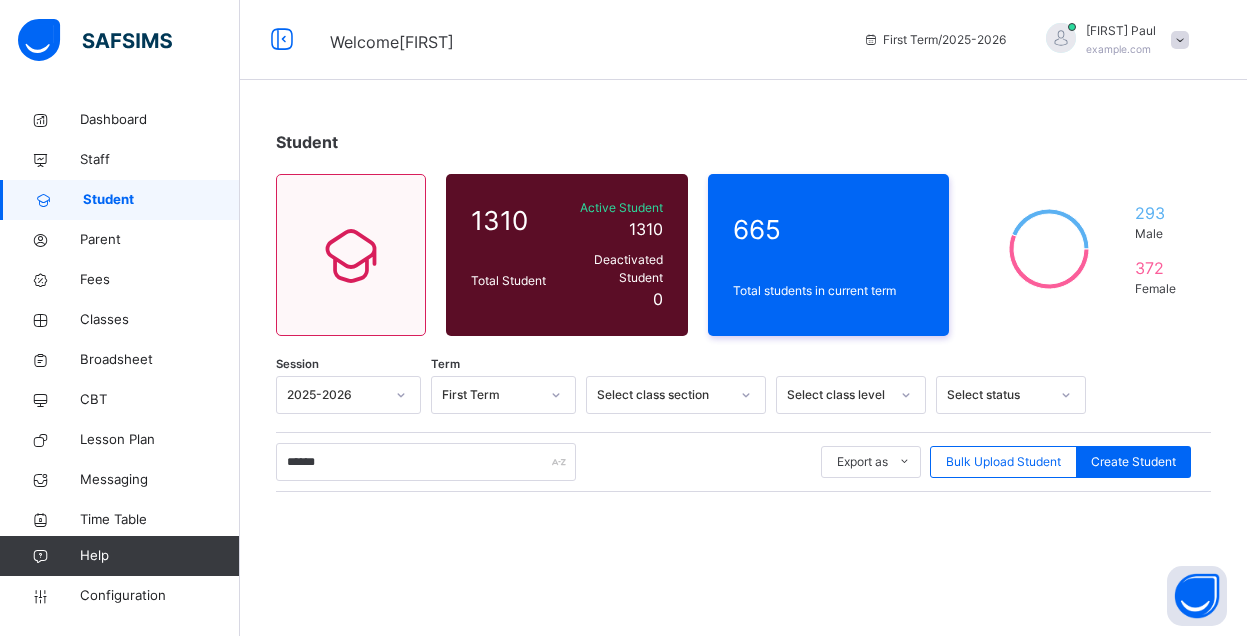 click on "Student 1310 Total Student Active Student 1310 Deactivated Student 0 665 Total students in current term 293   Male  372   Female Session 2025-2026 Term First Term Select class section Select class level Select status ****** Export as Pdf Report Excel Report Excel Report  (LMS)   Bulk Upload Student Create Student × Delete Student This action would delete  PROMISE OYEYEMI OWOEYE    from the system.  Are you sure you want to carry on? Cancel Yes, Delete Student × Assign Class    Select a class to assign student to Select class Select... Cancel Assign Class × How likely are you to recommend SAFSIMS to other schools? 0 1 2 3 4 5 6 7 8 9 10 Not at all likely Extremely likely Submit Close" at bounding box center (743, 451) 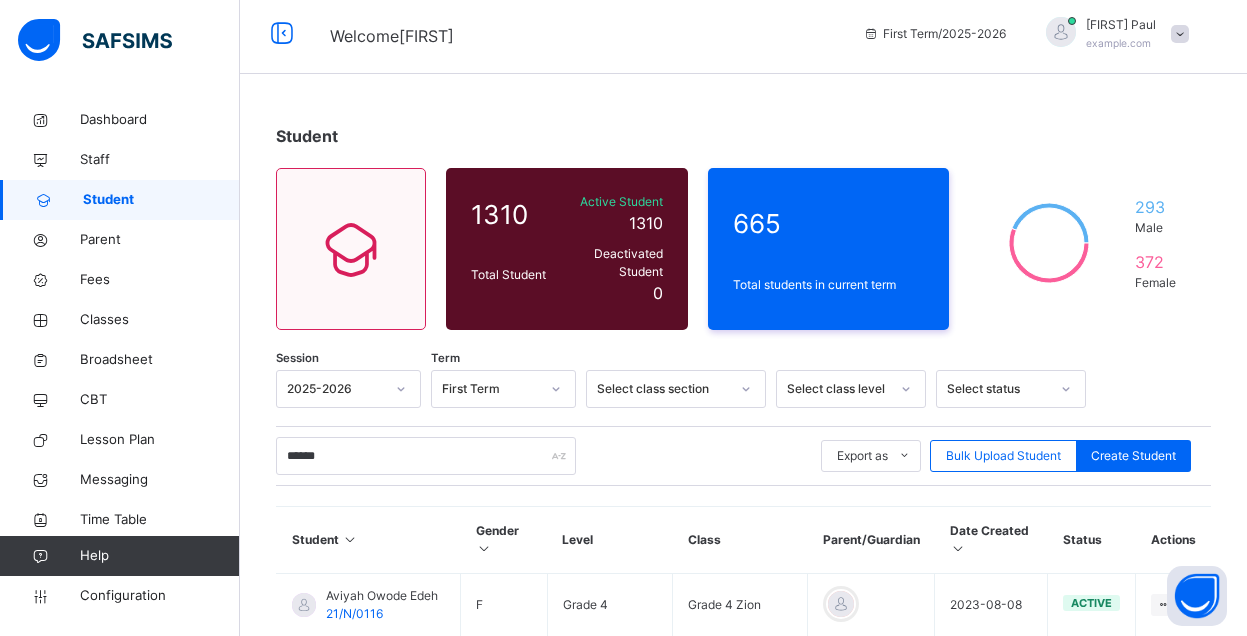 scroll, scrollTop: 266, scrollLeft: 0, axis: vertical 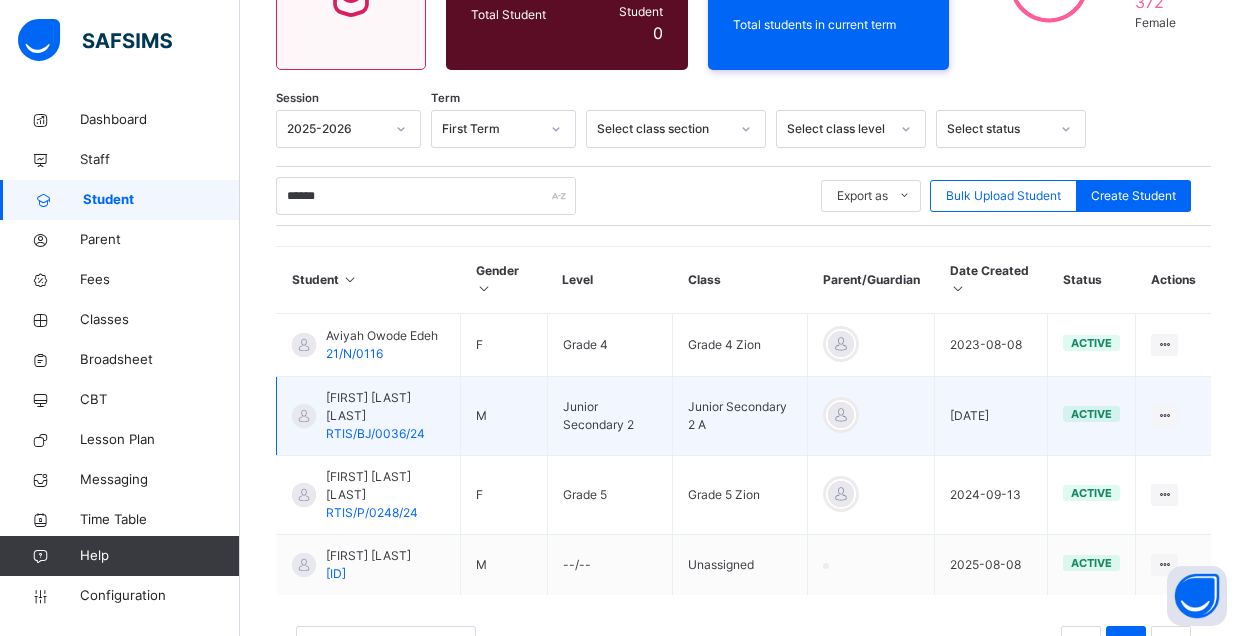 click on "RTIS/BJ/0036/24" at bounding box center [375, 433] 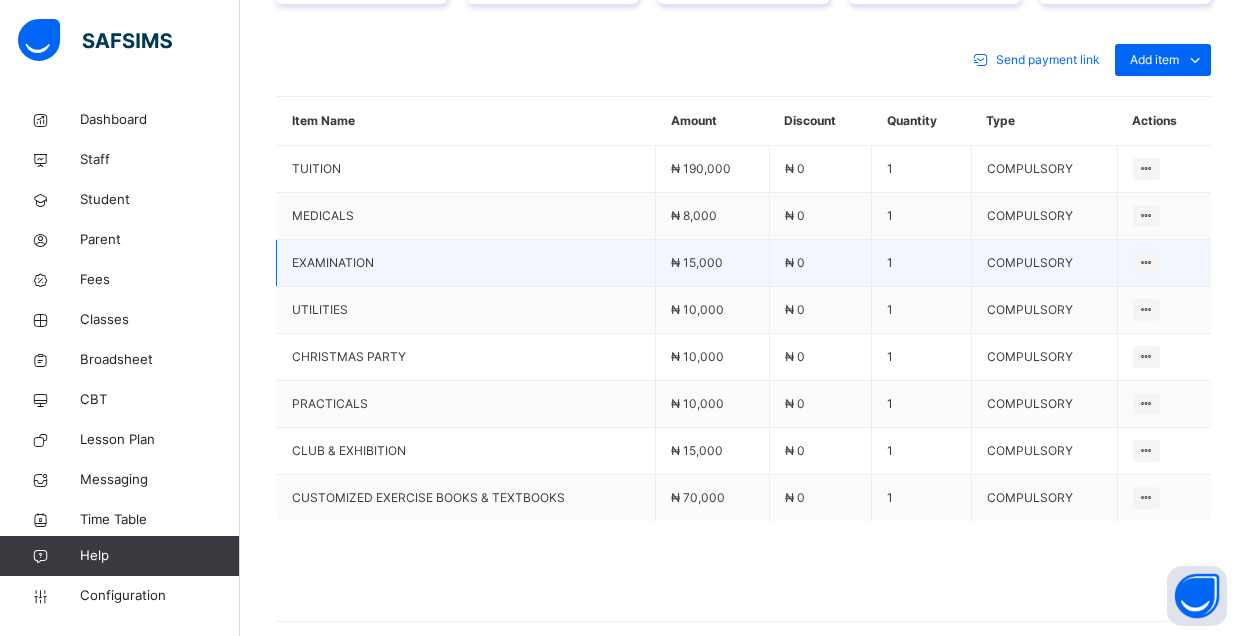 scroll, scrollTop: 794, scrollLeft: 0, axis: vertical 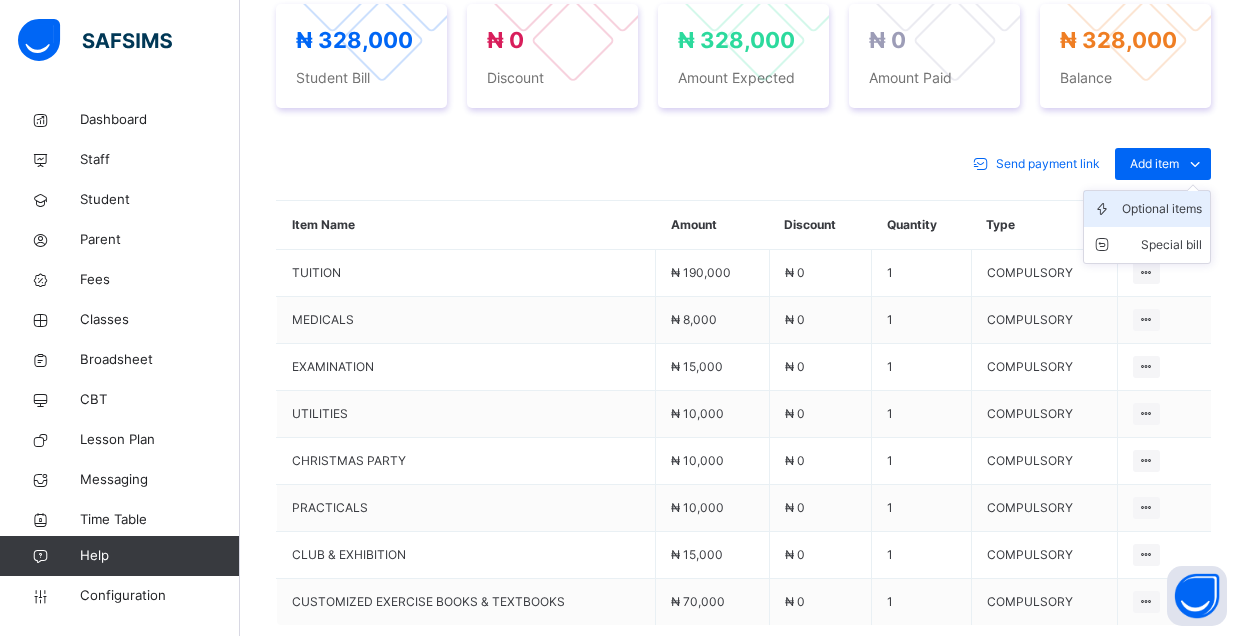 click on "Optional items" at bounding box center (1162, 209) 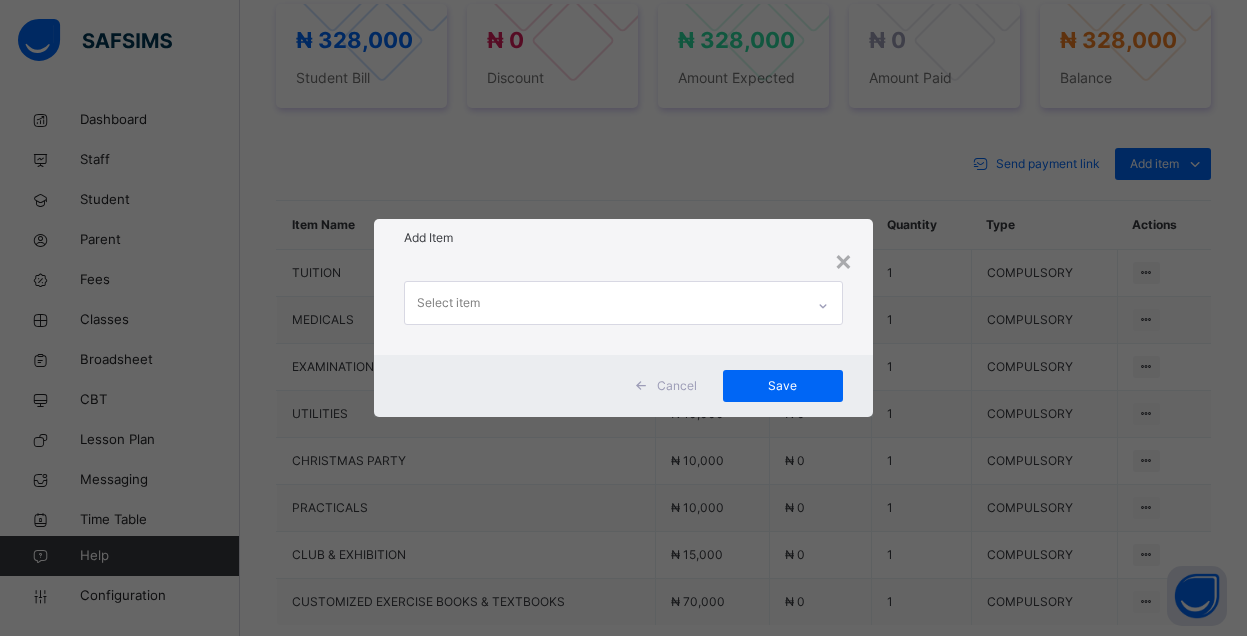 click on "Select item" at bounding box center [604, 303] 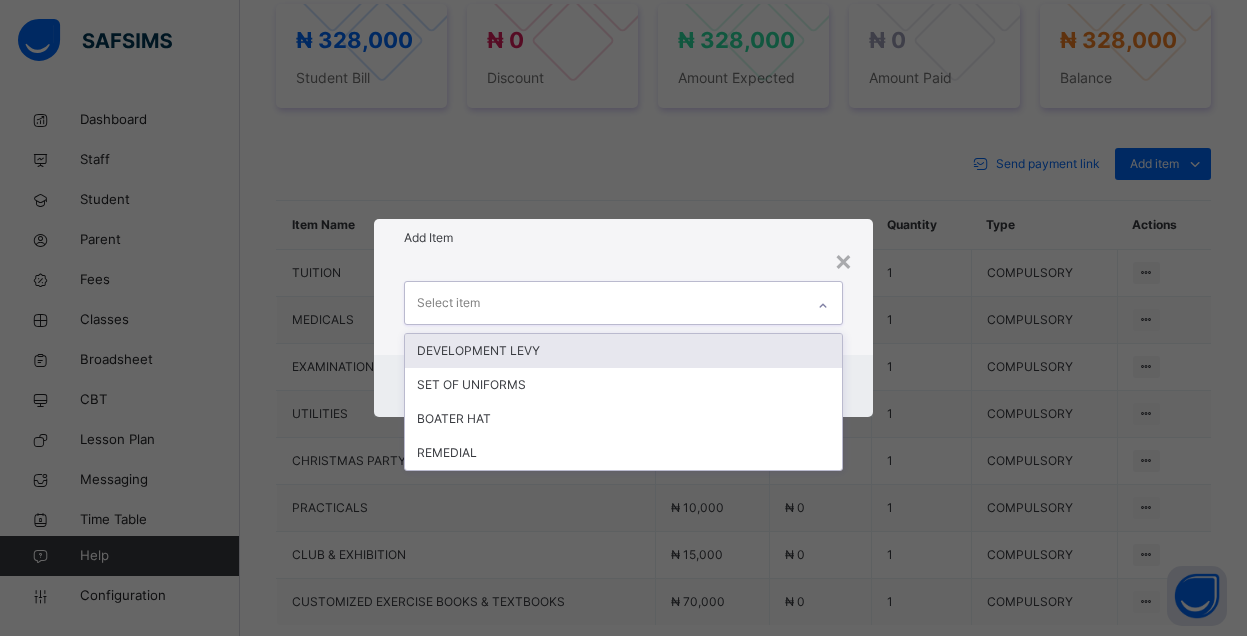 click on "DEVELOPMENT LEVY" at bounding box center [623, 351] 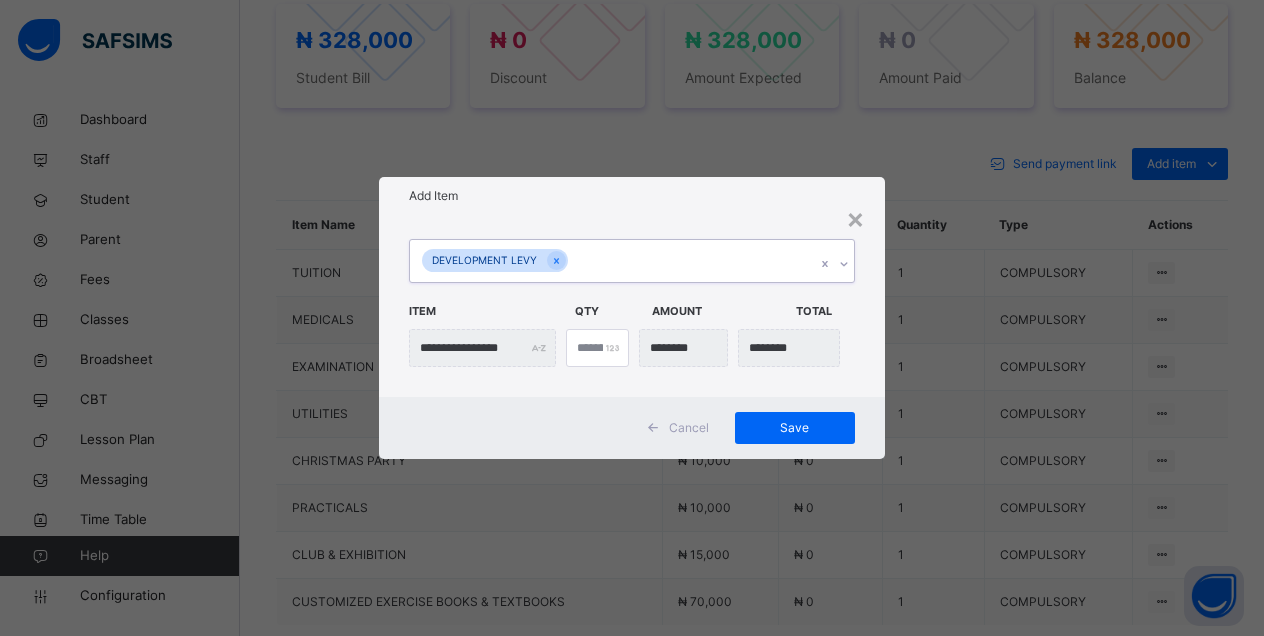 click on "DEVELOPMENT LEVY" at bounding box center (613, 261) 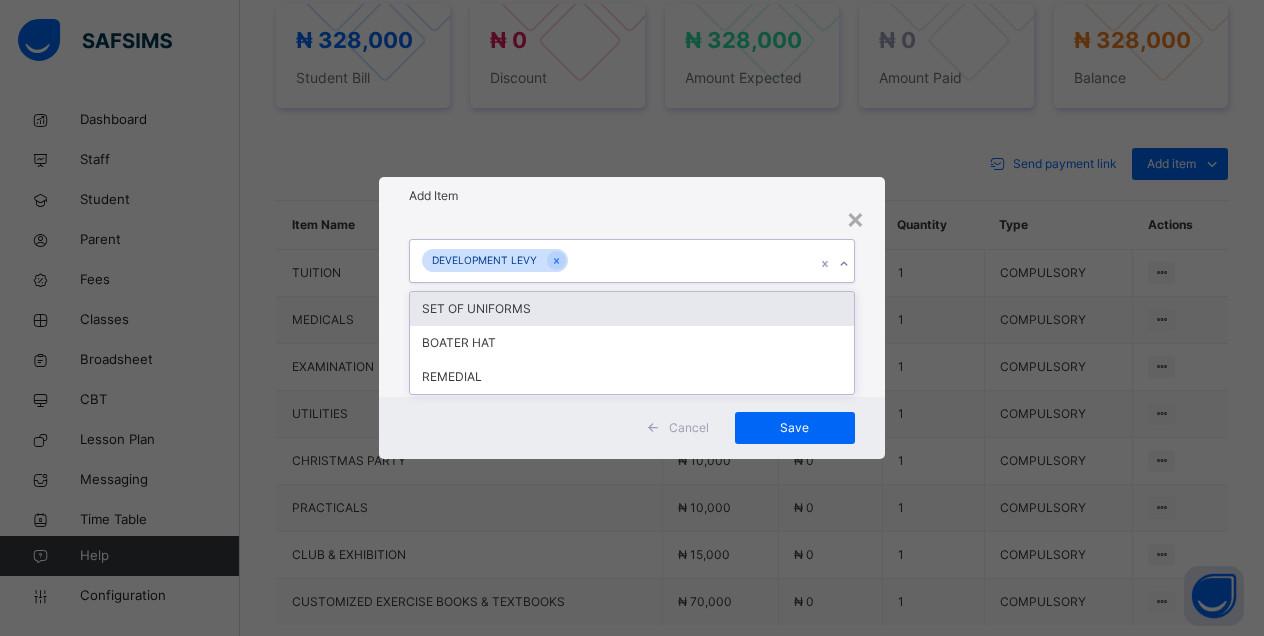 click on "SET OF UNIFORMS" at bounding box center [632, 309] 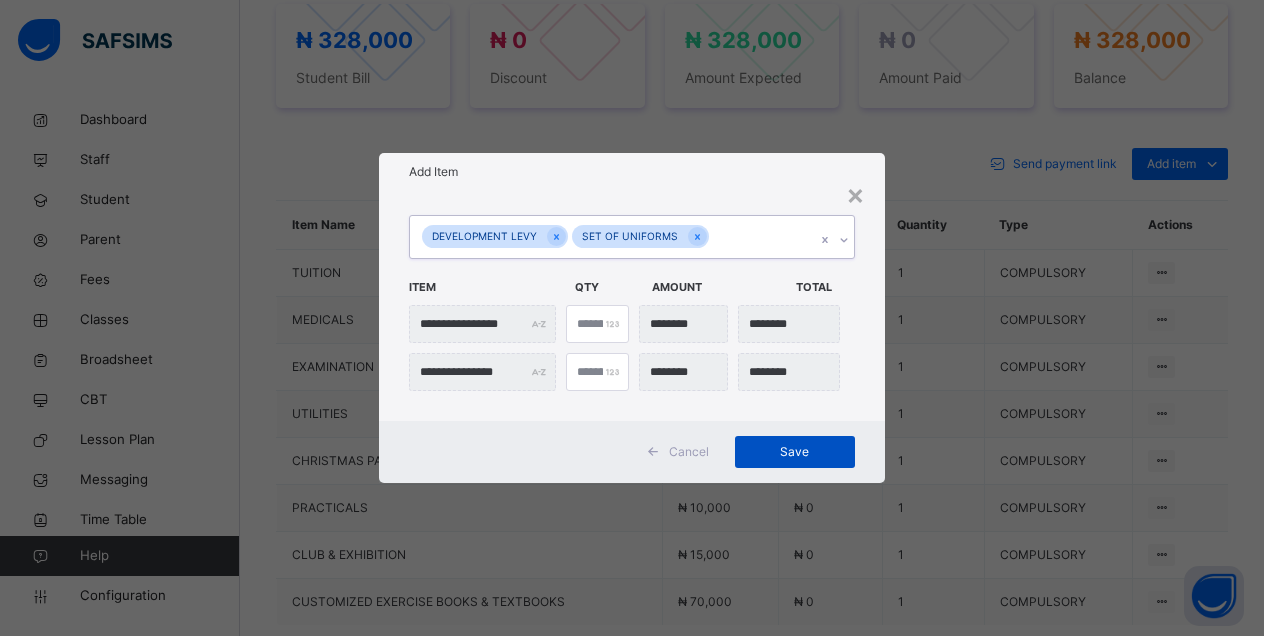 click on "Save" at bounding box center [795, 452] 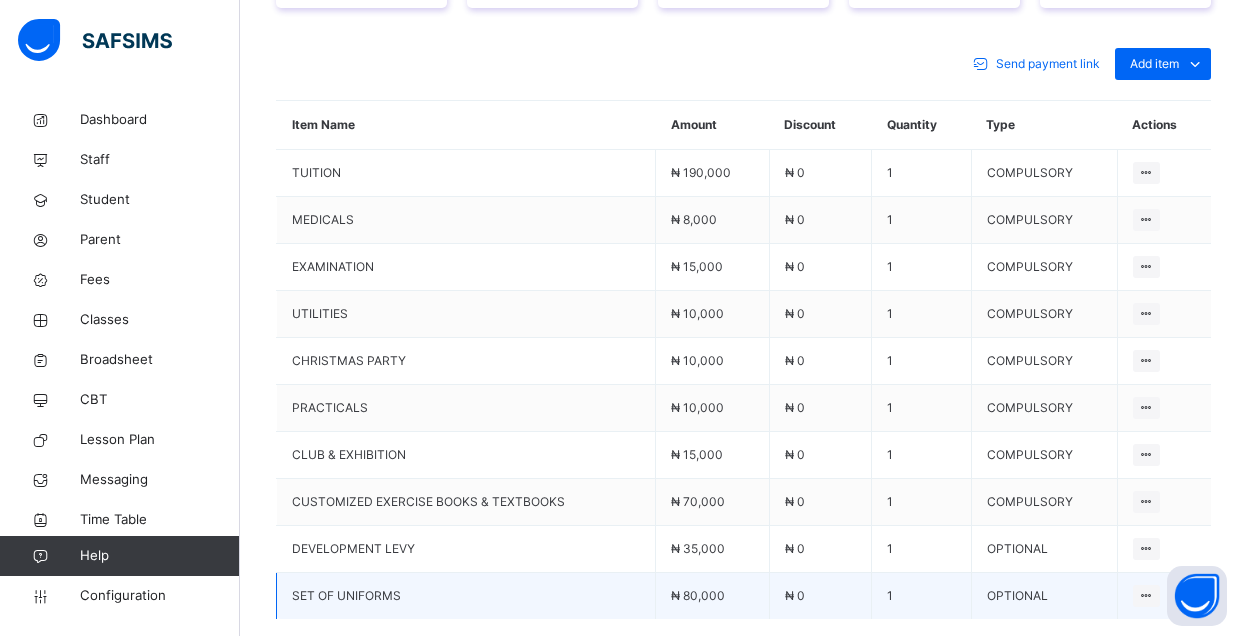scroll, scrollTop: 994, scrollLeft: 0, axis: vertical 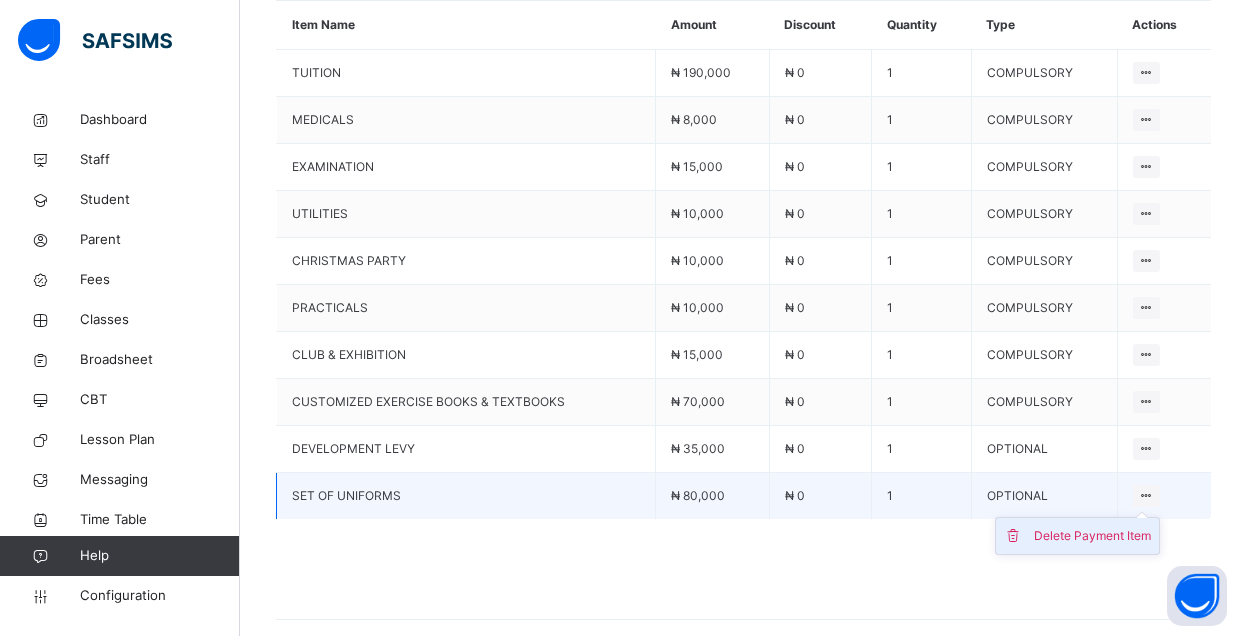 click on "Delete Payment Item" at bounding box center (1092, 536) 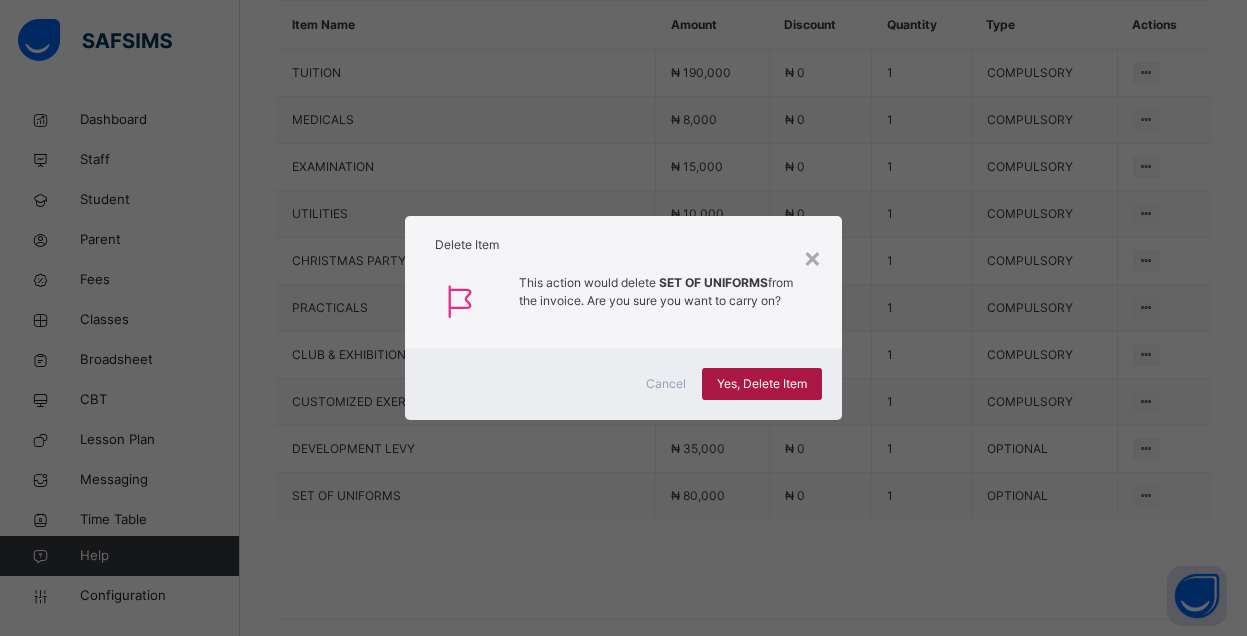 click on "Yes, Delete Item" at bounding box center [762, 384] 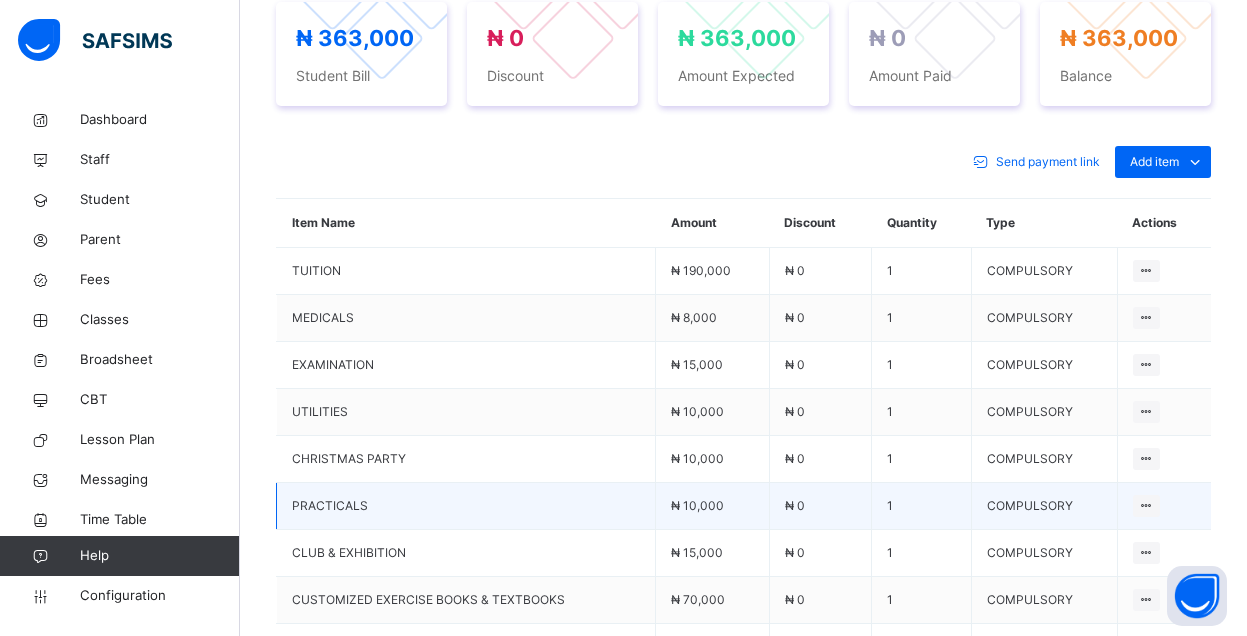 scroll, scrollTop: 794, scrollLeft: 0, axis: vertical 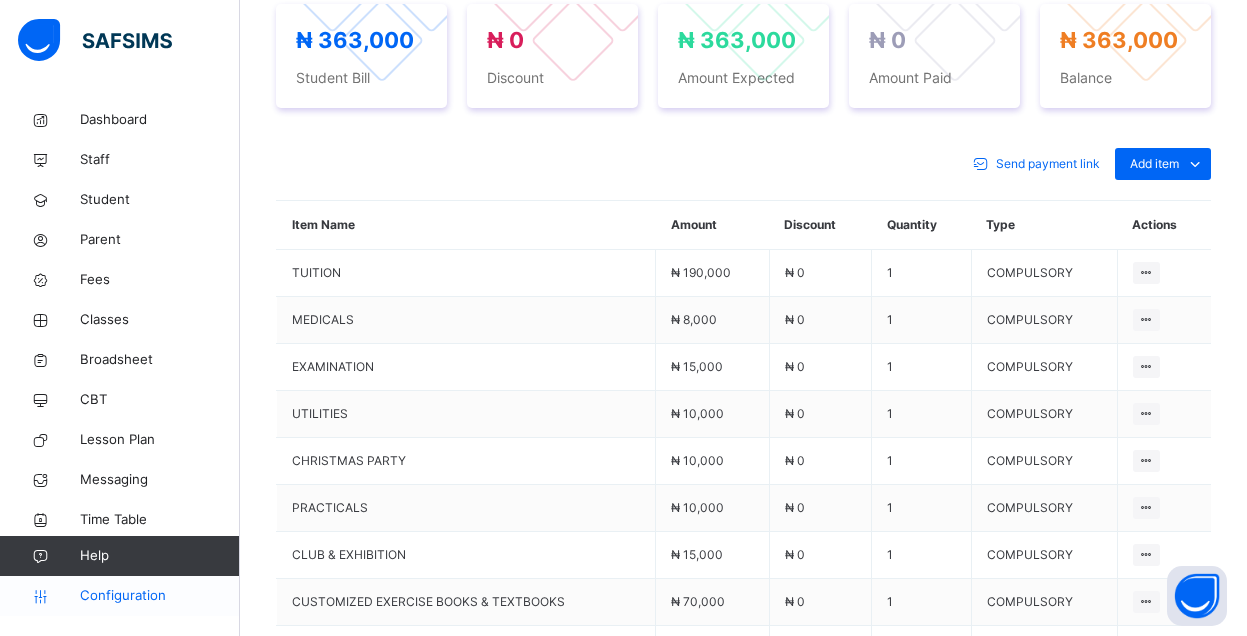click on "Configuration" at bounding box center (159, 596) 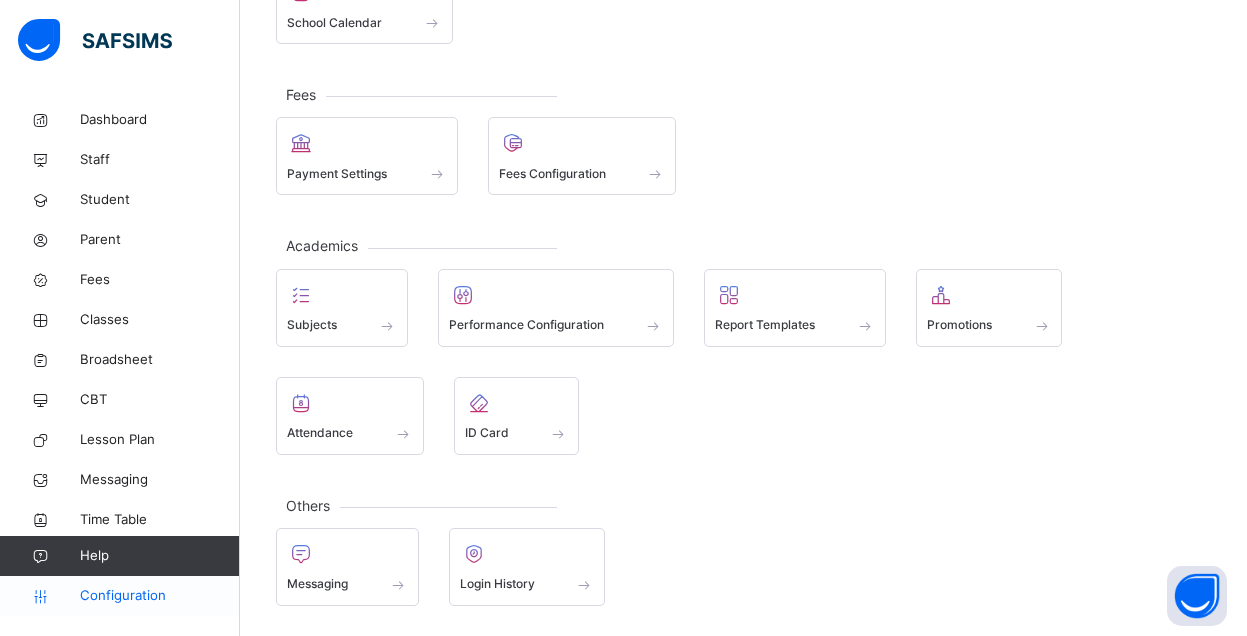 scroll, scrollTop: 305, scrollLeft: 0, axis: vertical 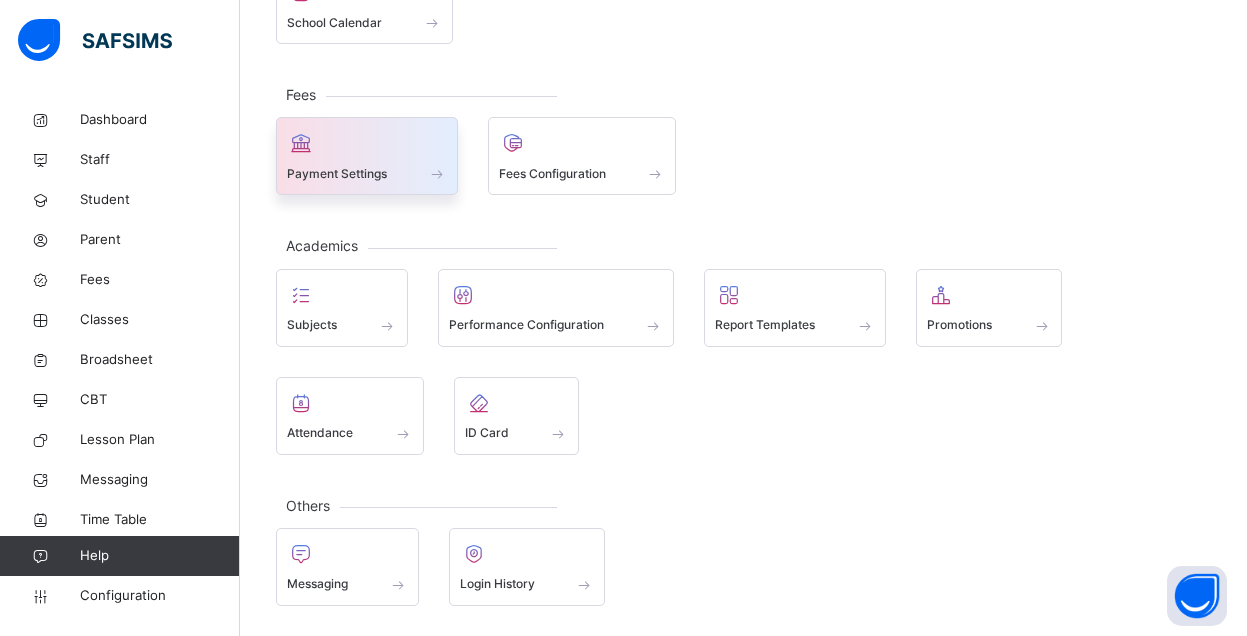 click at bounding box center [367, 143] 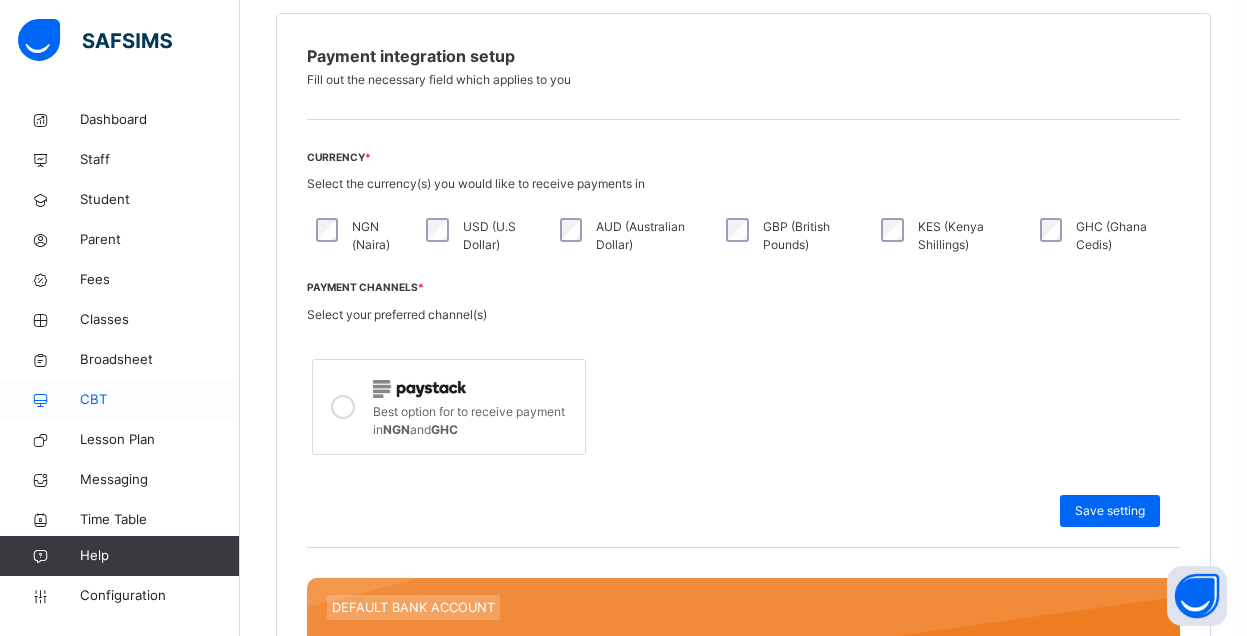 scroll, scrollTop: 794, scrollLeft: 0, axis: vertical 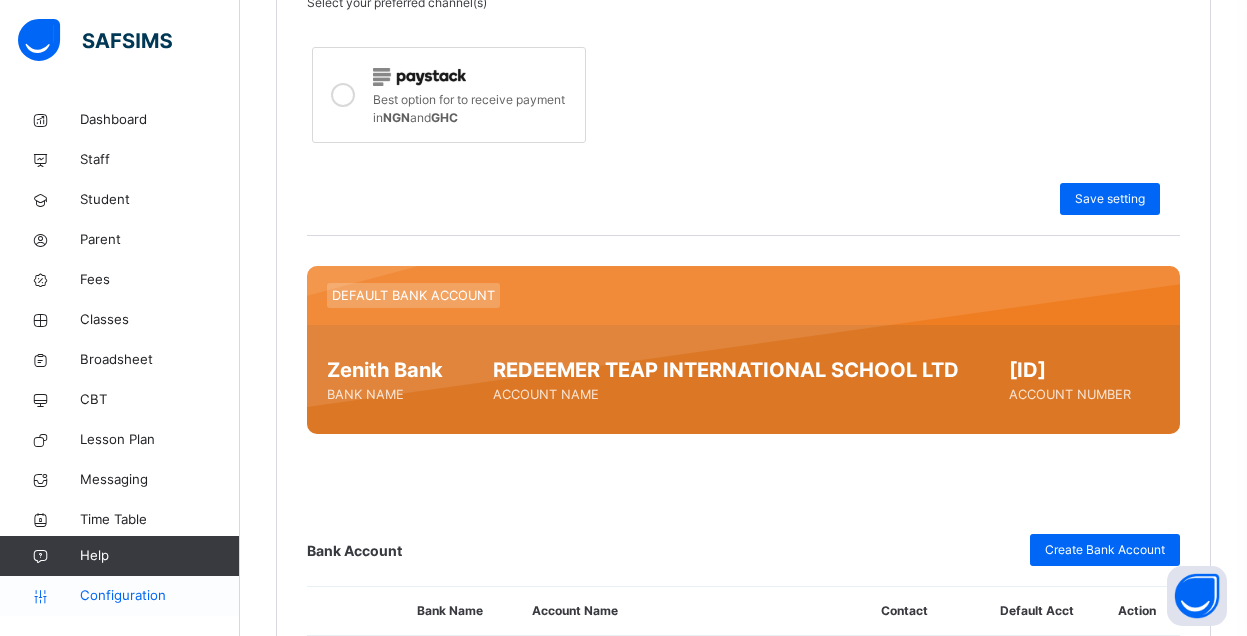 click on "Configuration" at bounding box center (159, 596) 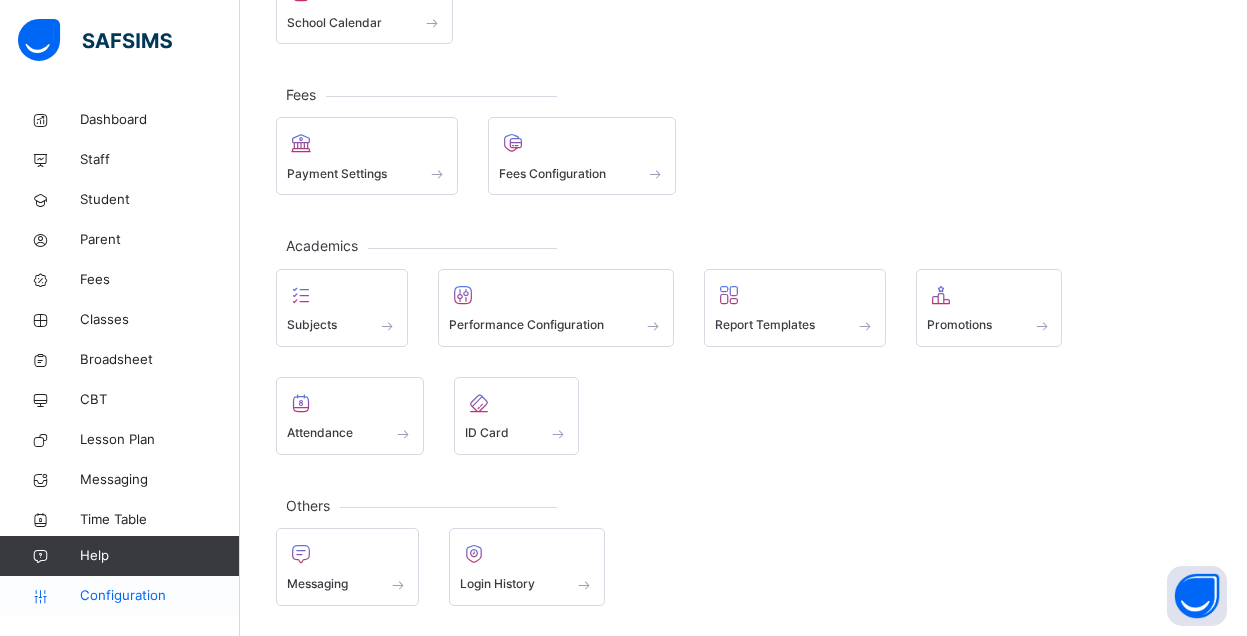 scroll, scrollTop: 305, scrollLeft: 0, axis: vertical 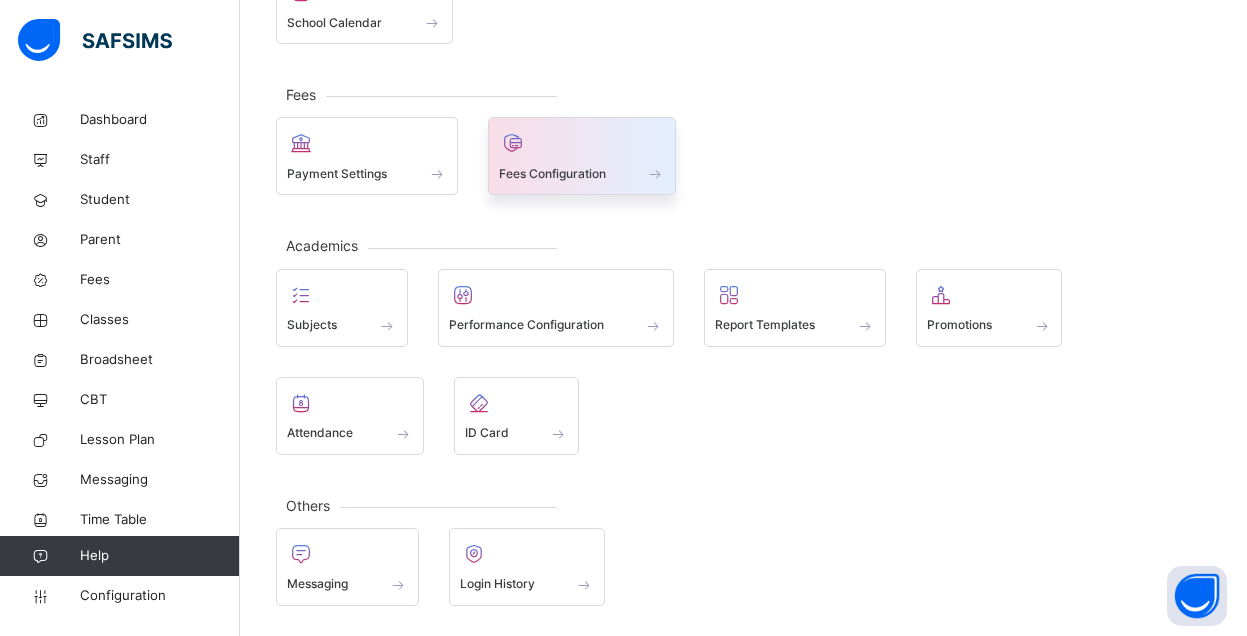 click on "Fees Configuration" at bounding box center [582, 173] 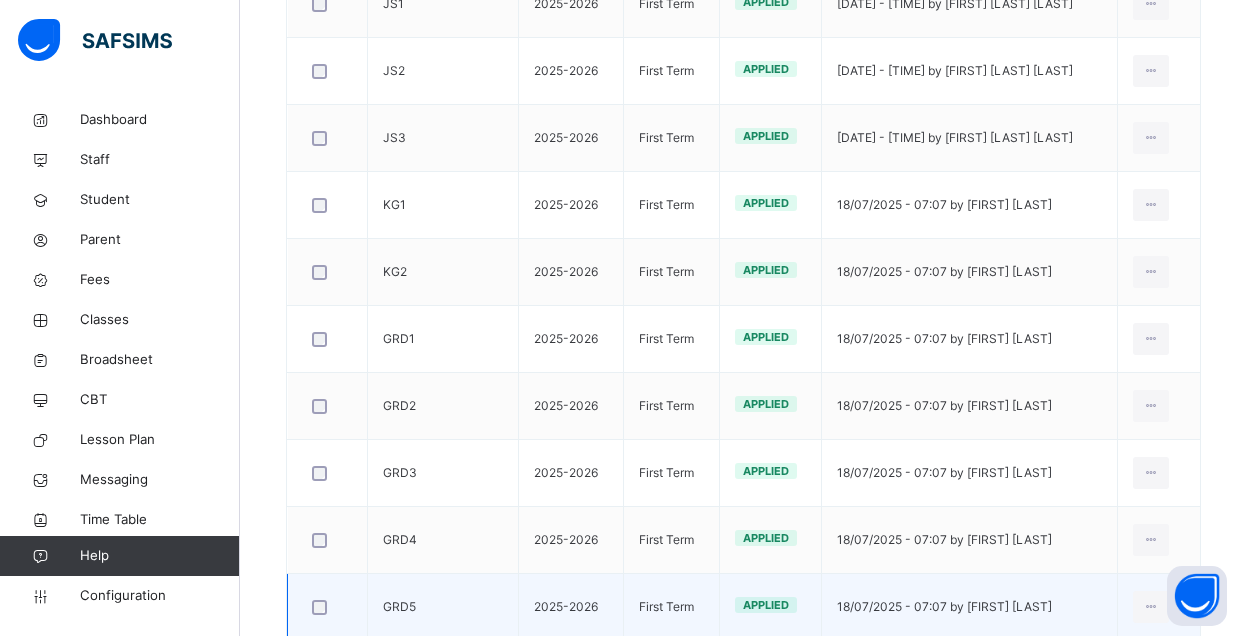 scroll, scrollTop: 391, scrollLeft: 0, axis: vertical 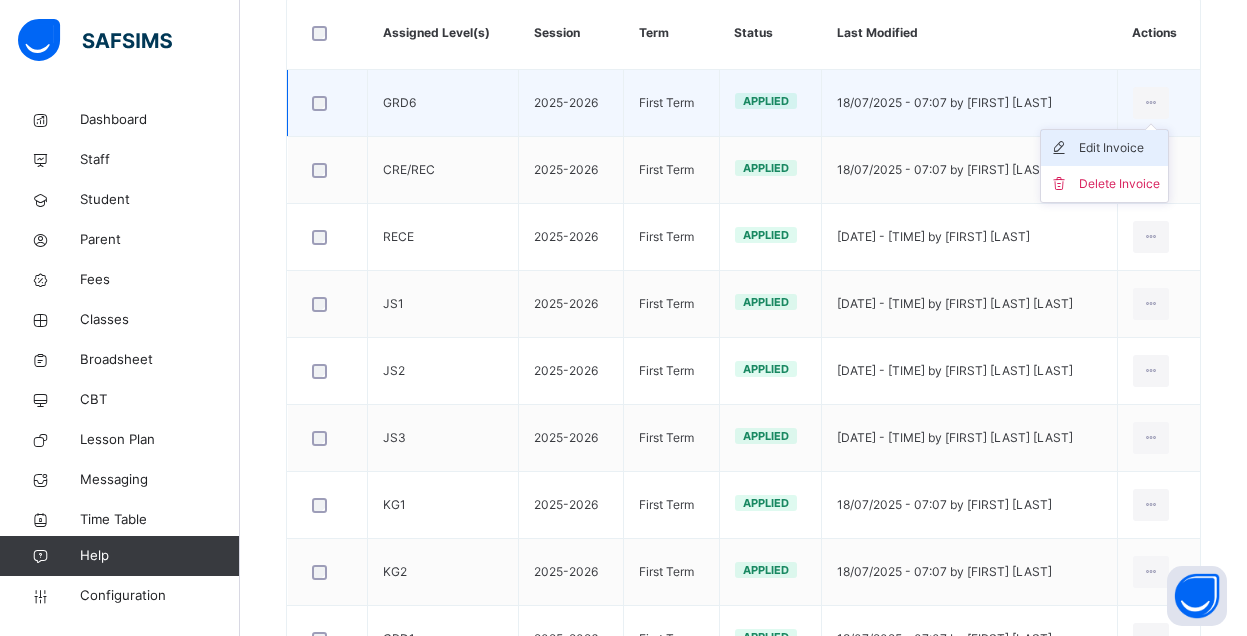 click on "Edit Invoice" at bounding box center [1119, 148] 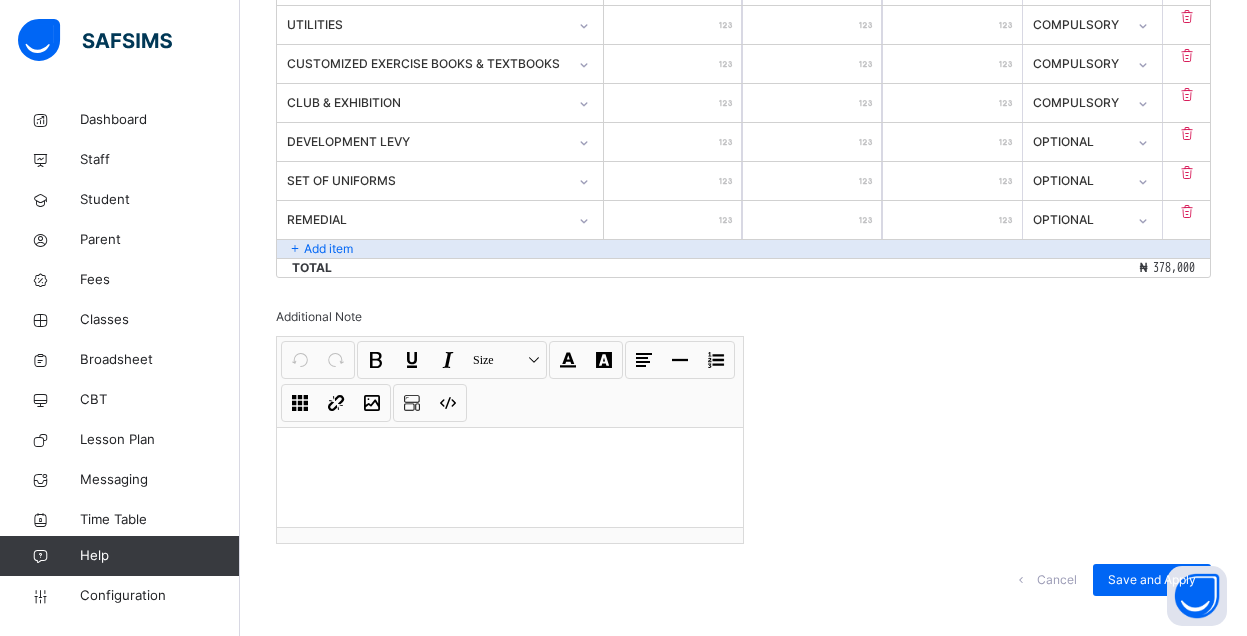 scroll, scrollTop: 772, scrollLeft: 0, axis: vertical 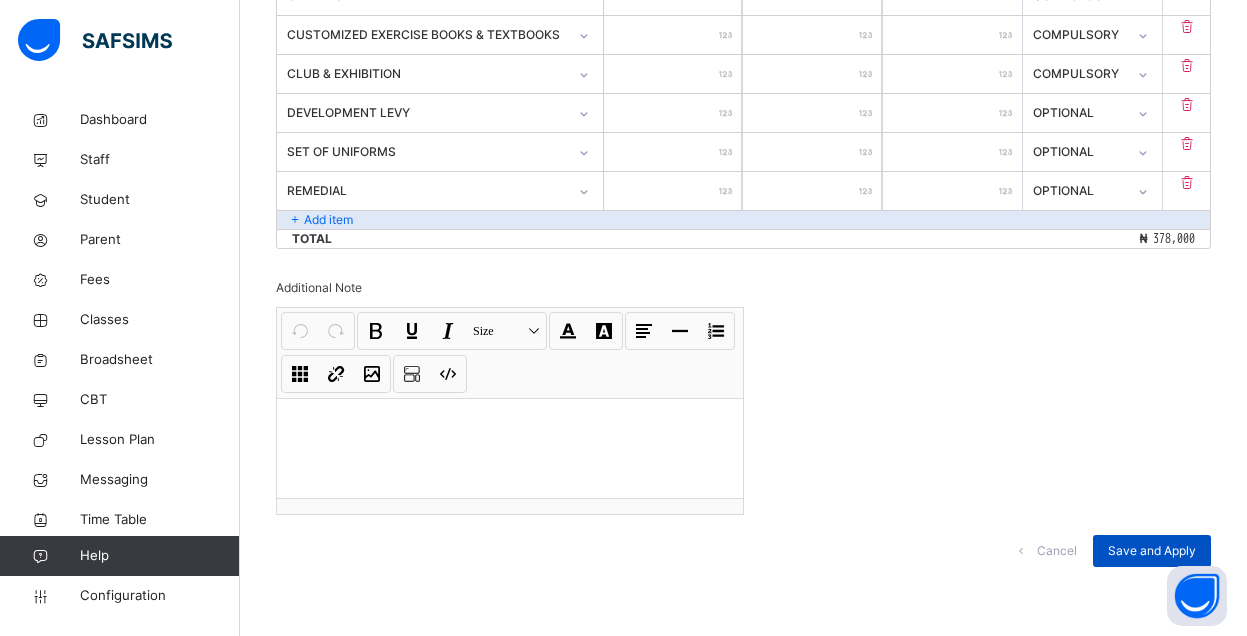 click on "Save and Apply" at bounding box center (1152, 551) 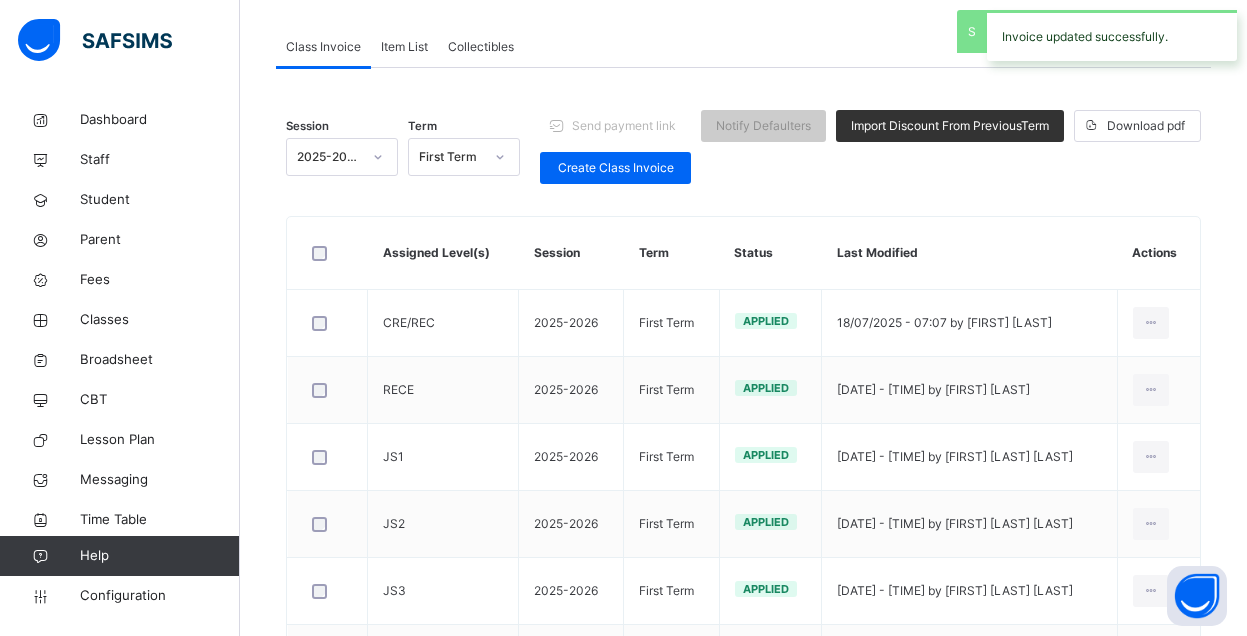 scroll, scrollTop: 772, scrollLeft: 0, axis: vertical 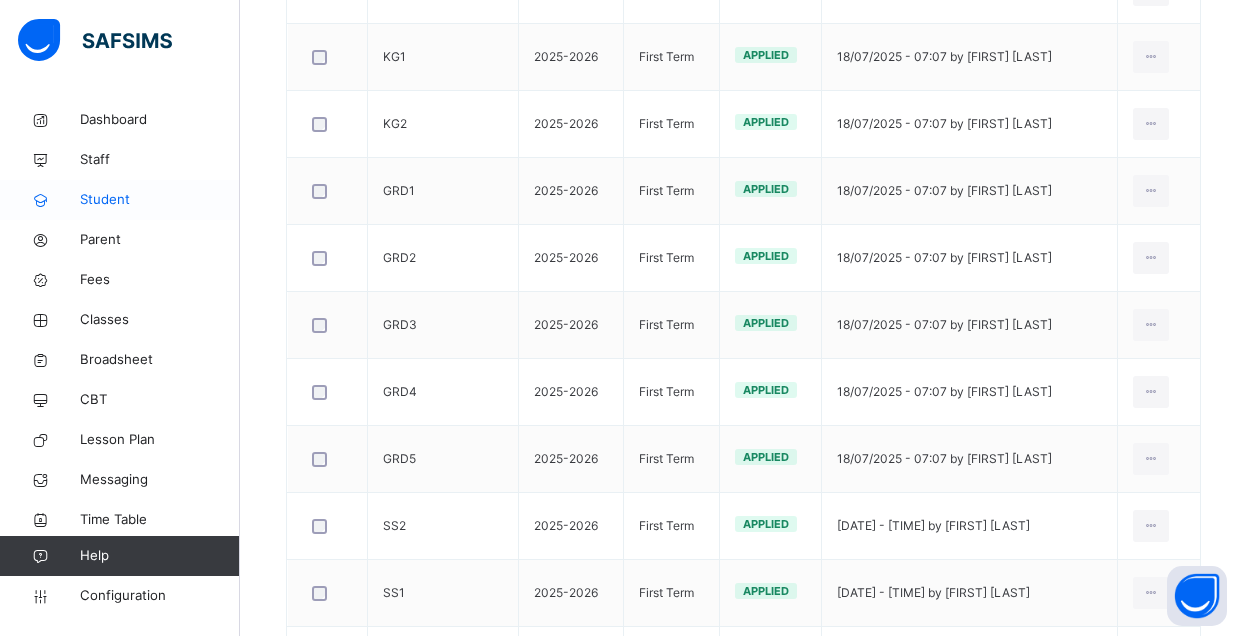 click on "Student" at bounding box center [160, 200] 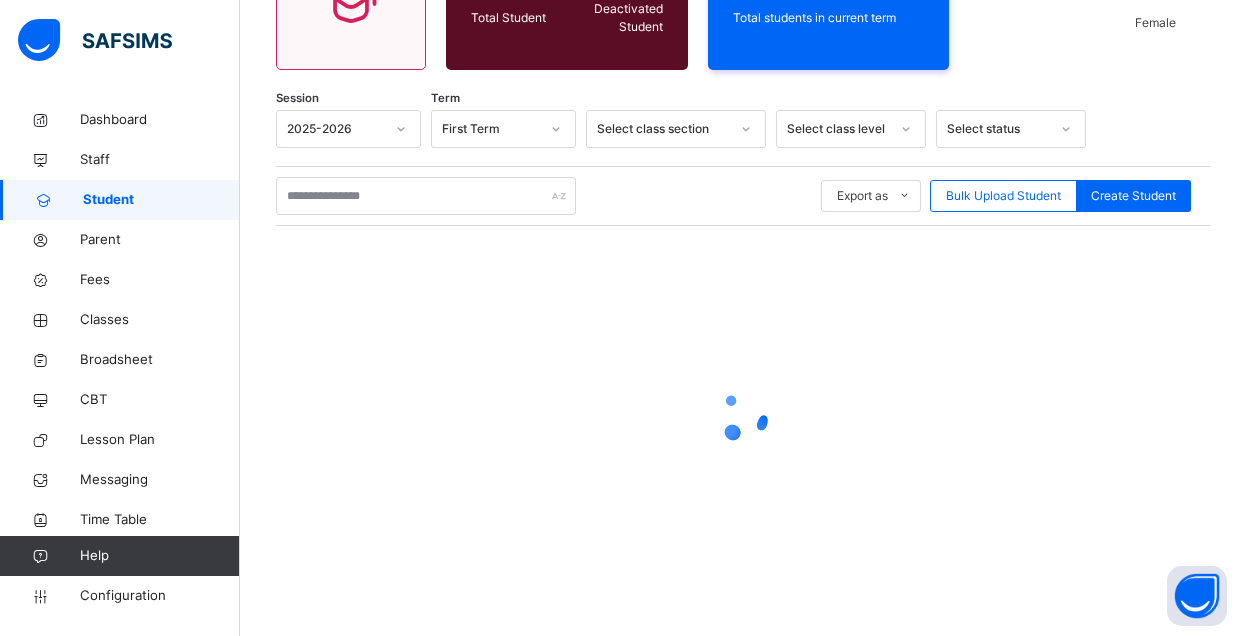 scroll, scrollTop: 254, scrollLeft: 0, axis: vertical 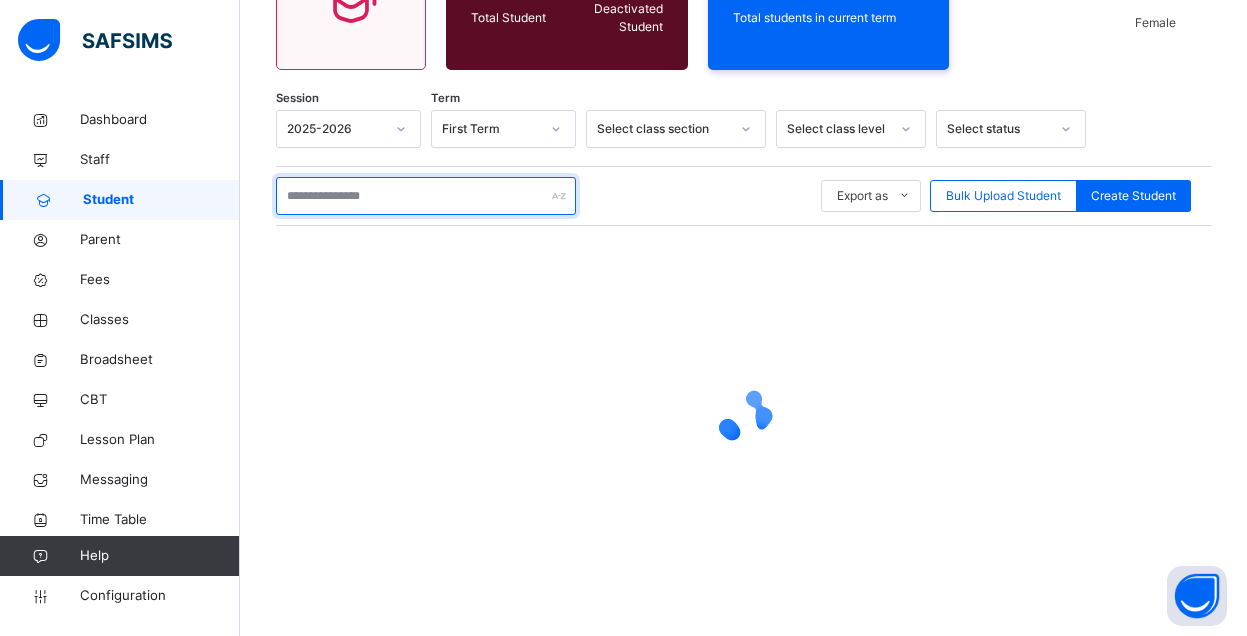 click at bounding box center [426, 196] 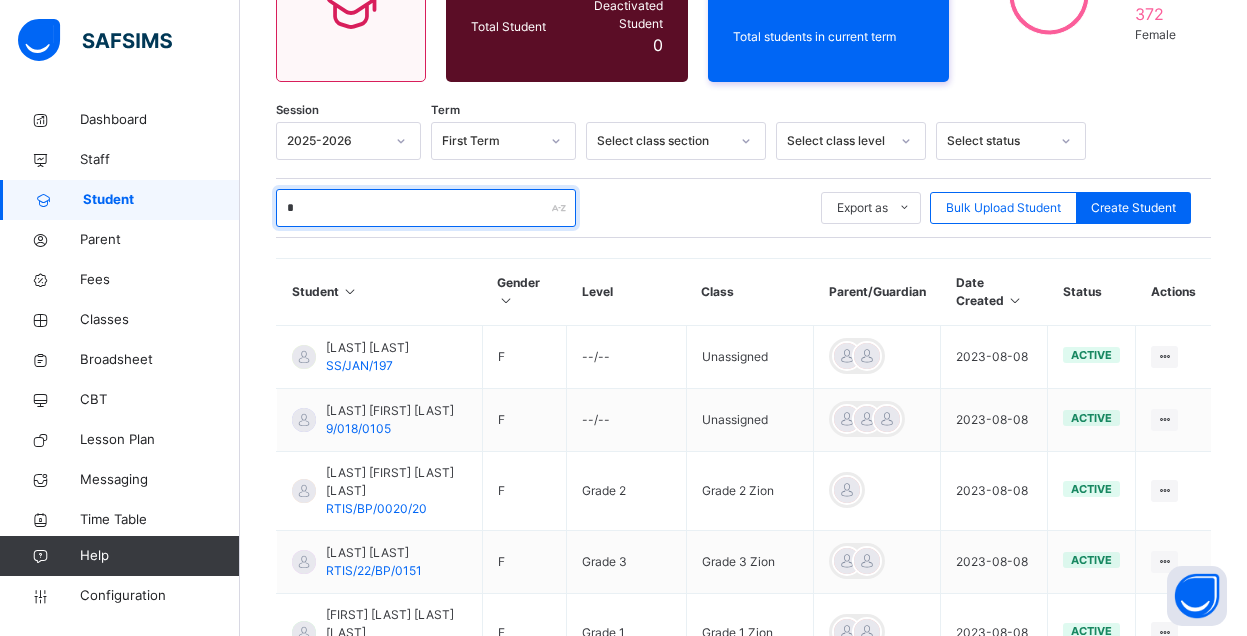 scroll, scrollTop: 260, scrollLeft: 0, axis: vertical 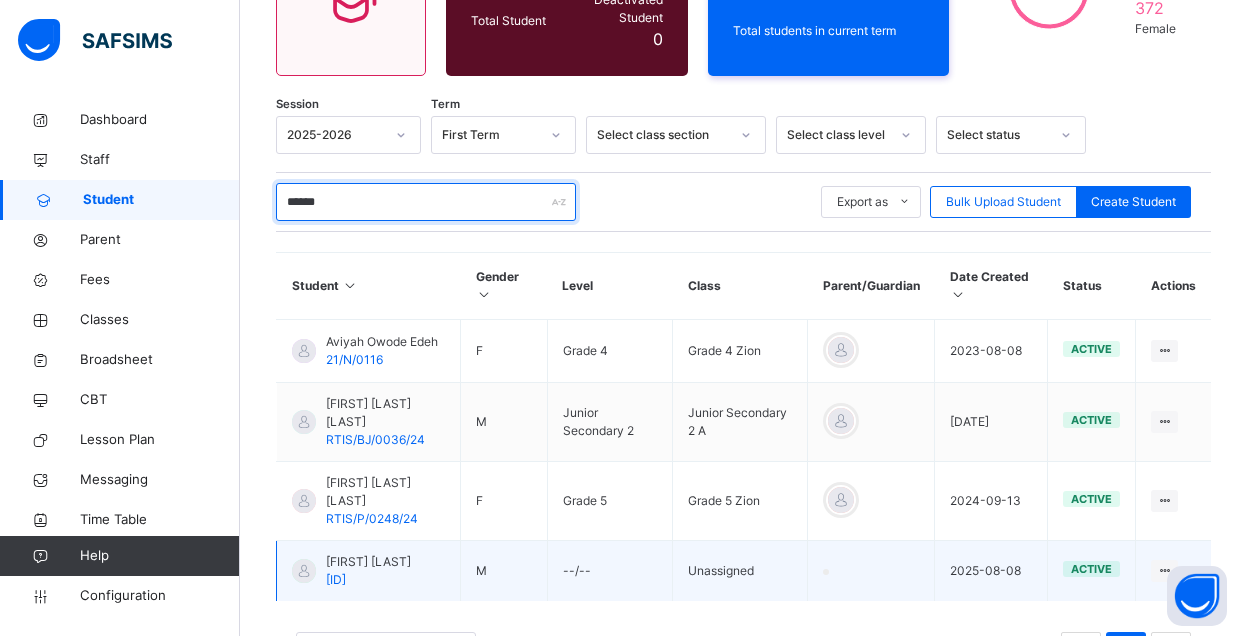 type on "******" 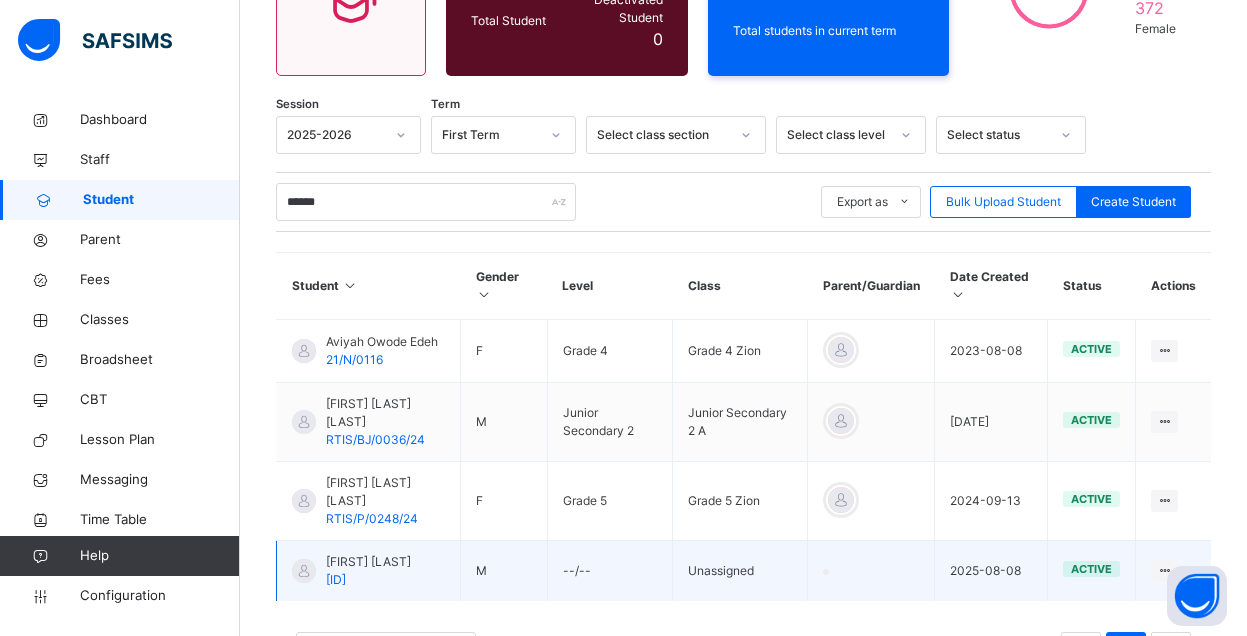click on "RTIS/P/0316/25" at bounding box center (336, 579) 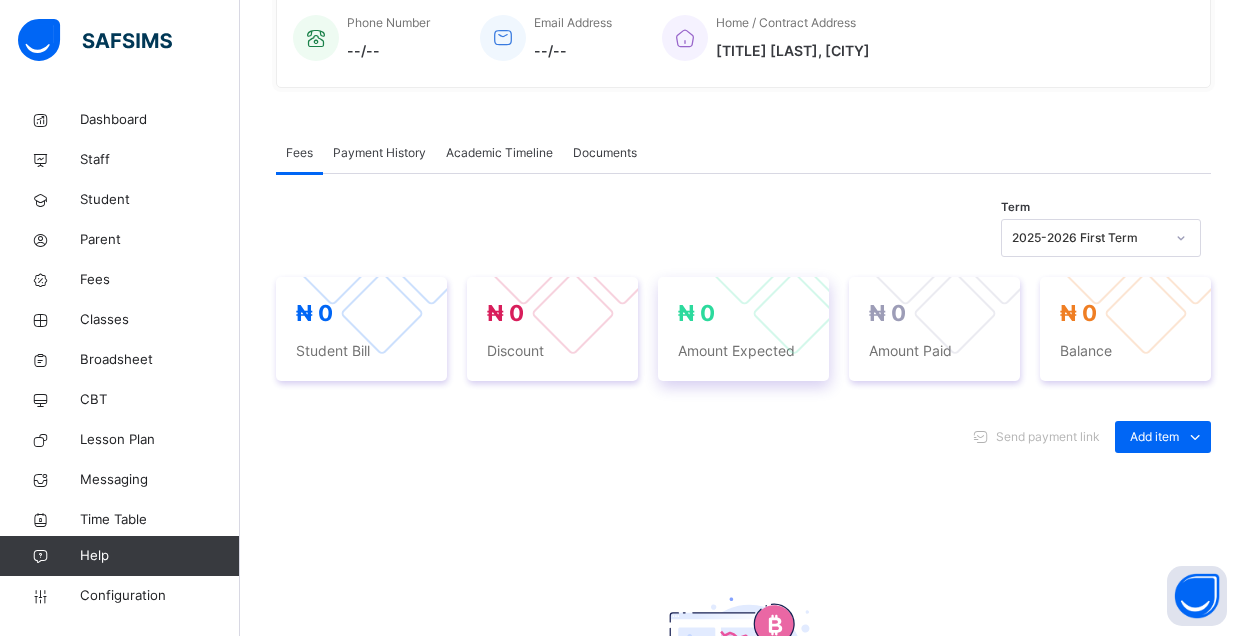 scroll, scrollTop: 517, scrollLeft: 0, axis: vertical 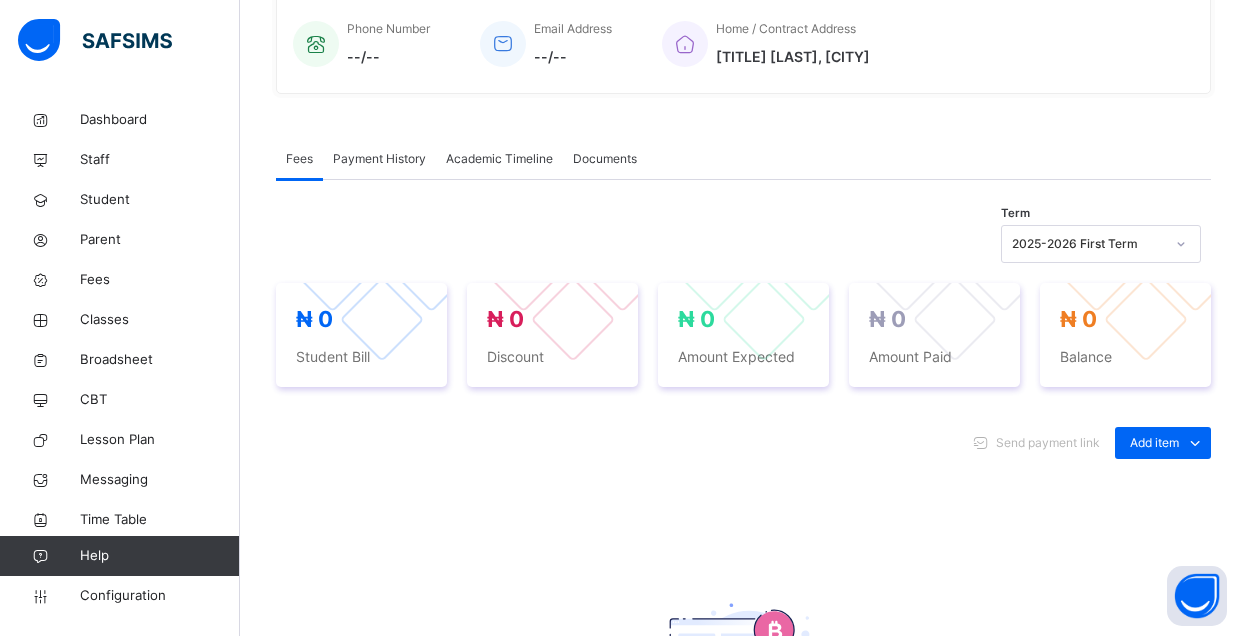 click on "Payment History" at bounding box center (379, 159) 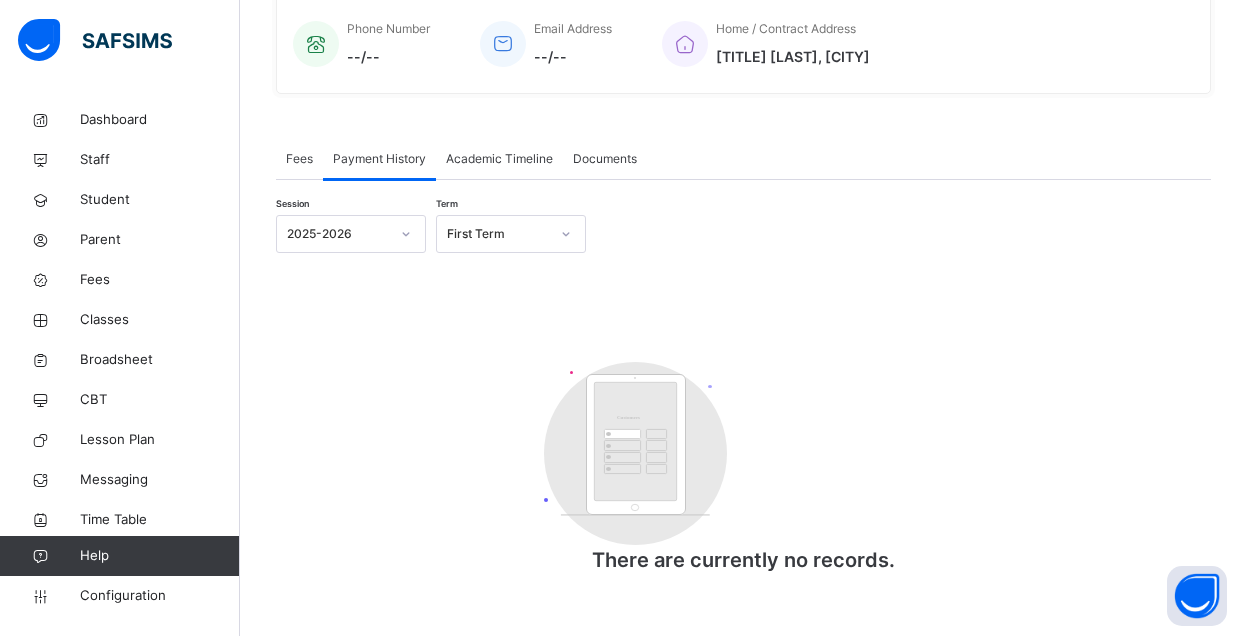 click on "Fees" at bounding box center [299, 159] 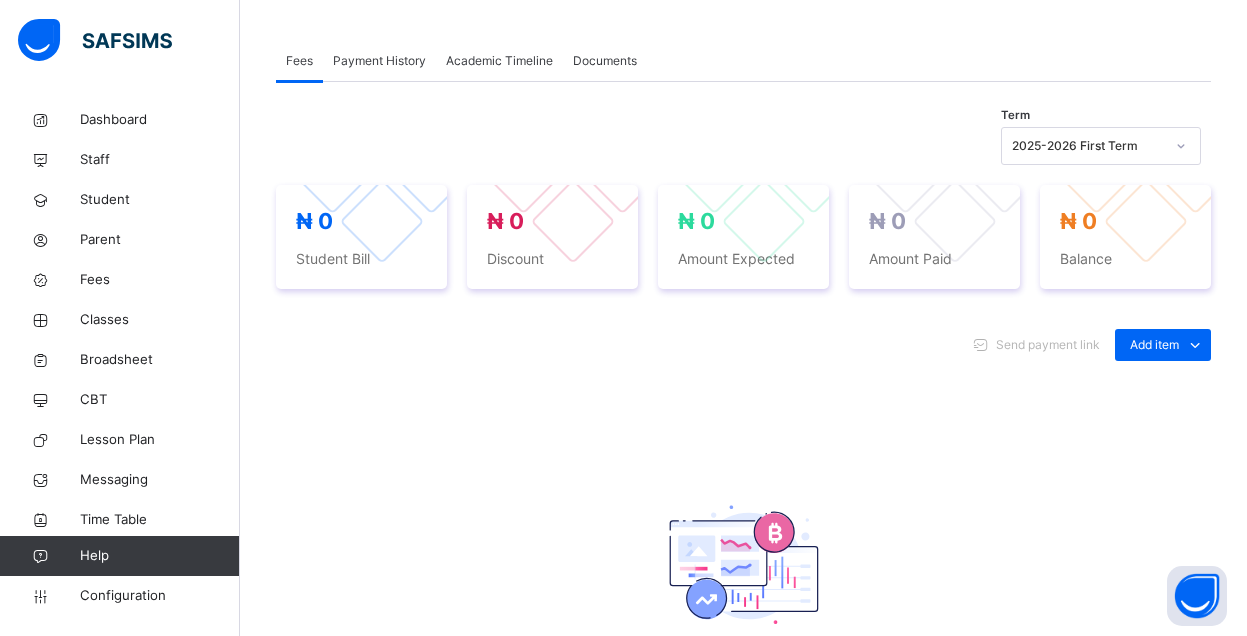 scroll, scrollTop: 717, scrollLeft: 0, axis: vertical 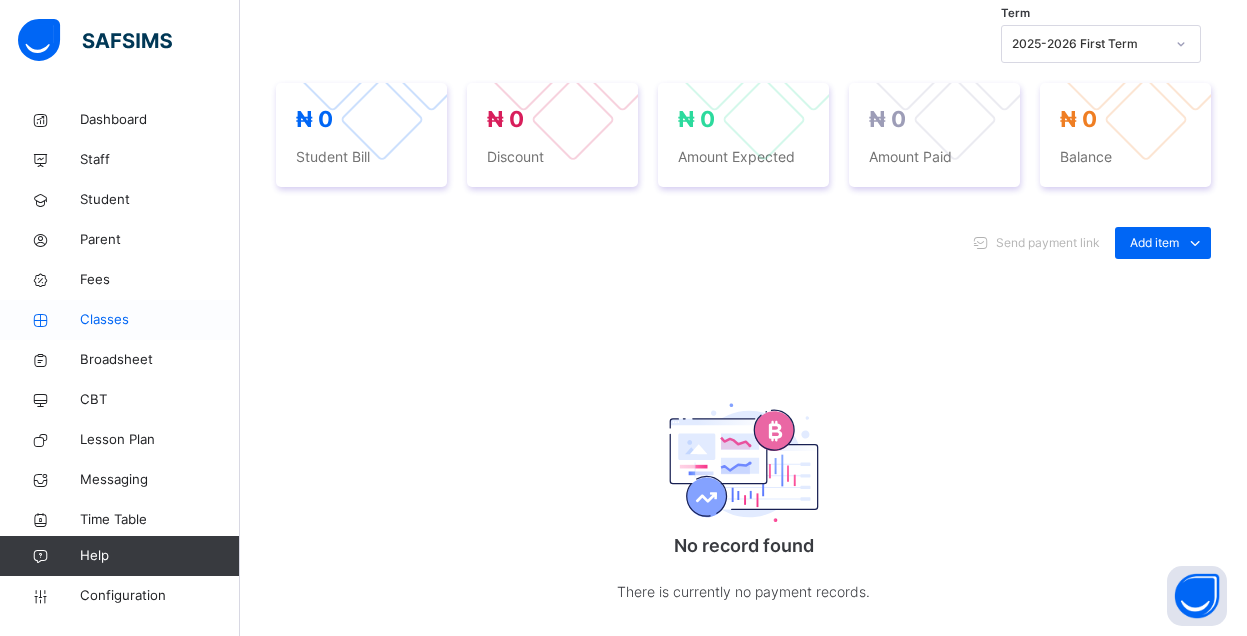 click on "Classes" at bounding box center [160, 320] 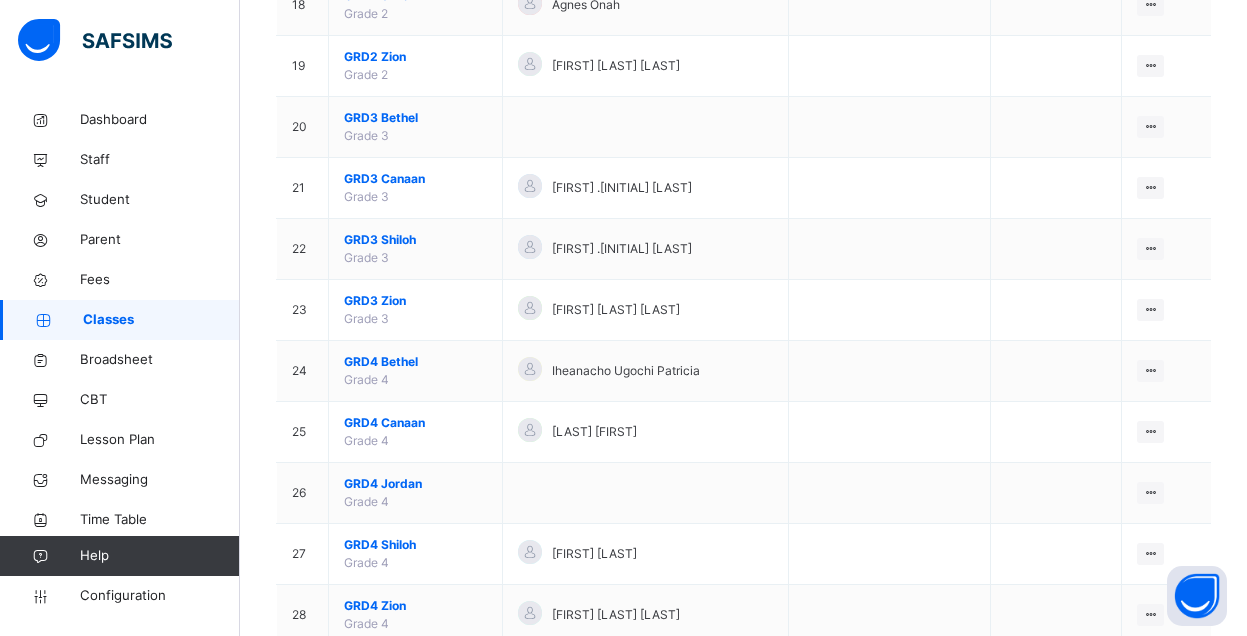 scroll, scrollTop: 1800, scrollLeft: 0, axis: vertical 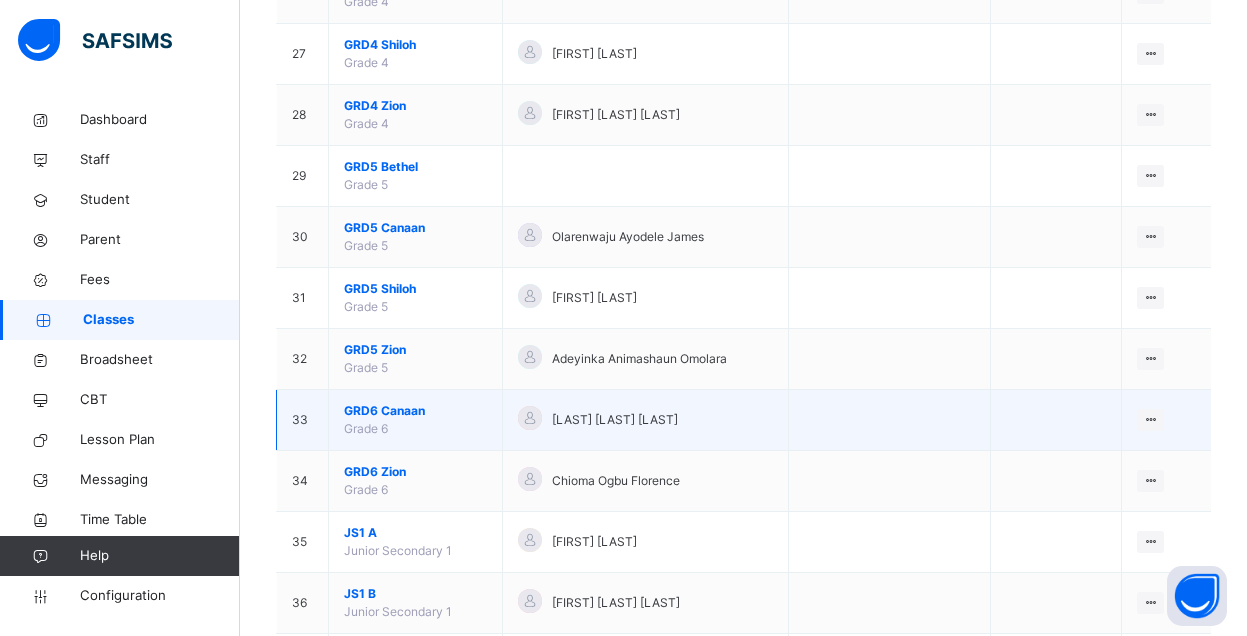 click on "GRD6   Canaan" at bounding box center [415, 411] 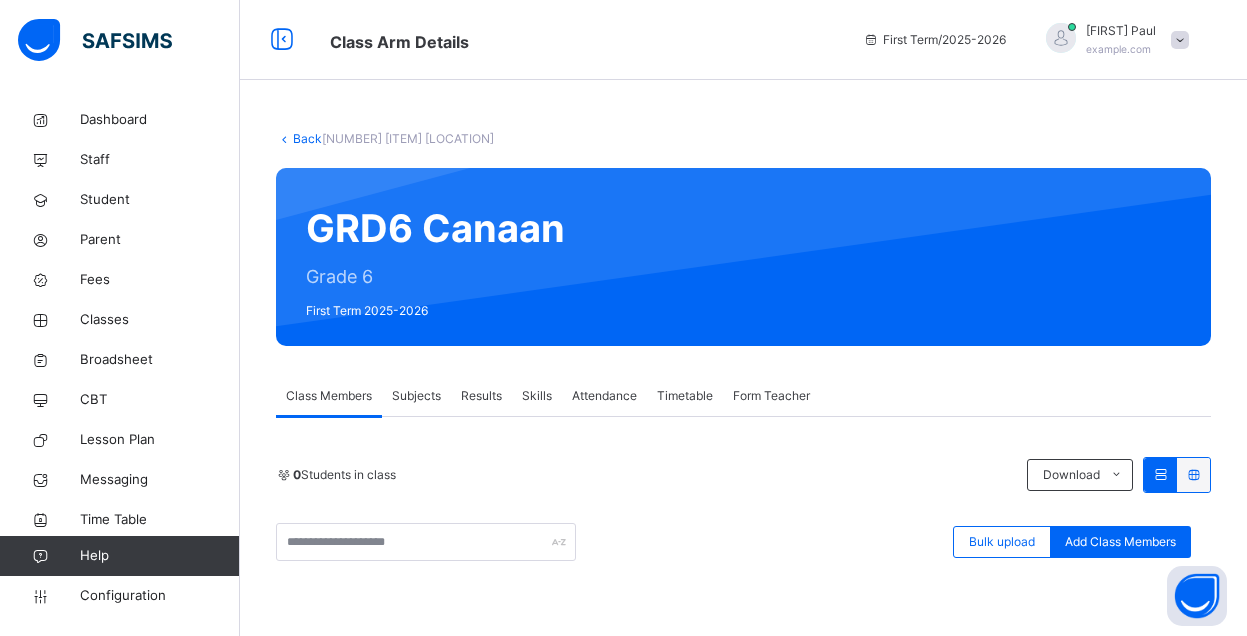 click on "Back  / GRD6 Canaan GRD6 Canaan Grade 6 First Term 2025-2026 Class Members Subjects Results Skills Attendance Timetable Form Teacher Class Members More Options   0  Students in class Download Pdf Report Excel Report Bulk upload Add Class Members REDEEMER TEAP INTERNATIONAL SCHOOL Date: 8th Aug 2025, 12:22:19 pm Class Members Class:  GRD6 Canaan Total no. of Students:  0 Term:  First Term Session:  2025-2026 S/NO Admission No. Last Name First Name Other Name There are currently no records. Add Student × Add Student Students Without Class   Customers There are currently no records. Cancel Save × Remove Student From Class This action would delete   from the class. Are you sure you want to carry on? Cancel Yes, Remove Student Bulk Upload Student Upload XLSX File   Select your XLSX file from your computer to upload it using that uploader provided for you below   Drag and Drop files here Select your Excel file Browse file Maximum size 2.5mb Upload Excel File Download XLSX file      Step 1:  Download XLSX File" at bounding box center (743, 542) 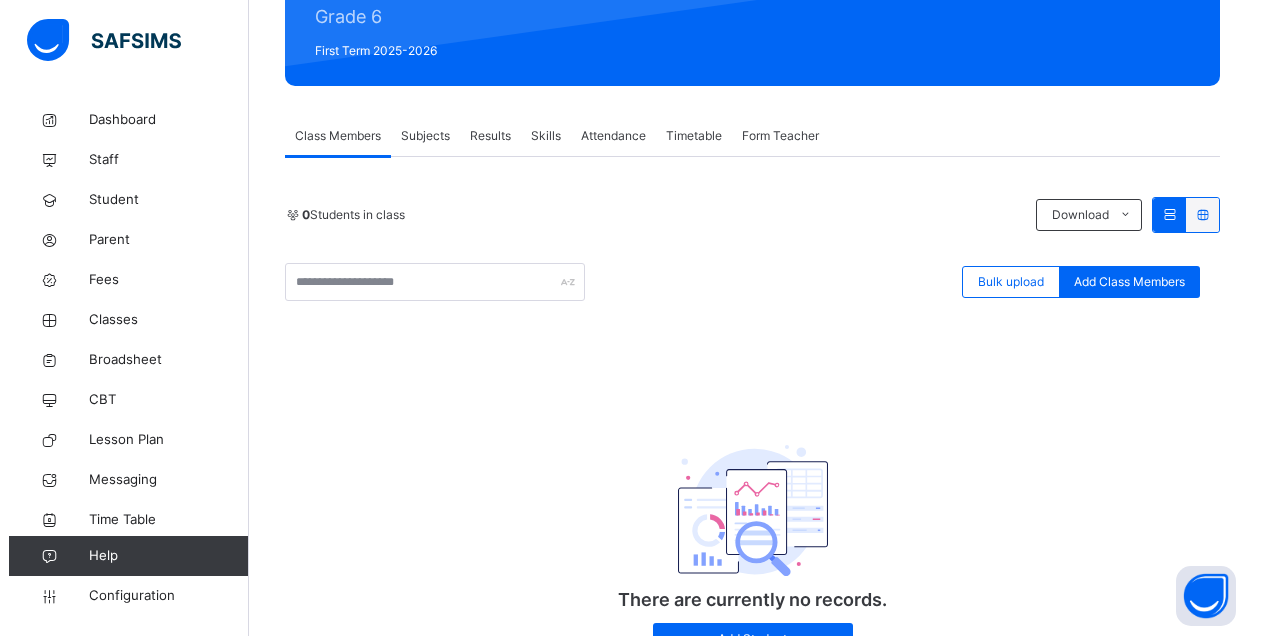 scroll, scrollTop: 300, scrollLeft: 0, axis: vertical 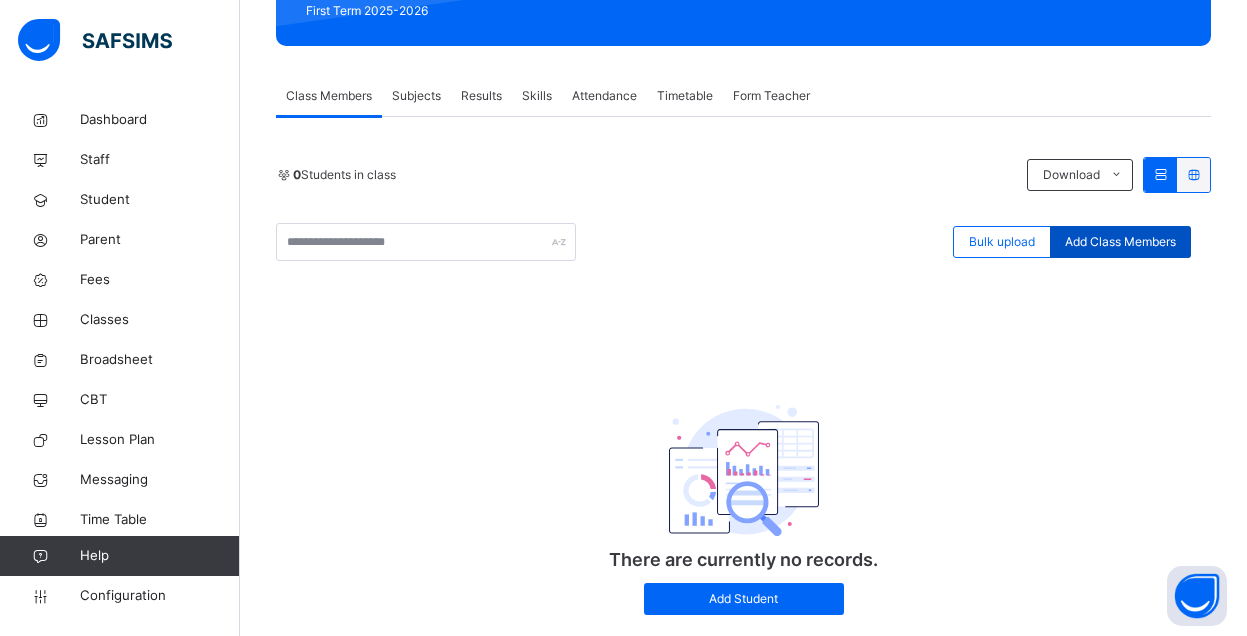 click on "Add Class Members" at bounding box center [1120, 242] 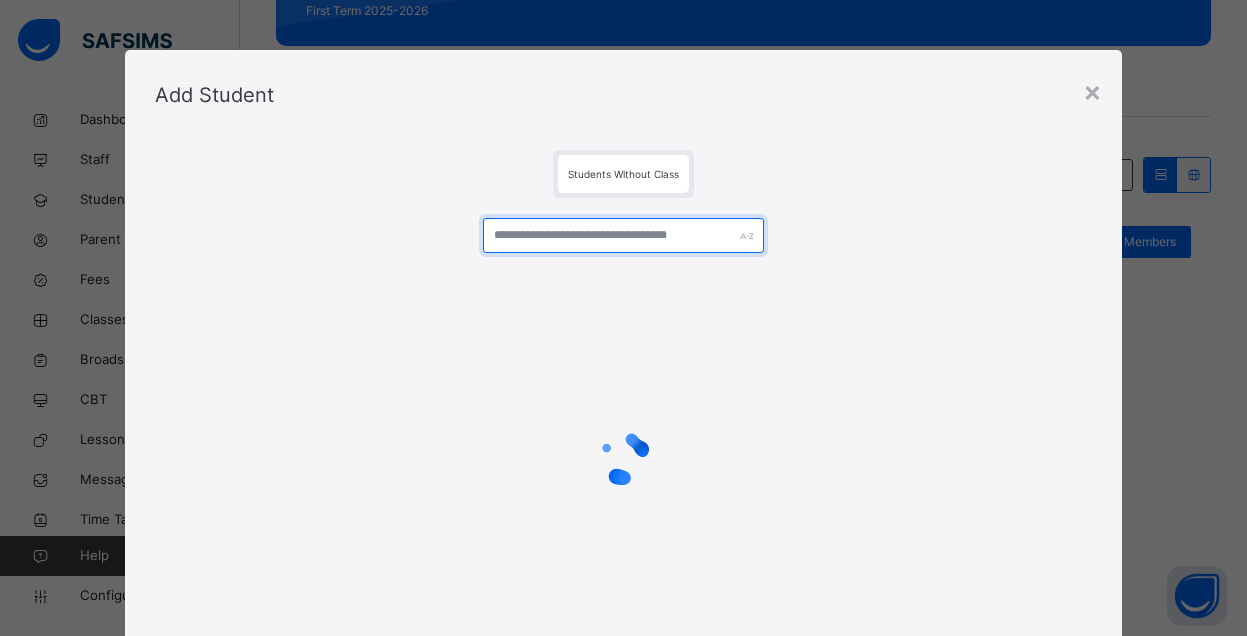 click at bounding box center [623, 235] 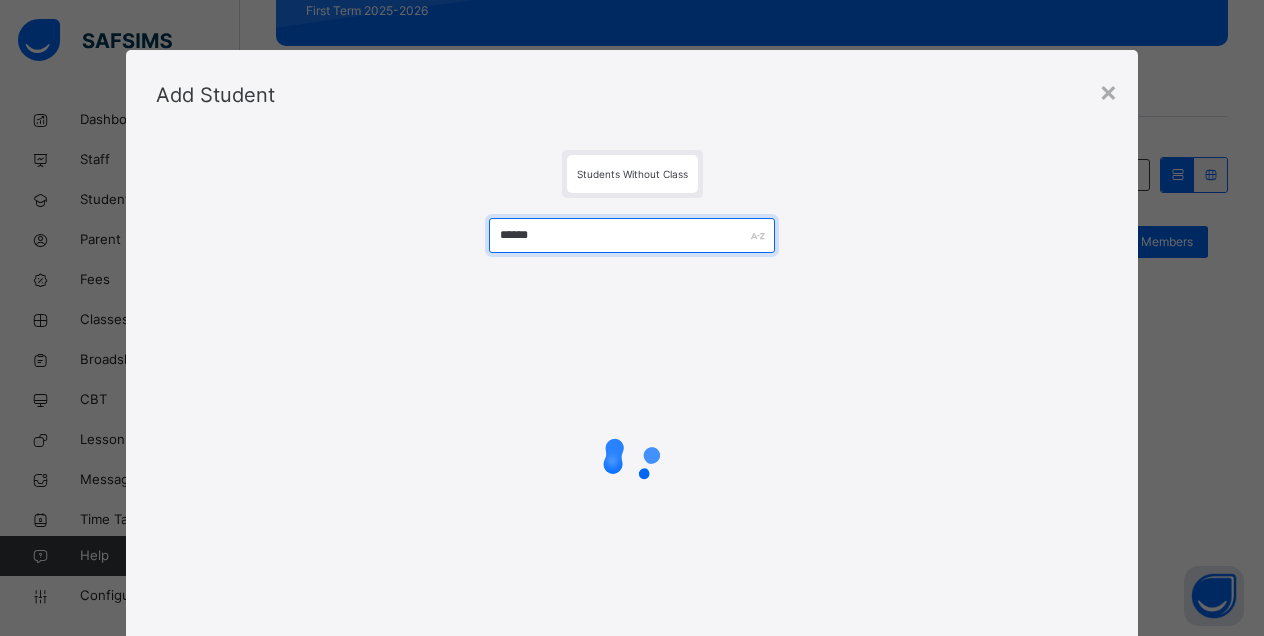 type on "******" 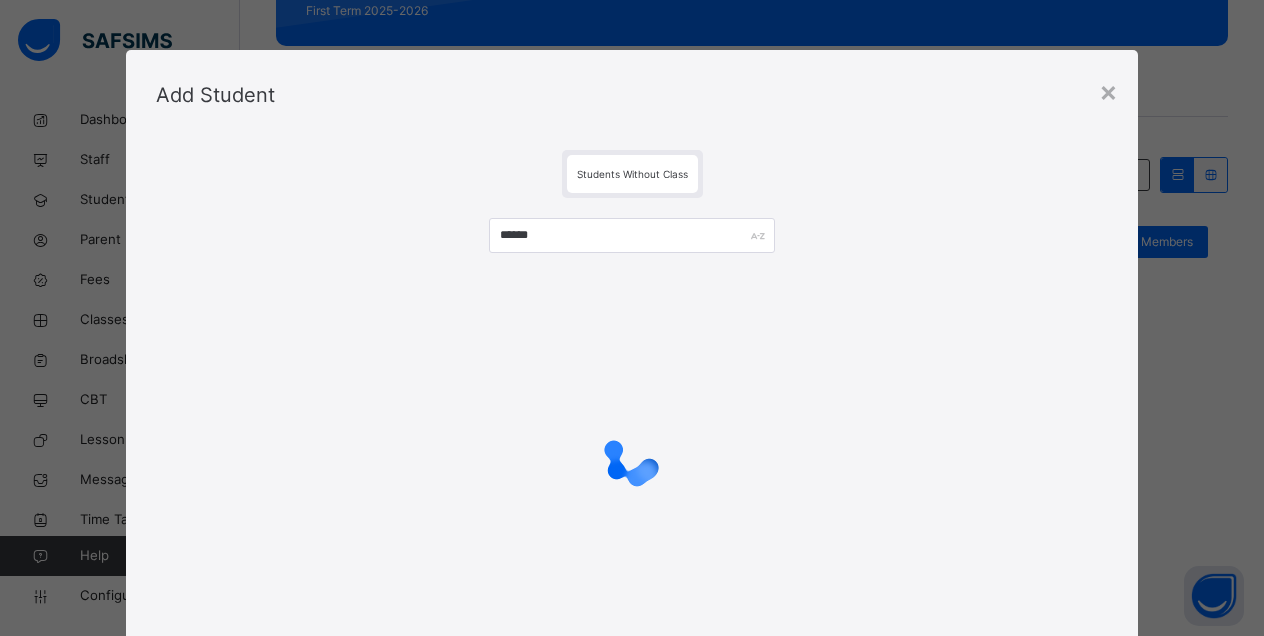 click on "Students Without Class ******" at bounding box center [631, 409] 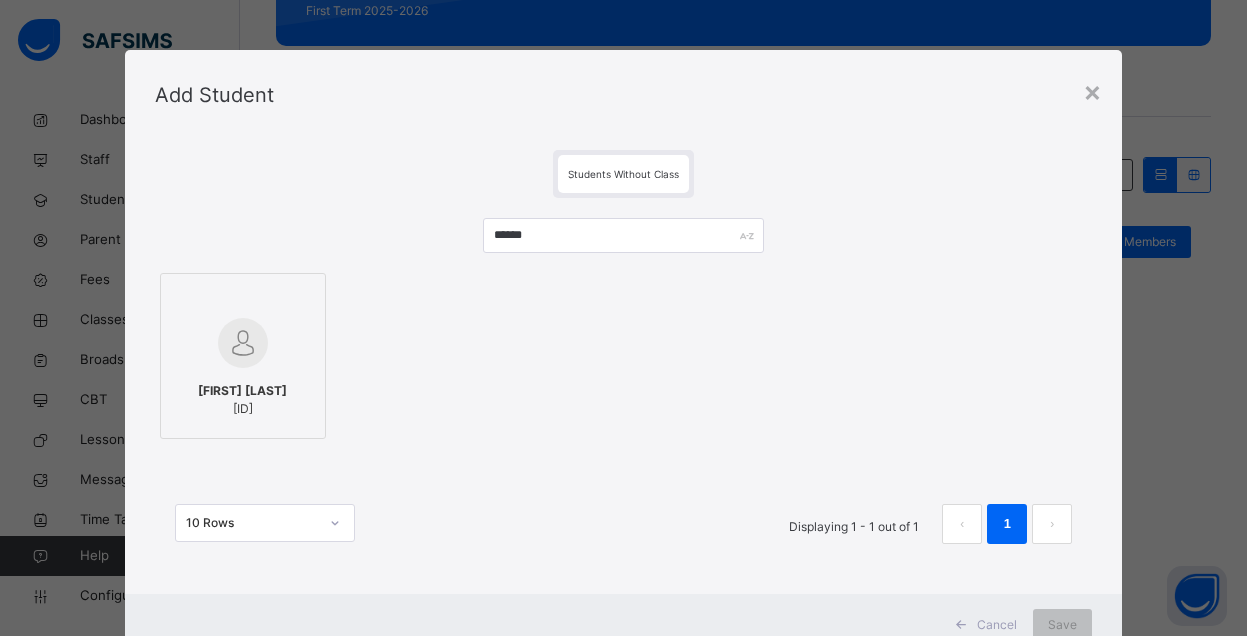 click at bounding box center [243, 343] 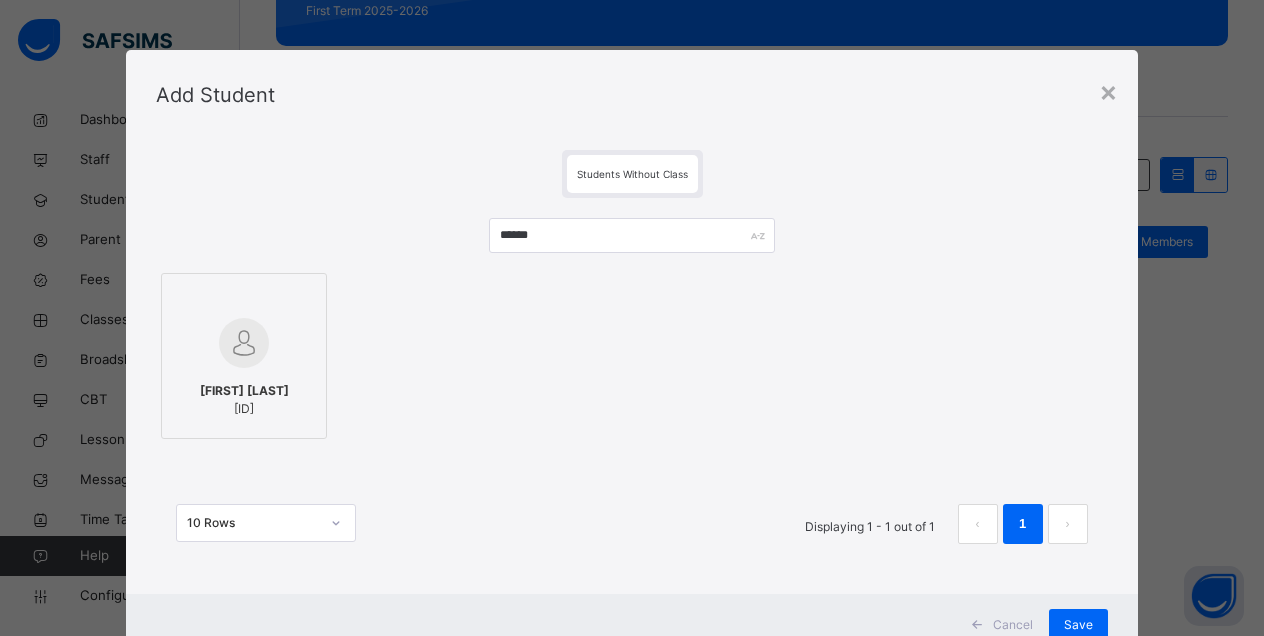 click on "PROMISE OYEYEMI OWOEYE RTIS/P/0316/25" at bounding box center (631, 356) 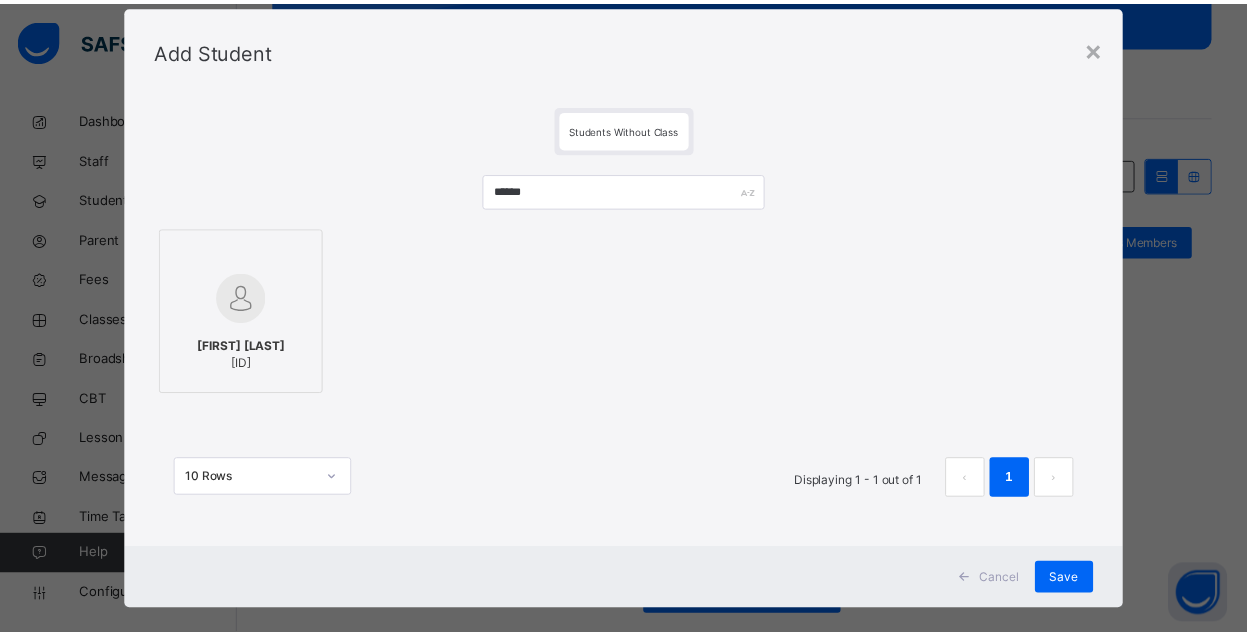 scroll, scrollTop: 70, scrollLeft: 0, axis: vertical 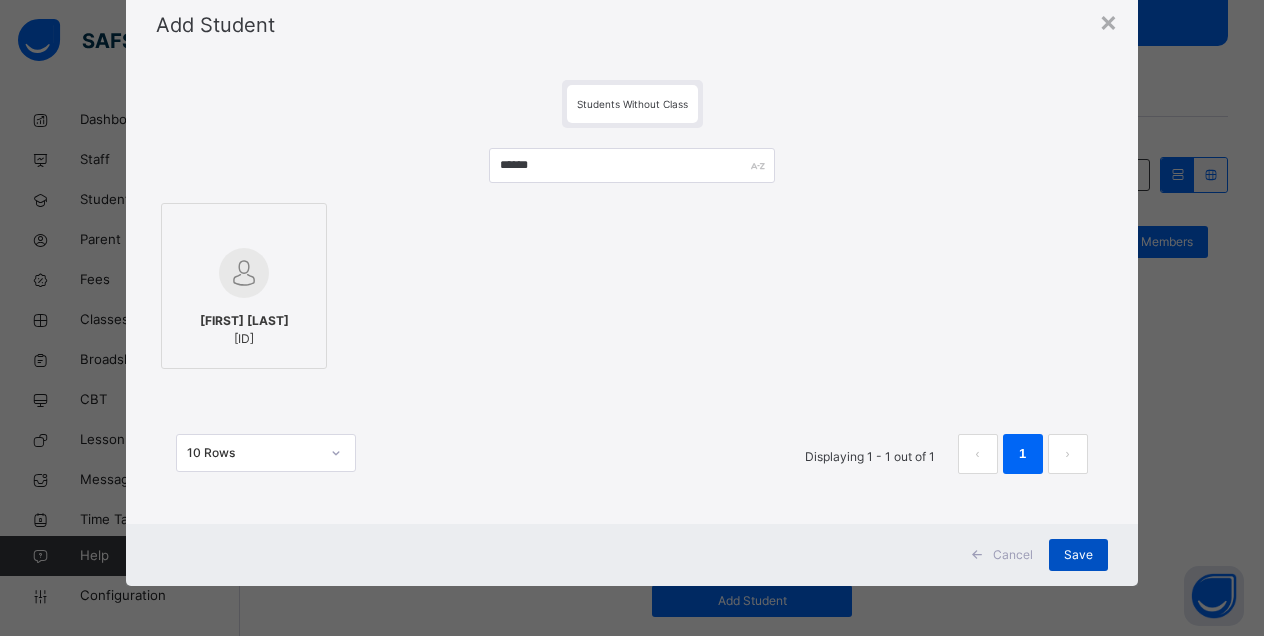 click on "Save" at bounding box center [1078, 555] 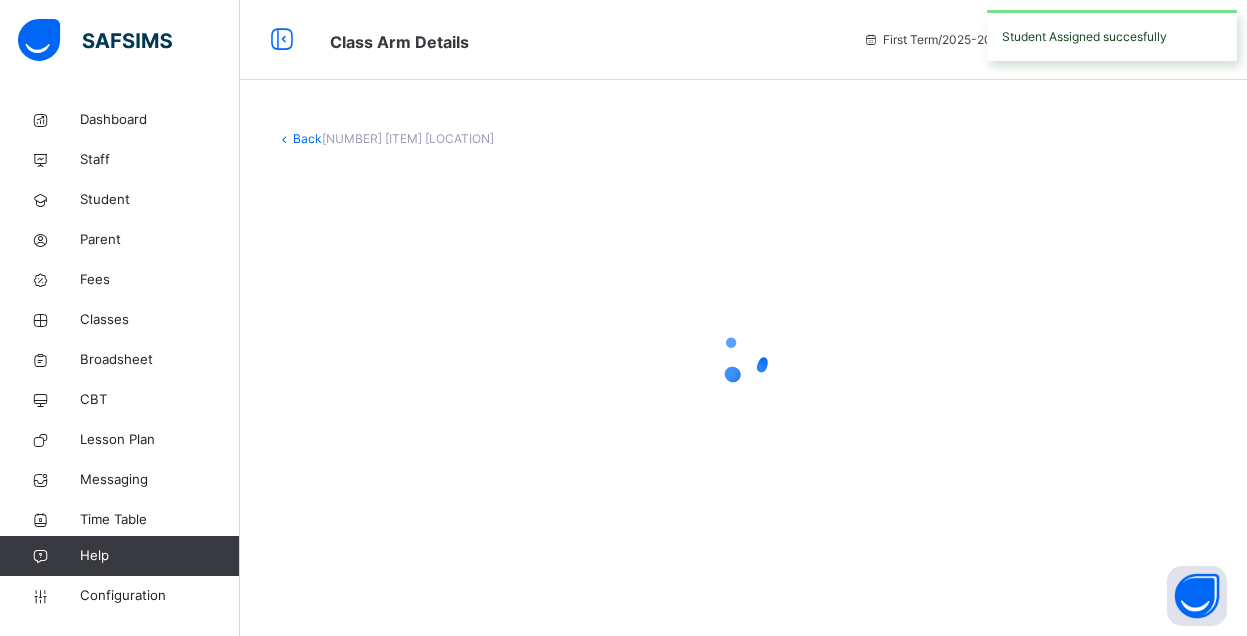 scroll, scrollTop: 0, scrollLeft: 0, axis: both 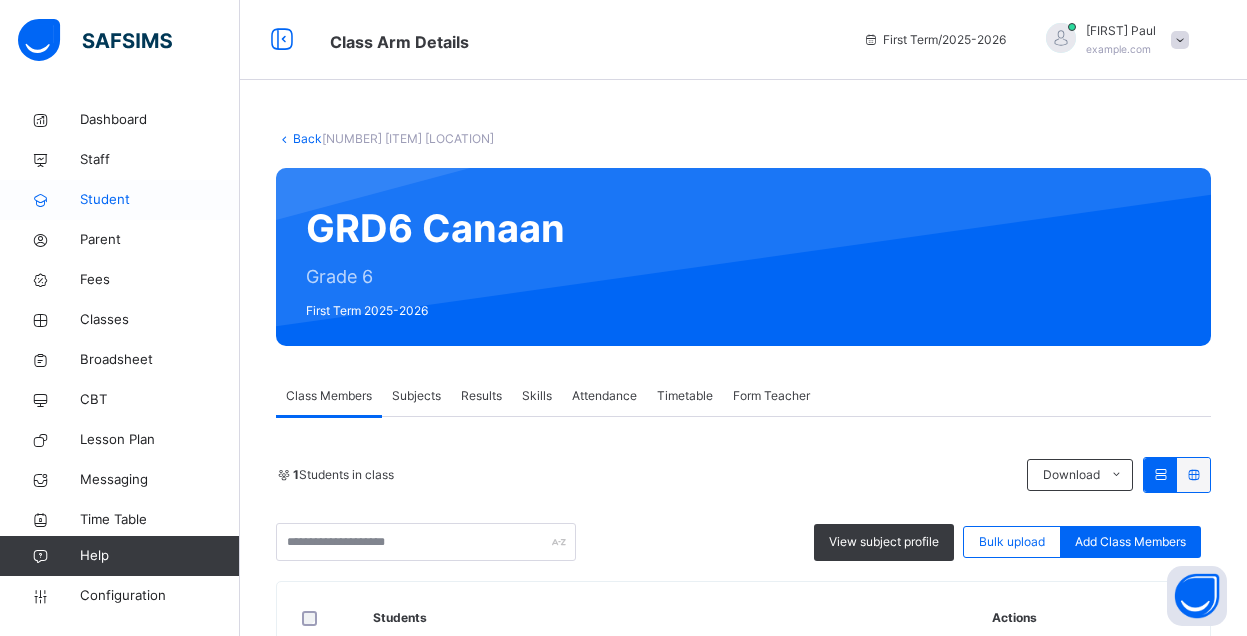 click on "Student" at bounding box center [160, 200] 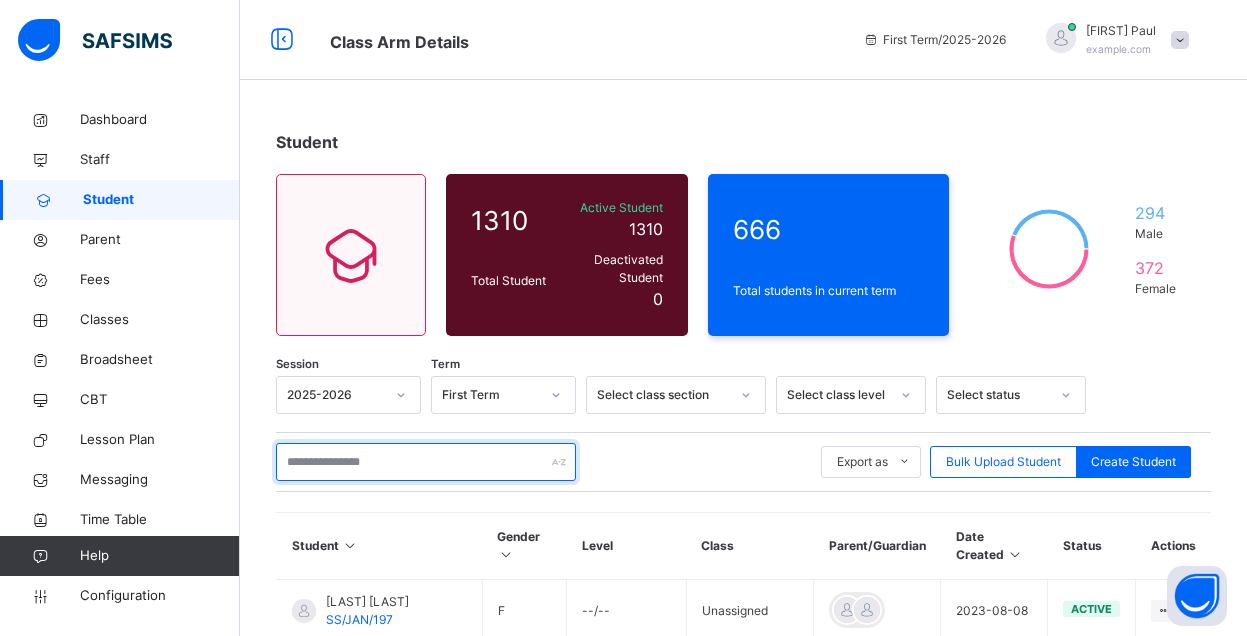 click at bounding box center (426, 462) 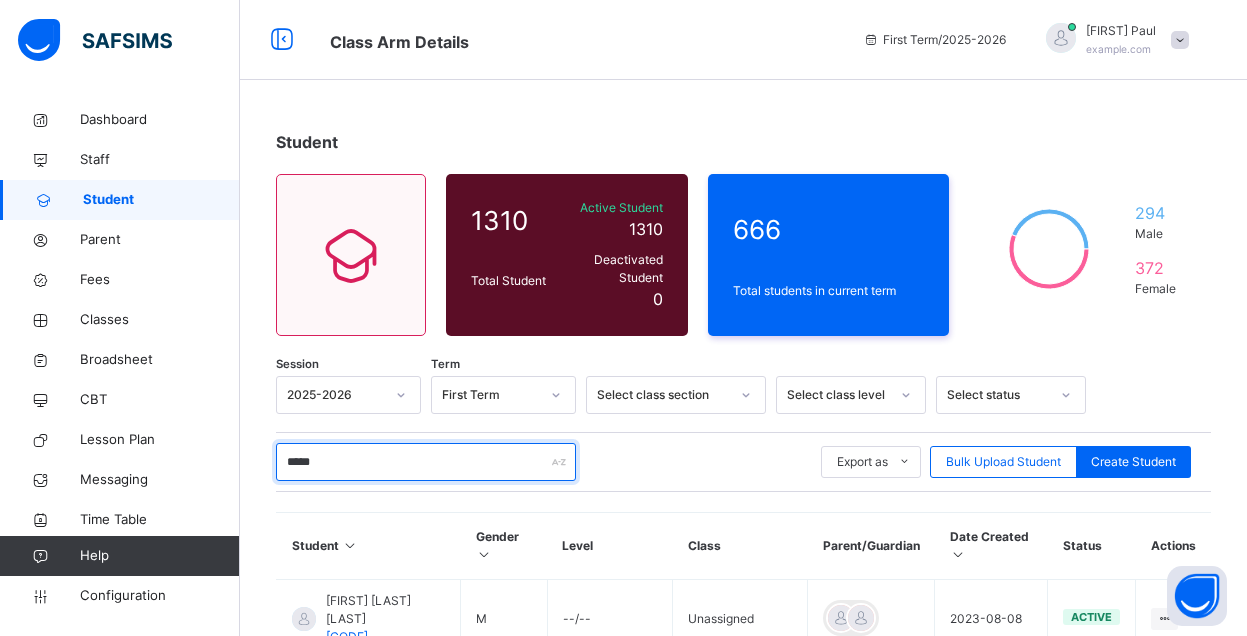 type on "*****" 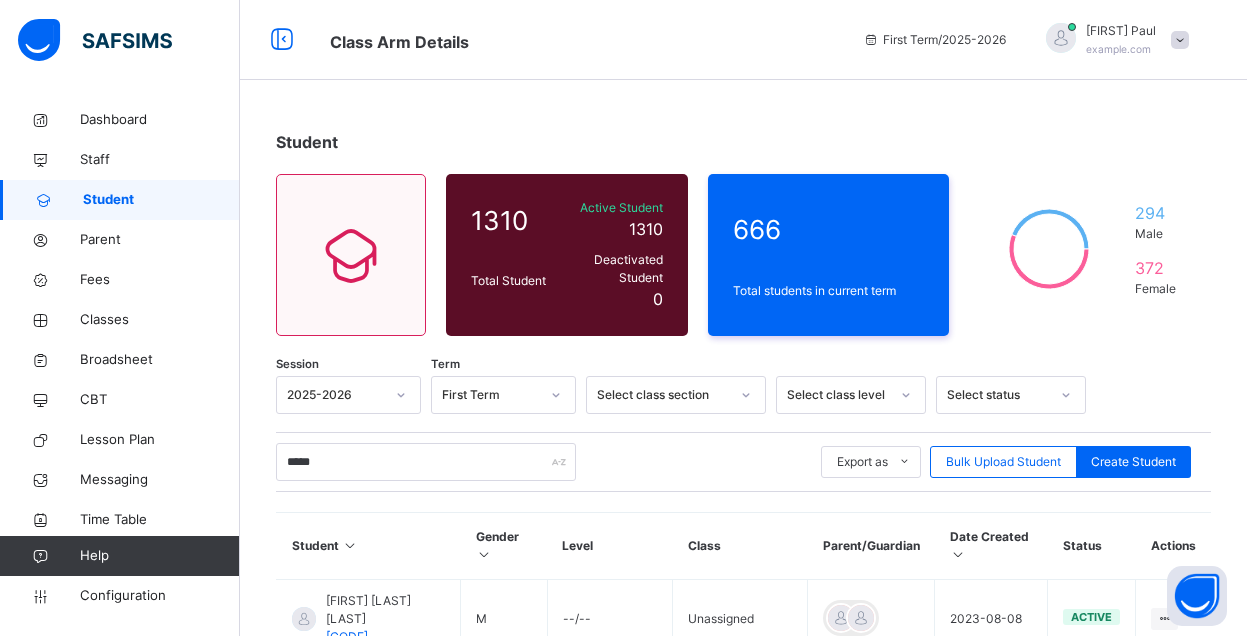 click on "Student 1310 Total Student Active Student 1310 Deactivated Student 0 666 Total students in current term 294   Male  372   Female Session 2025-2026 Term First Term Select class section Select class level Select status ***** Export as Pdf Report Excel Report Excel Report  (LMS)   Bulk Upload Student Create Student Student   Gender   Level   Class   Parent/Guardian   Date Created   Status   Actions   DANIEL OLUWASEGUN OWOLABI RTIS/JS/OCT21/0372 M --/--  Unassigned 2023-08-08 active View Profile Edit Student Assign Class Link Parent/Guardian Delete Student Aviyah Owode Edeh 21/N/0116 F Grade 4 Grade 4 Zion 2023-08-08 active View Profile Edit Student Link Parent/Guardian Delete Student PRAISE OLUWAFEMI OWOEYE RTIS/BJ/0036/24 M Junior Secondary 2 Junior Secondary 2 A 2024-07-24 active View Profile Edit Student Link Parent/Guardian Delete Student TRUST OWOYA JOHN RTIS/P/0248/24 F Grade 5 Grade 5 Zion 2024-09-13 active View Profile Edit Student Link Parent/Guardian Delete Student PROMISE OYEYEMI OWOEYE RTIS/P/0316/25" at bounding box center [743, 580] 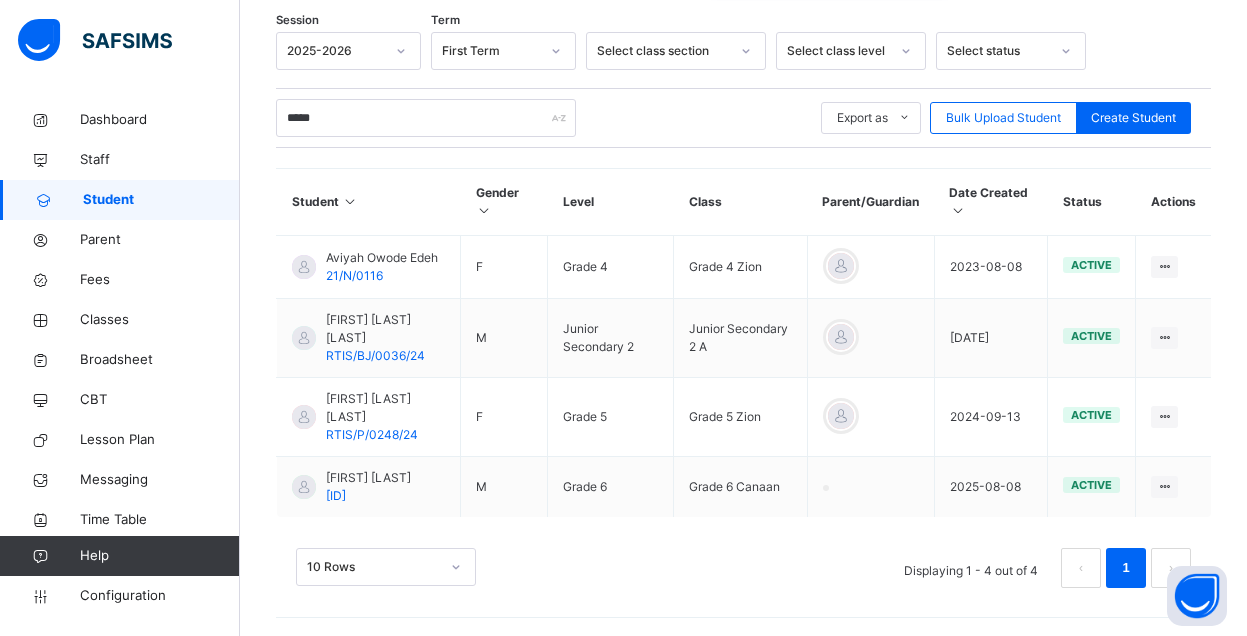 scroll, scrollTop: 348, scrollLeft: 0, axis: vertical 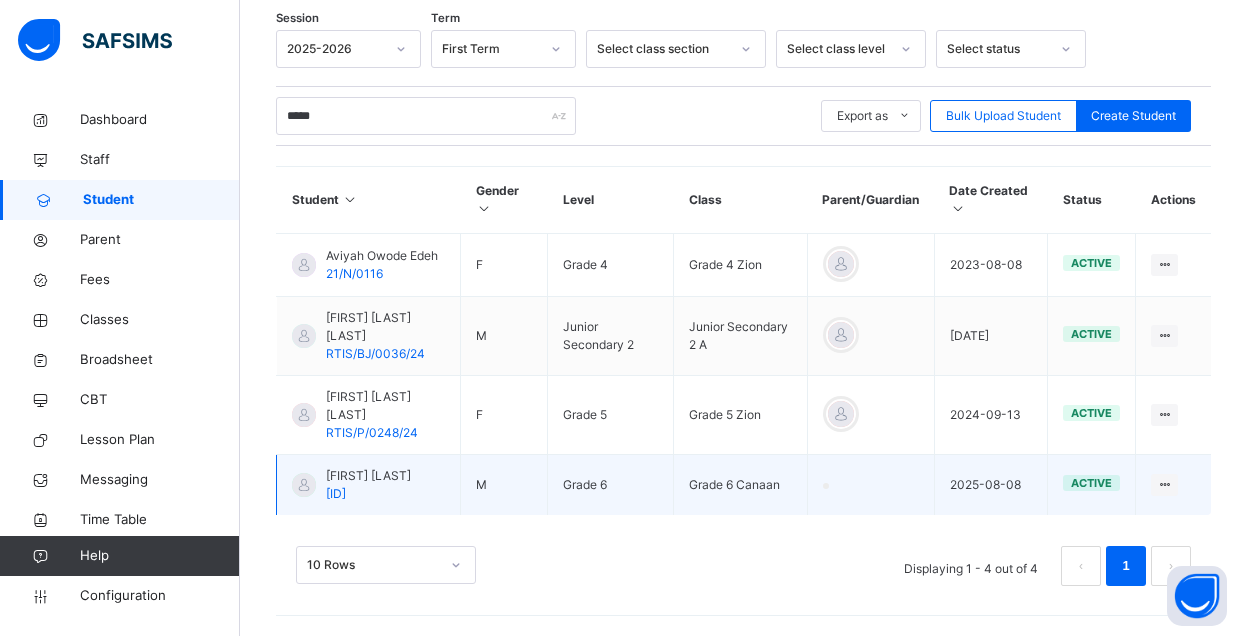click on "RTIS/P/0316/25" at bounding box center (336, 493) 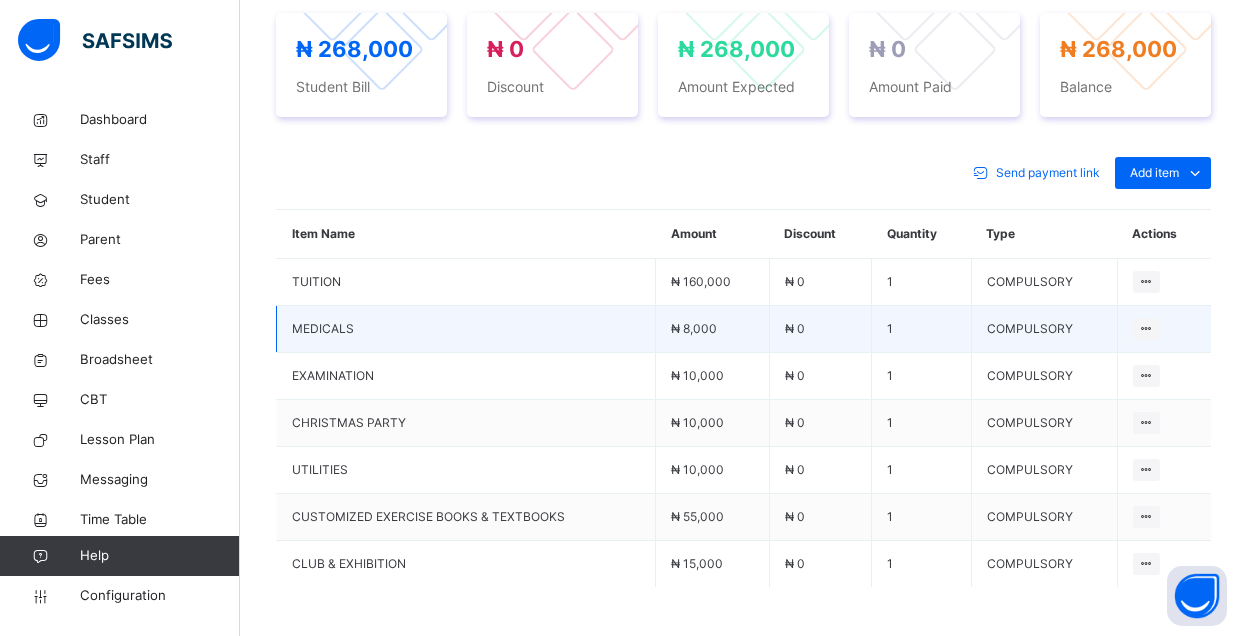 scroll, scrollTop: 800, scrollLeft: 0, axis: vertical 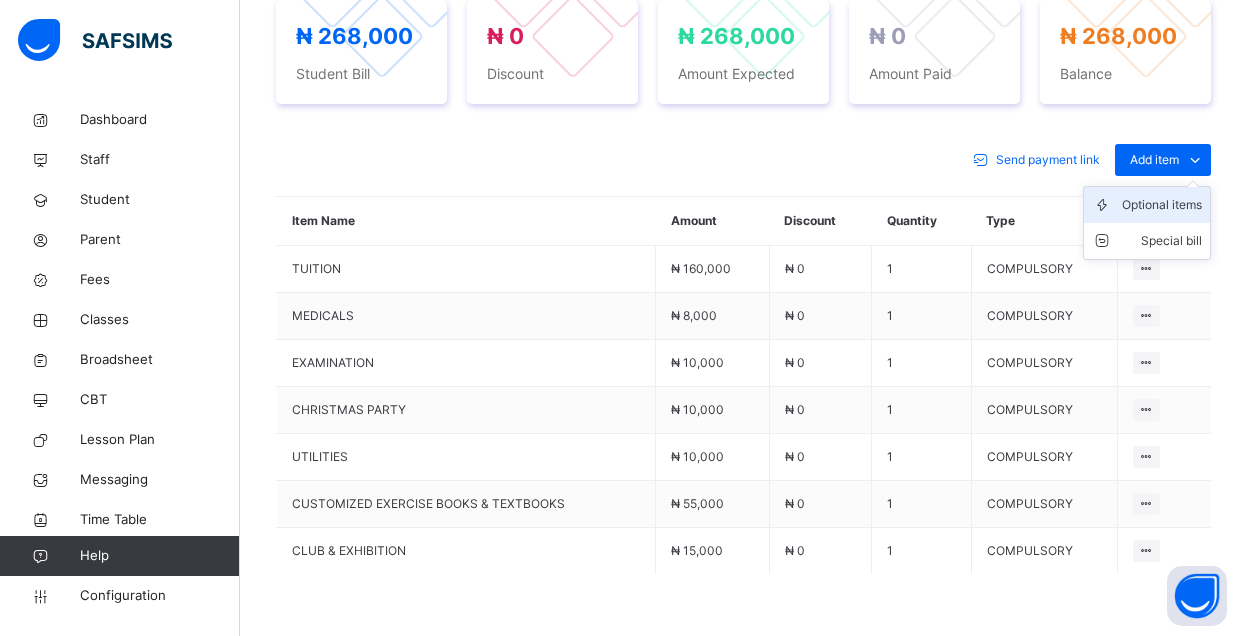click on "Optional items" at bounding box center (1162, 205) 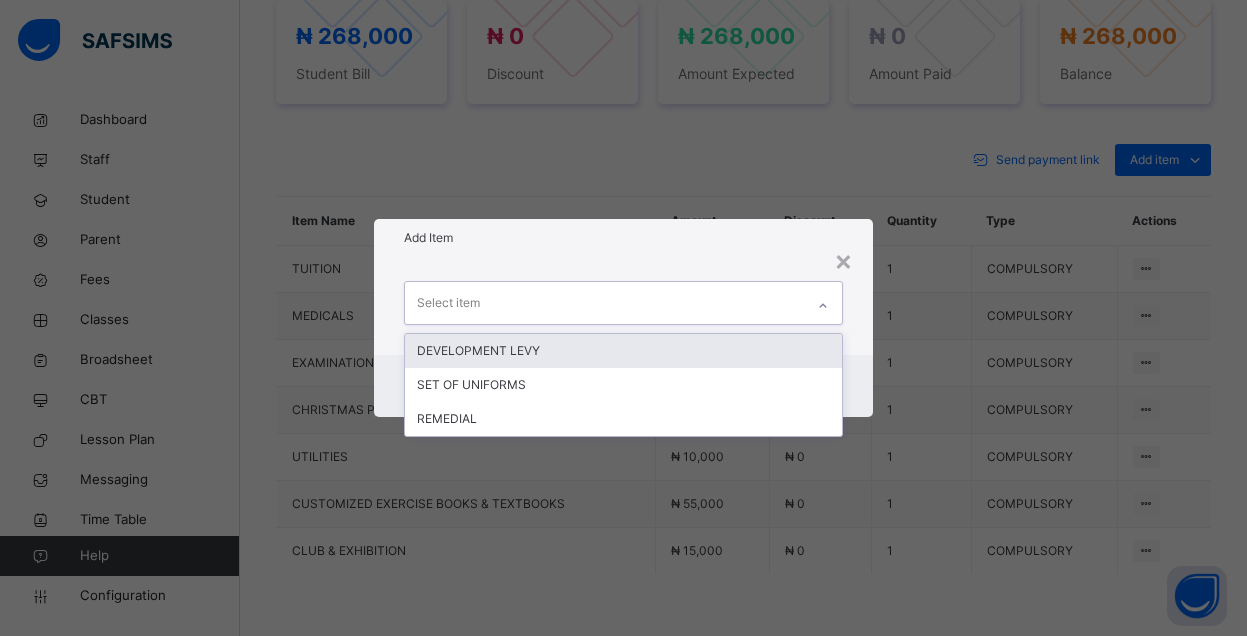 click on "Select item" at bounding box center (604, 303) 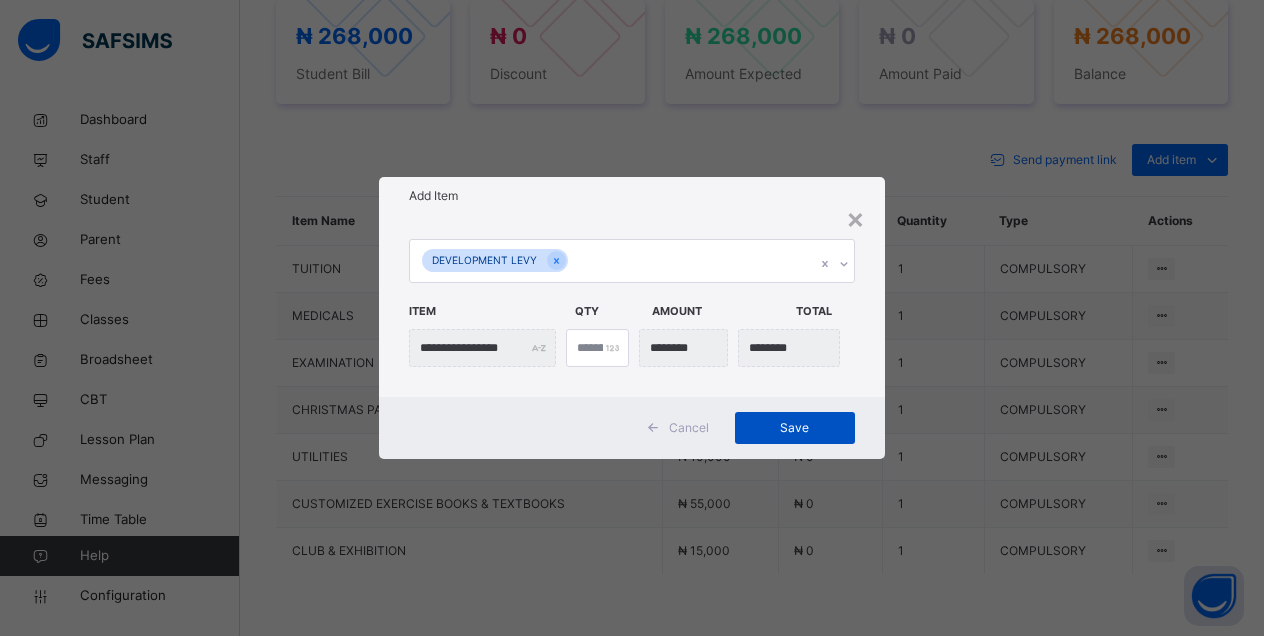 click on "Save" at bounding box center (795, 428) 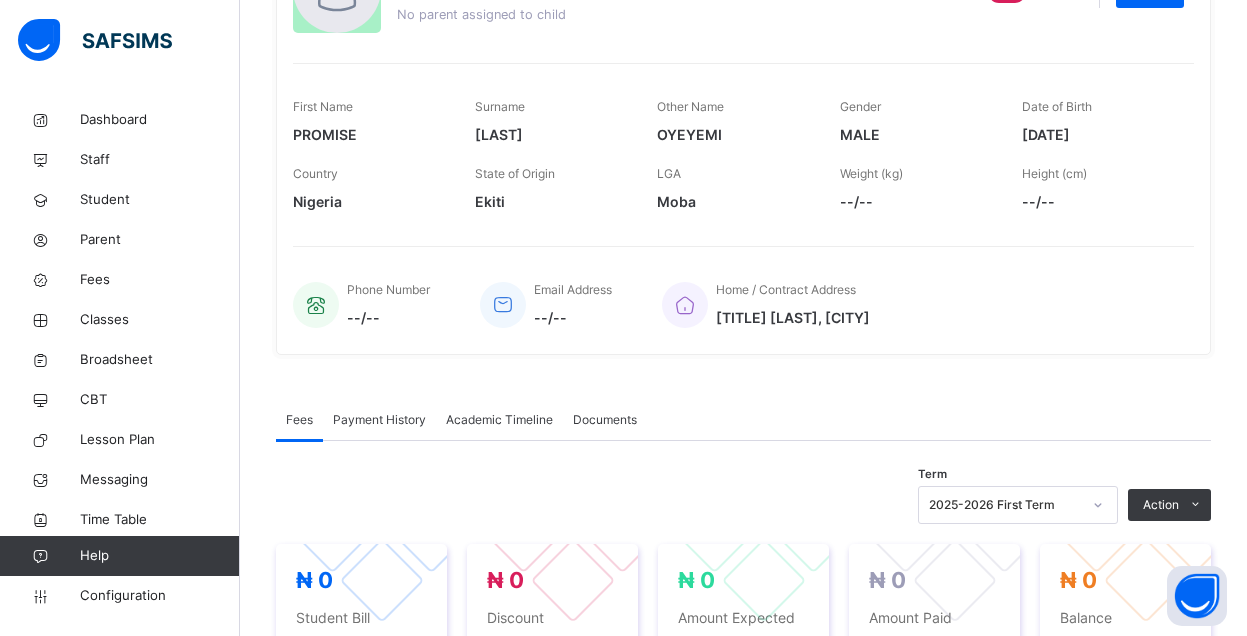scroll, scrollTop: 738, scrollLeft: 0, axis: vertical 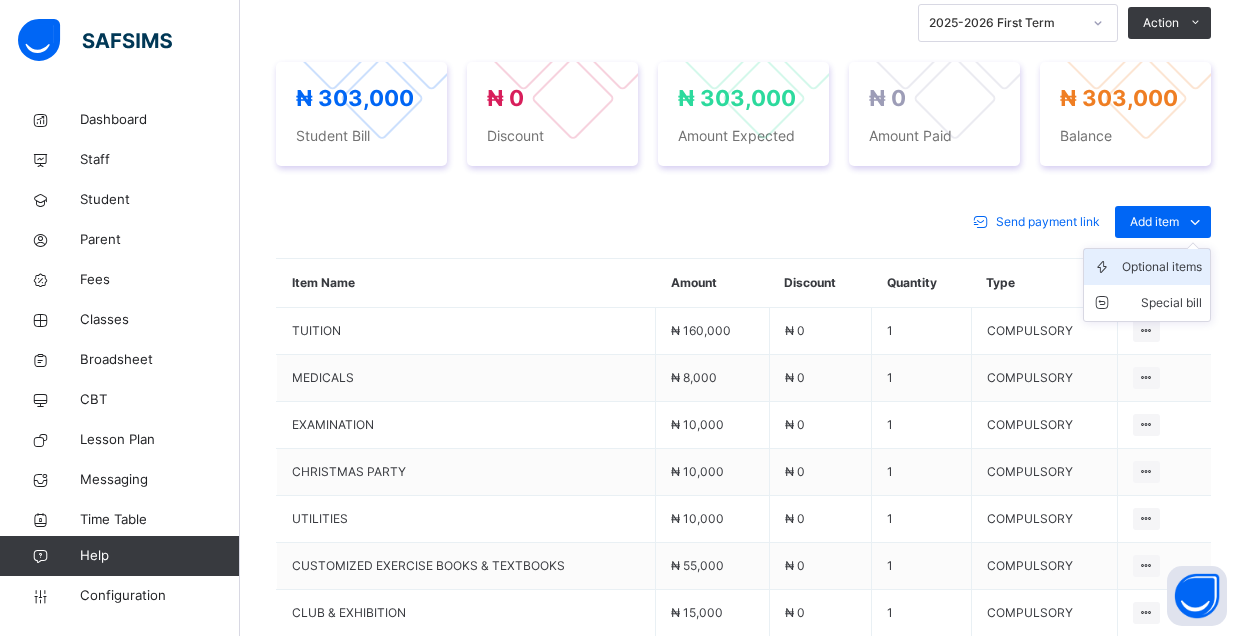 click on "Optional items" at bounding box center [1162, 267] 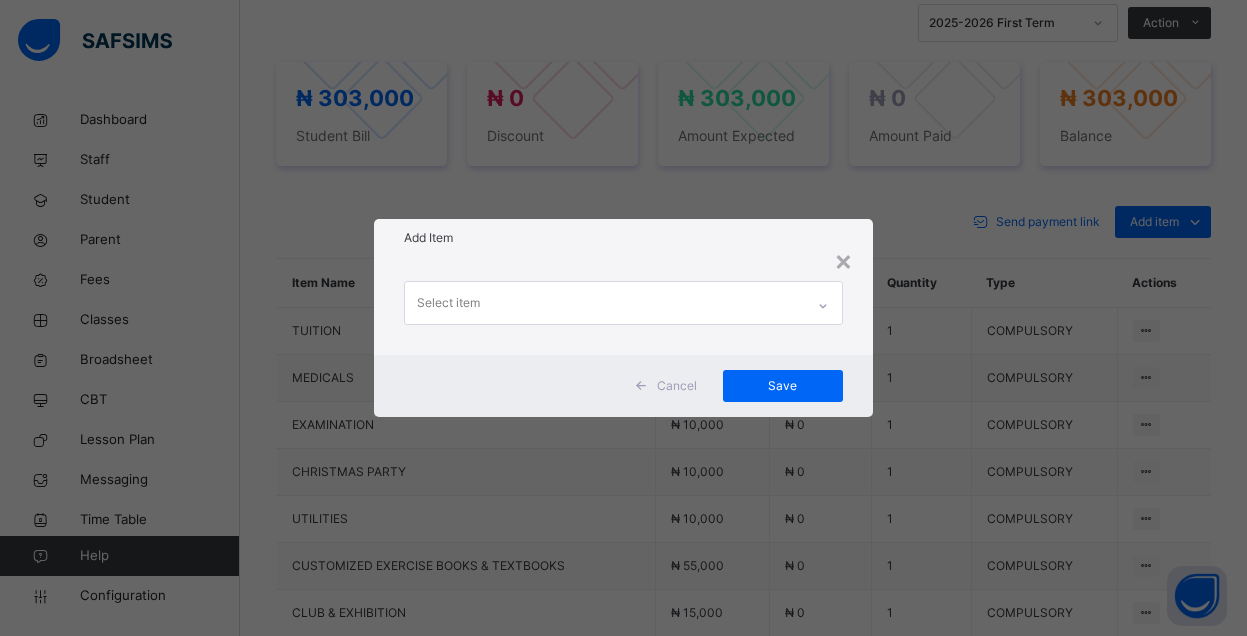 click on "Select item" at bounding box center [604, 303] 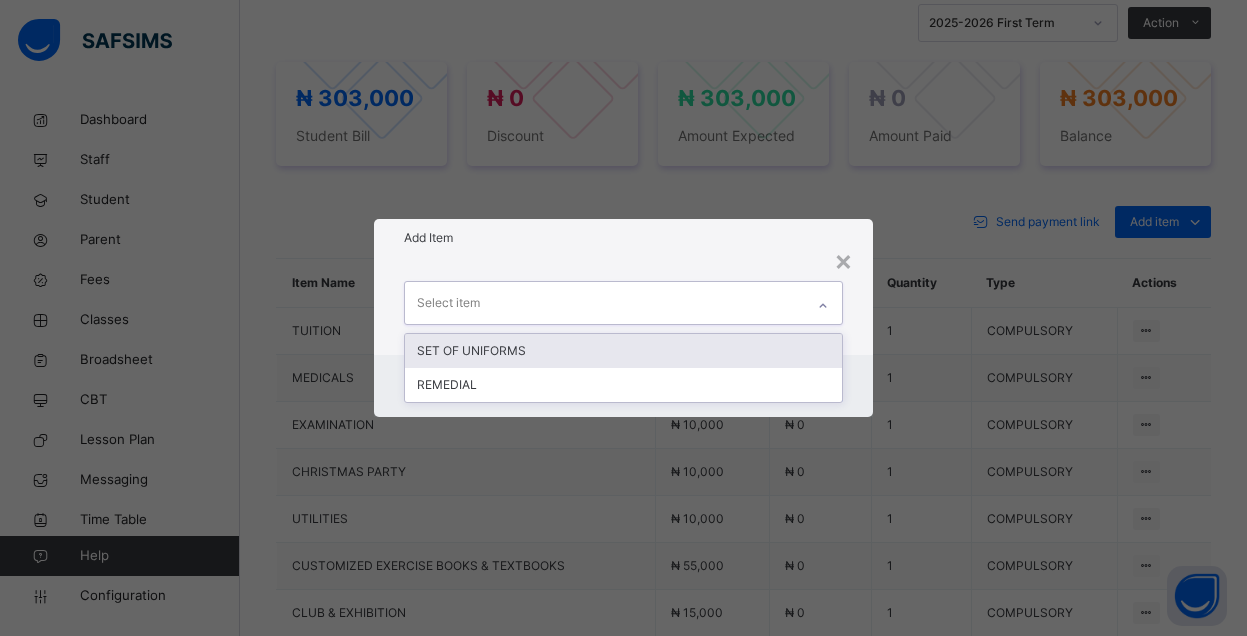 click on "SET OF UNIFORMS" at bounding box center [623, 351] 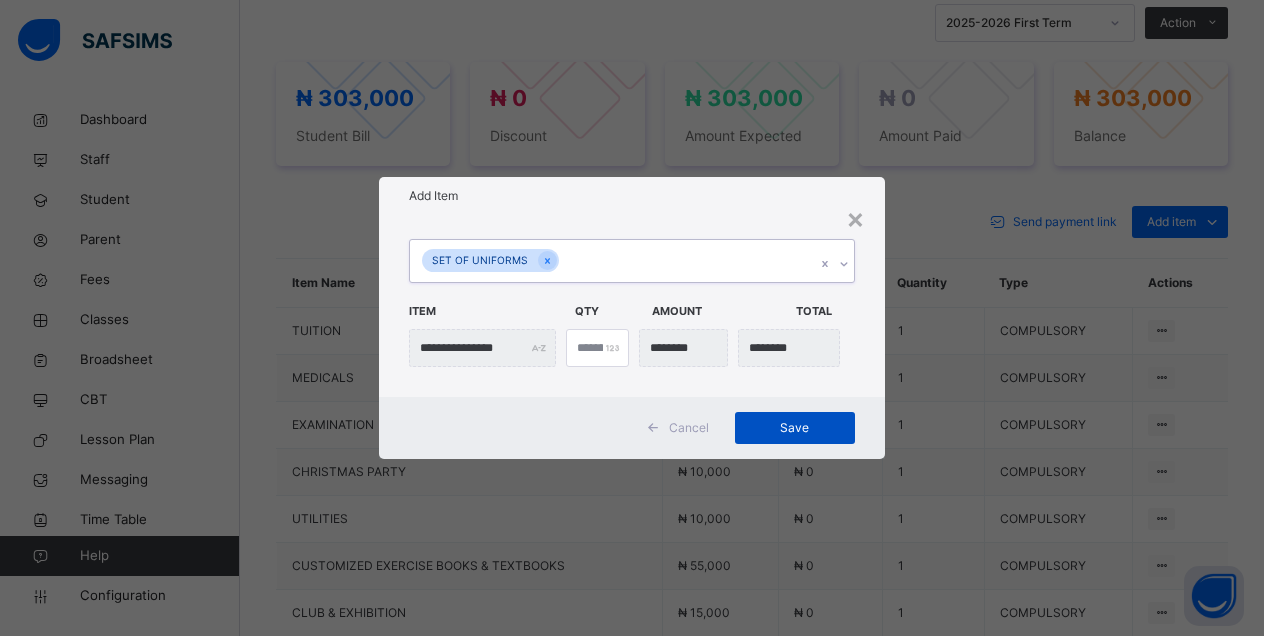 click on "Save" at bounding box center [795, 428] 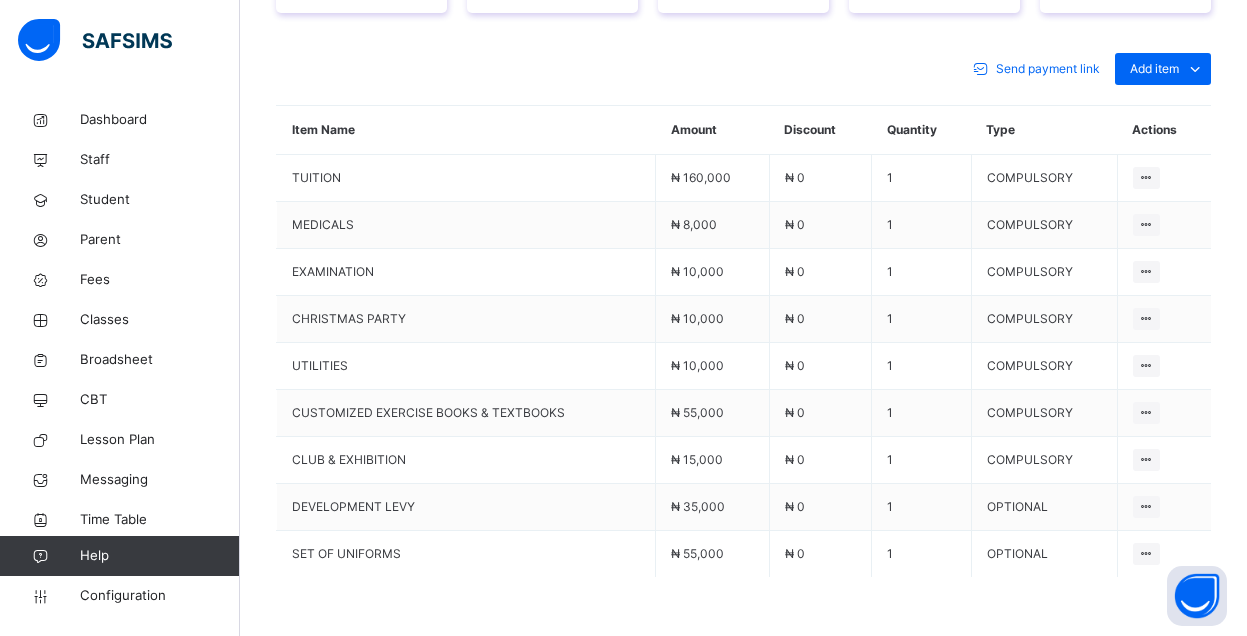 scroll, scrollTop: 643, scrollLeft: 0, axis: vertical 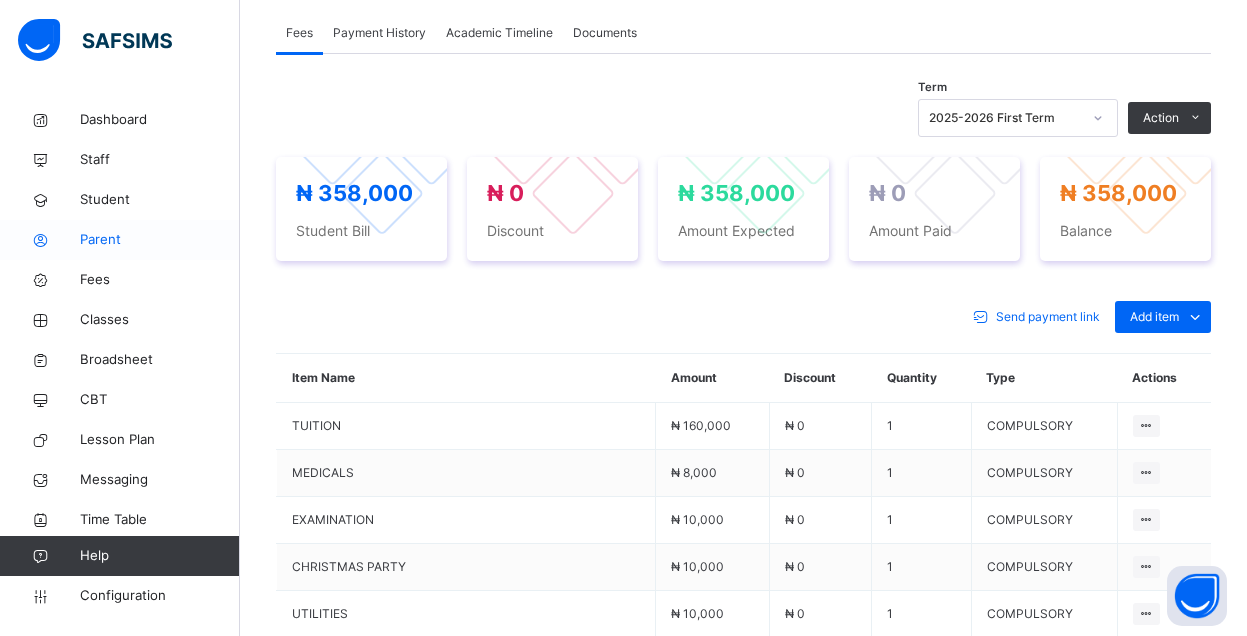 click on "Parent" at bounding box center (160, 240) 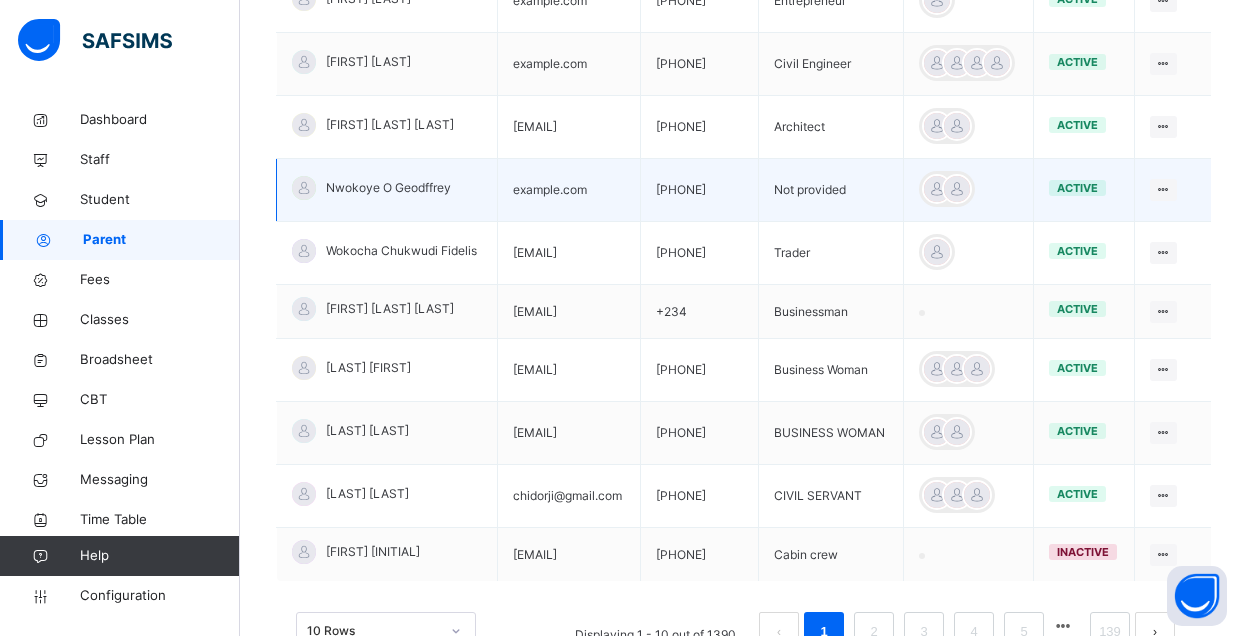 scroll, scrollTop: 243, scrollLeft: 0, axis: vertical 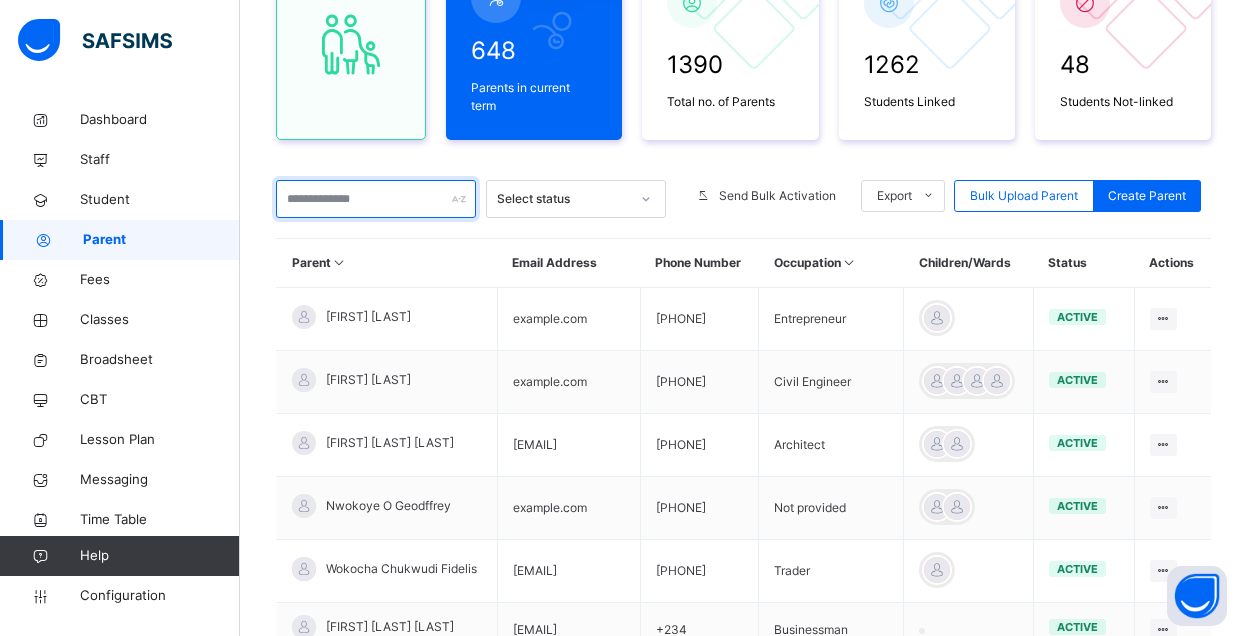 click at bounding box center (376, 199) 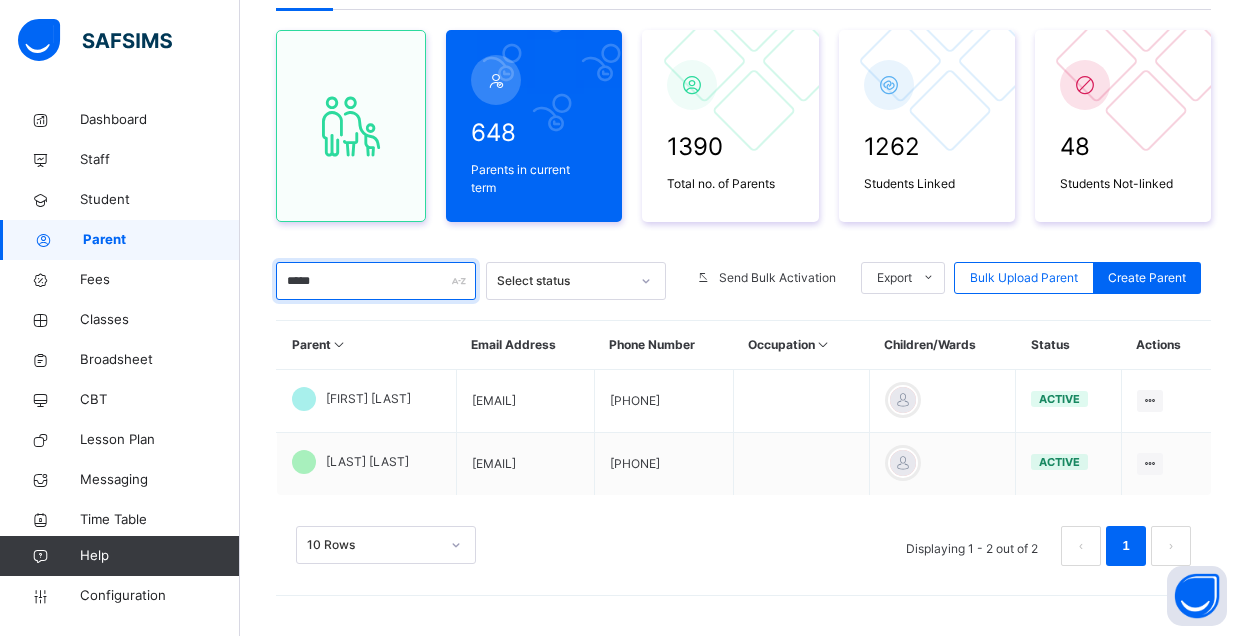scroll, scrollTop: 143, scrollLeft: 0, axis: vertical 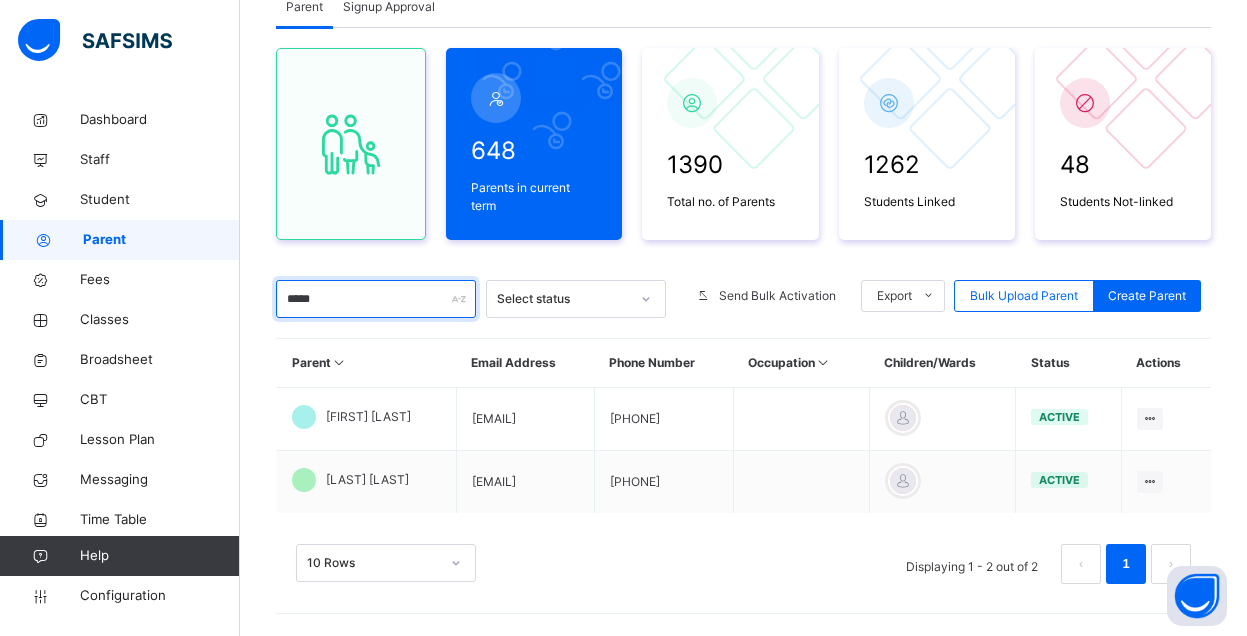 type on "*****" 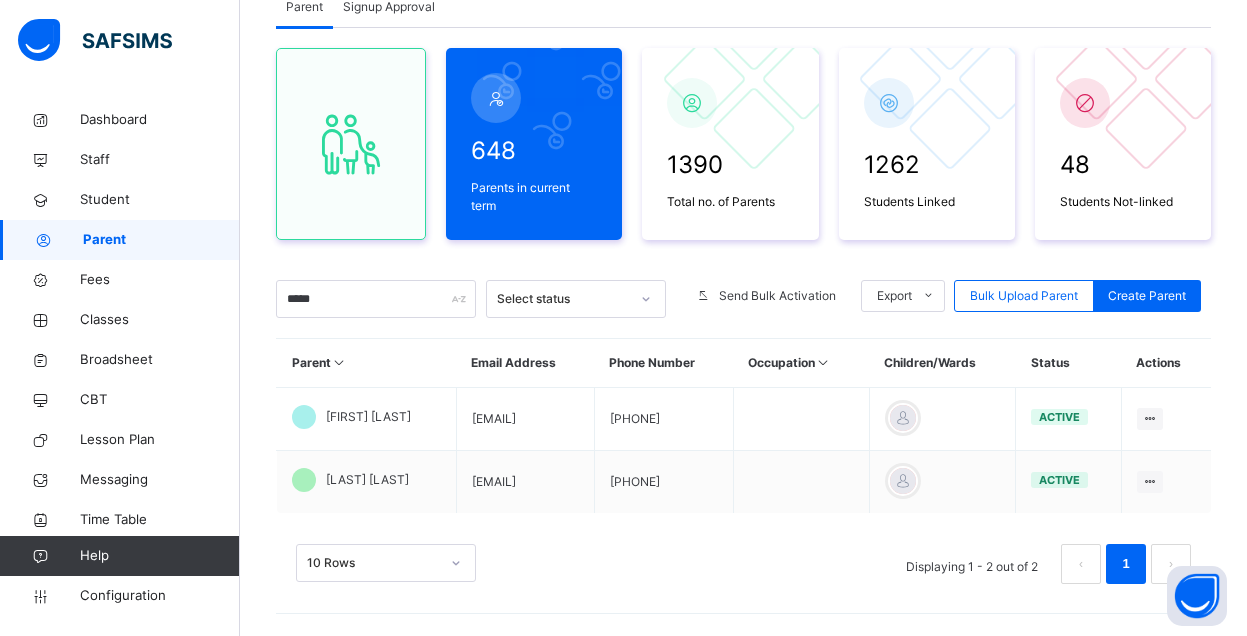 click on "648 Parents in current term" at bounding box center [534, 144] 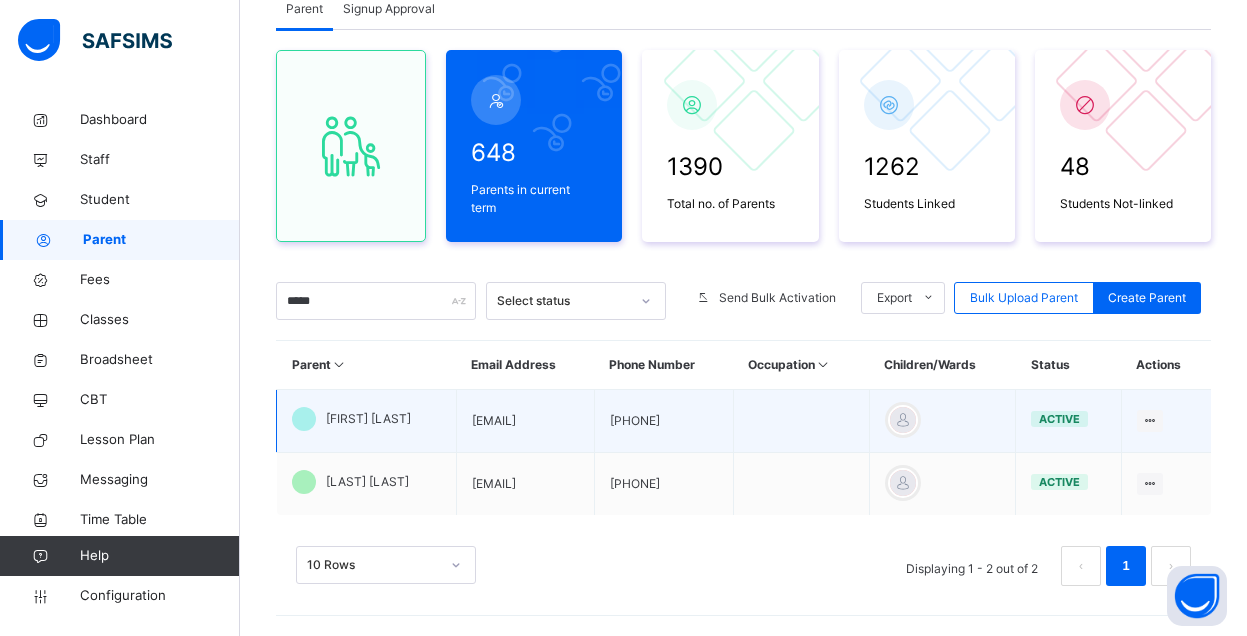 scroll, scrollTop: 143, scrollLeft: 0, axis: vertical 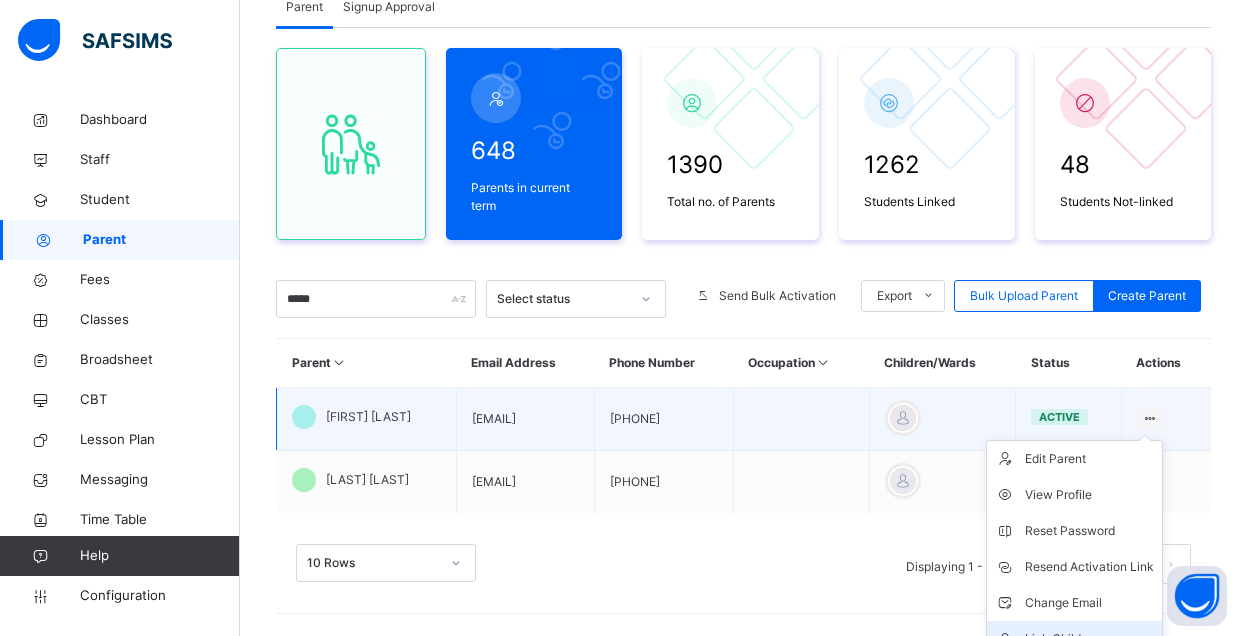 click on "Link Children" at bounding box center [1089, 639] 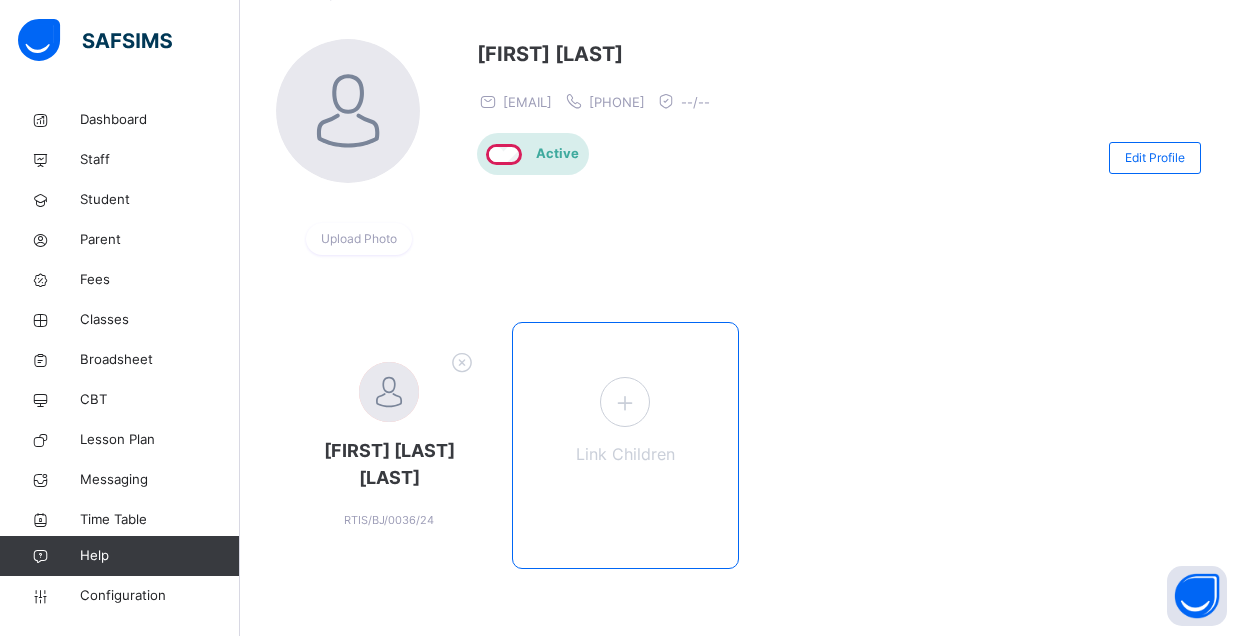 scroll, scrollTop: 157, scrollLeft: 0, axis: vertical 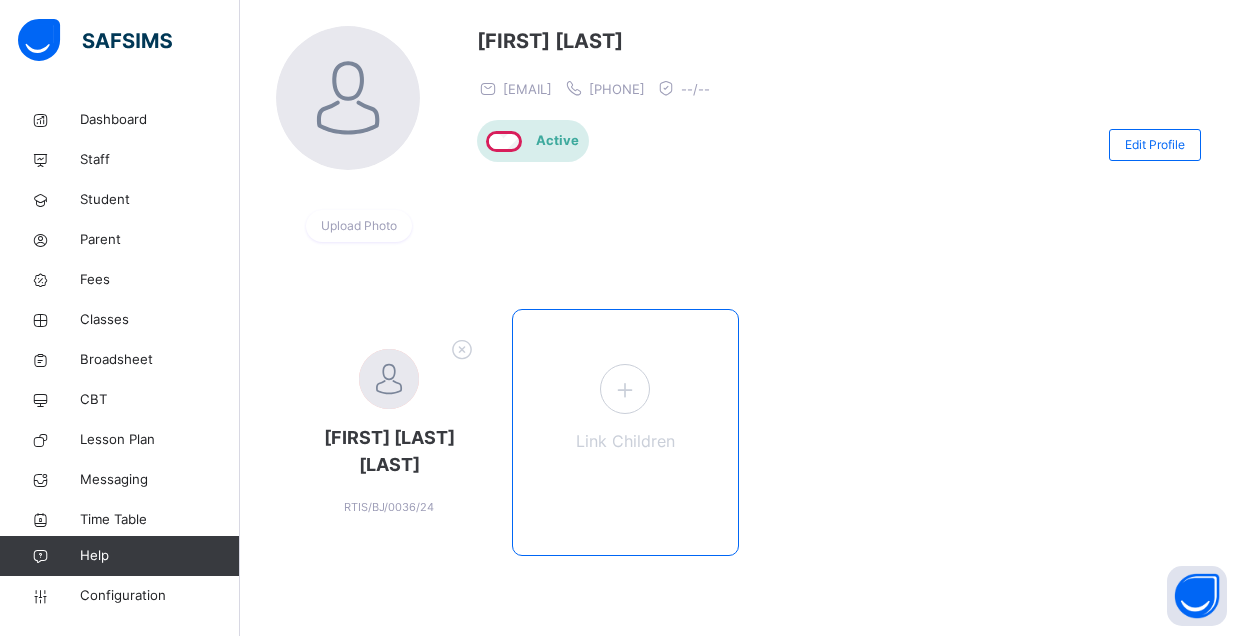 click at bounding box center (625, 389) 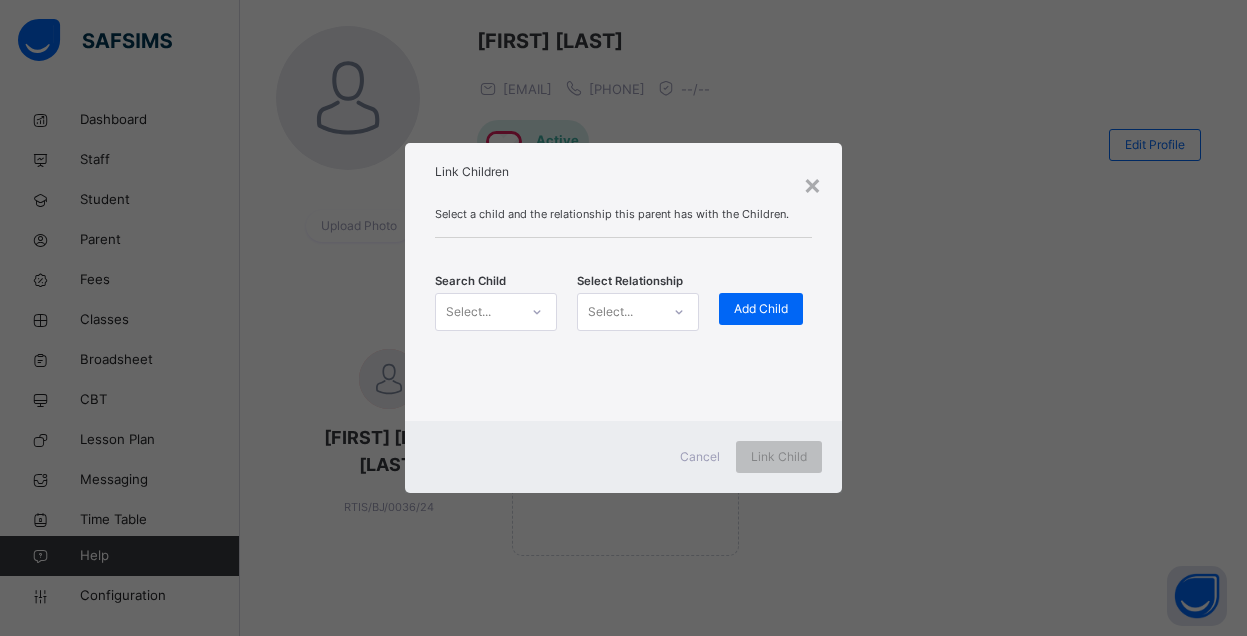 click on "Select..." at bounding box center (477, 312) 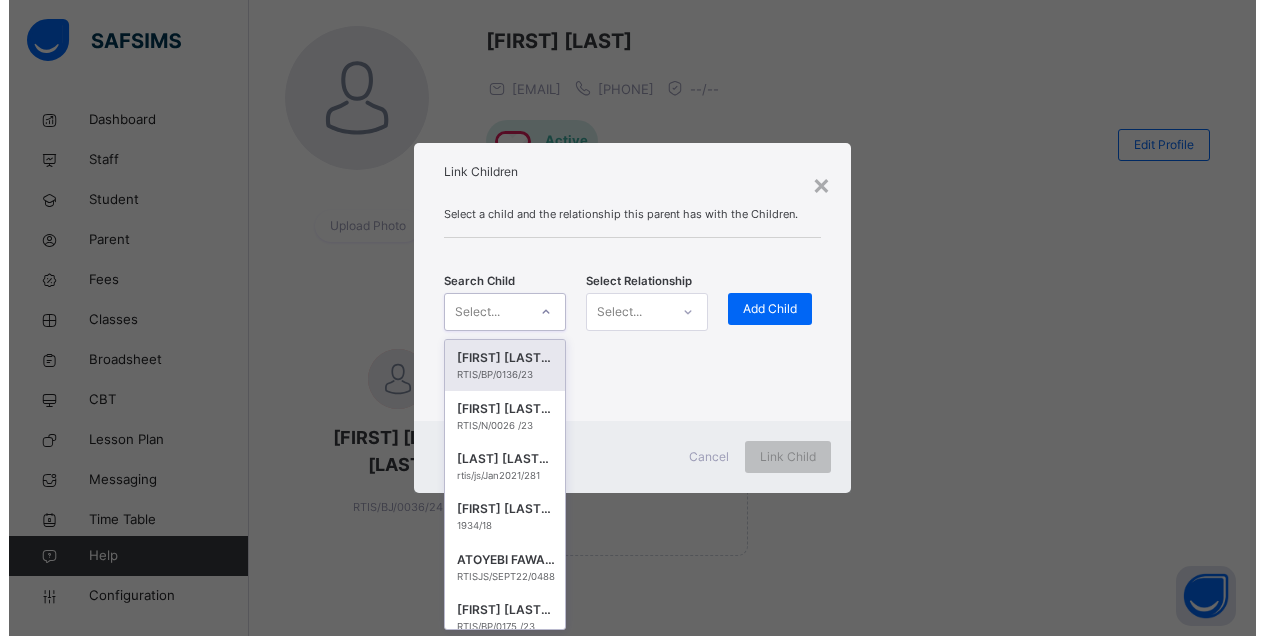 scroll, scrollTop: 0, scrollLeft: 0, axis: both 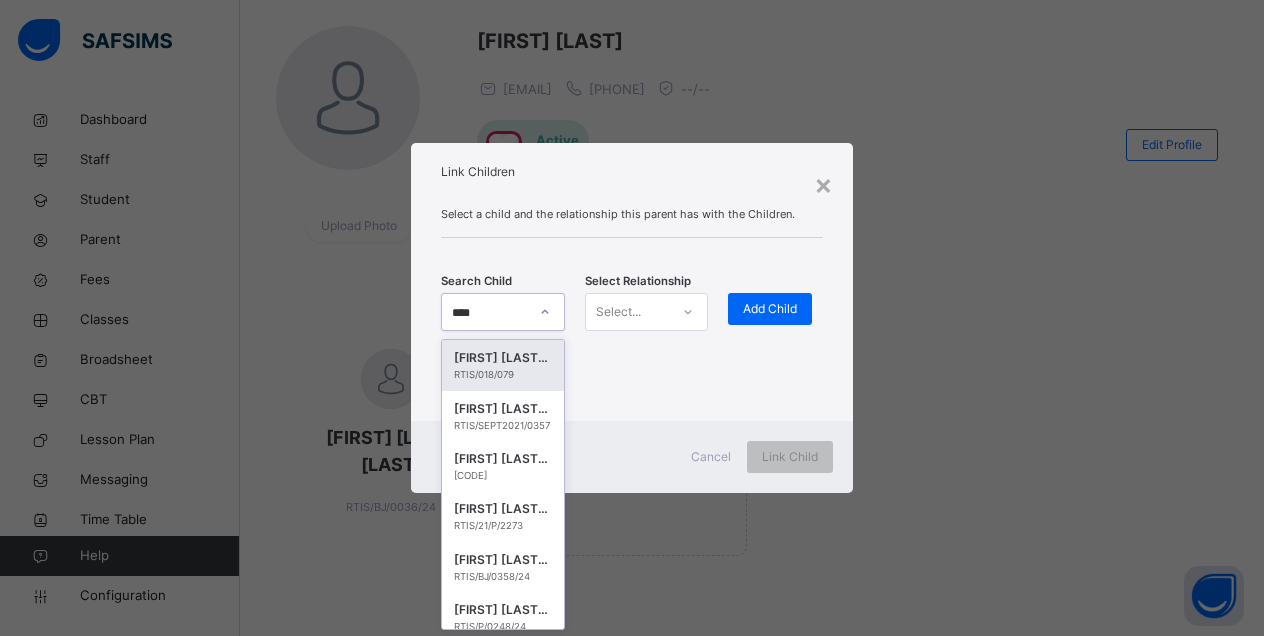 type on "*****" 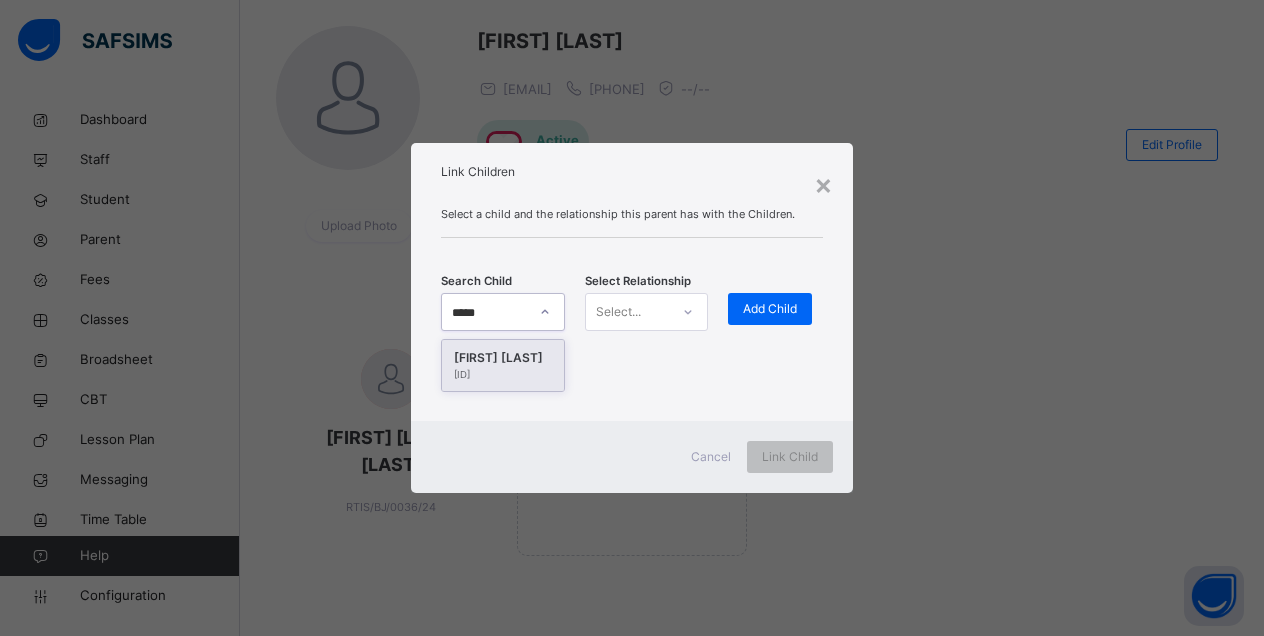 click on "RTIS/P/0316/25" at bounding box center (503, 375) 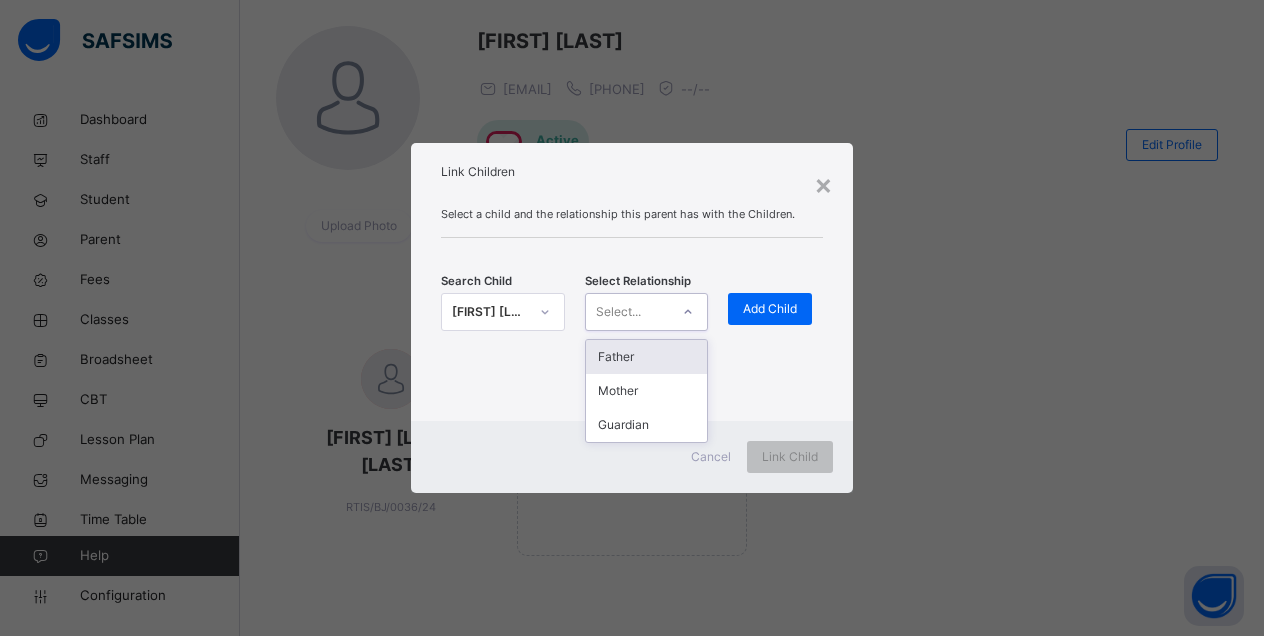 click on "Select..." at bounding box center (628, 312) 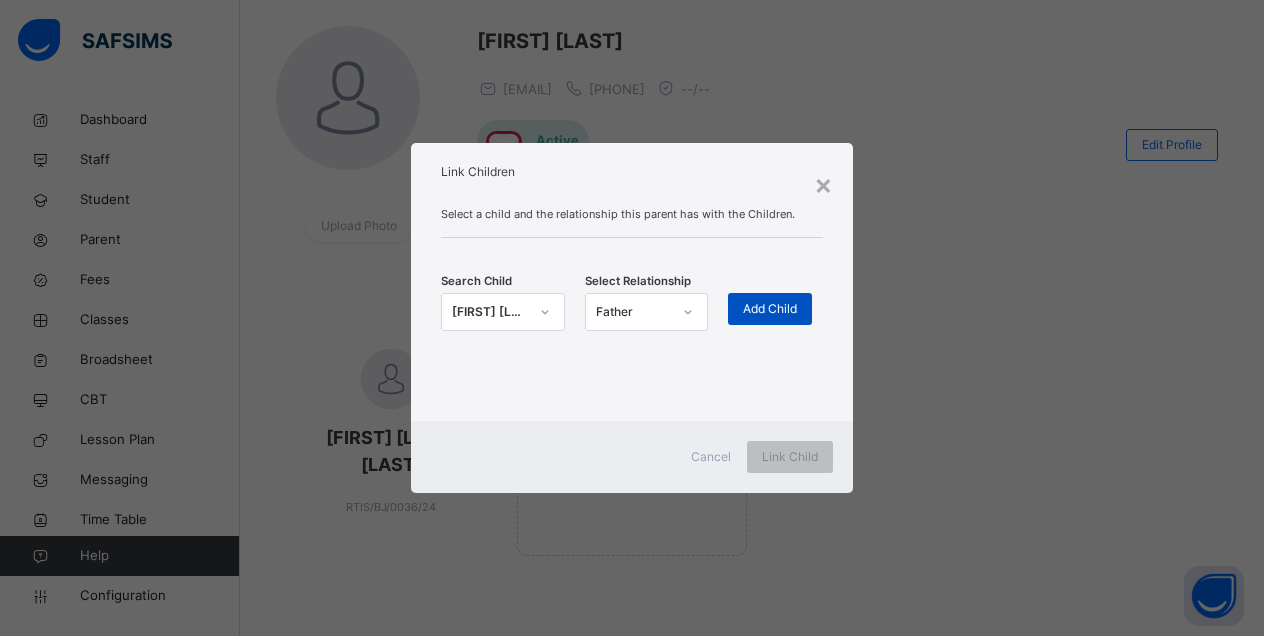 click on "Add Child" at bounding box center (770, 309) 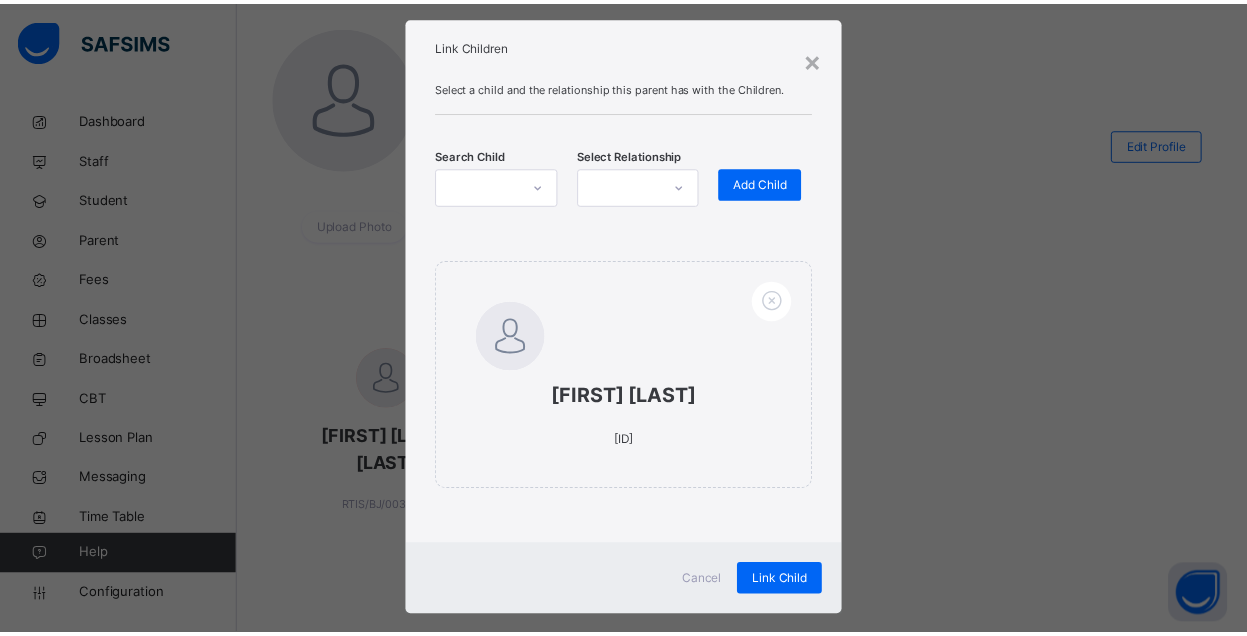scroll, scrollTop: 65, scrollLeft: 0, axis: vertical 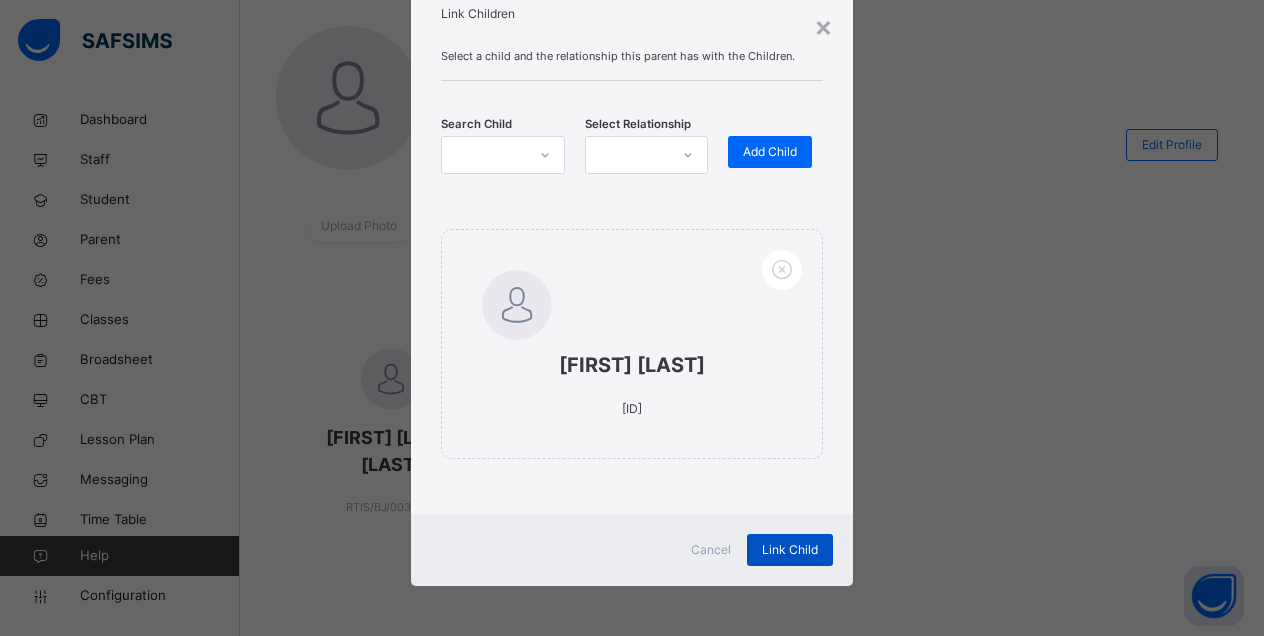 click on "Link Child" at bounding box center (790, 550) 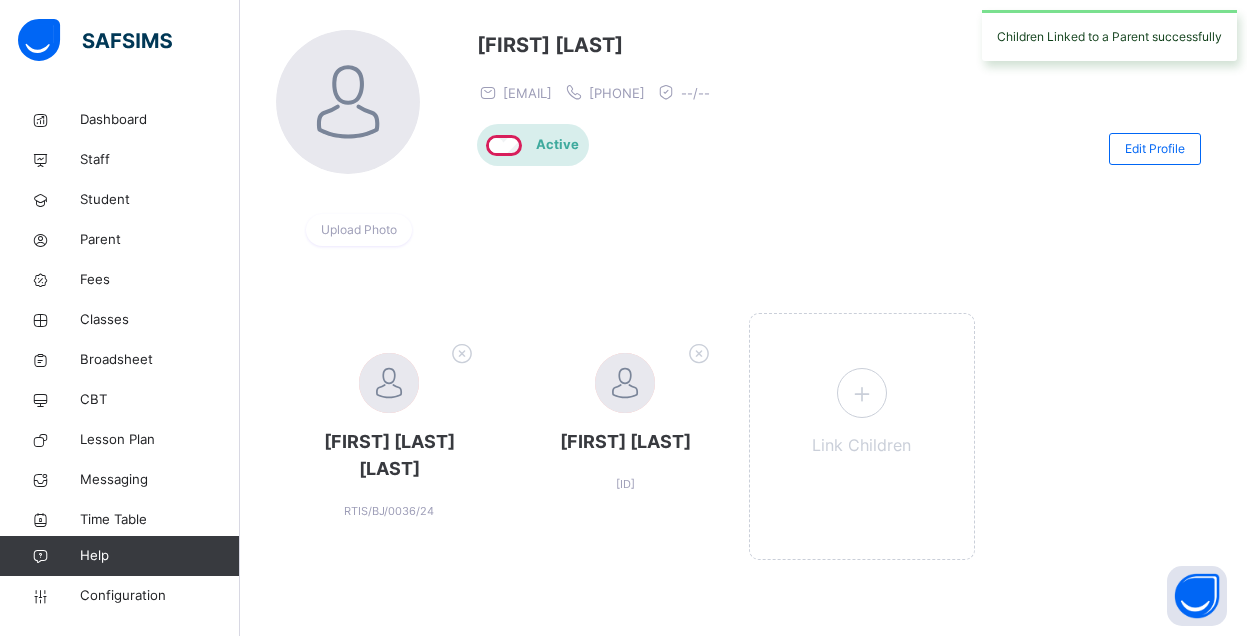scroll, scrollTop: 157, scrollLeft: 0, axis: vertical 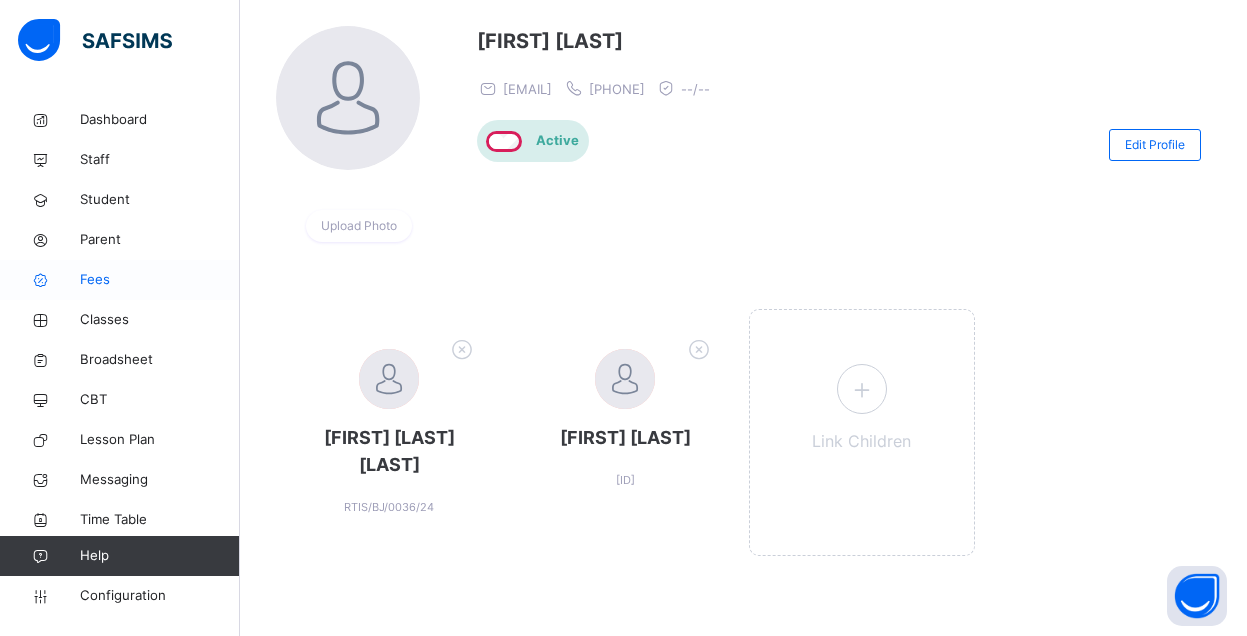 click on "Fees" at bounding box center [160, 280] 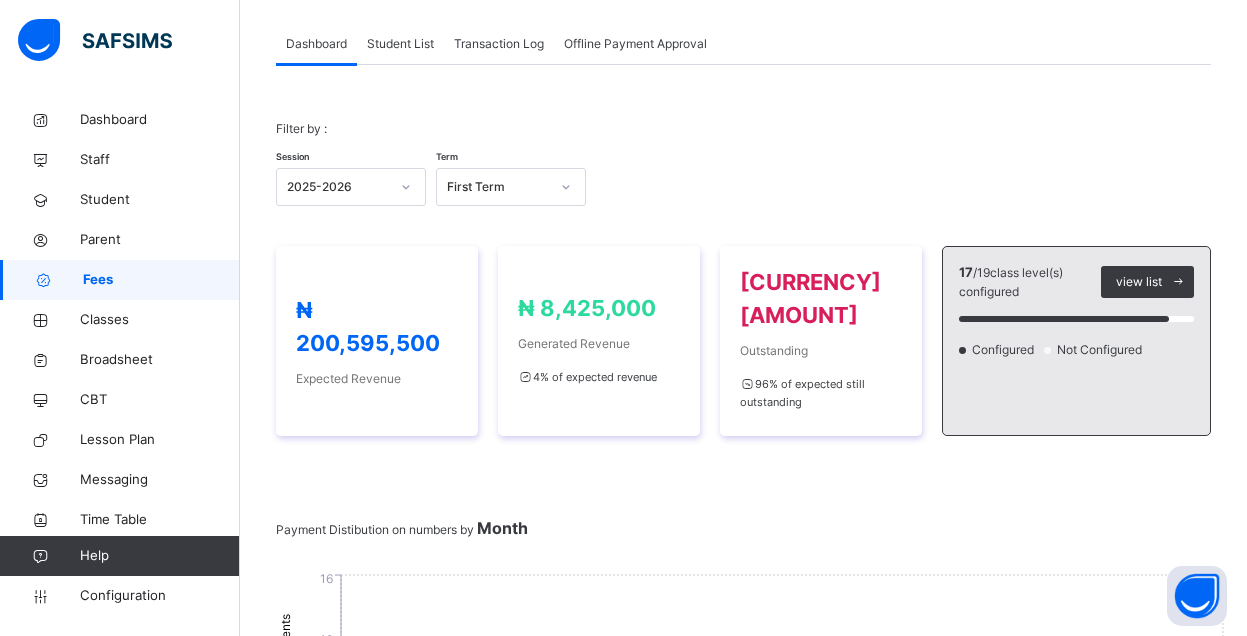 scroll, scrollTop: 157, scrollLeft: 0, axis: vertical 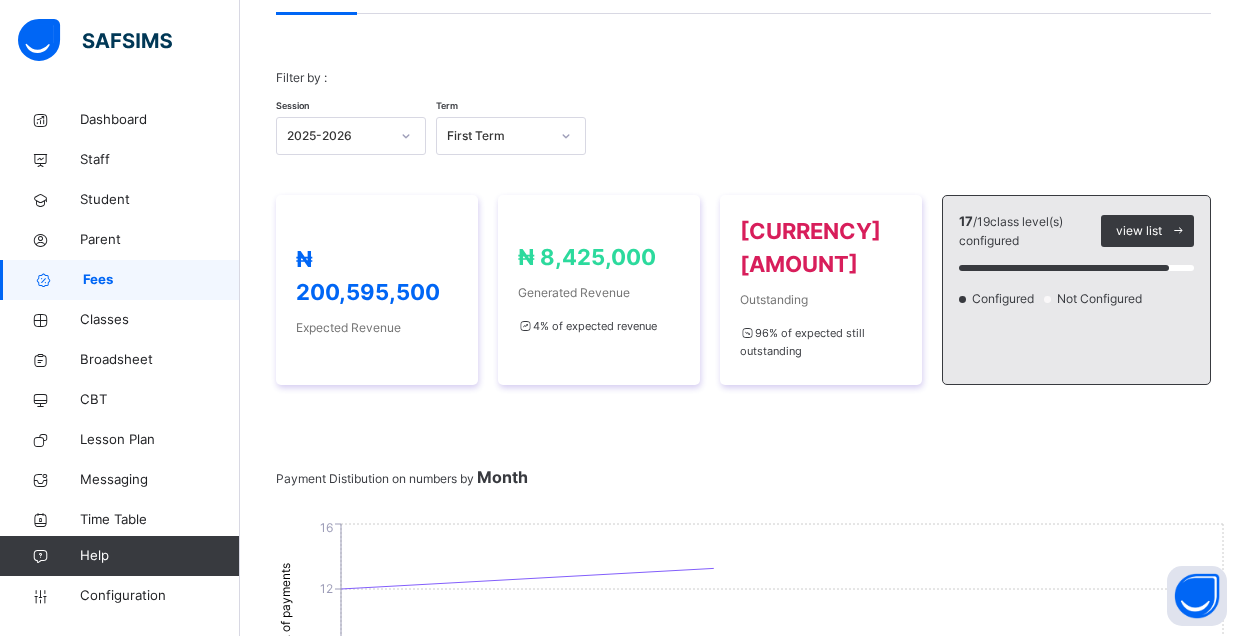click at bounding box center [743, 92] 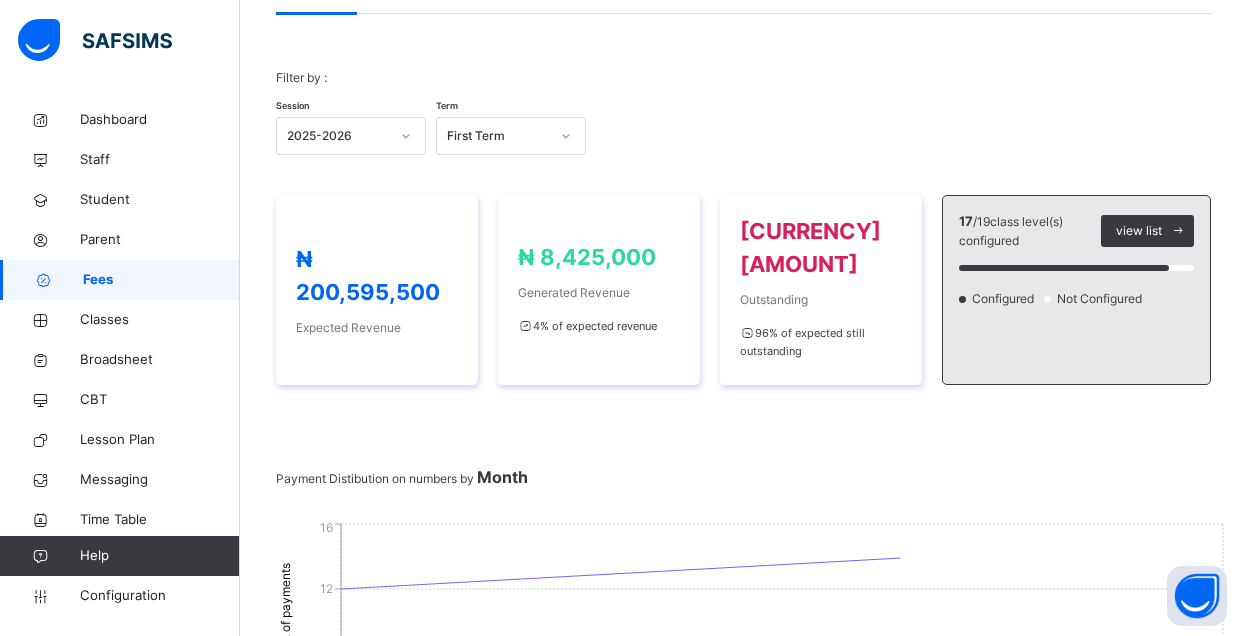 click at bounding box center [743, 92] 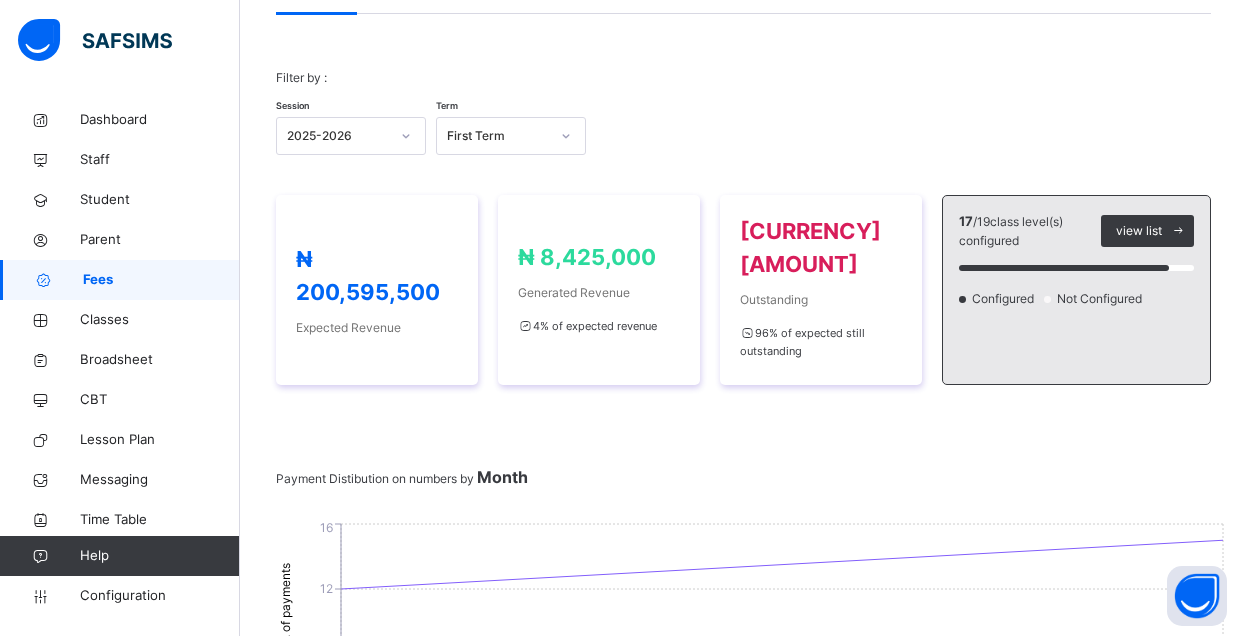 scroll, scrollTop: 57, scrollLeft: 0, axis: vertical 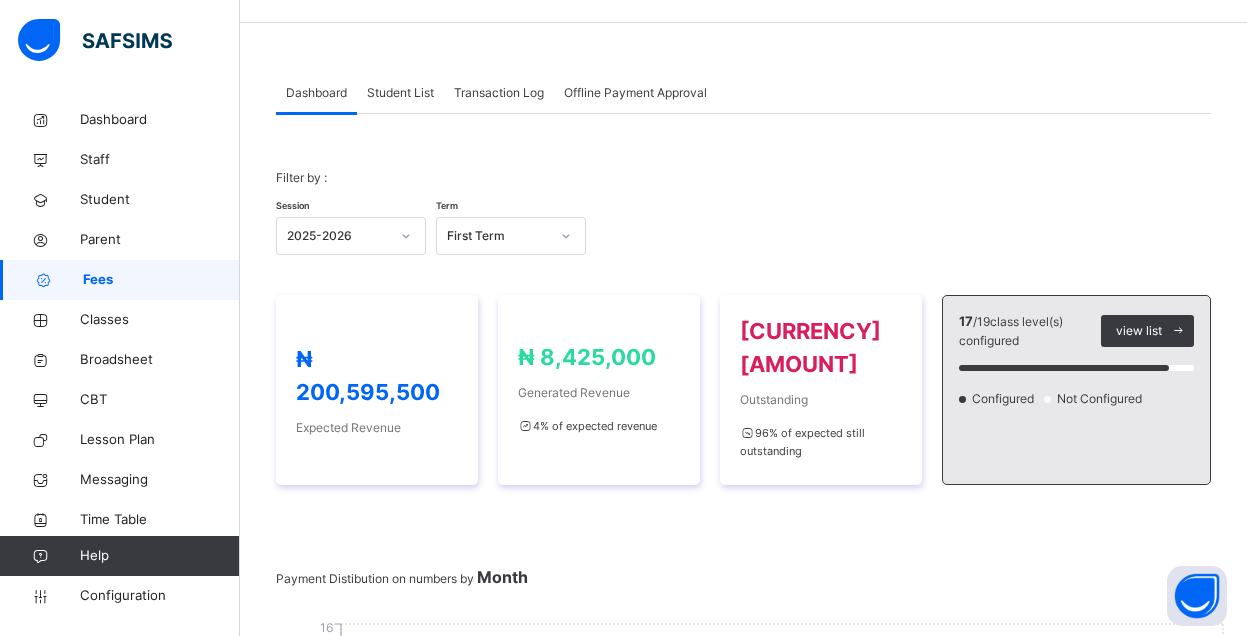 click on "Student List" at bounding box center (400, 93) 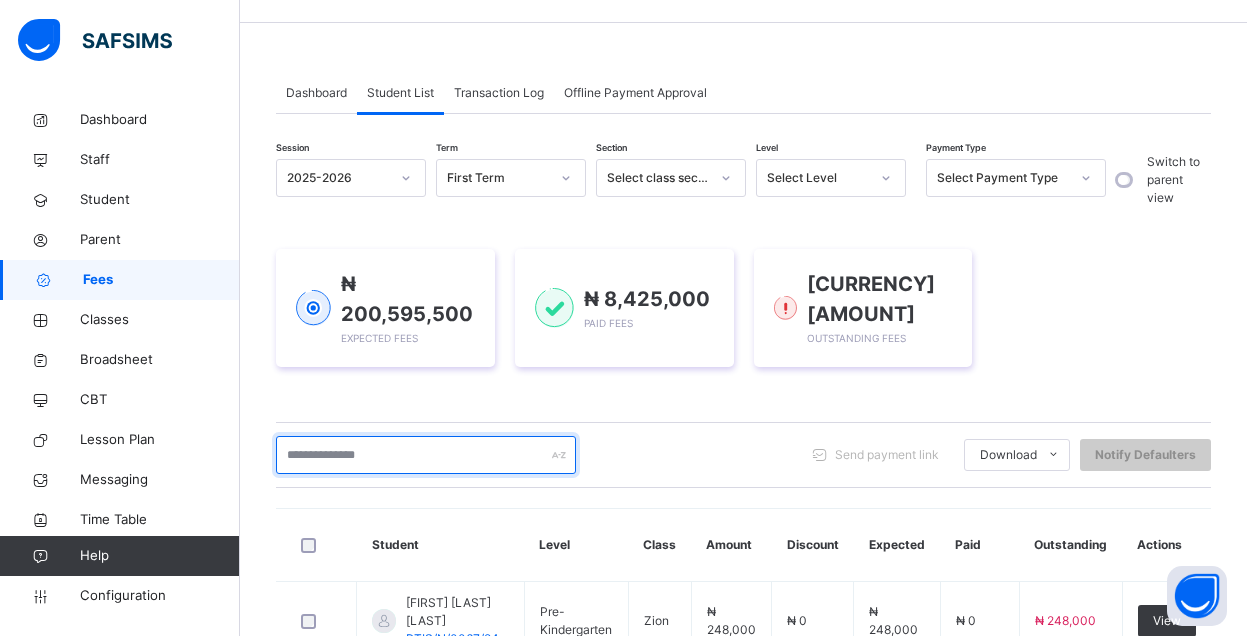 click at bounding box center (426, 455) 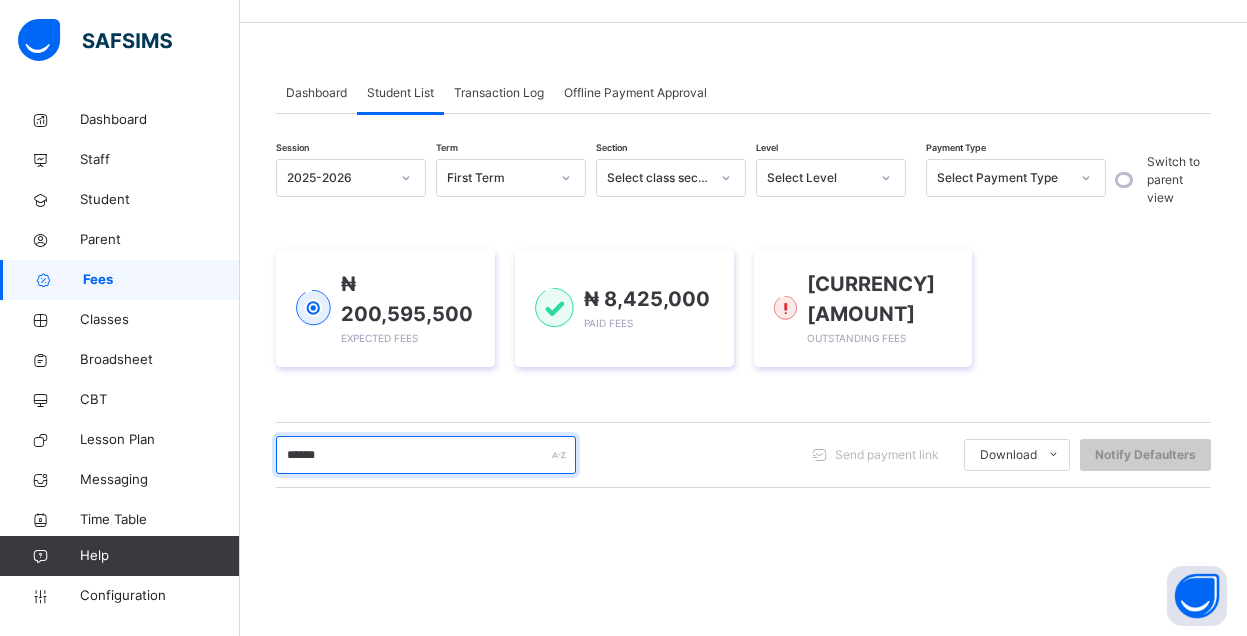 type on "******" 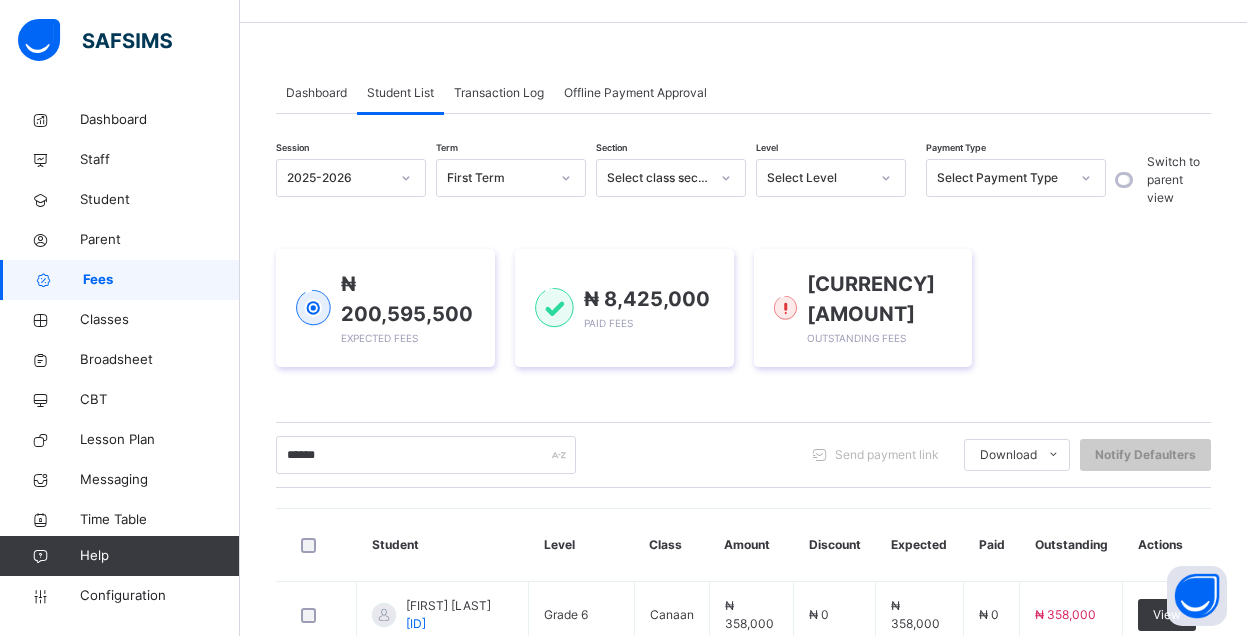 click on "₦ 200,595,500   Expected Fees   ₦ 8,425,000 Paid Fees   ₦ 192,170,500 Outstanding Fees" at bounding box center (743, 308) 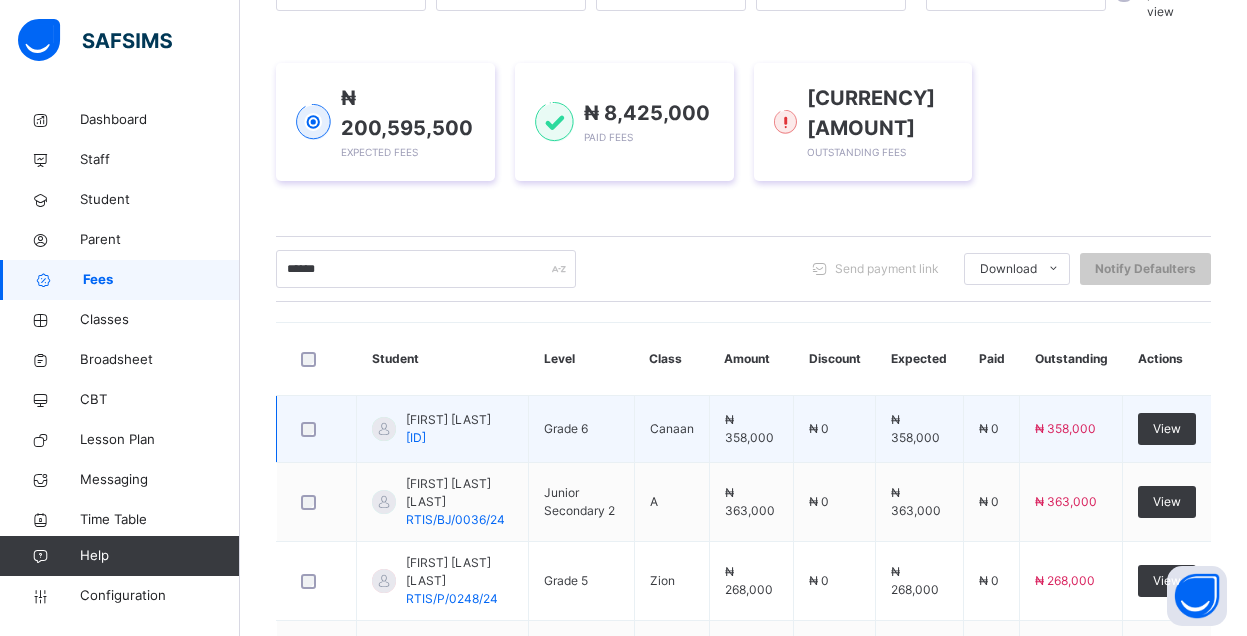 scroll, scrollTop: 257, scrollLeft: 0, axis: vertical 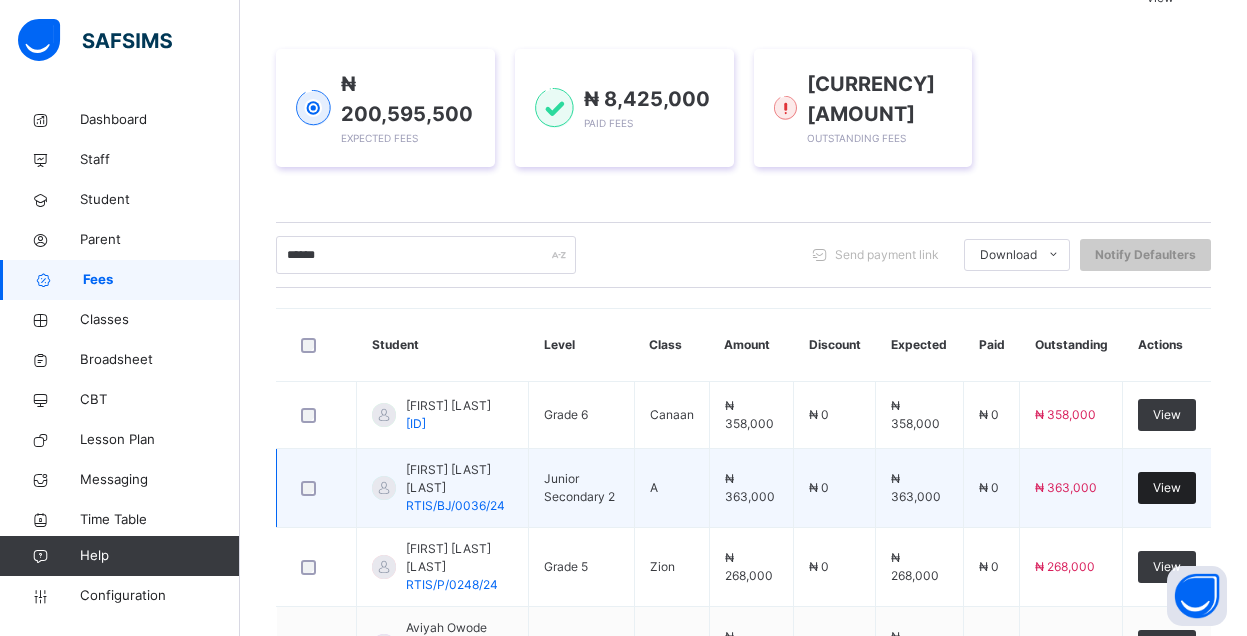 click on "View" at bounding box center [1167, 488] 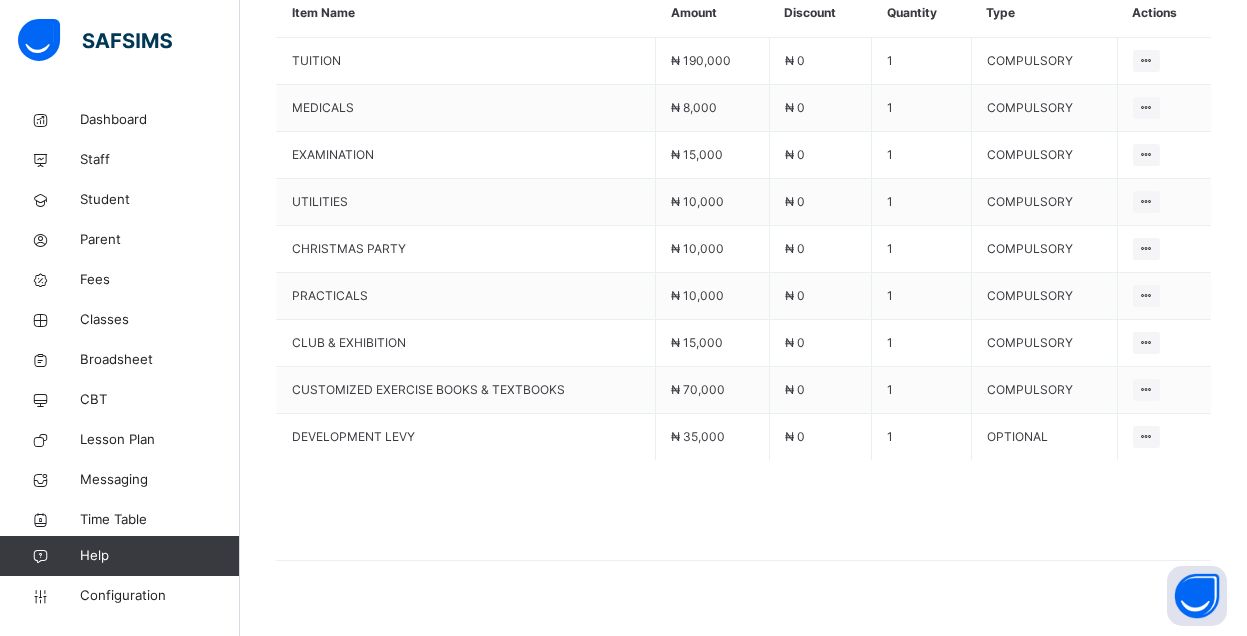 scroll, scrollTop: 1041, scrollLeft: 0, axis: vertical 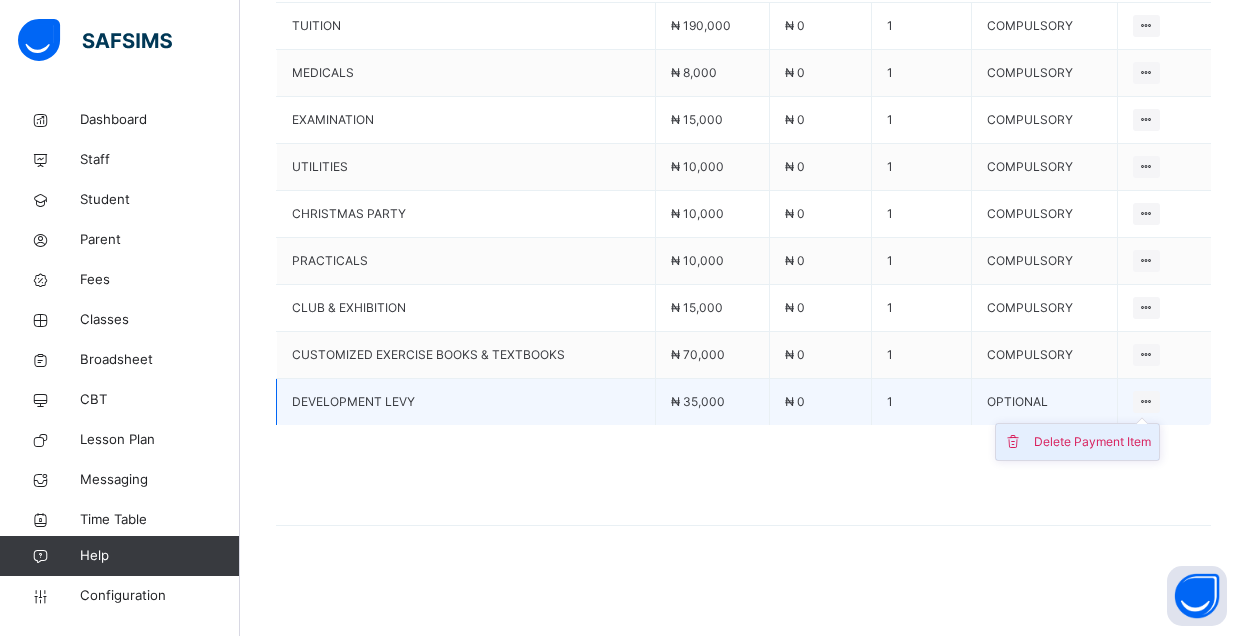 click on "Delete Payment Item" at bounding box center [1092, 442] 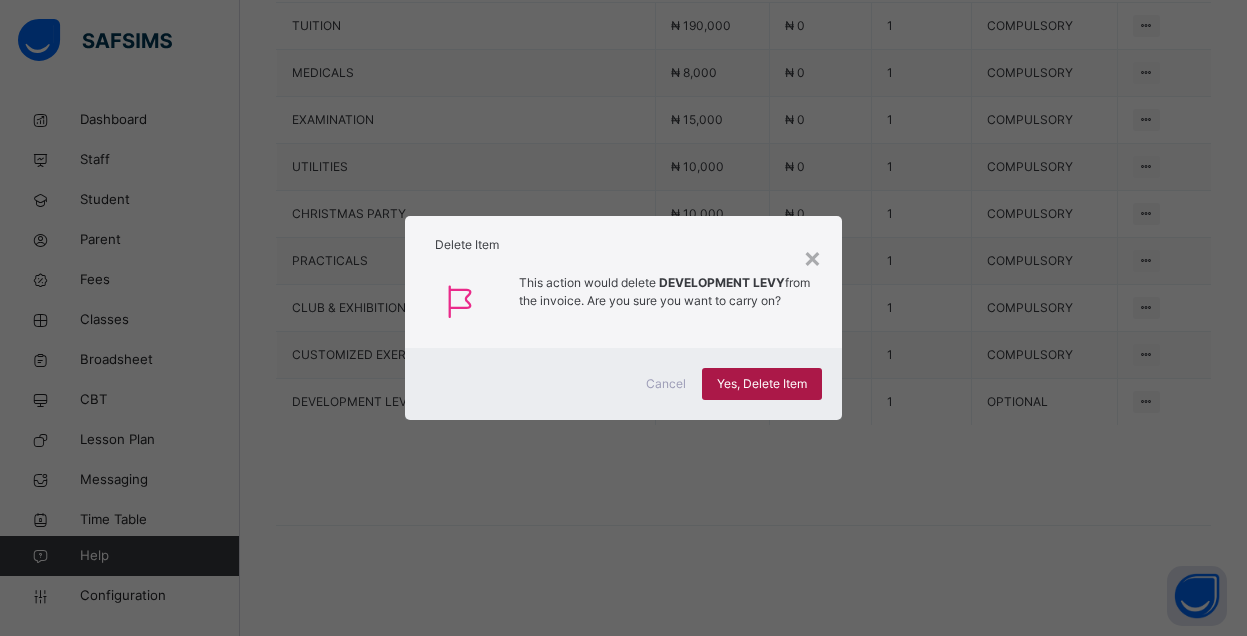 click on "Yes, Delete Item" at bounding box center [762, 384] 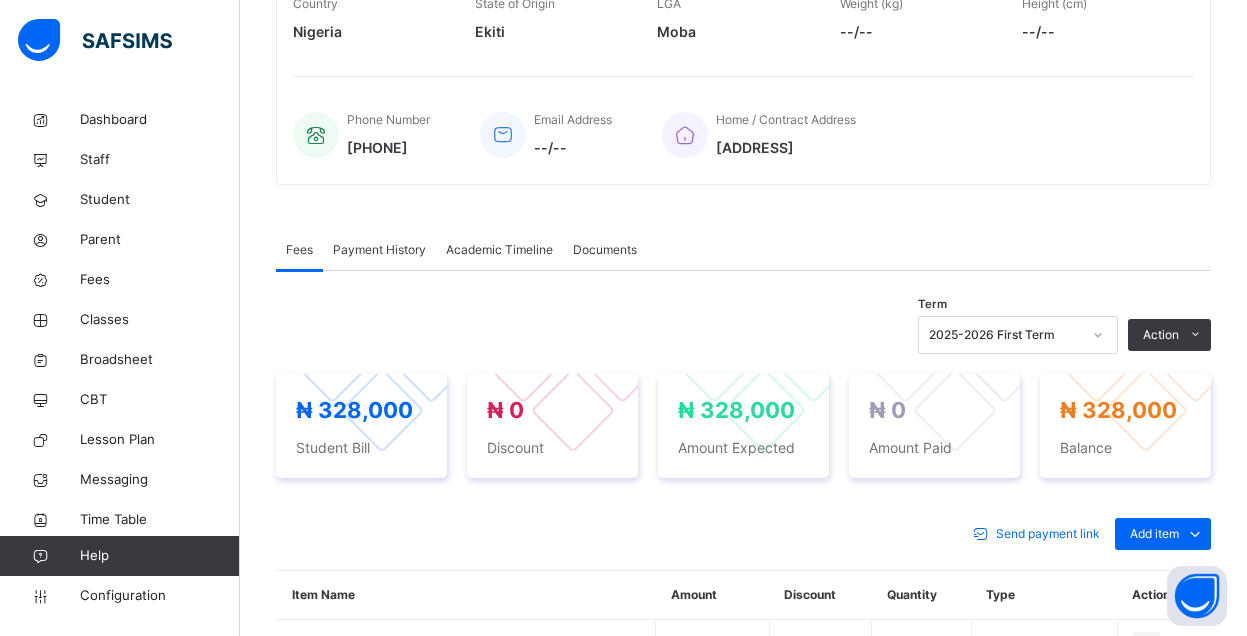 scroll, scrollTop: 500, scrollLeft: 0, axis: vertical 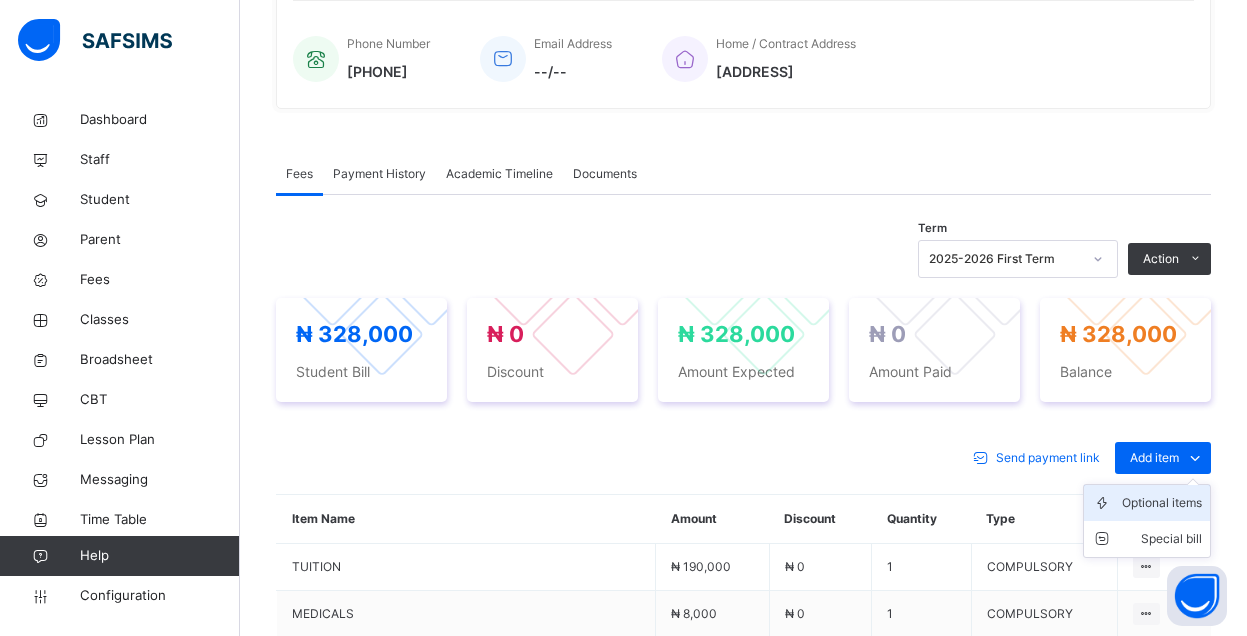 click on "Optional items" at bounding box center [1162, 503] 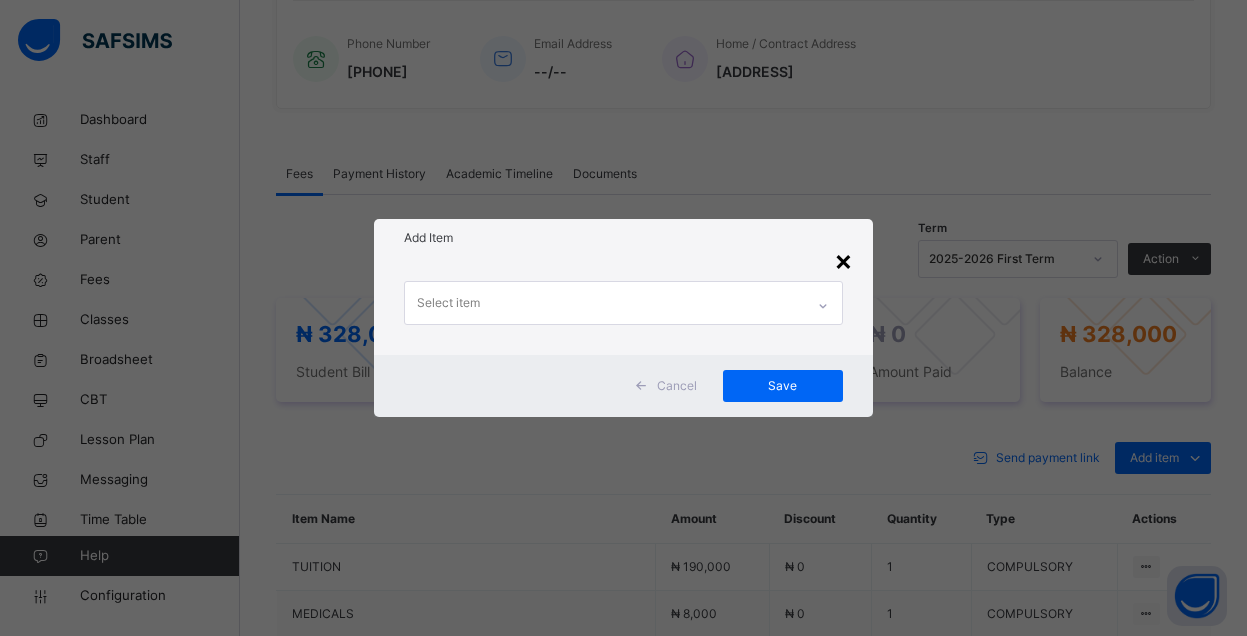 click on "×" at bounding box center [843, 260] 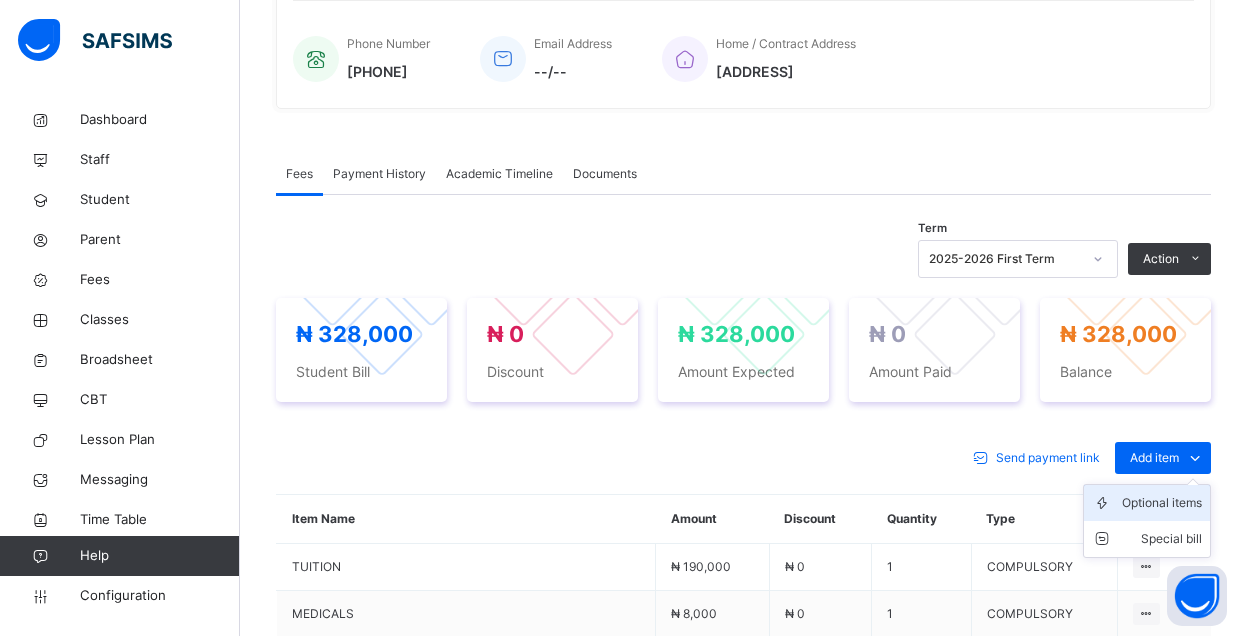 click on "Optional items" at bounding box center (1162, 503) 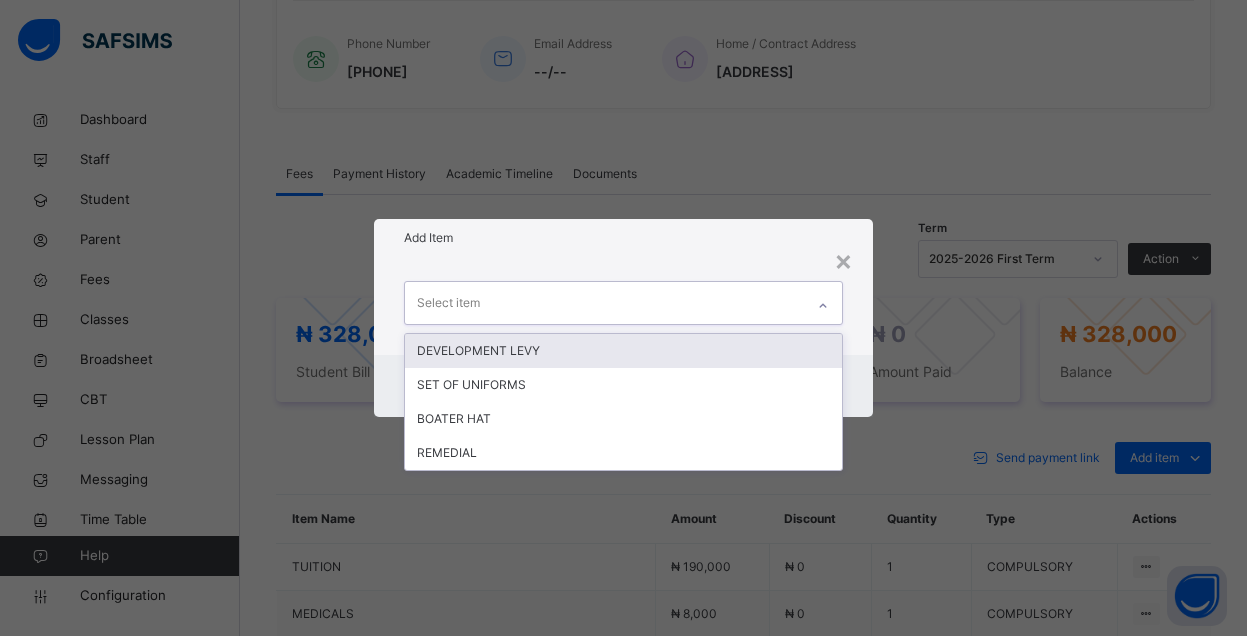 click on "Select item" at bounding box center [604, 303] 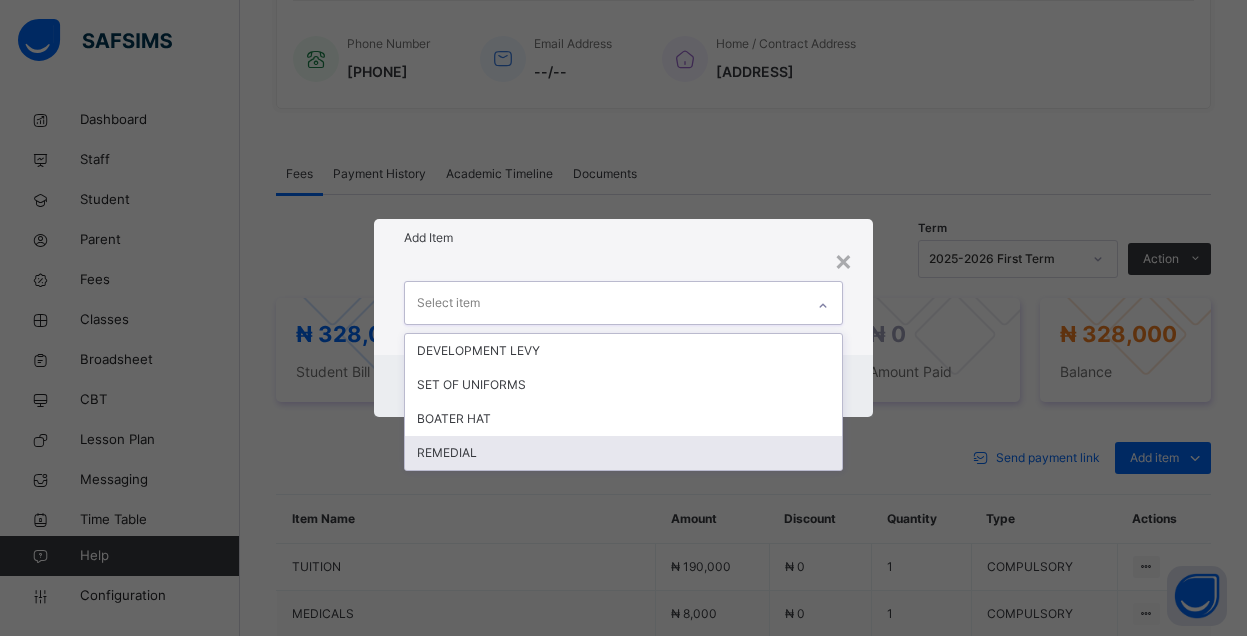 click on "REMEDIAL" at bounding box center [623, 453] 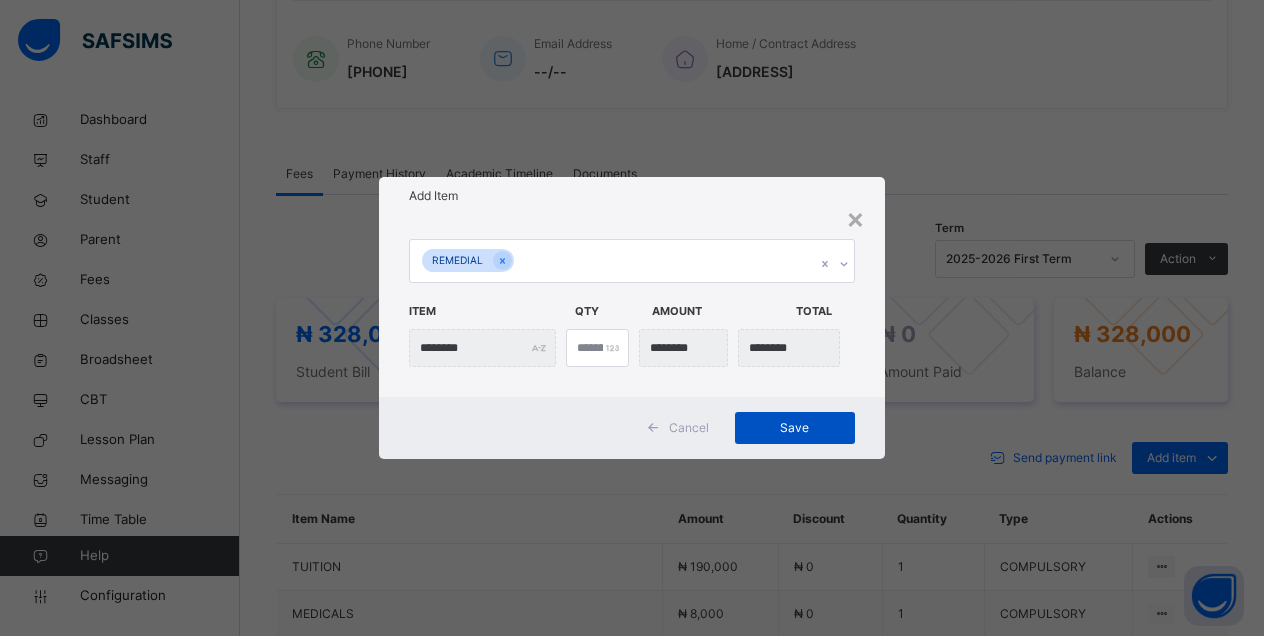 click on "Save" at bounding box center (795, 428) 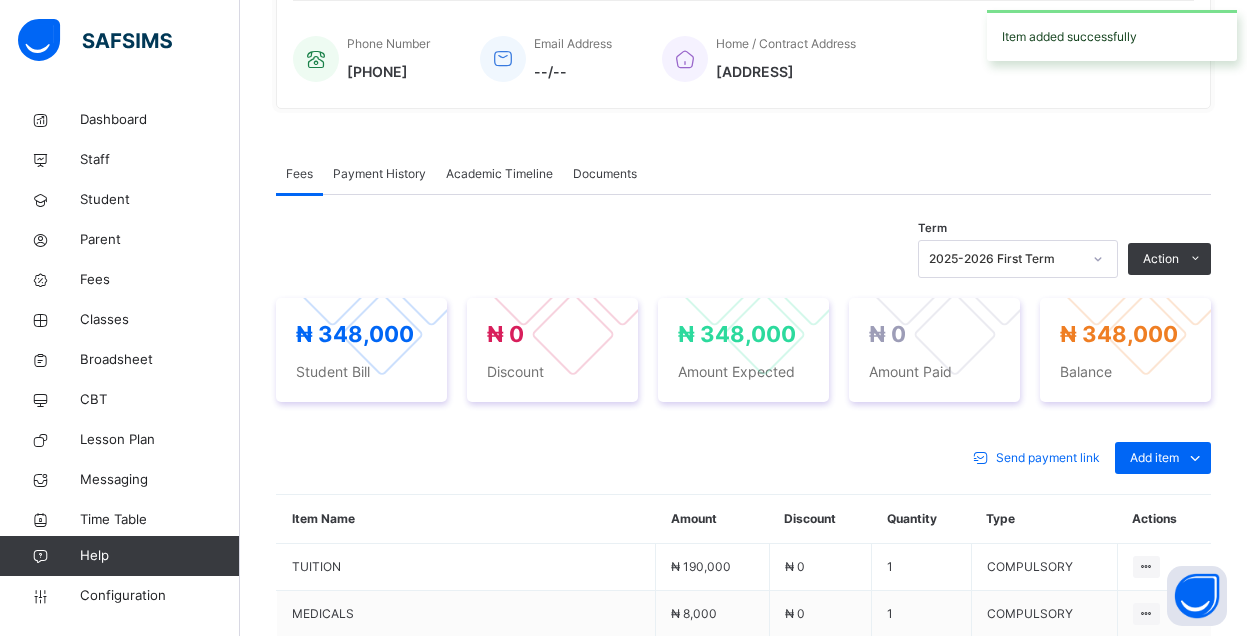 click on "Fees Payment History Academic Timeline Documents Fees More Options   Term 2025-2026 First Term Action Receive Payment Manage Discount Send Email Reminder   ₦ 348,000   Student Bill   ₦ 0   Discount   ₦ 348,000   Amount Expected   ₦ 0   Amount Paid   ₦ 348,000   Balance   Send payment link Add item Optional items Special bill Item Name Amount Discount Quantity Type Actions TUITION   ₦ 190,000 ₦ 0 1 COMPULSORY MEDICALS   ₦ 8,000 ₦ 0 1 COMPULSORY EXAMINATION   ₦ 15,000 ₦ 0 1 COMPULSORY UTILITIES   ₦ 10,000 ₦ 0 1 COMPULSORY CHRISTMAS PARTY   ₦ 10,000 ₦ 0 1 COMPULSORY PRACTICALS   ₦ 10,000 ₦ 0 1 COMPULSORY CLUB & EXHIBITION   ₦ 15,000 ₦ 0 1 COMPULSORY CUSTOMIZED EXERCISE BOOKS & TEXTBOOKS   ₦ 70,000 ₦ 0 1 COMPULSORY REMEDIAL   ₦ 20,000 ₦ 0 1 OPTIONAL Delete Payment Item × Add Item Select item Cancel Save × Special bill Add items from previous terms or outstanding payments Item Name Price [₦] Qty Select item * Add item Total ₦ 0 Comments Cancel Add to invoice ×" at bounding box center (743, 635) 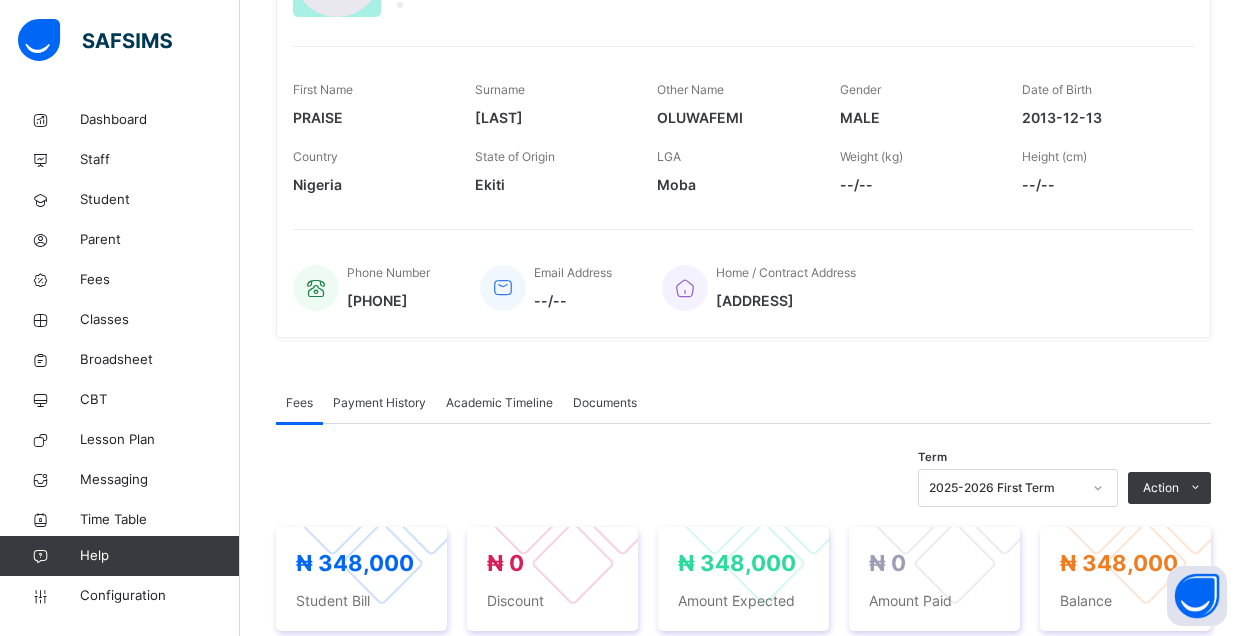 scroll, scrollTop: 300, scrollLeft: 0, axis: vertical 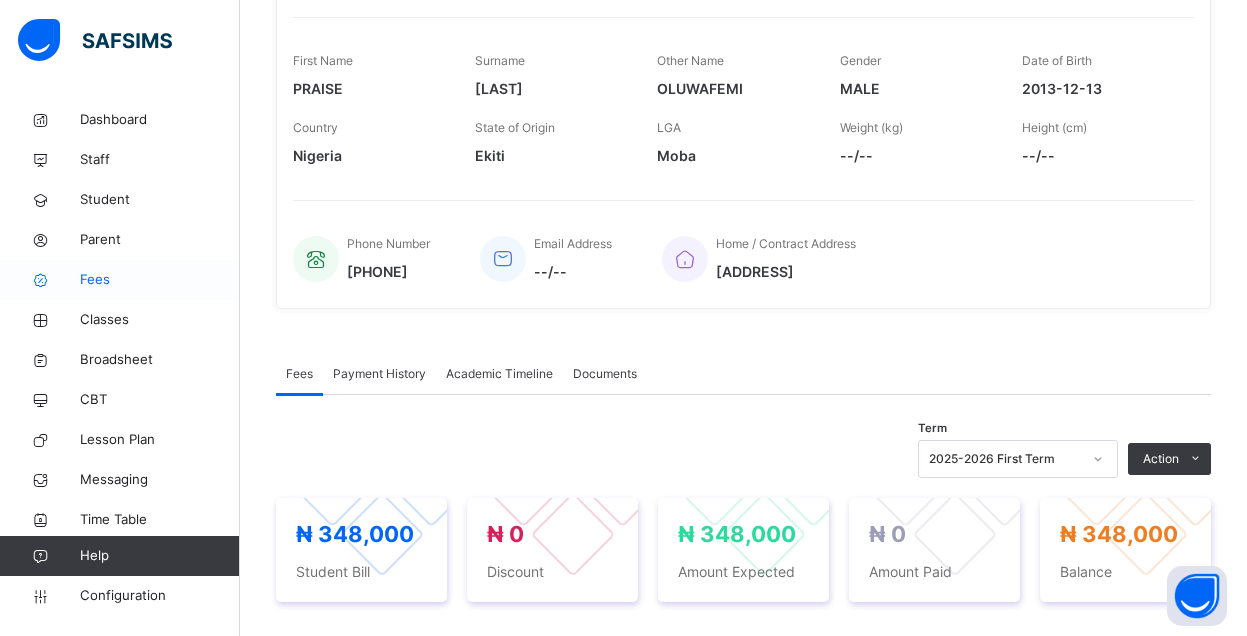 click on "Fees" at bounding box center [160, 280] 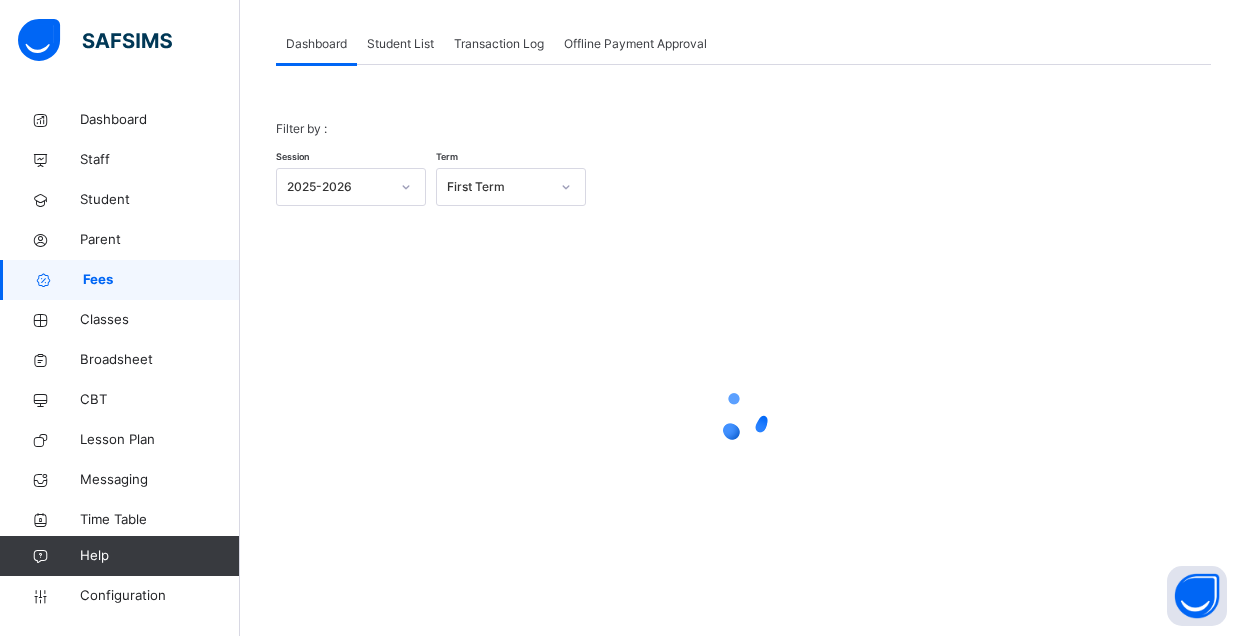 scroll, scrollTop: 106, scrollLeft: 0, axis: vertical 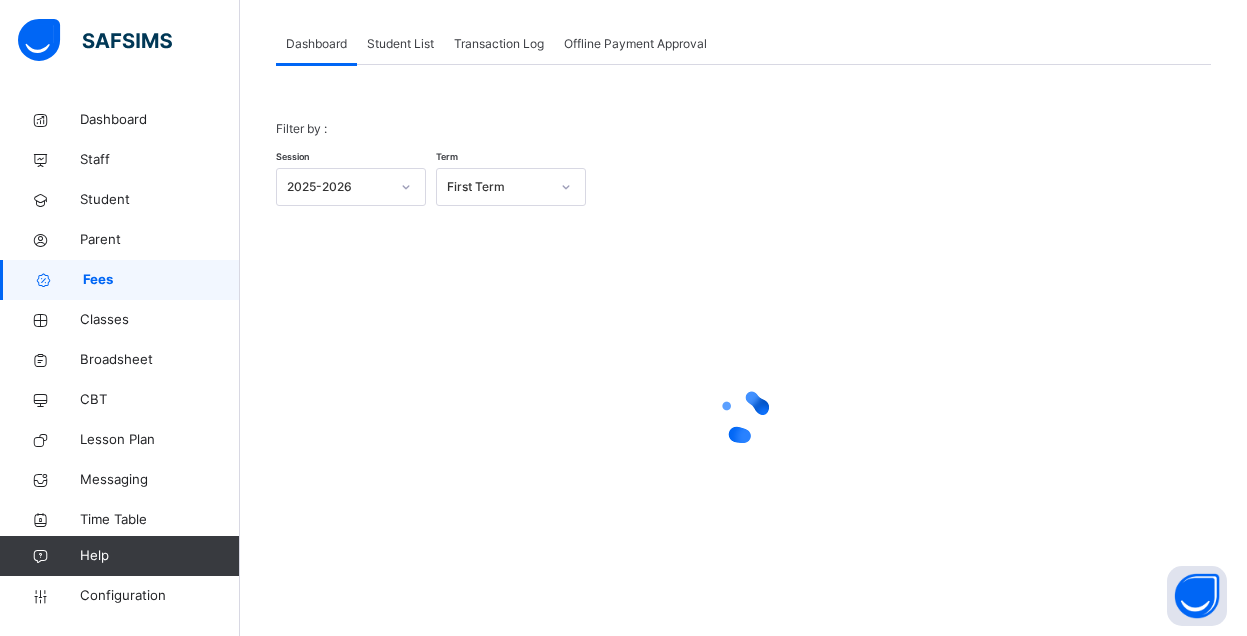 click on "Student List" at bounding box center (400, 44) 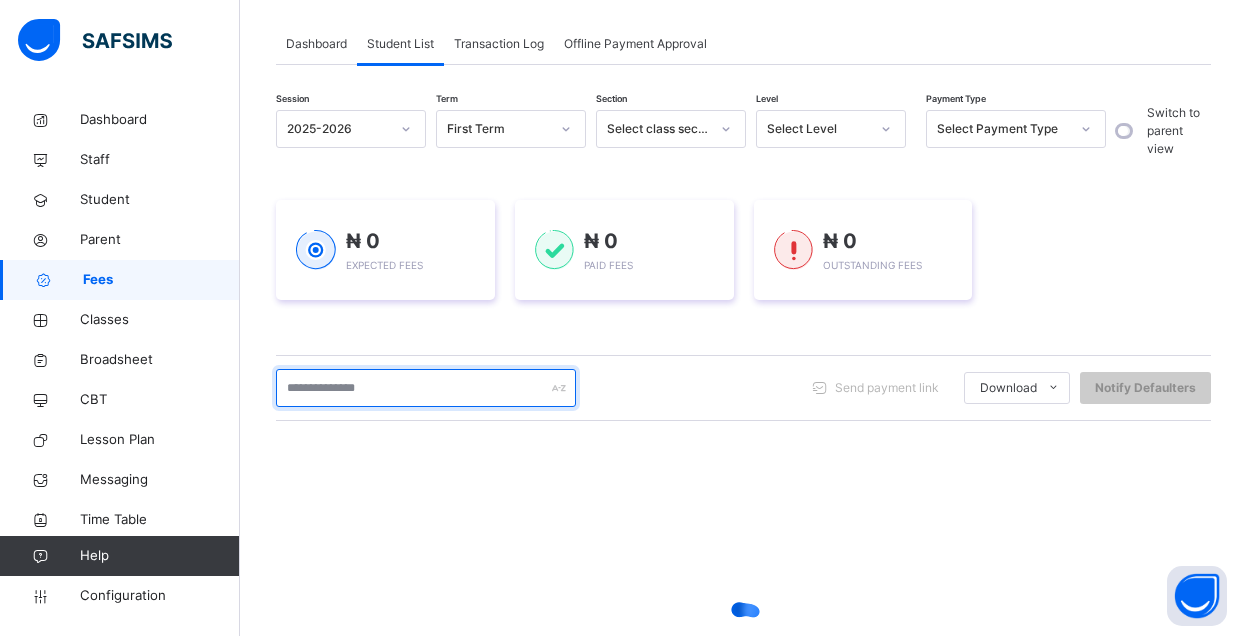 click at bounding box center [426, 388] 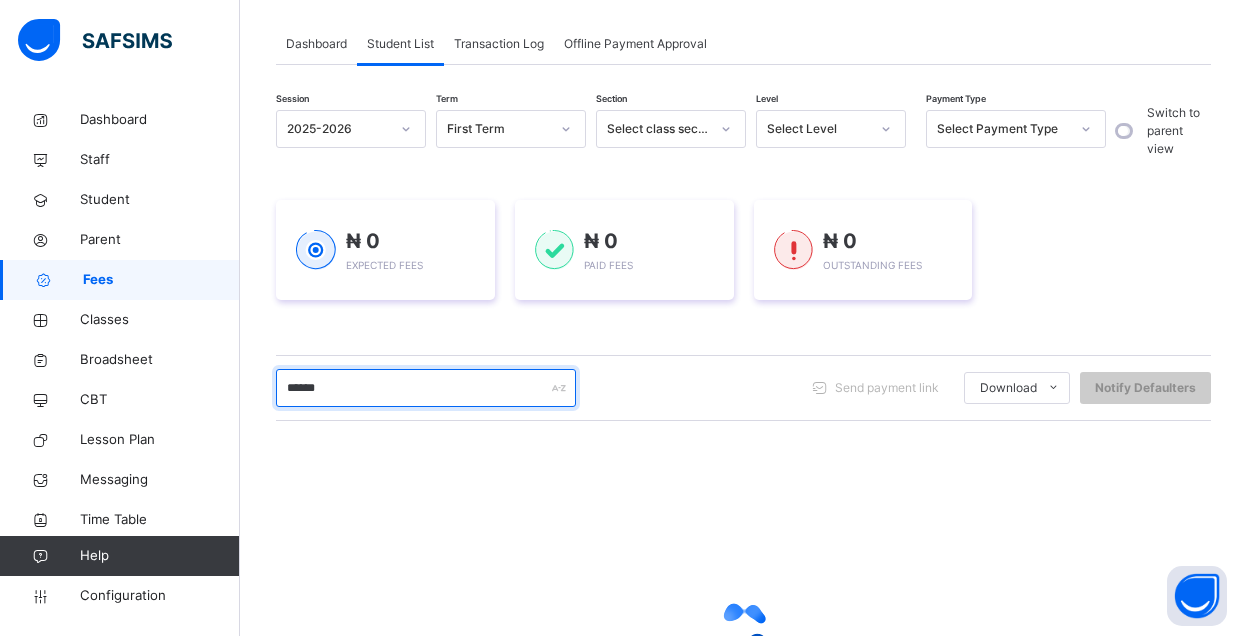 type on "******" 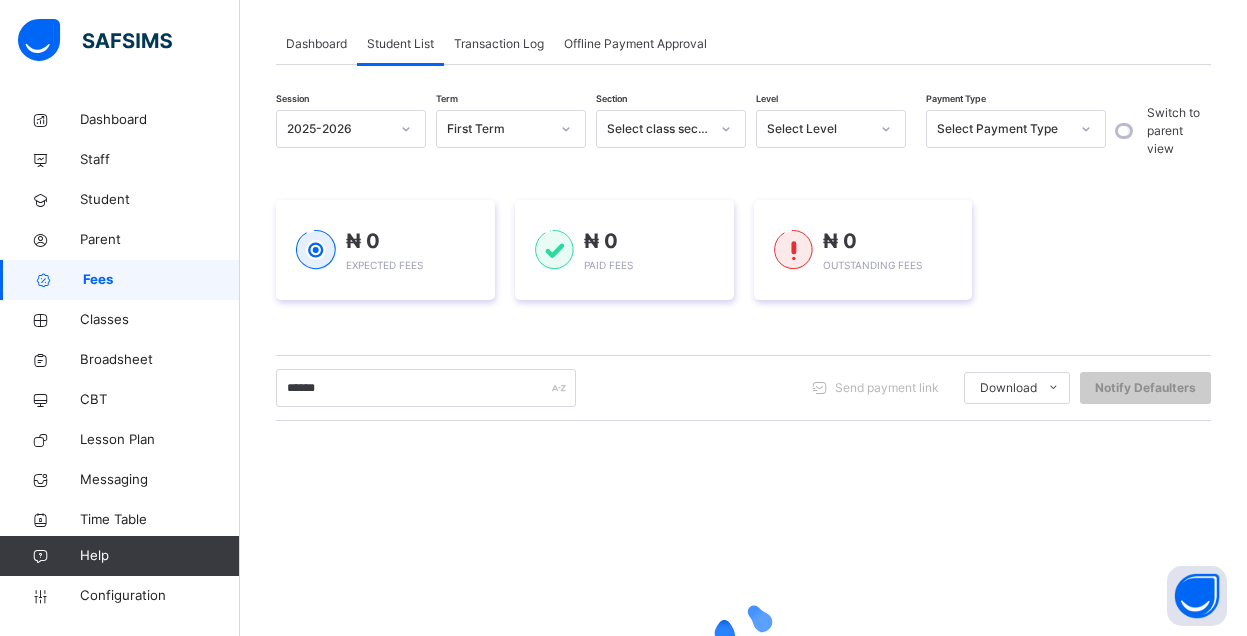 click on "₦ 0   Expected Fees   ₦ 0 Paid Fees   ₦ 0 Outstanding Fees" at bounding box center [743, 250] 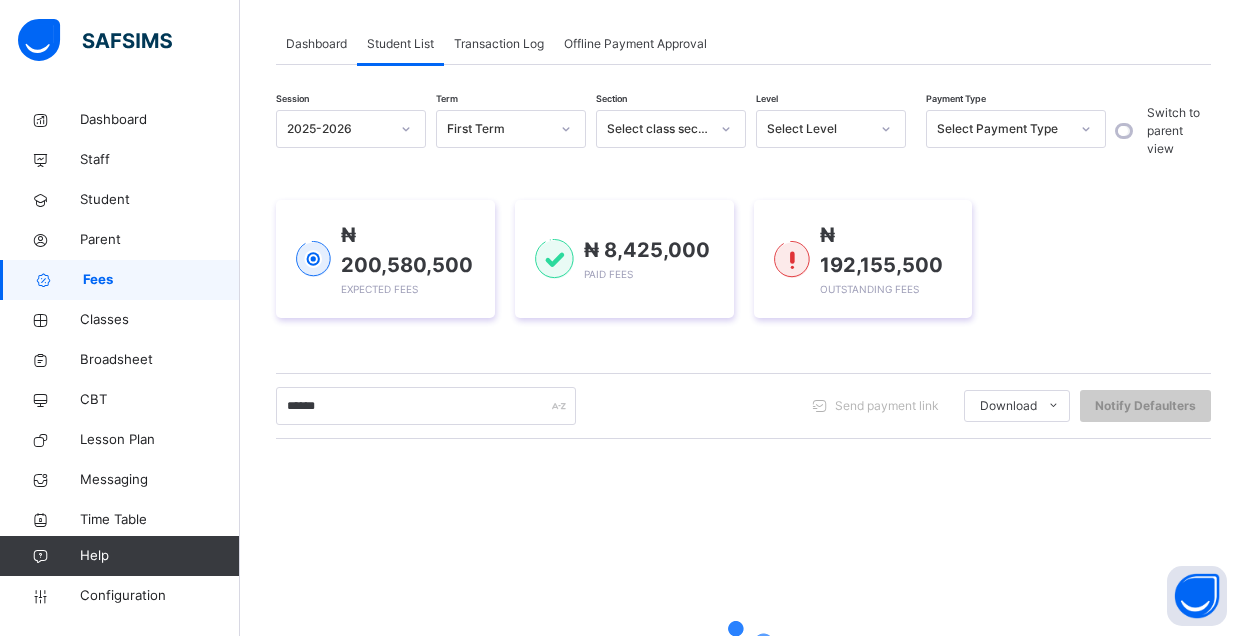 click on "₦ 200,580,500   Expected Fees   ₦ 8,425,000 Paid Fees   ₦ 192,155,500 Outstanding Fees" at bounding box center [743, 259] 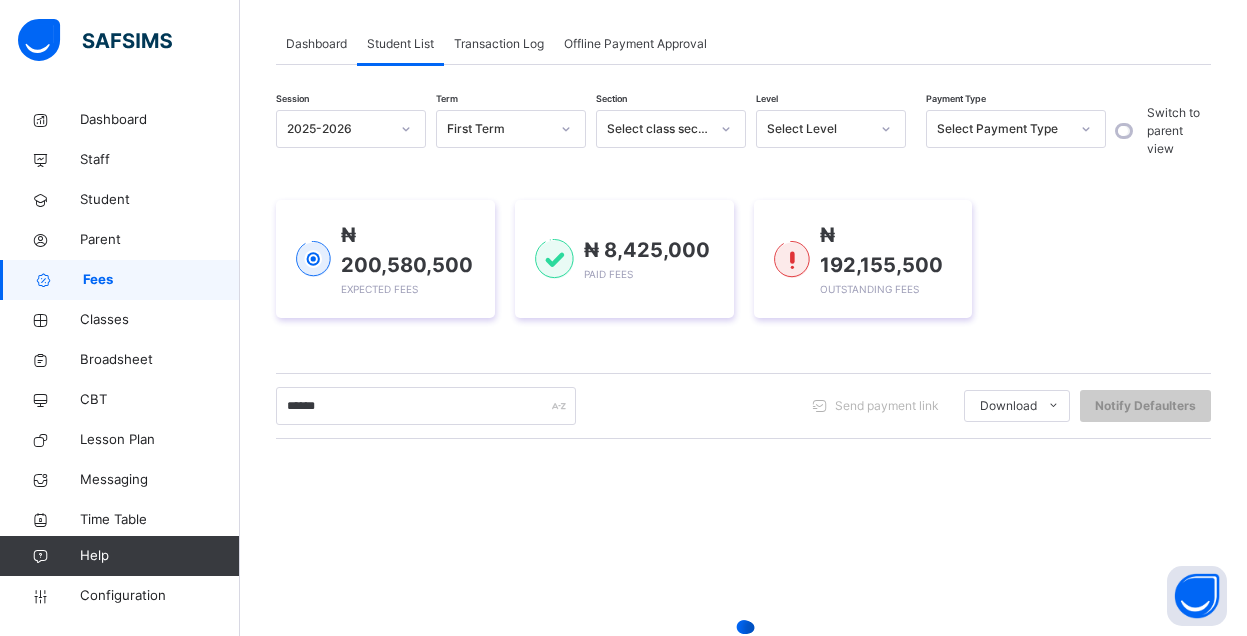 click on "₦ 200,580,500   Expected Fees   ₦ 8,425,000 Paid Fees   ₦ 192,155,500 Outstanding Fees" at bounding box center (743, 259) 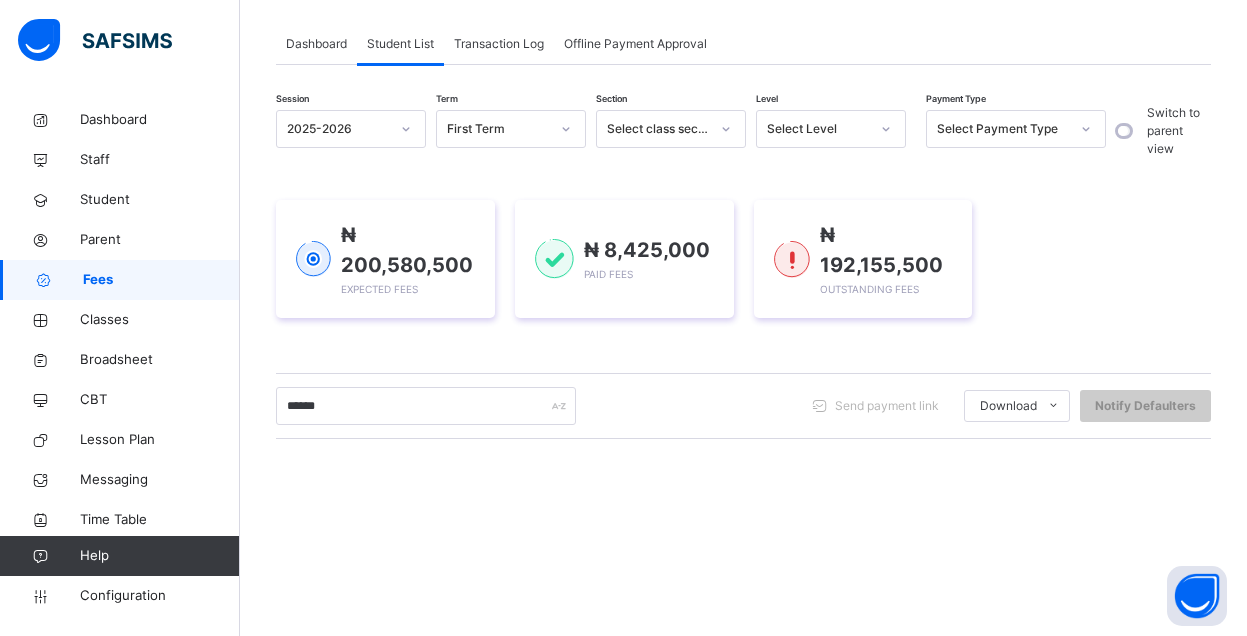 click on "₦ 200,580,500   Expected Fees   ₦ 8,425,000 Paid Fees   ₦ 192,155,500 Outstanding Fees" at bounding box center (743, 259) 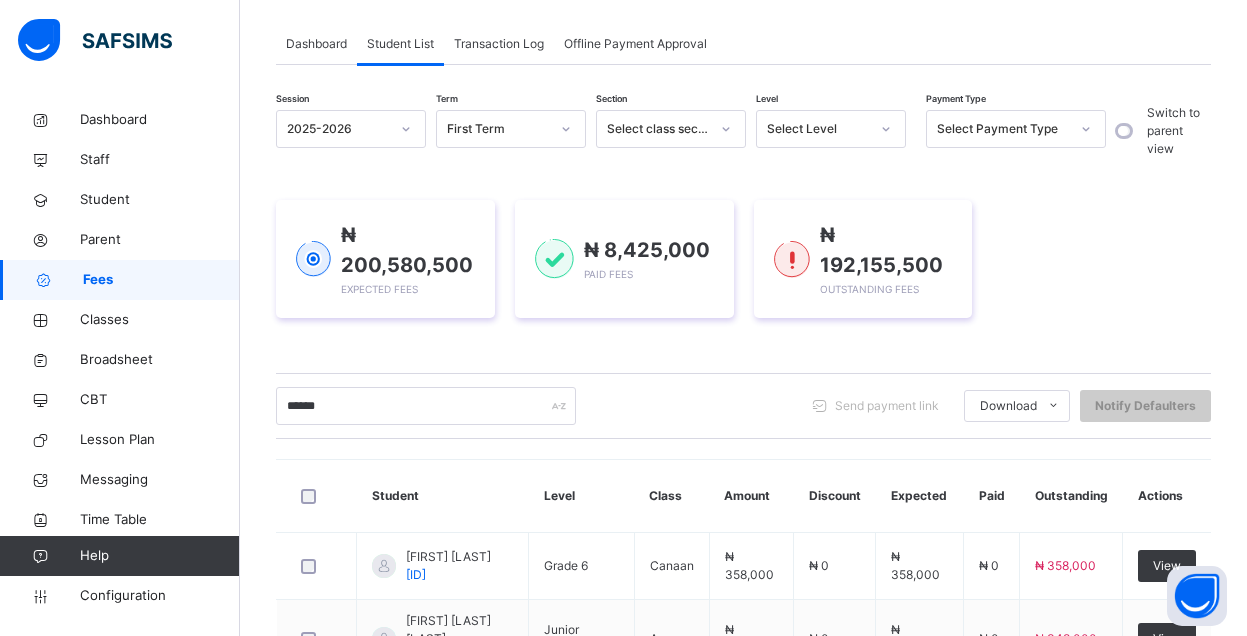 click on "₦ 200,580,500   Expected Fees   ₦ 8,425,000 Paid Fees   ₦ 192,155,500 Outstanding Fees" at bounding box center (743, 259) 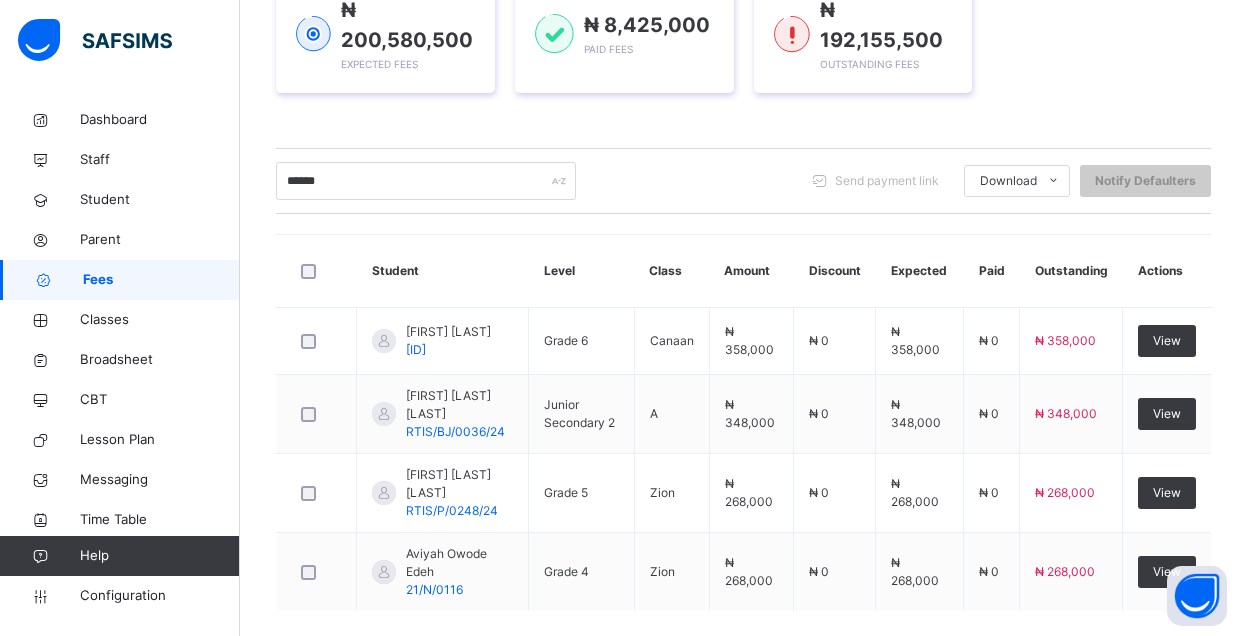 scroll, scrollTop: 406, scrollLeft: 0, axis: vertical 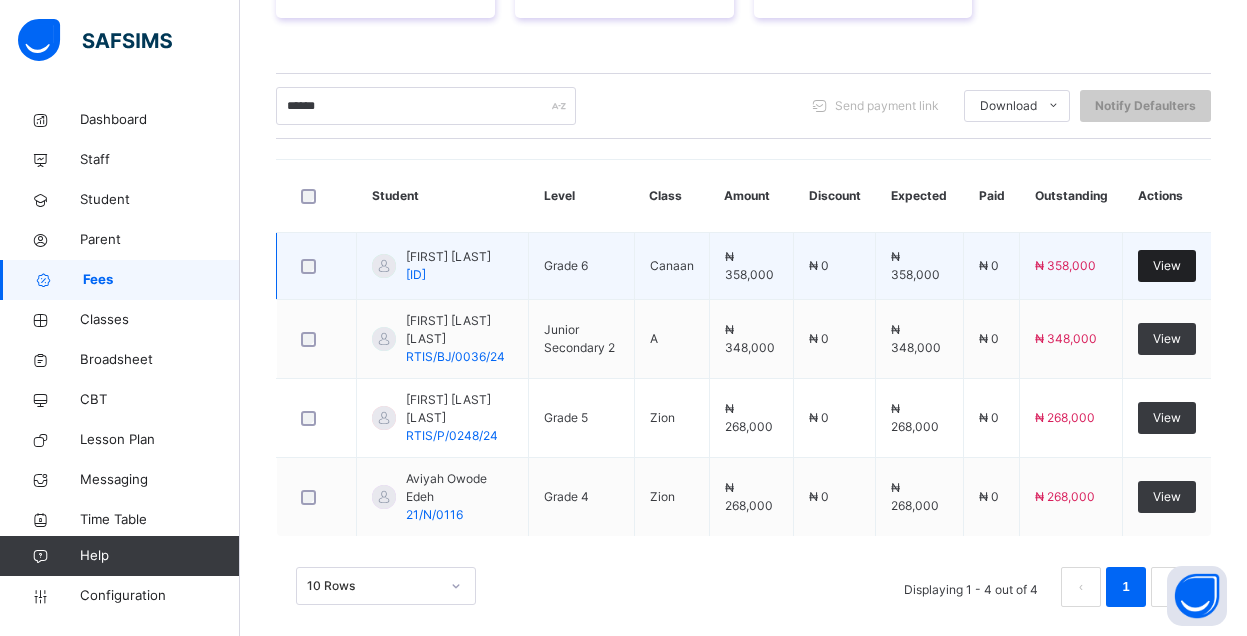 click on "View" at bounding box center (1167, 266) 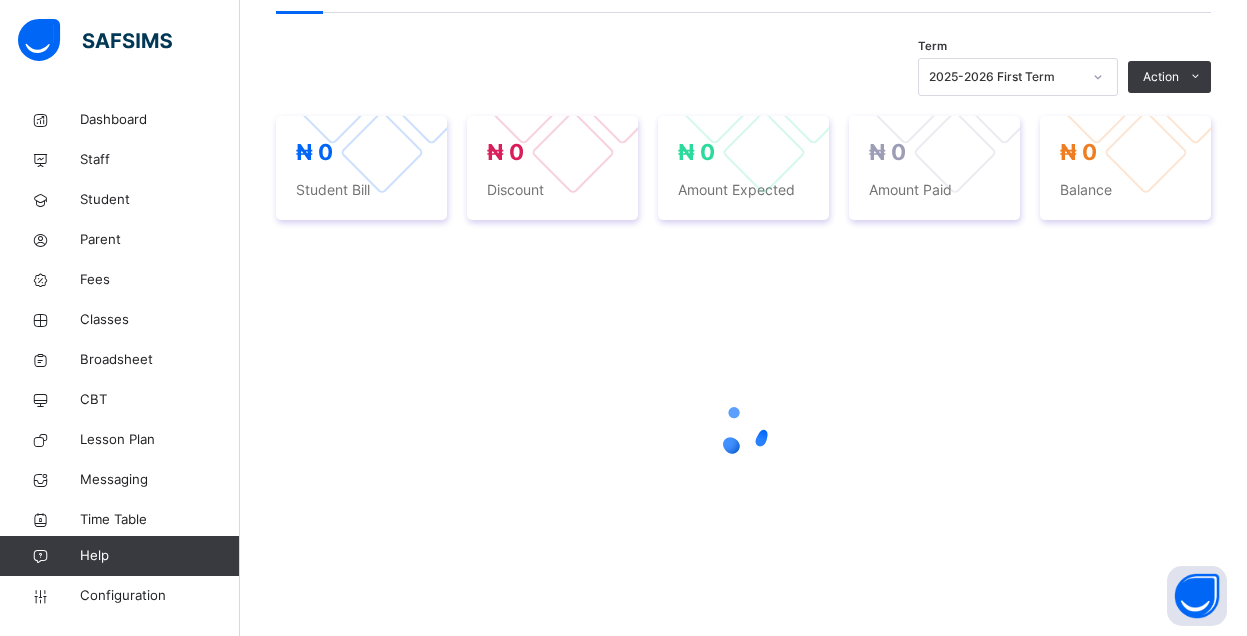 scroll, scrollTop: 0, scrollLeft: 0, axis: both 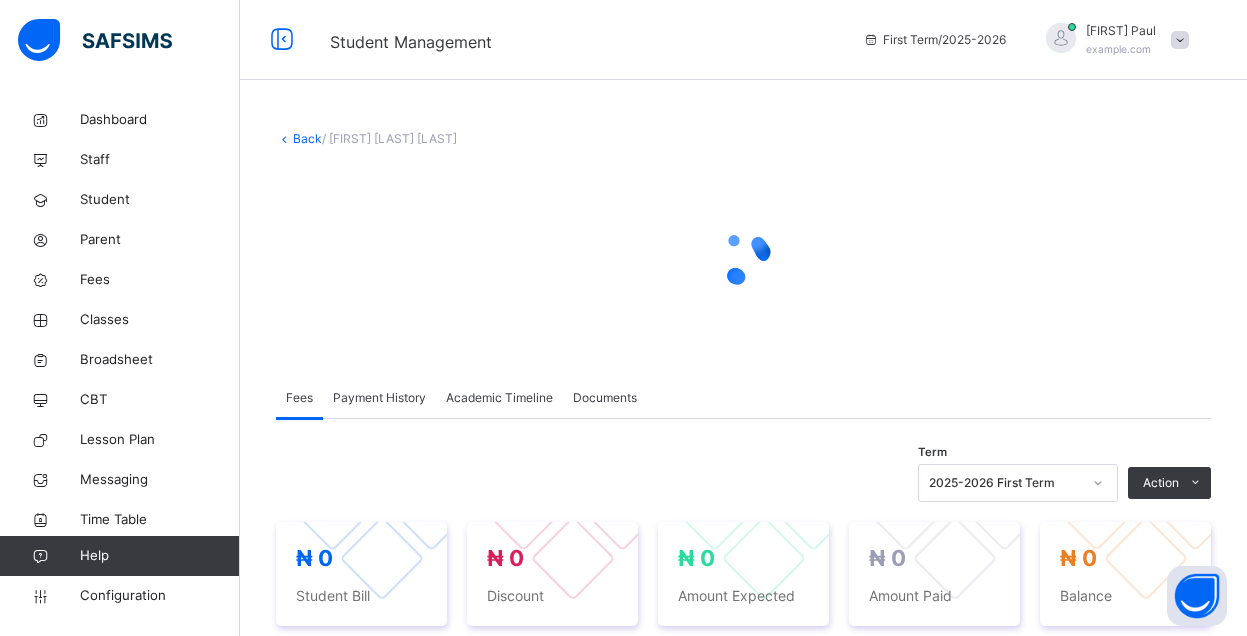click at bounding box center (743, 258) 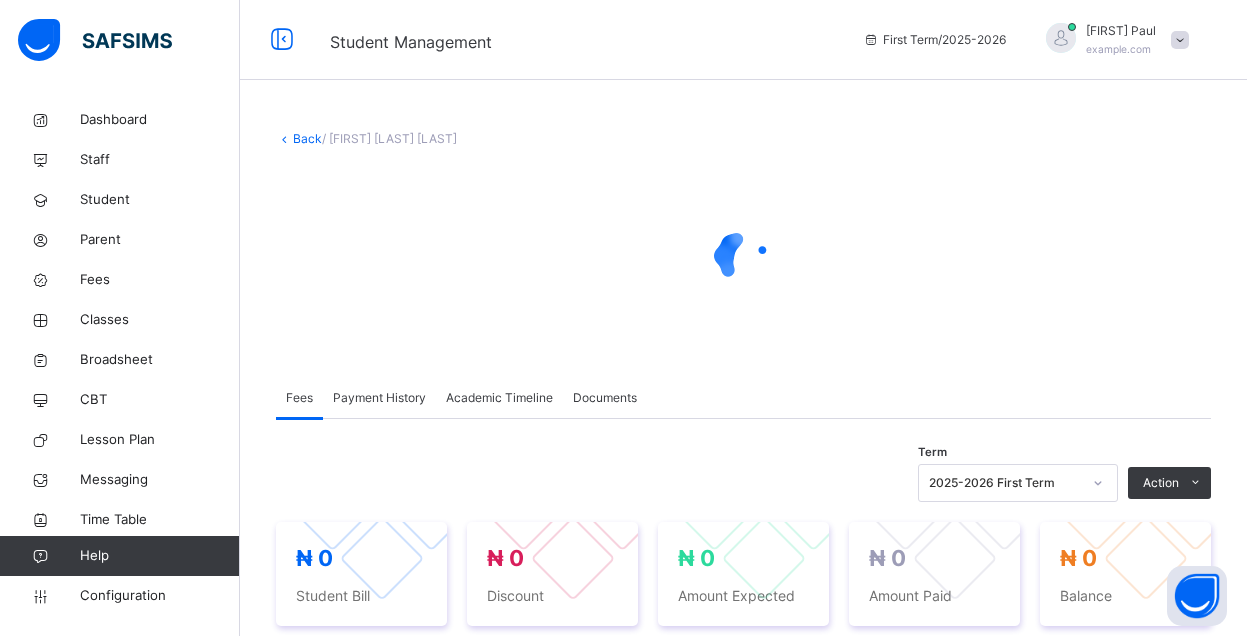 click at bounding box center [743, 258] 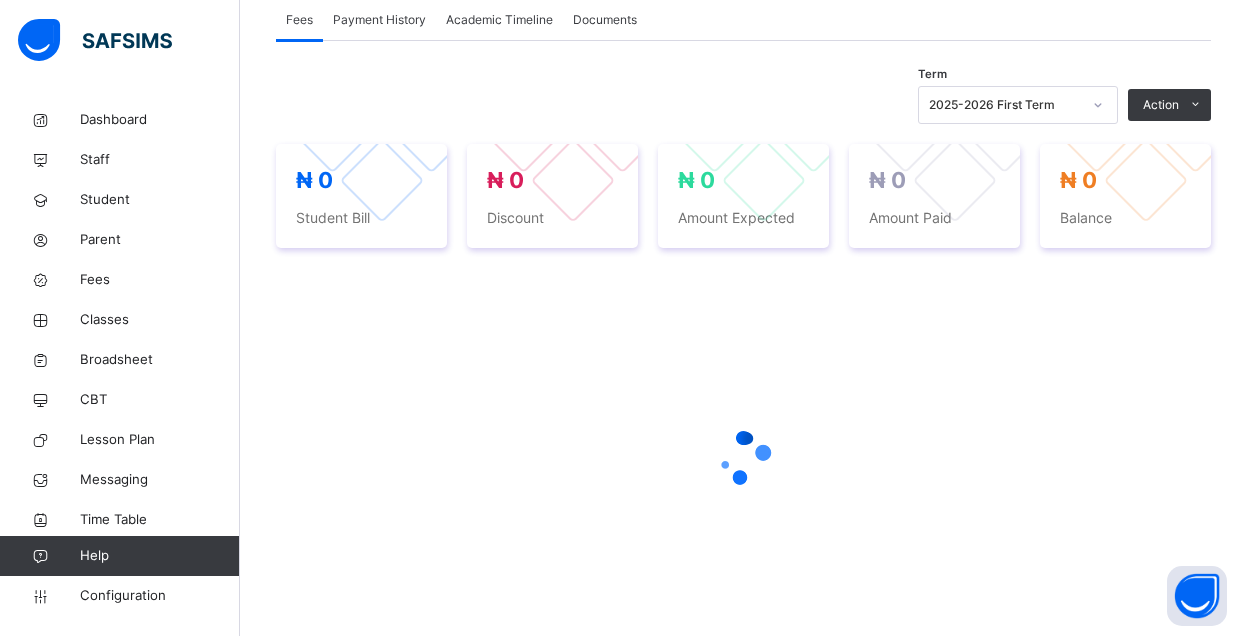 scroll, scrollTop: 460, scrollLeft: 0, axis: vertical 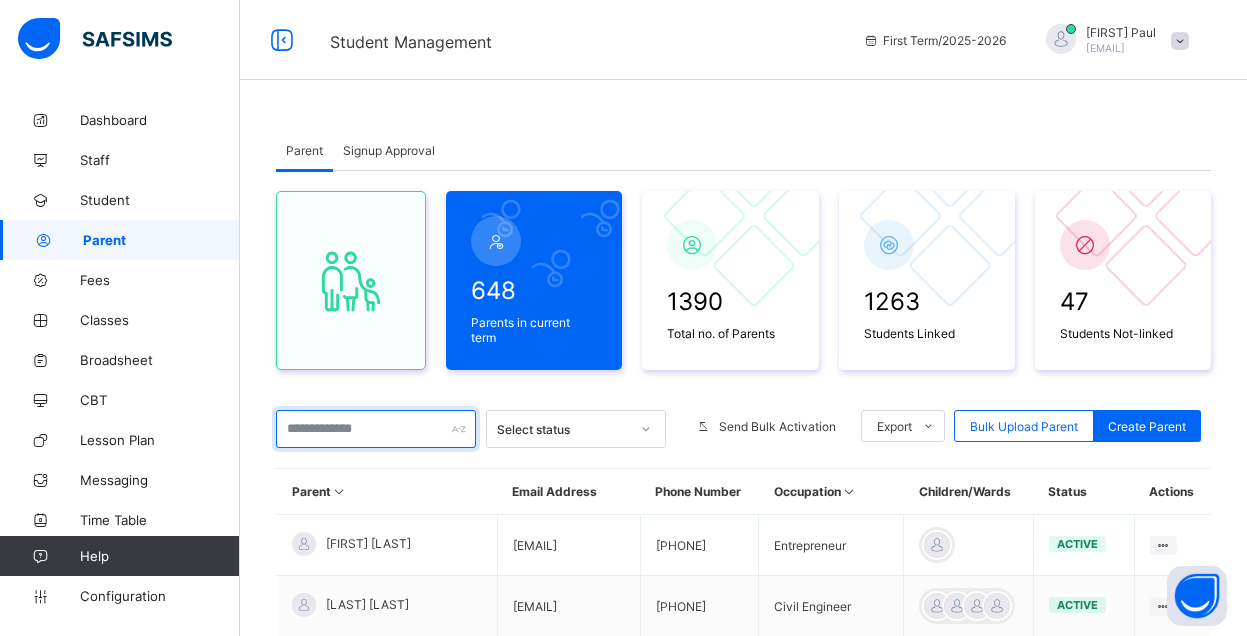 click at bounding box center [376, 429] 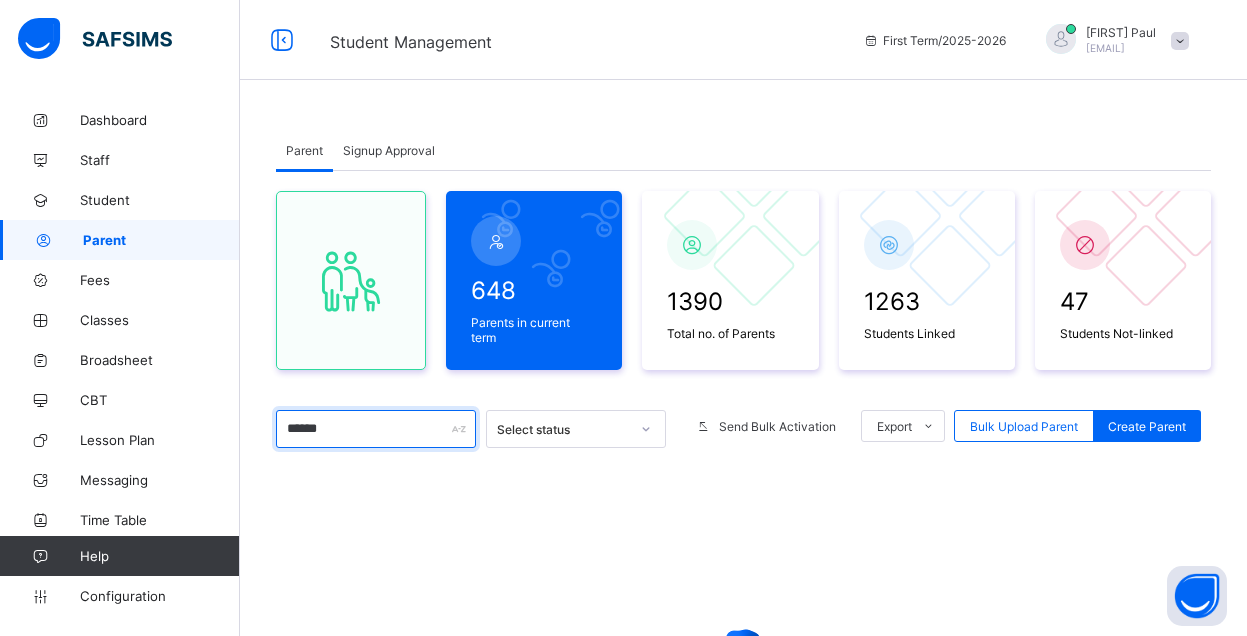 type on "******" 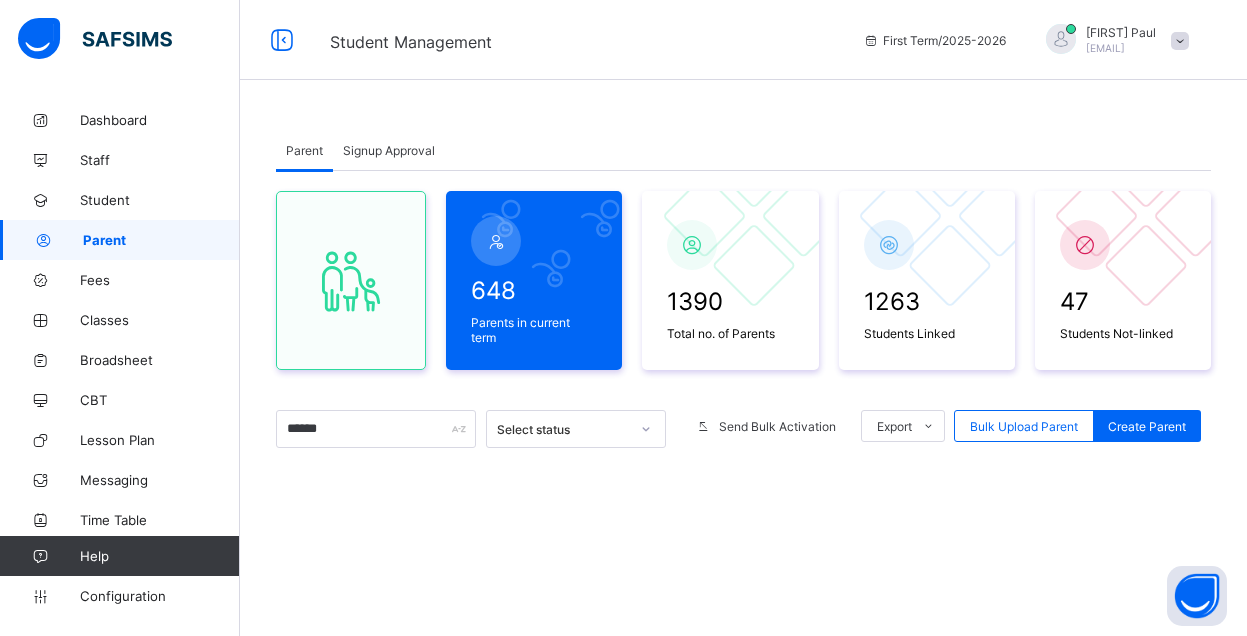 click on "Parent Signup Approval Parent Signup Approval 648 Parents in current term 1390 Total no. of Parents 1263 Students Linked 47 Students Not-linked ****** Select status Send Bulk Activation Export Pdf Report For All Parents Pdf Report For Parents in Current Term Excel Report For Parents in Current Term Excel Report For All Parents   Bulk Upload Parent Create Parent × Delete Parent This action would delete      from the system. Are you sure you want to carry on? Cancel Yes, Delete Parent × Send Bulk Activation Link Cancel Yes, send Bulk Upload Parent Upload xlsx File   Select your xlsx file from your computer to upload it using that uploader provided for you below   Drag and Drop files here Select your Excel file Browse file Maximum size 2.5mb   Upload Excel File   Download xlsx file   Follow the steps below to download and use the excel file effectively    Step 1:  Click the button below to download the student bulk create excel file   Download XLSX File    Step 2:  Open the file on your computer  Step 3:  384" at bounding box center (743, 498) 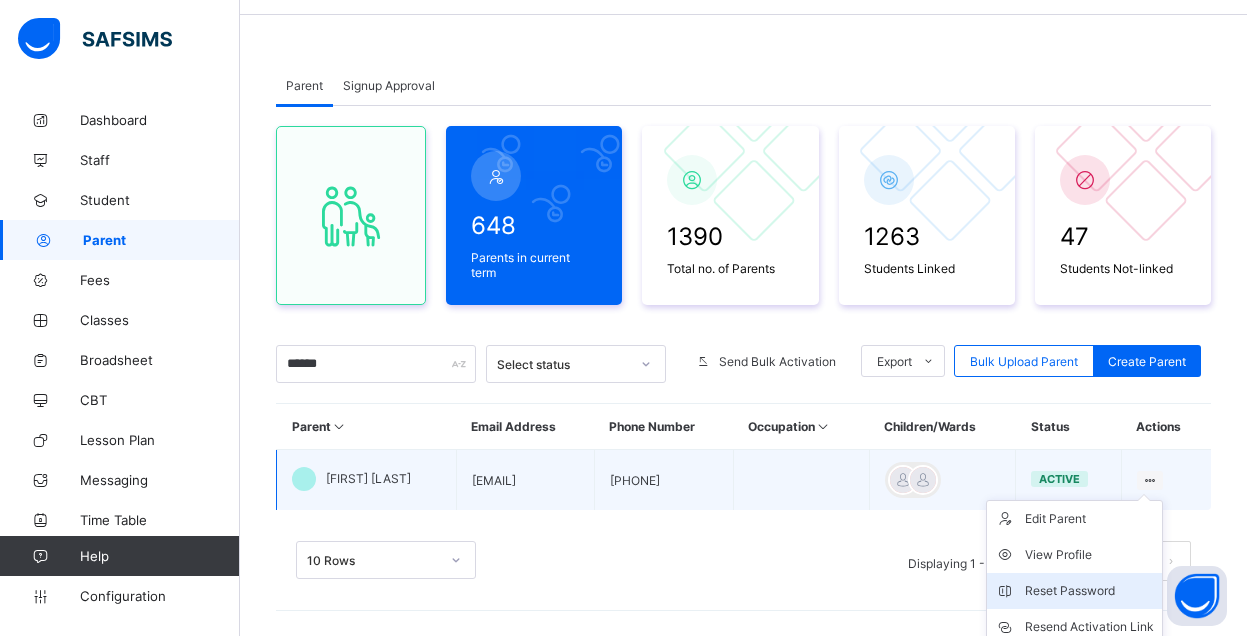scroll, scrollTop: 168, scrollLeft: 0, axis: vertical 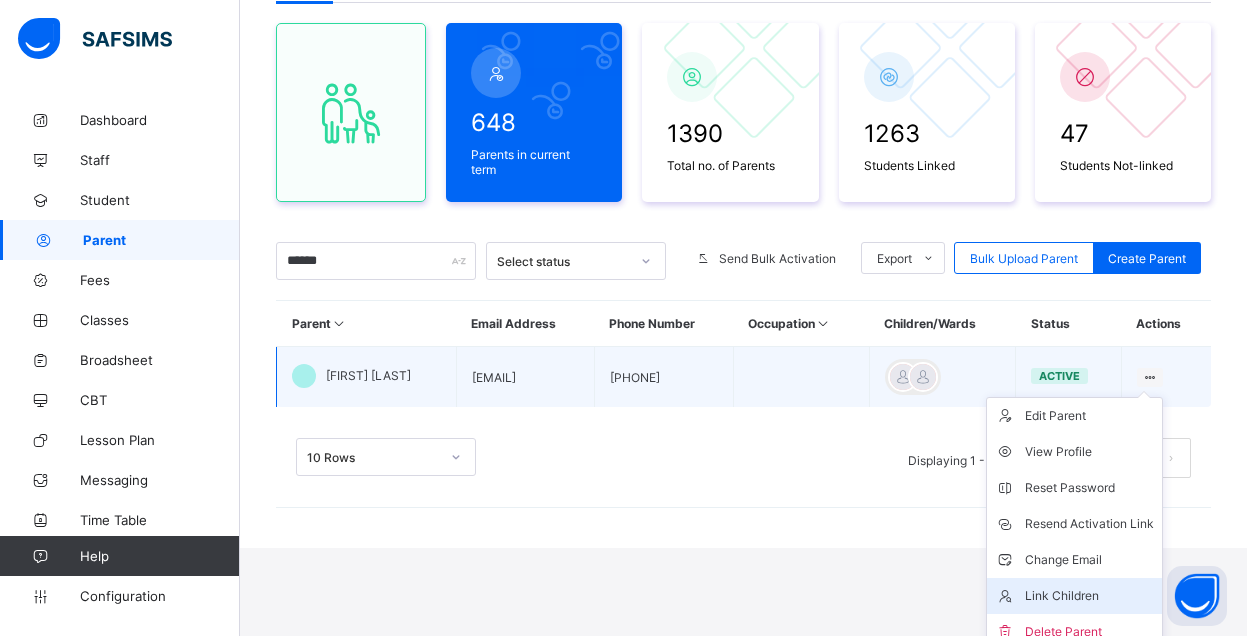 click on "Link Children" at bounding box center (1089, 596) 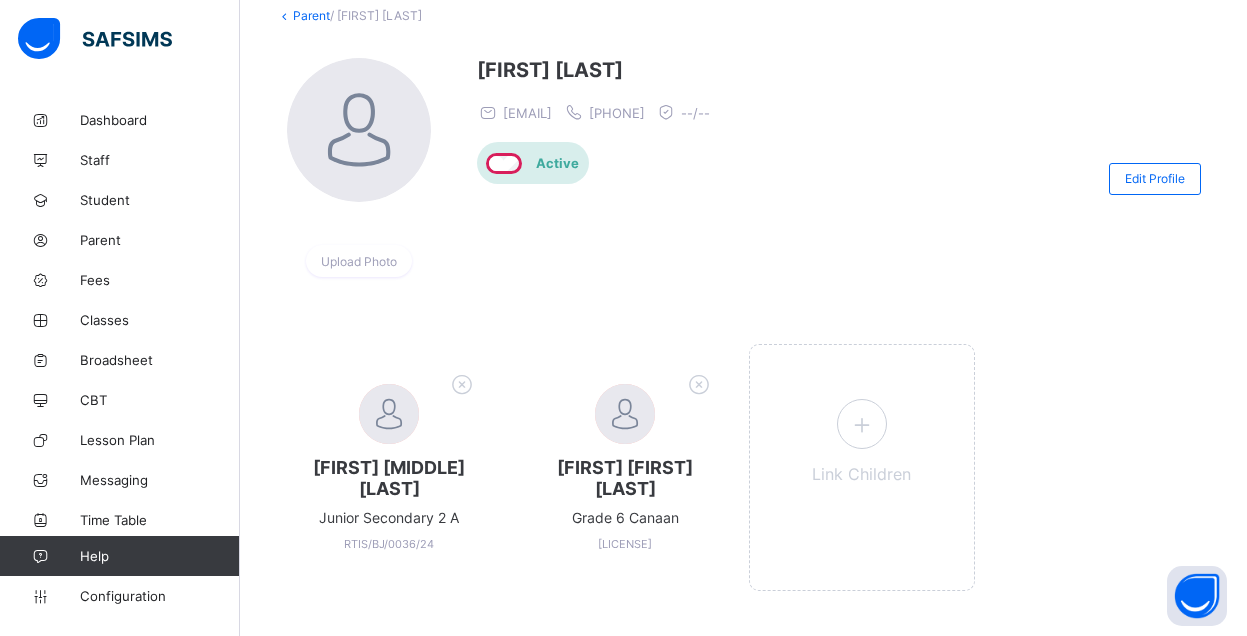 scroll, scrollTop: 157, scrollLeft: 0, axis: vertical 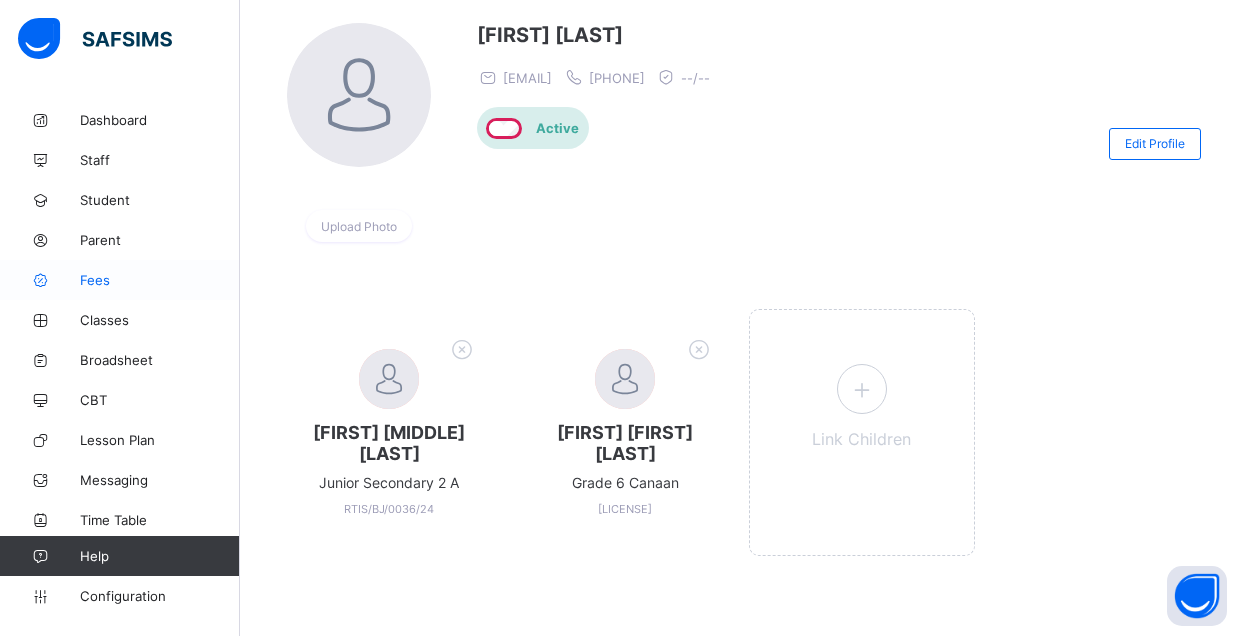 click on "Fees" at bounding box center [160, 280] 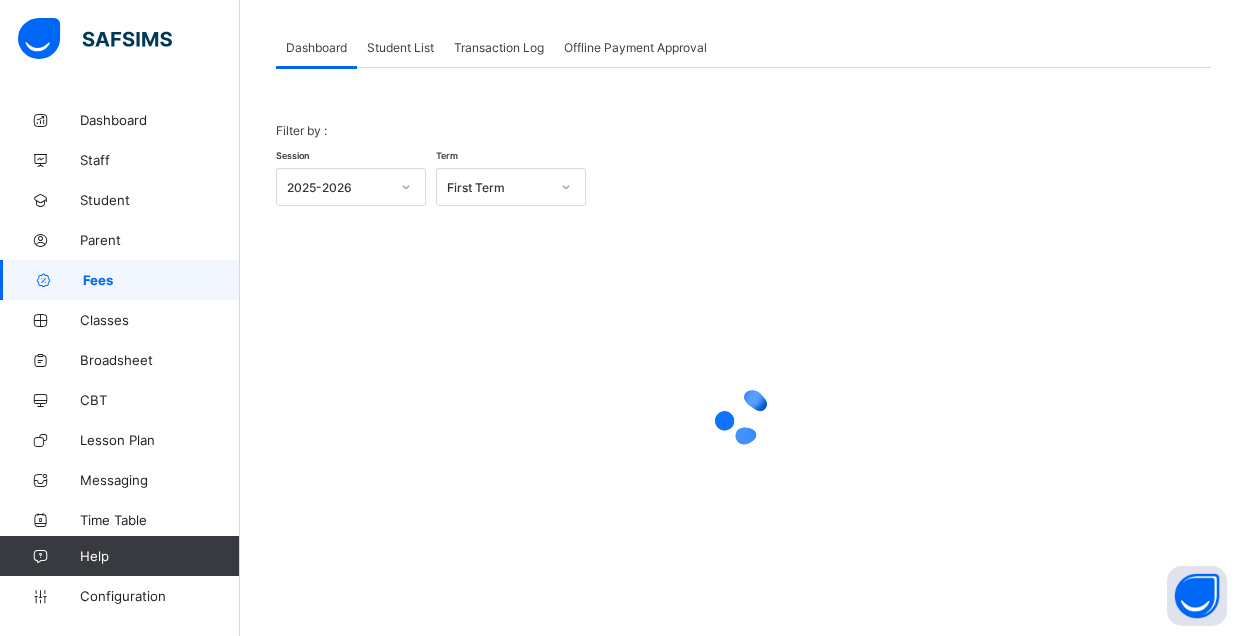 scroll, scrollTop: 0, scrollLeft: 0, axis: both 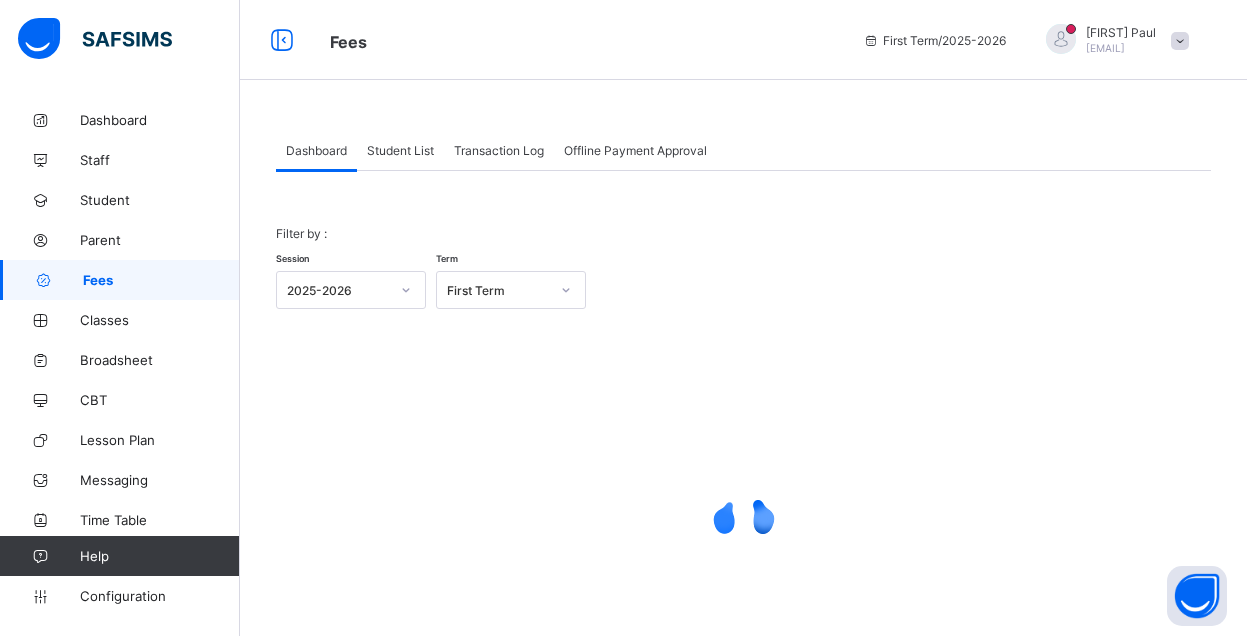 click on "Student List" at bounding box center [400, 150] 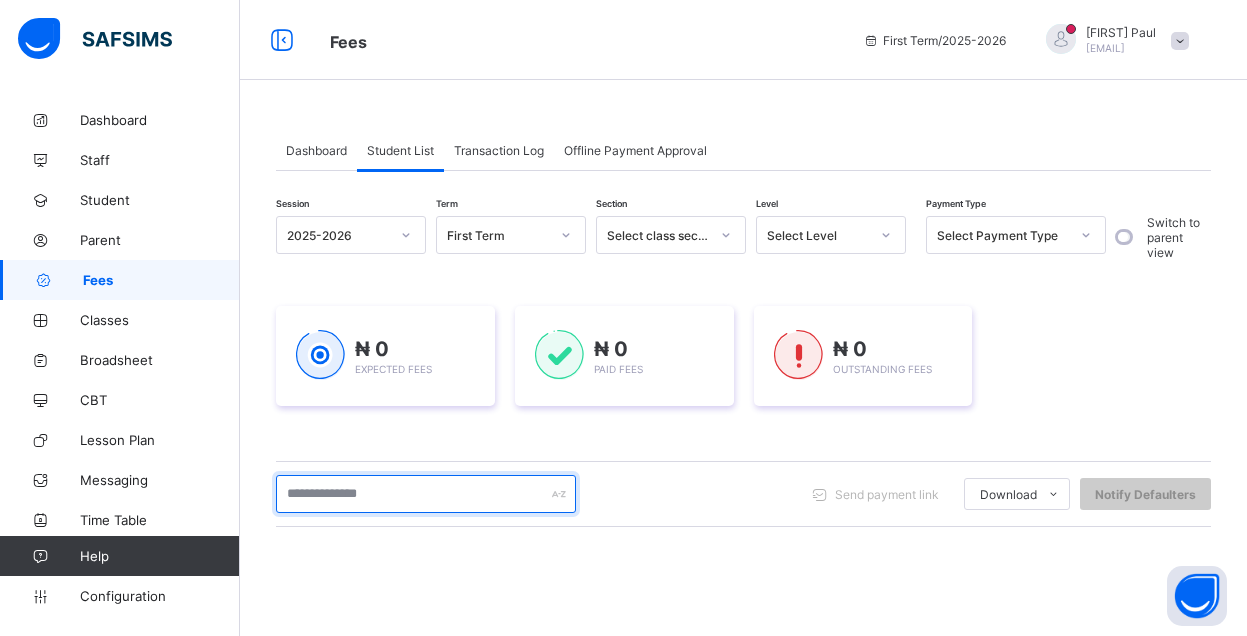 click at bounding box center (426, 494) 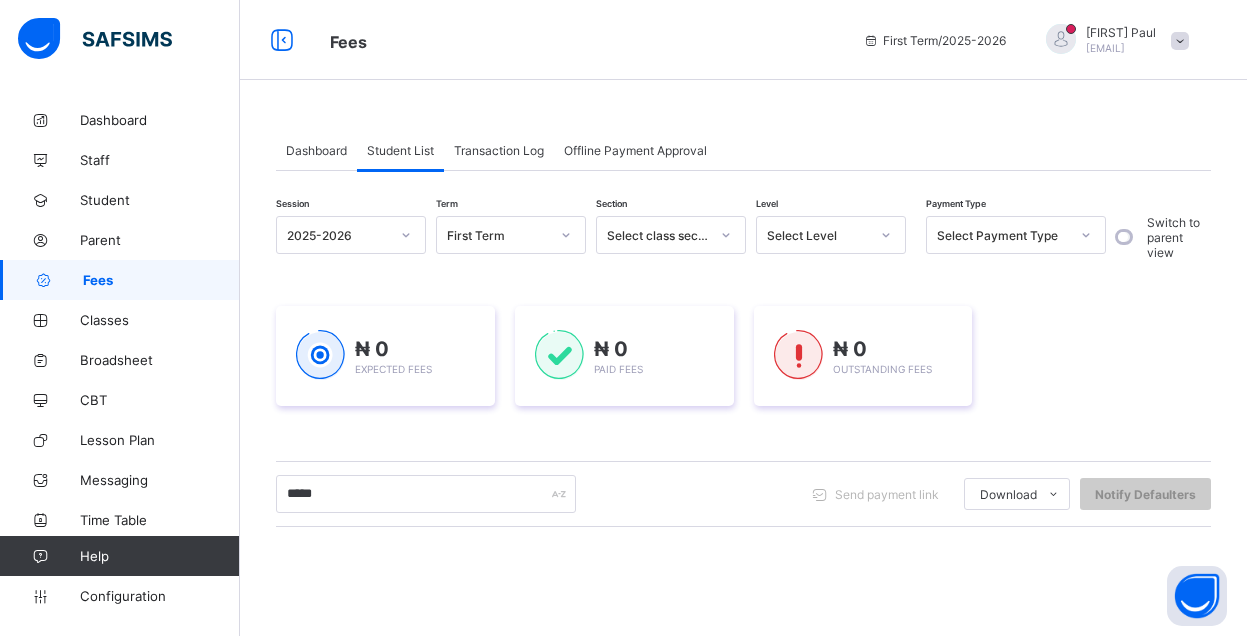 click on "₦ 0   Expected Fees   ₦ 0 Paid Fees   ₦ 0 Outstanding Fees" at bounding box center [743, 356] 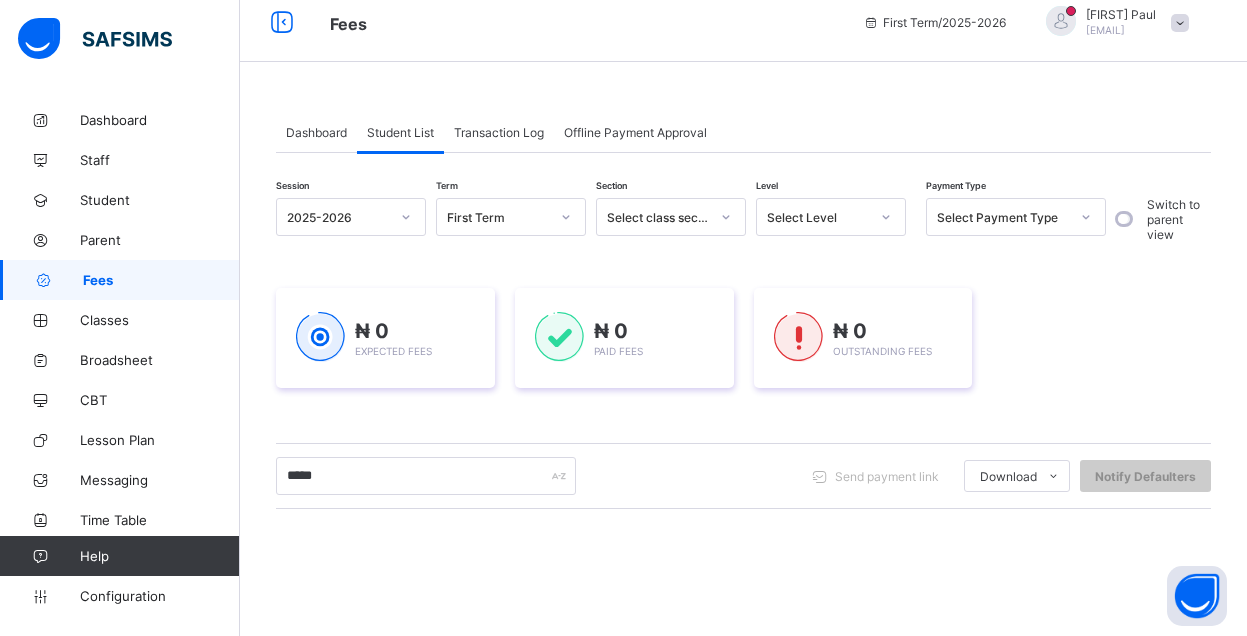 scroll, scrollTop: 200, scrollLeft: 0, axis: vertical 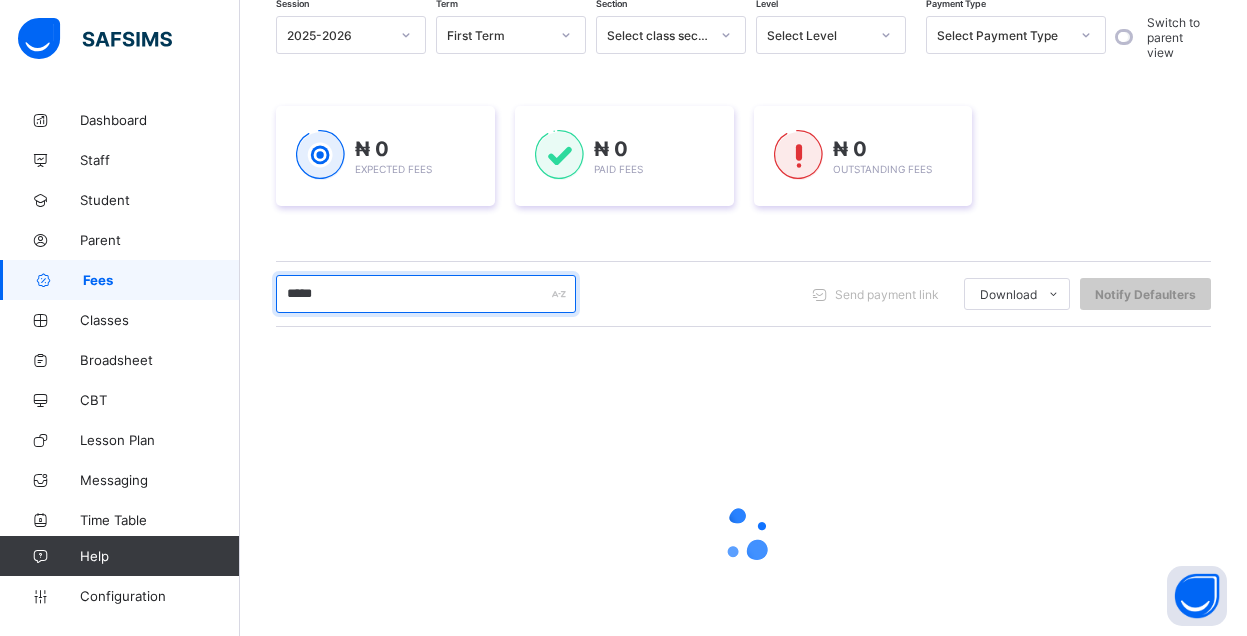 click on "*****" at bounding box center [426, 294] 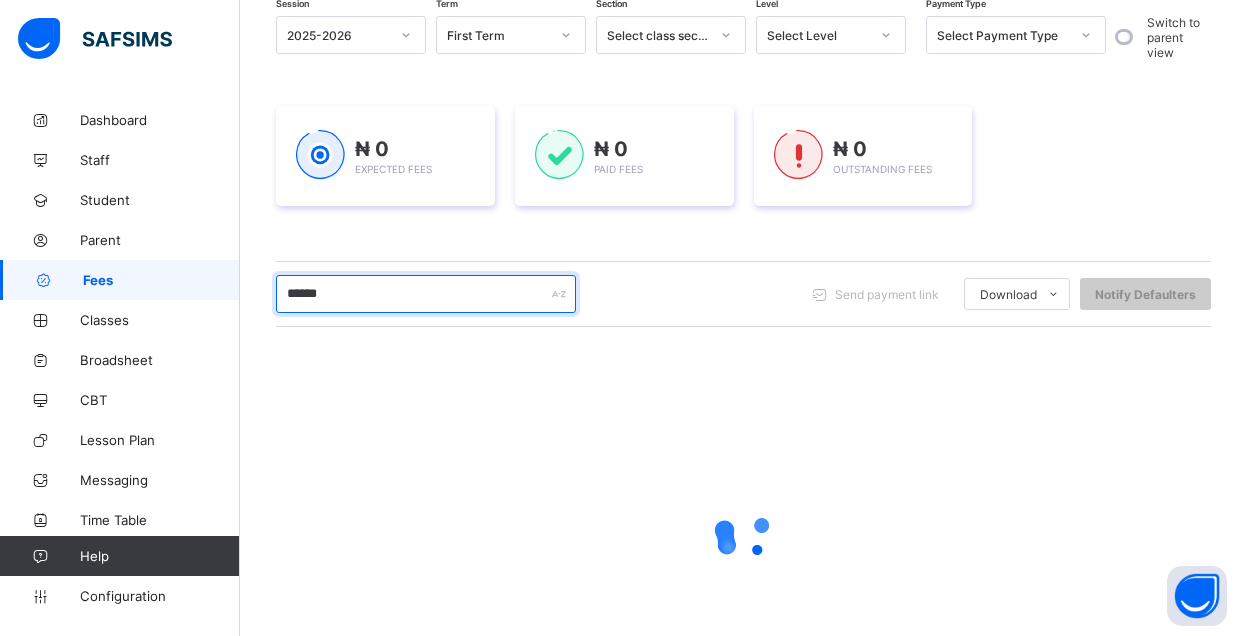 type on "******" 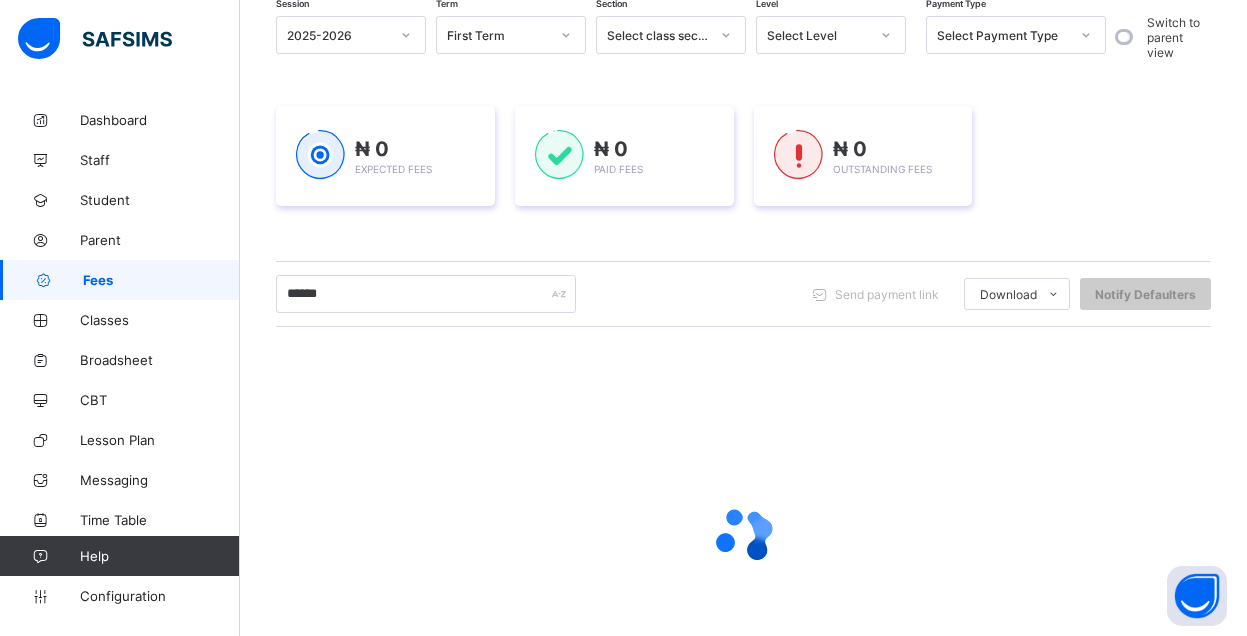 click on "₦ 0   Expected Fees   ₦ 0 Paid Fees   ₦ 0 Outstanding Fees" at bounding box center [743, 156] 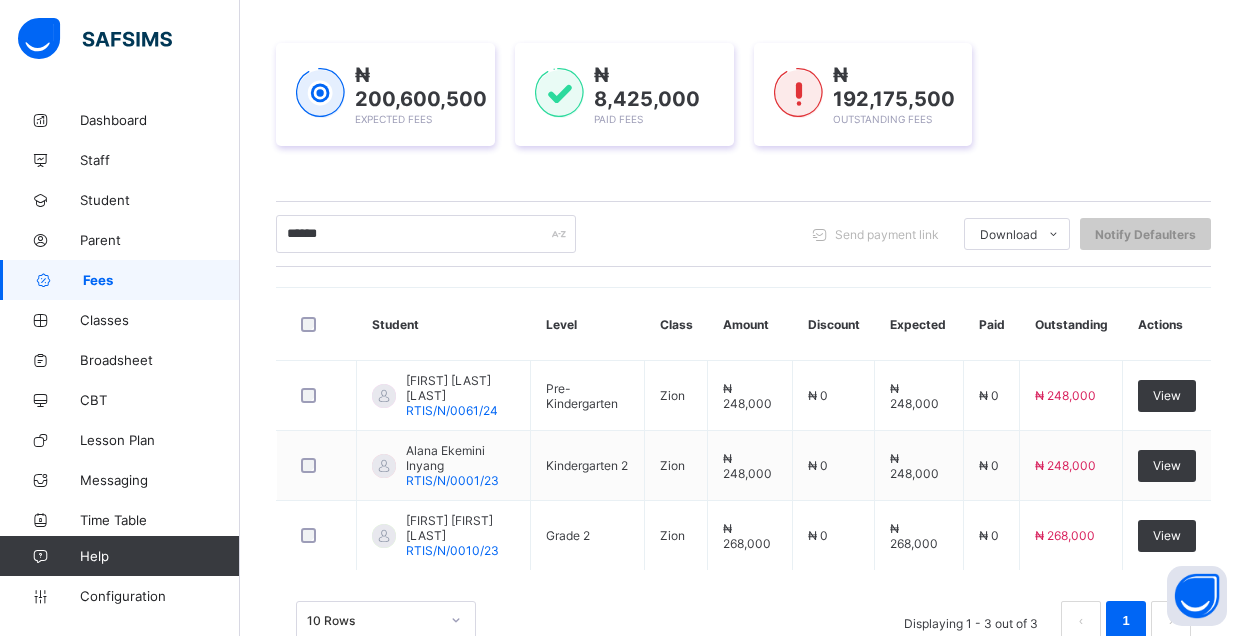 scroll, scrollTop: 315, scrollLeft: 0, axis: vertical 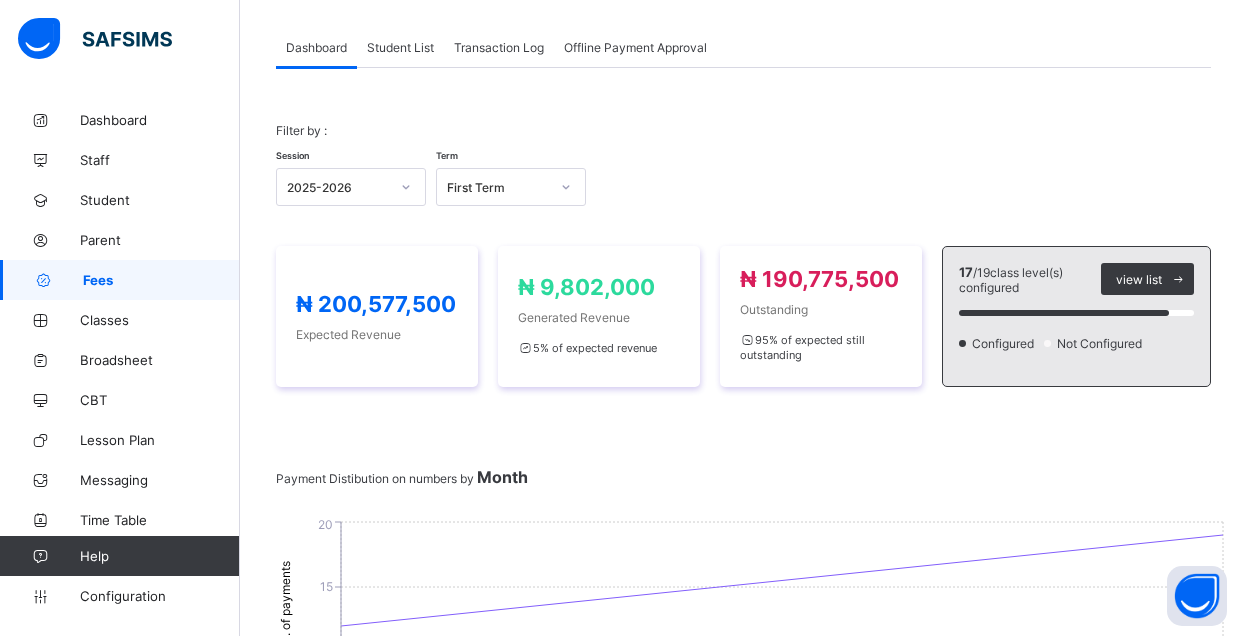 click on "Student List" at bounding box center [400, 47] 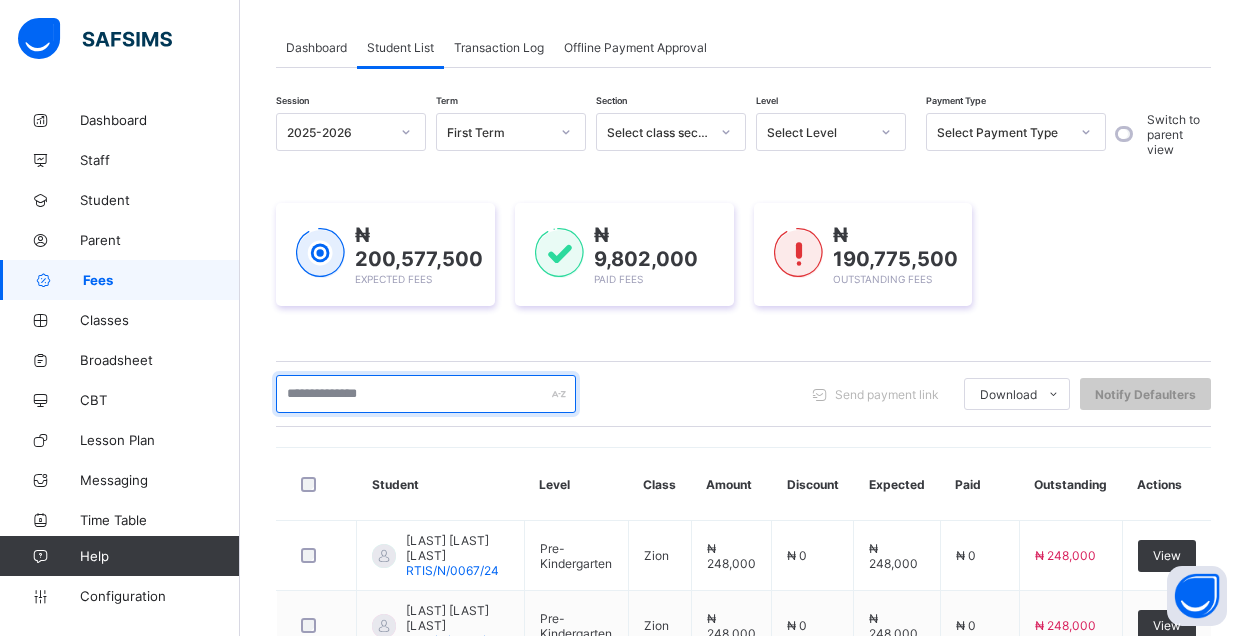 click at bounding box center [426, 394] 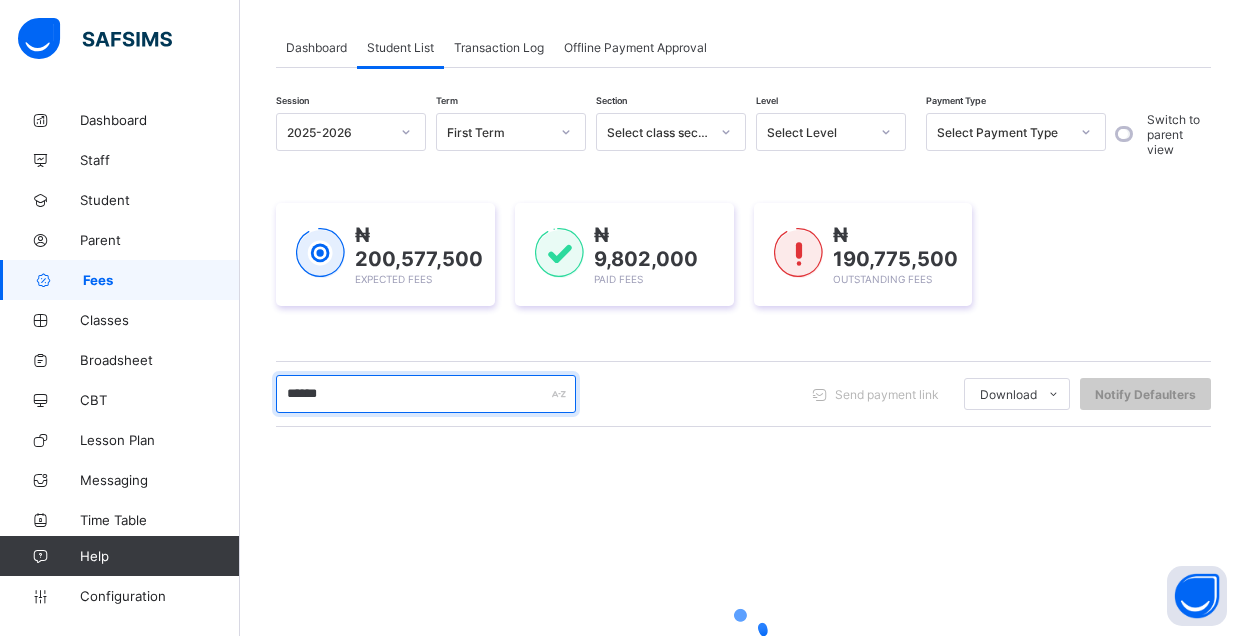 type on "******" 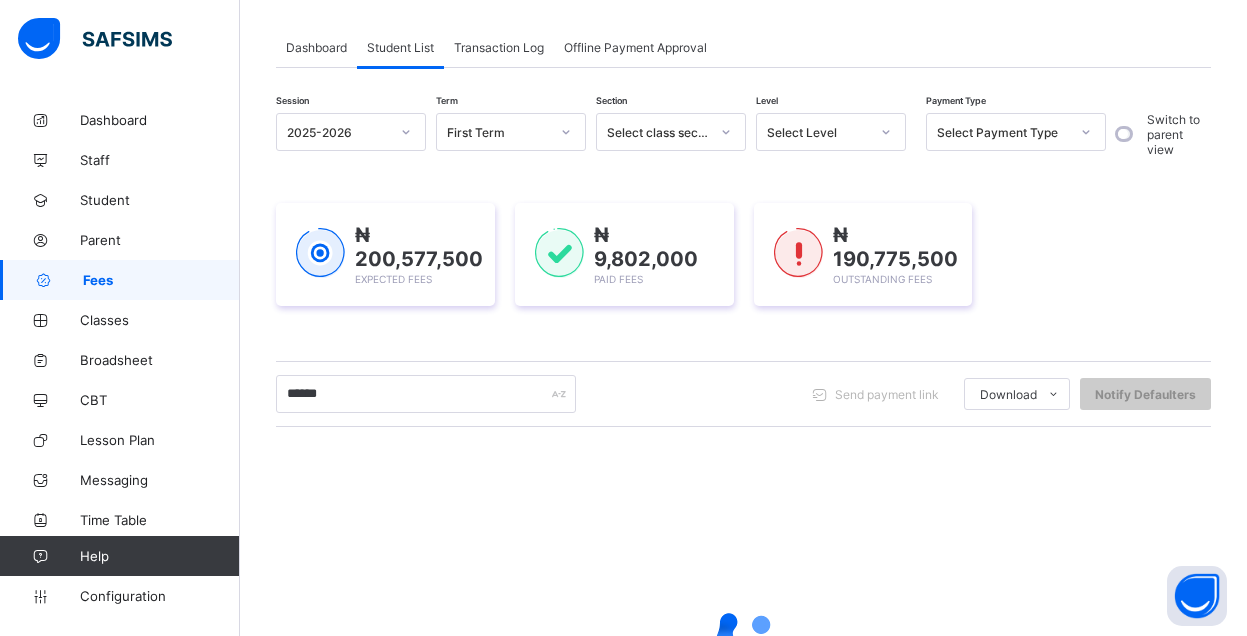 click on "Session 2025-2026 Term First Term Section Select class section Level Select Level Payment Type Select Payment Type Switch to parent view   ₦ 200,577,500   Expected Fees   ₦ 9,802,000 Paid Fees   ₦ 190,775,500 Outstanding Fees ******   Send payment link Download  Students Payment Students Payment Status Student Items Report Student Discount Report   Notify Defaulters" at bounding box center (743, 469) 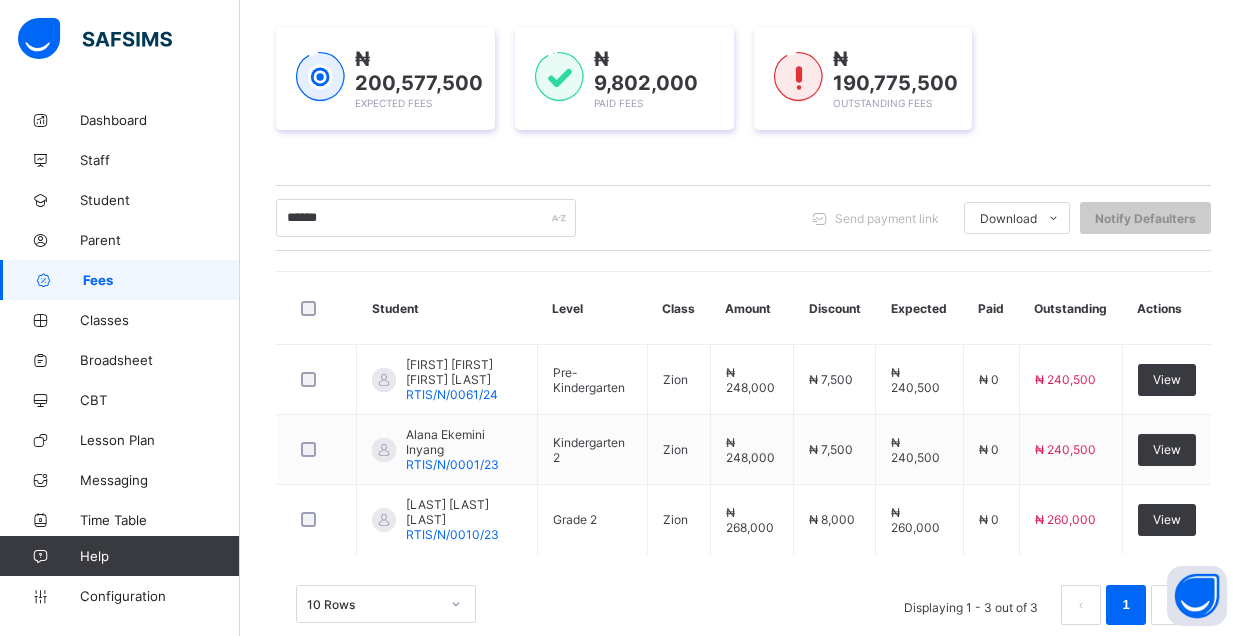 scroll, scrollTop: 315, scrollLeft: 0, axis: vertical 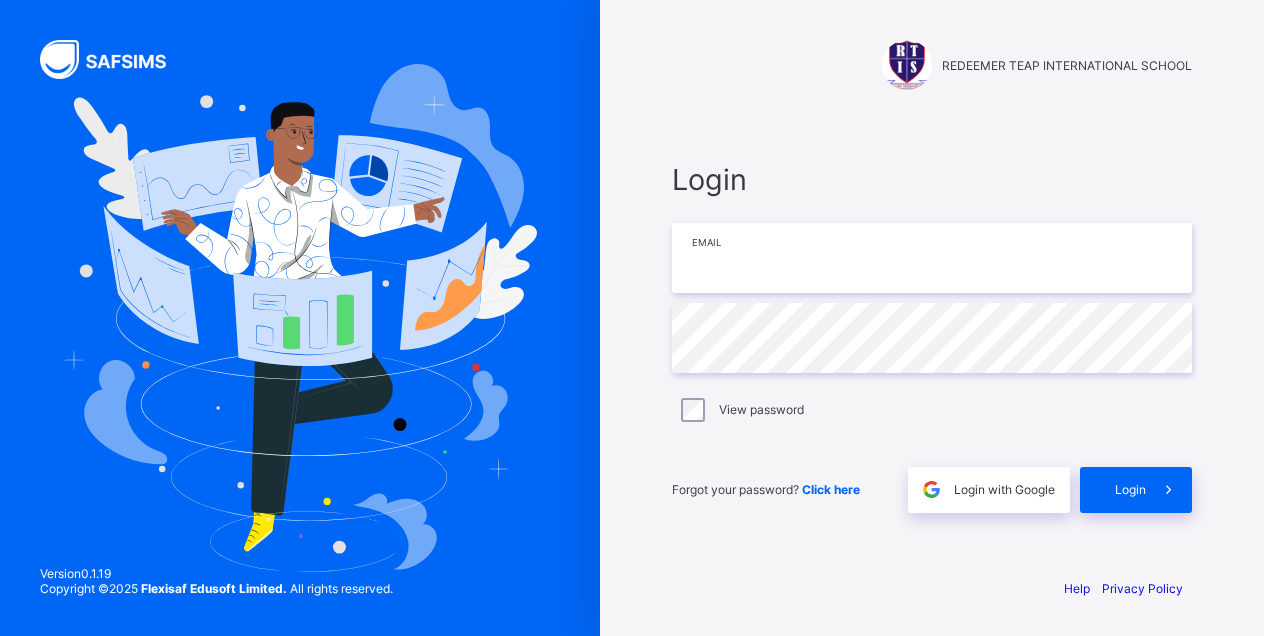 type on "**********" 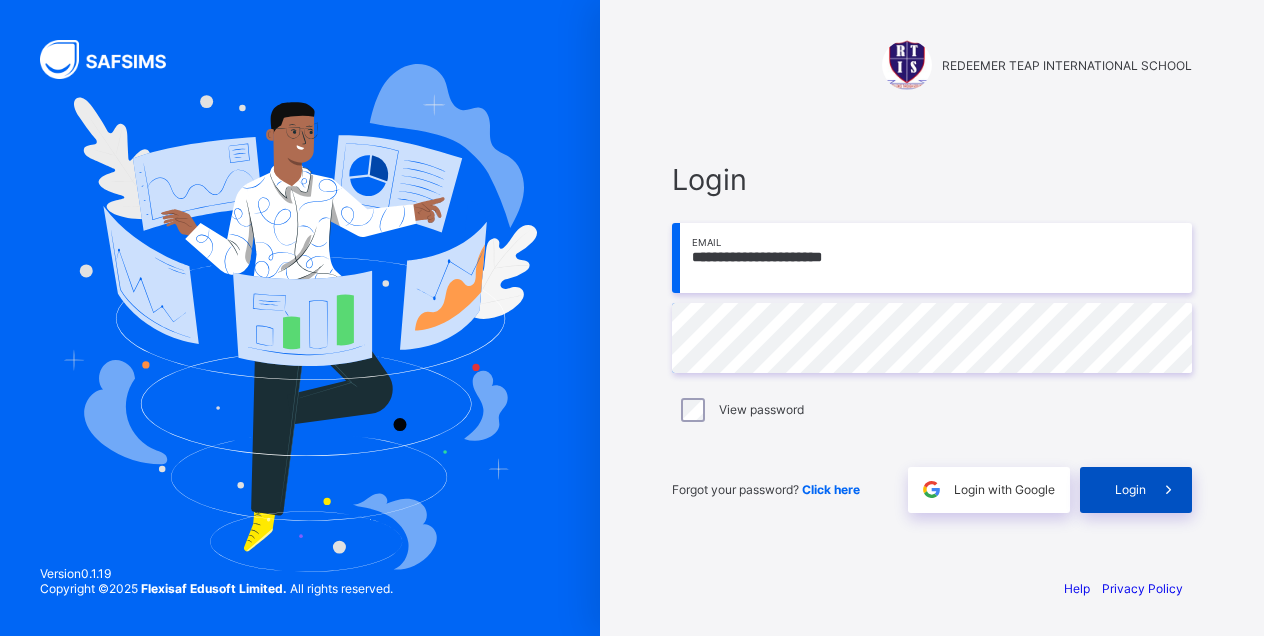 click on "Login" at bounding box center [1130, 489] 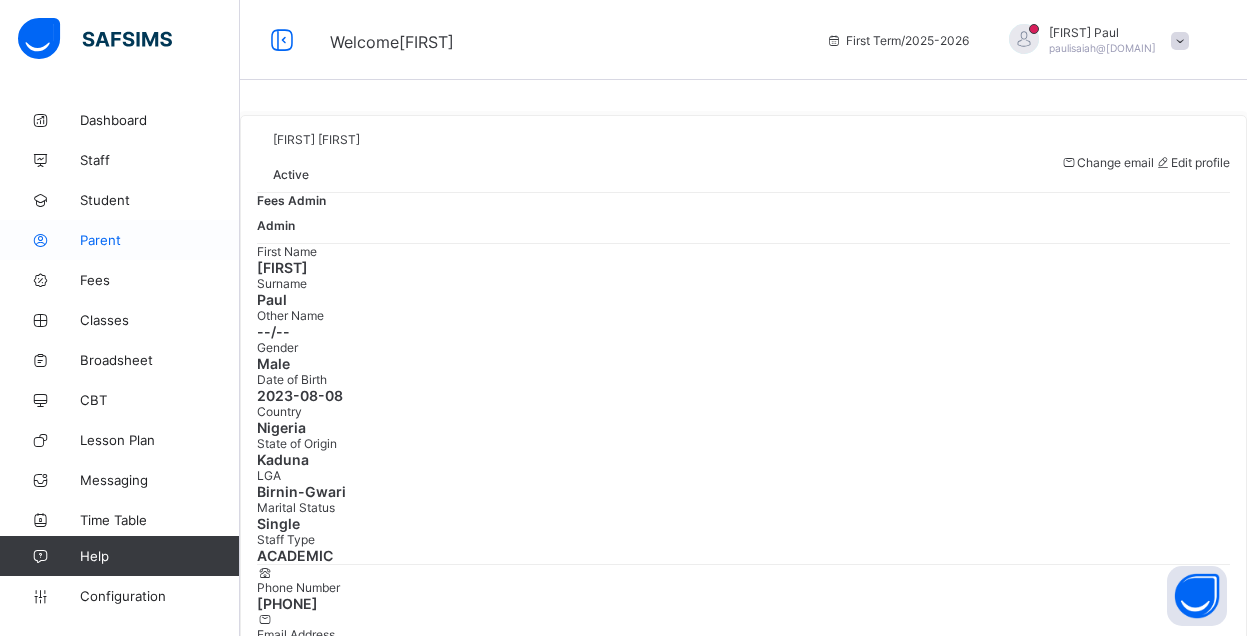 click on "Parent" at bounding box center (160, 240) 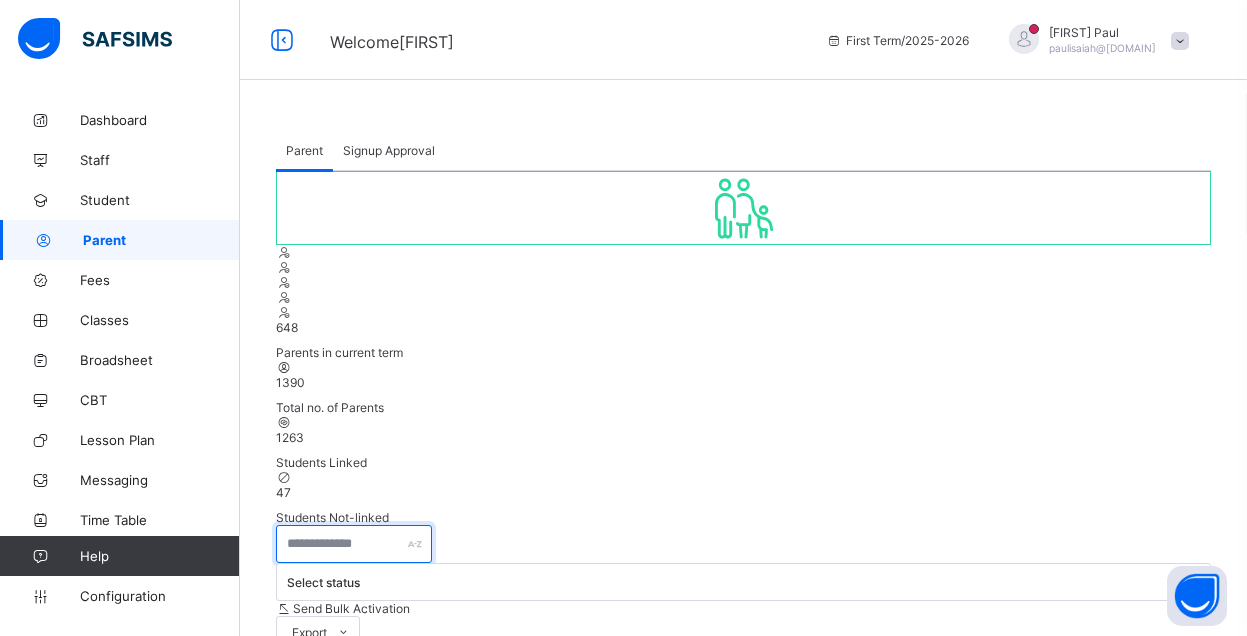 click at bounding box center [354, 544] 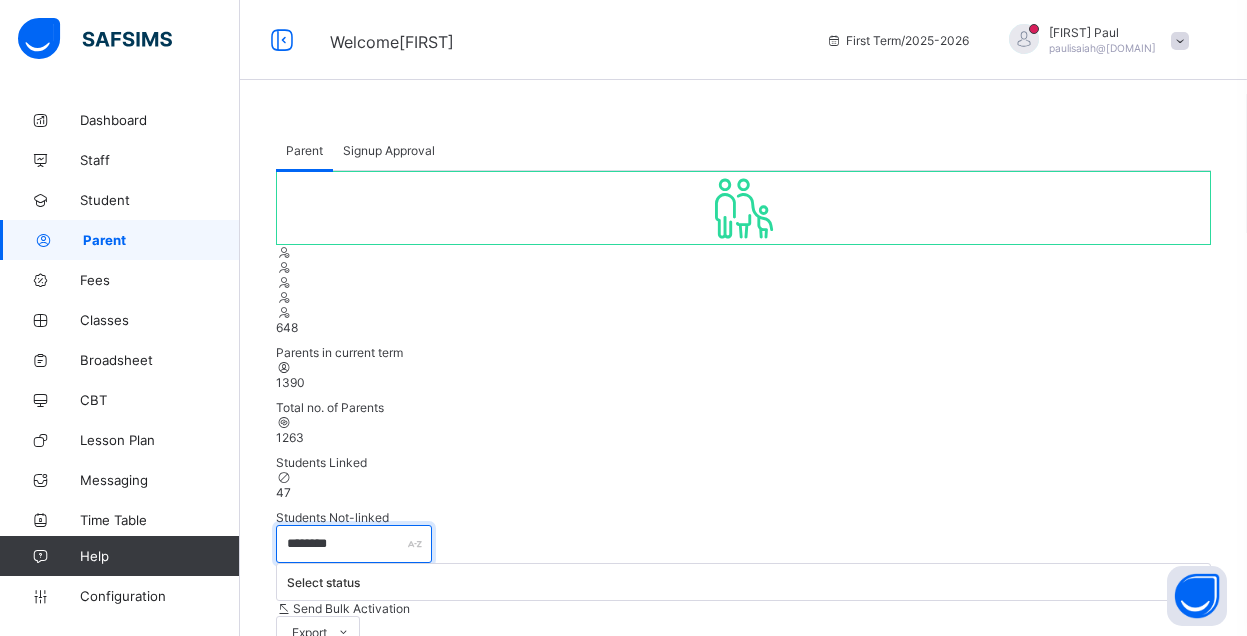type on "********" 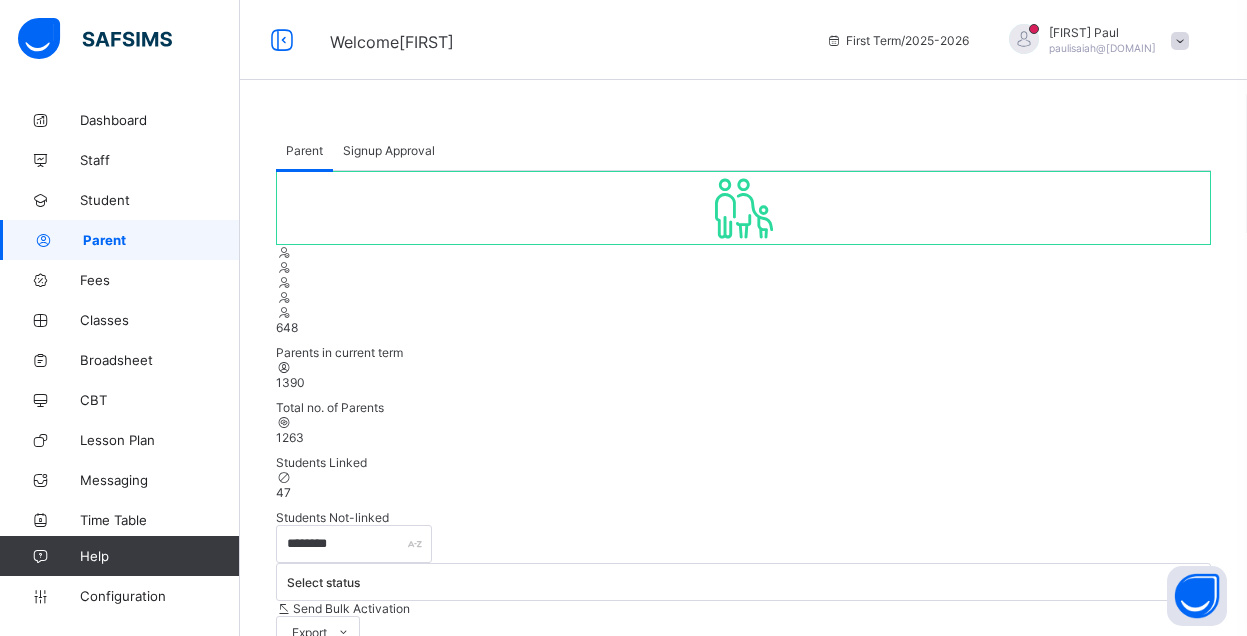 click on "Parent Signup Approval Parent Signup Approval 648 Parents in current term 1390 Total no. of Parents 1263 Students Linked 47 Students Not-linked ******** Select status Send Bulk Activation Export Pdf Report For All Parents Pdf Report For Parents in Current Term Excel Report For Parents in Current Term Excel Report For All Parents   Bulk Upload Parent Create Parent Parent Email Address Phone Number Occupation Children/Wards Status Actions OLUWASEUN  OGUNTOYE oluwaseunola@yahoo.com +2348032306303 active Edit Parent View Profile Reset Password Resend Activation Link Change Email Link Children Delete Parent OGUNSIN BUSINESS WOMAN  ogunsin__0610@public.com +234 Not provided active Edit Parent View Profile Reset Password Resend Activation Link Change Email Link Children Delete Parent Ajulo  Olutoye ajulo_olutoye_0281@public.com 08186205375 Trading active Edit Parent View Profile Reset Password Resend Activation Link Change Email Link Children Delete Parent Sesan   Oye sesan.oye@gmail.com +2348036154997 active active" at bounding box center [743, 1091] 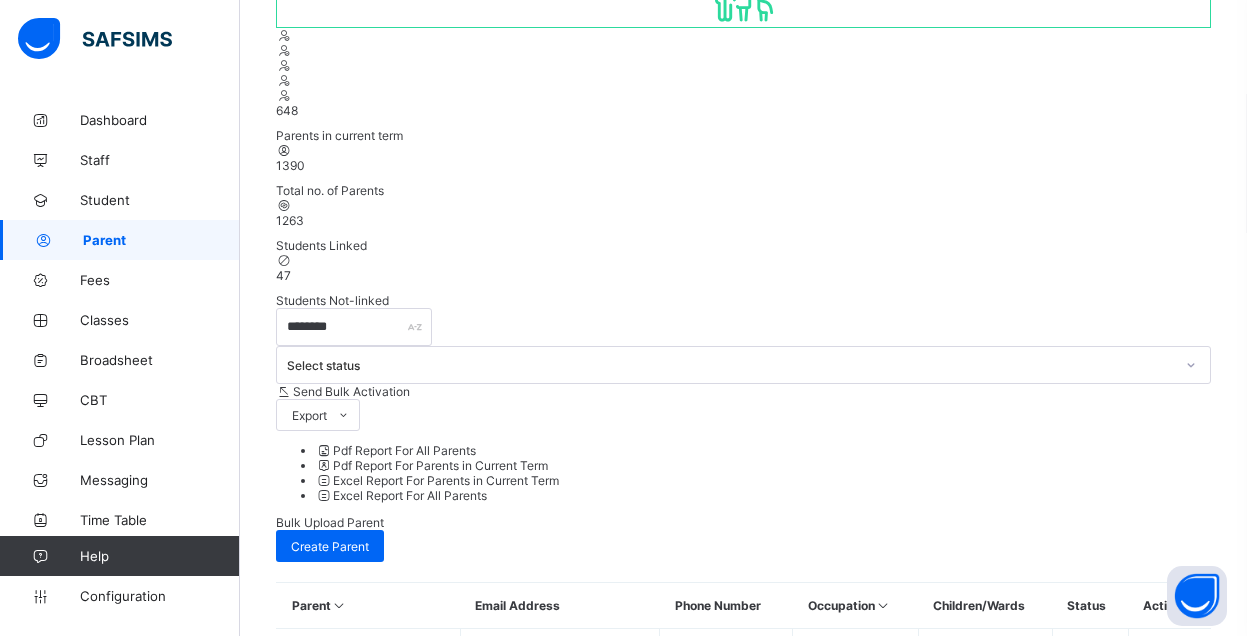 scroll, scrollTop: 300, scrollLeft: 0, axis: vertical 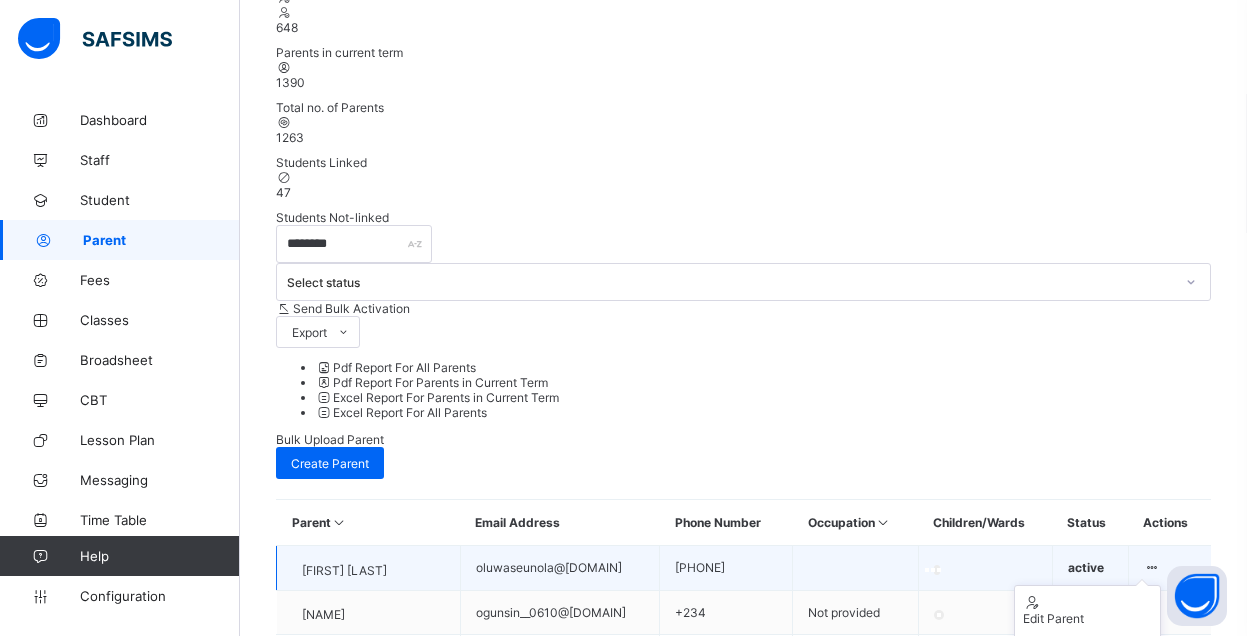 click on "Link Children" at bounding box center [1087, 858] 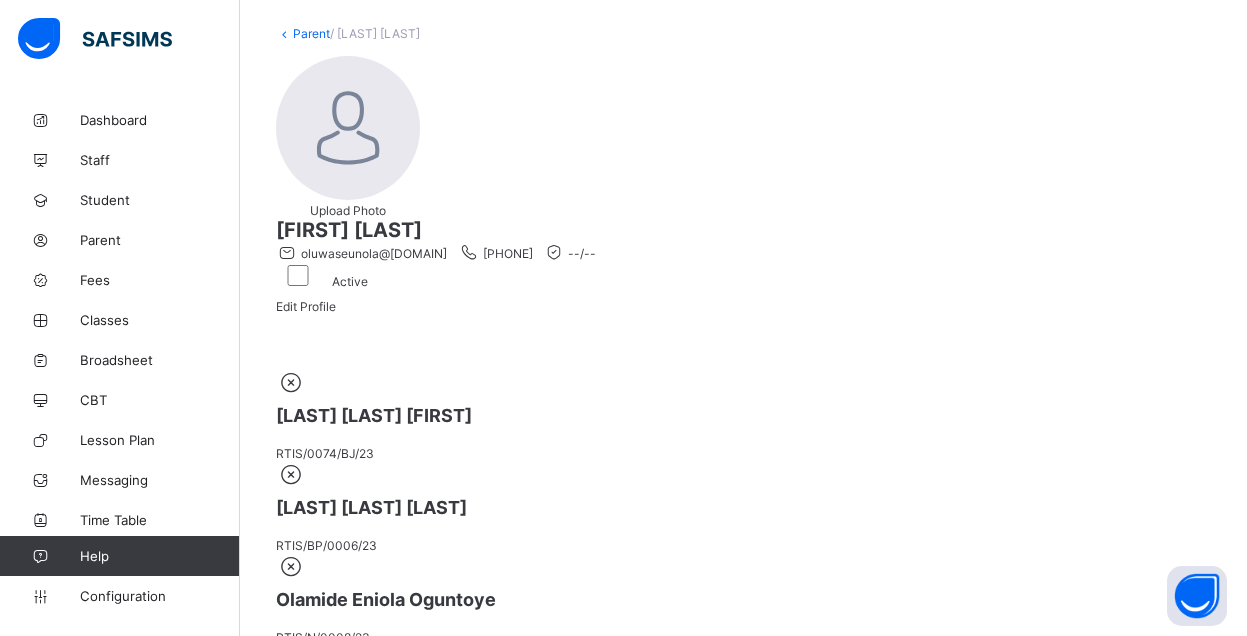 scroll, scrollTop: 140, scrollLeft: 0, axis: vertical 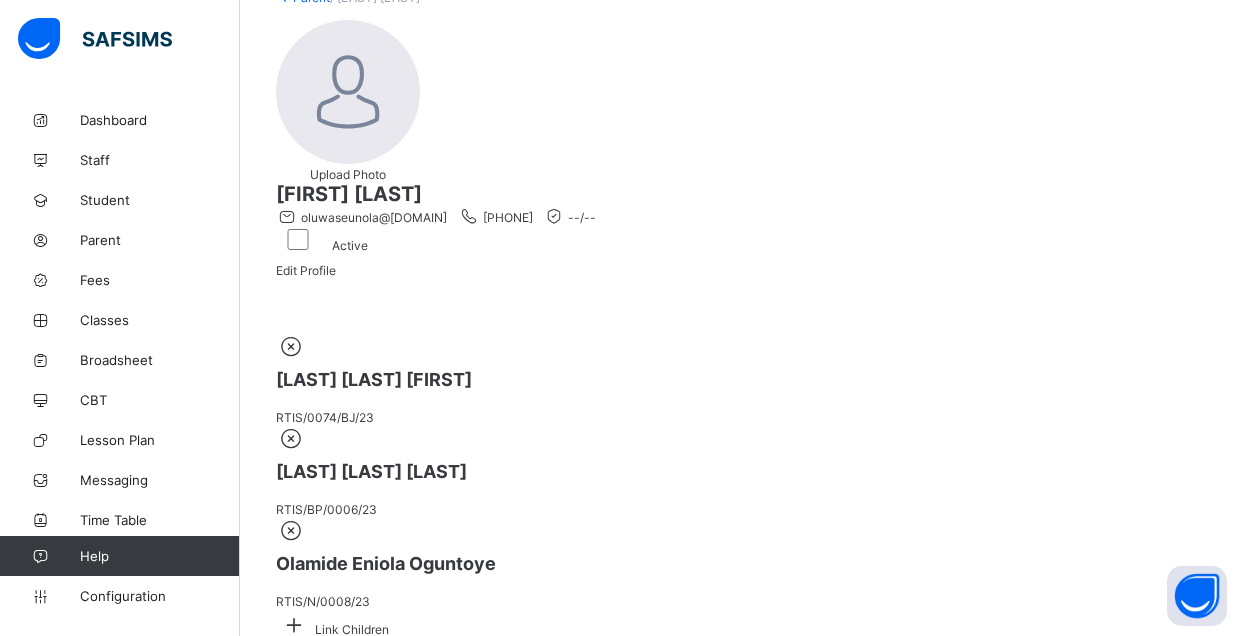 click at bounding box center [743, 253] 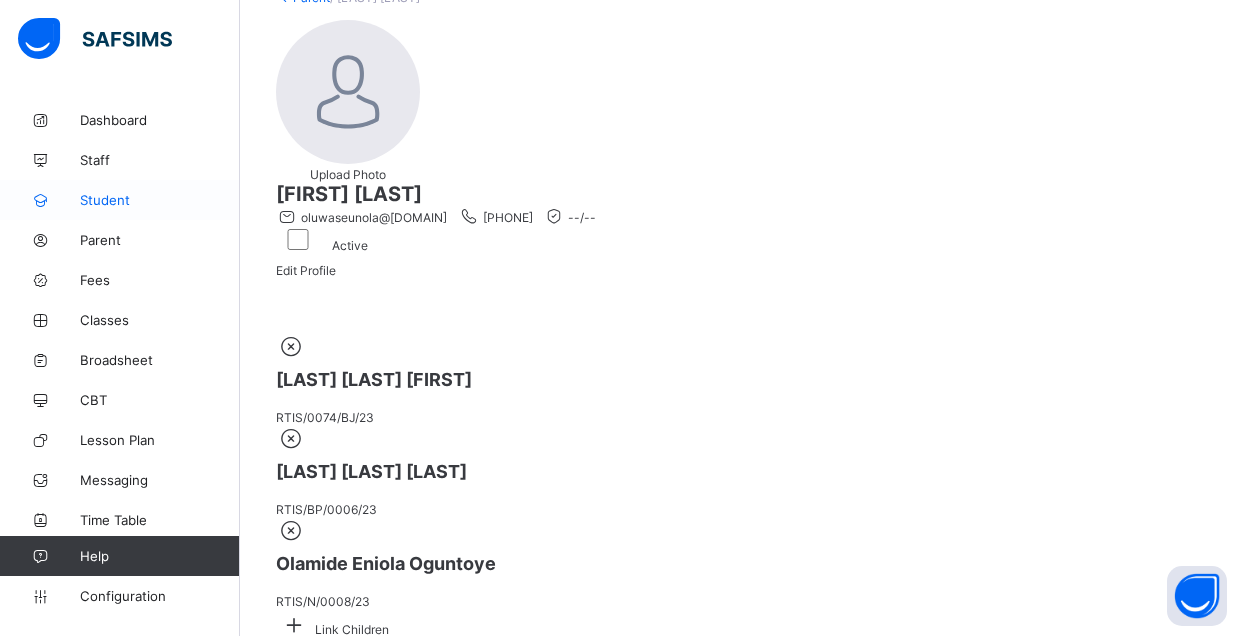 click on "Student" at bounding box center [120, 200] 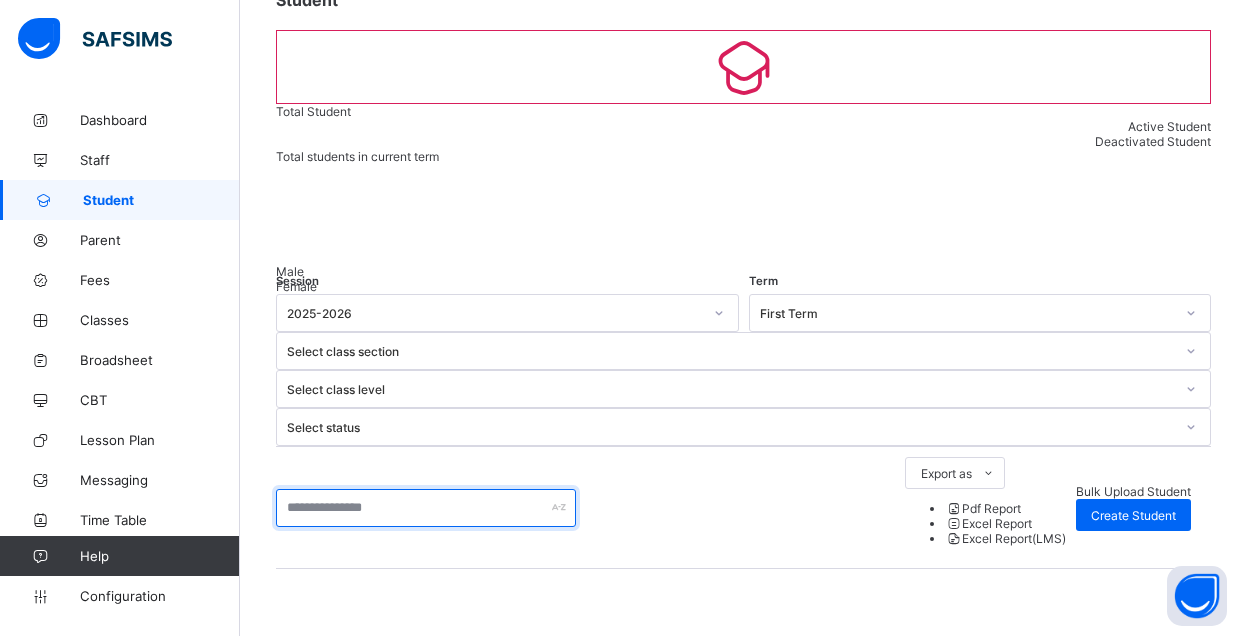 click at bounding box center [426, 508] 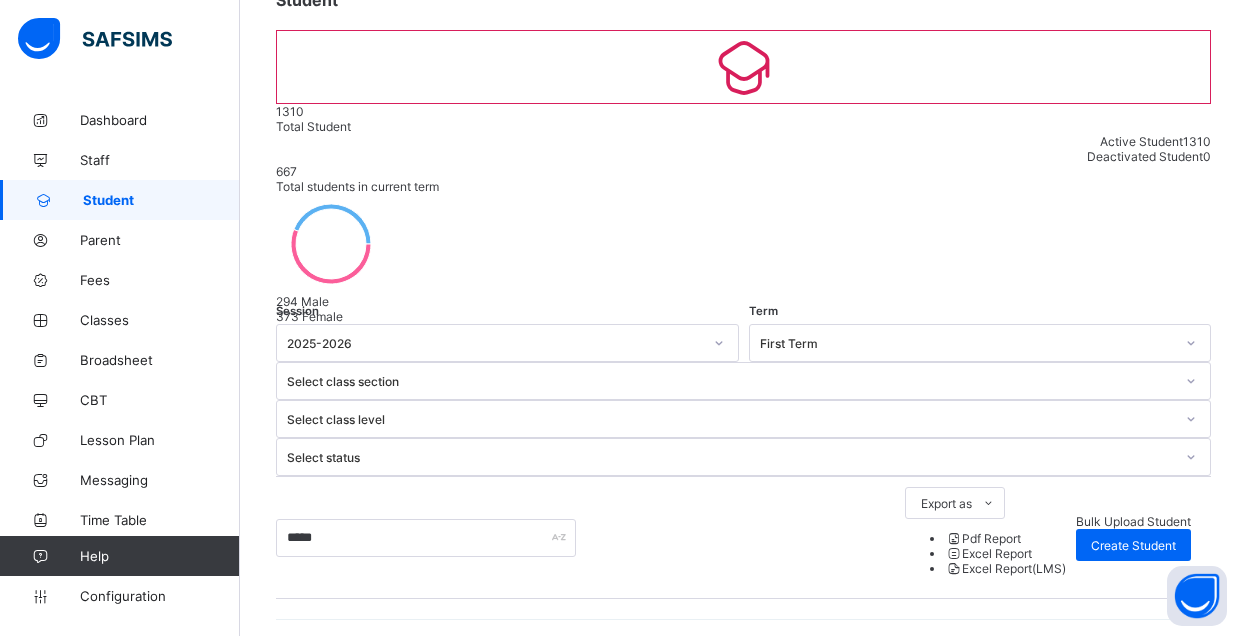 click on "294   Male  373   Female" at bounding box center (743, 259) 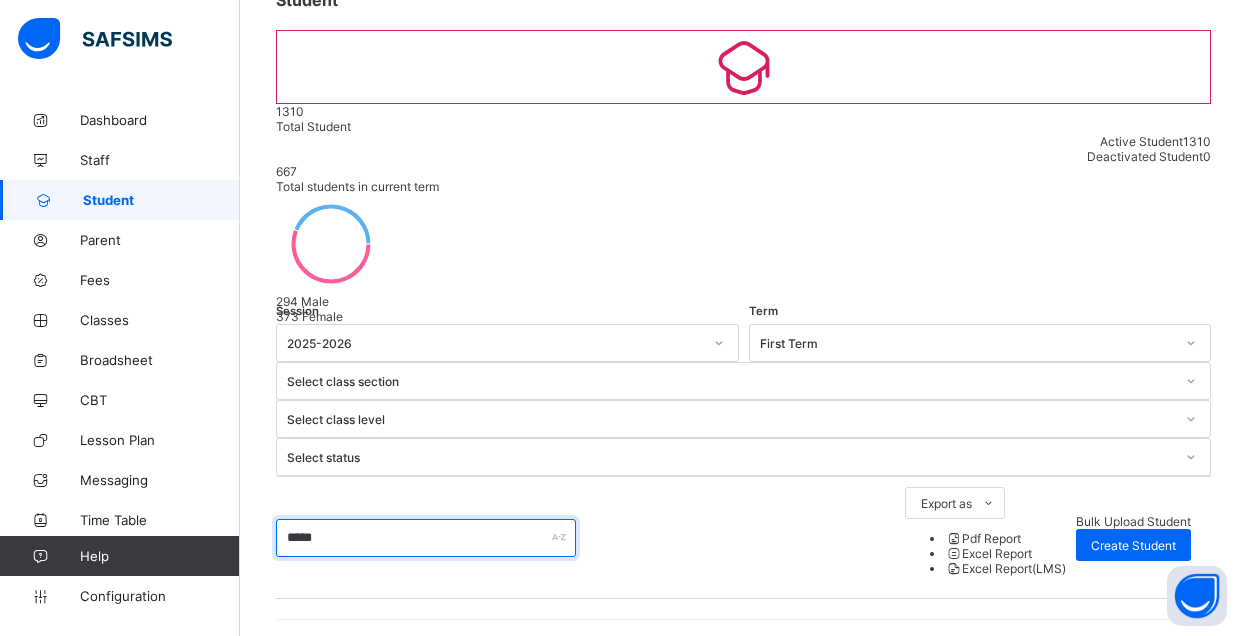 click on "*****" at bounding box center [426, 538] 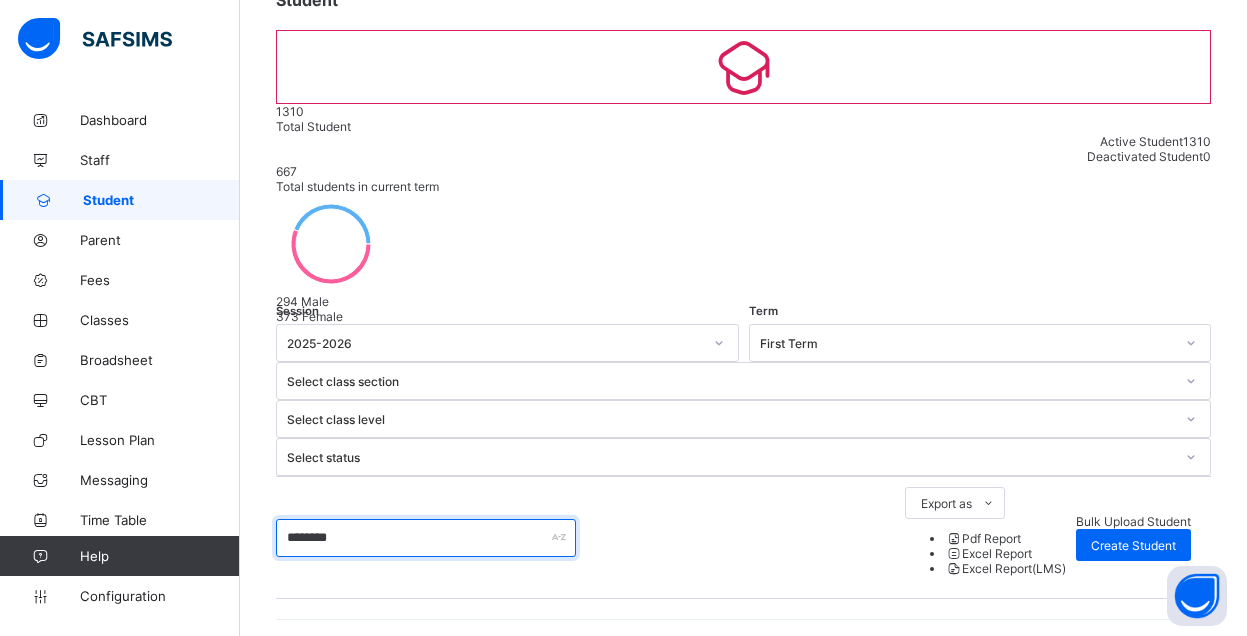 type on "********" 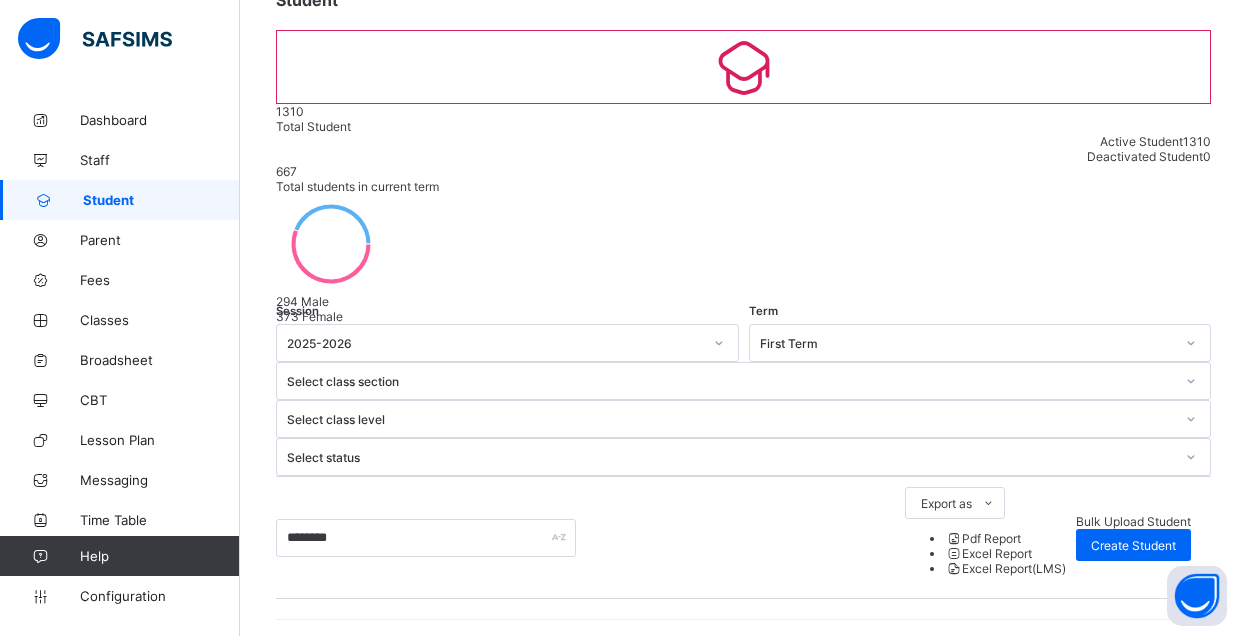 click on "Student 1310 Total Student Active Student 1310 Deactivated Student 0 667 Total students in current term 294   Male  373   Female Session 2025-2026 Term First Term Select class section Select class level Select status ******** Export as Pdf Report Excel Report Excel Report  (LMS)   Bulk Upload Student Create Student Student   Gender   Level   Class   Parent/Guardian   Date Created   Status   Actions   Olamide Eniola Oguntoye RTIS/N/0008/23 M Grade 1 Grade 1 Zion 2023-08-18 active View Profile Edit Student Link Parent/Guardian Delete Student OGUNTOYE  OLOLADE AYOMIDE RTIS/0074/BJ/23 F Junior Secondary 3 Junior Secondary 3 A 2023-08-23 active View Profile Edit Student Link Parent/Guardian Delete Student Oluwaferanmi Eninla Oguntoye RTIS/BP/0006/23 F Grade 4 Grade 4 Zion 2023-08-24 active View Profile Edit Student Link Parent/Guardian Delete Student 10 Rows Displaying 1 - 3 out of 3 1 × Delete Student This action would delete  PROMISE OYEYEMI OWOEYE    from the system.  Are you sure you want to carry on? Cancel" at bounding box center [743, 470] 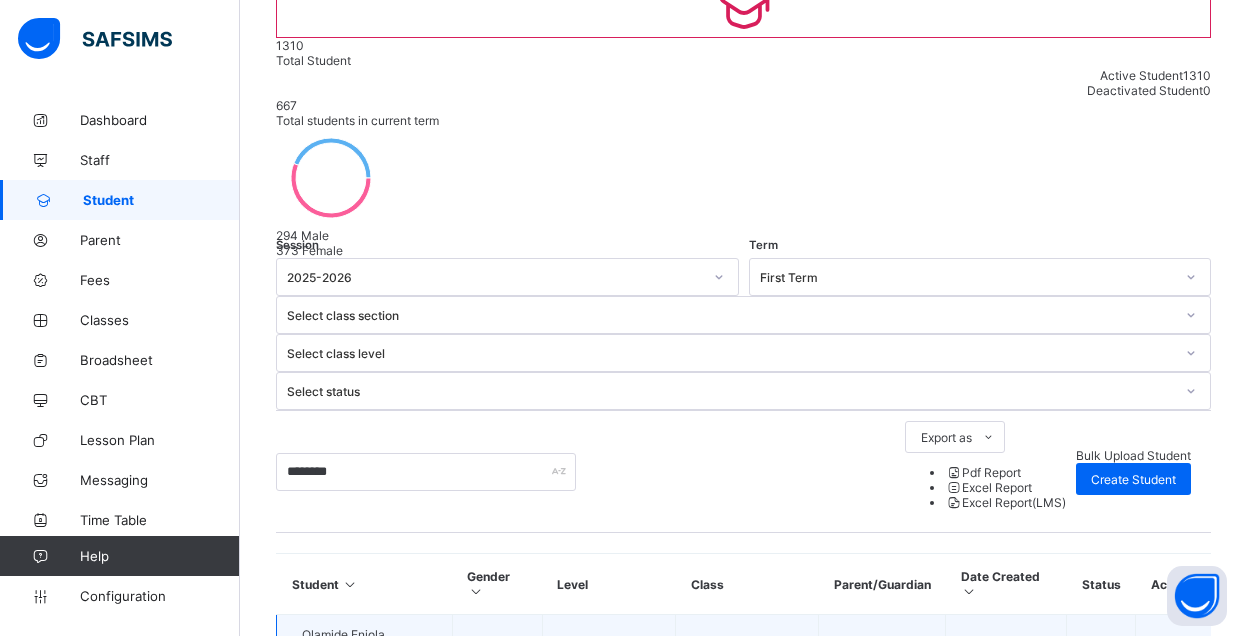 scroll, scrollTop: 243, scrollLeft: 0, axis: vertical 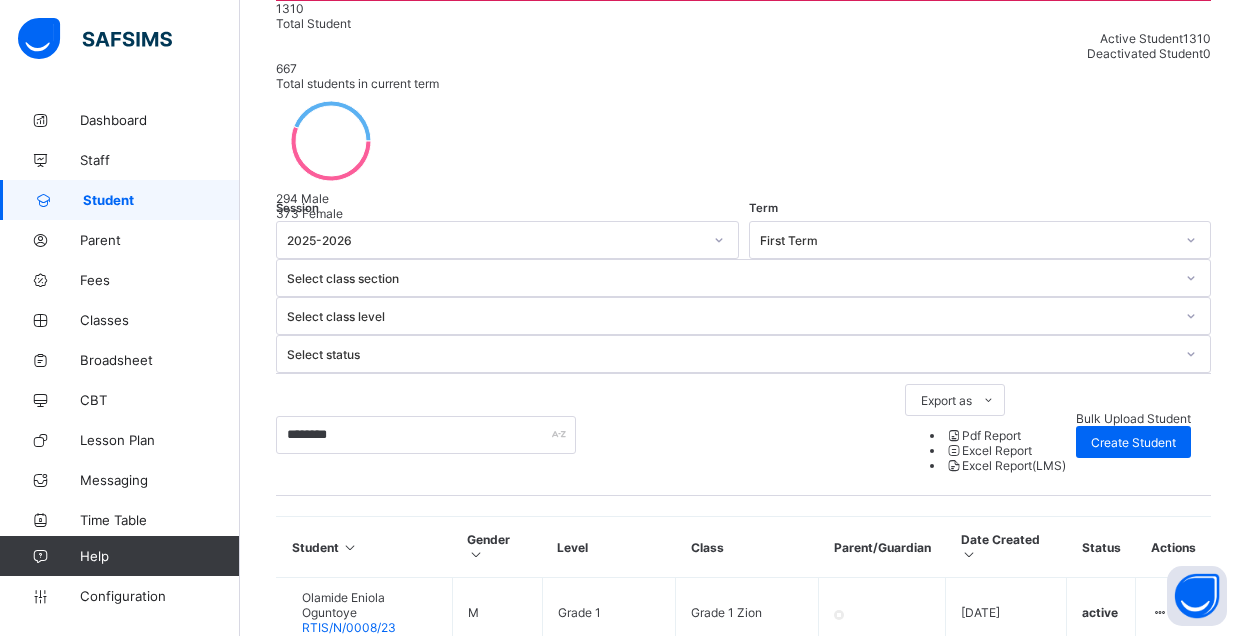 click on "Student 1310 Total Student Active Student 1310 Deactivated Student 0 667 Total students in current term 294   Male  373   Female Session 2025-2026 Term First Term Select class section Select class level Select status ******** Export as Pdf Report Excel Report Excel Report  (LMS)   Bulk Upload Student Create Student Student   Gender   Level   Class   Parent/Guardian   Date Created   Status   Actions   Olamide Eniola Oguntoye RTIS/N/0008/23 M Grade 1 Grade 1 Zion 2023-08-18 active View Profile Edit Student Link Parent/Guardian Delete Student OGUNTOYE  OLOLADE AYOMIDE RTIS/0074/BJ/23 F Junior Secondary 3 Junior Secondary 3 A 2023-08-23 active View Profile Edit Student Link Parent/Guardian Delete Student Oluwaferanmi Eninla Oguntoye RTIS/BP/0006/23 F Grade 4 Grade 4 Zion 2023-08-24 active View Profile Edit Student Link Parent/Guardian Delete Student 10 Rows Displaying 1 - 3 out of 3 1 × Delete Student This action would delete  PROMISE OYEYEMI OWOEYE    from the system.  Are you sure you want to carry on? Cancel" at bounding box center (743, 367) 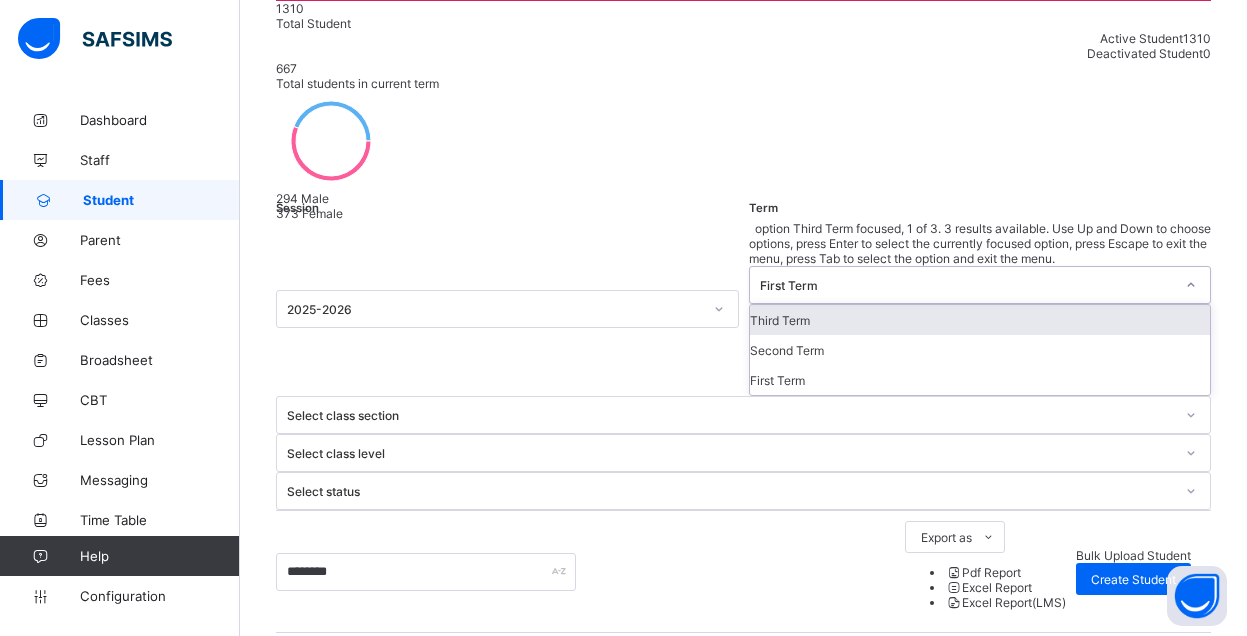 click on "First Term" at bounding box center [967, 285] 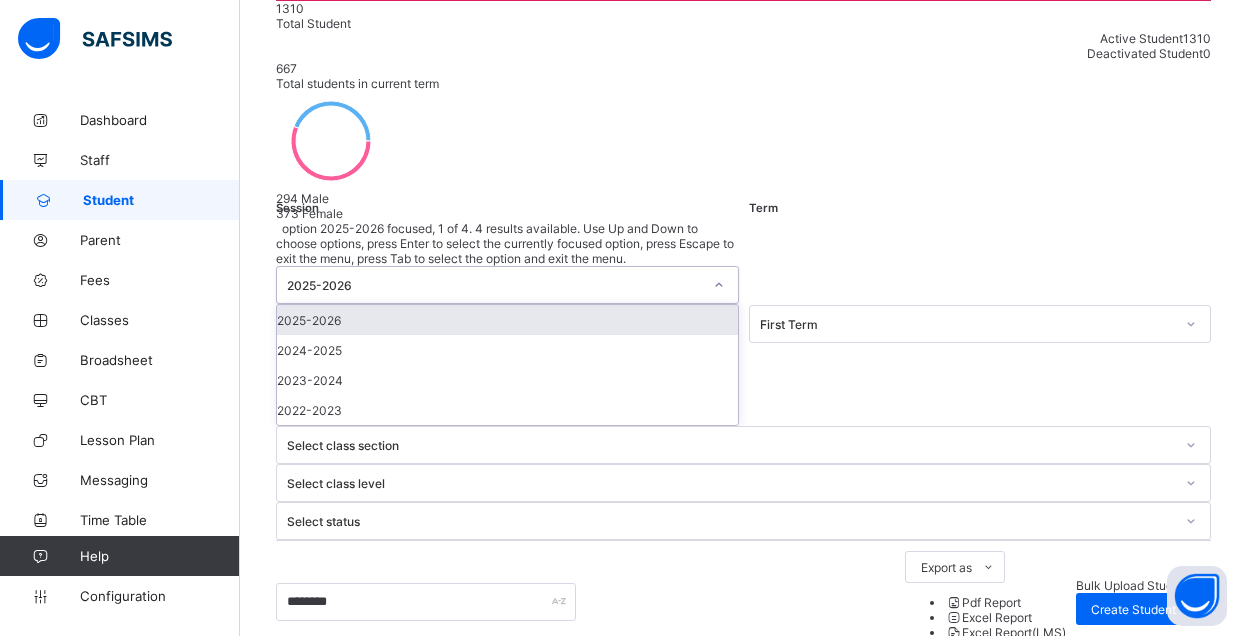 click 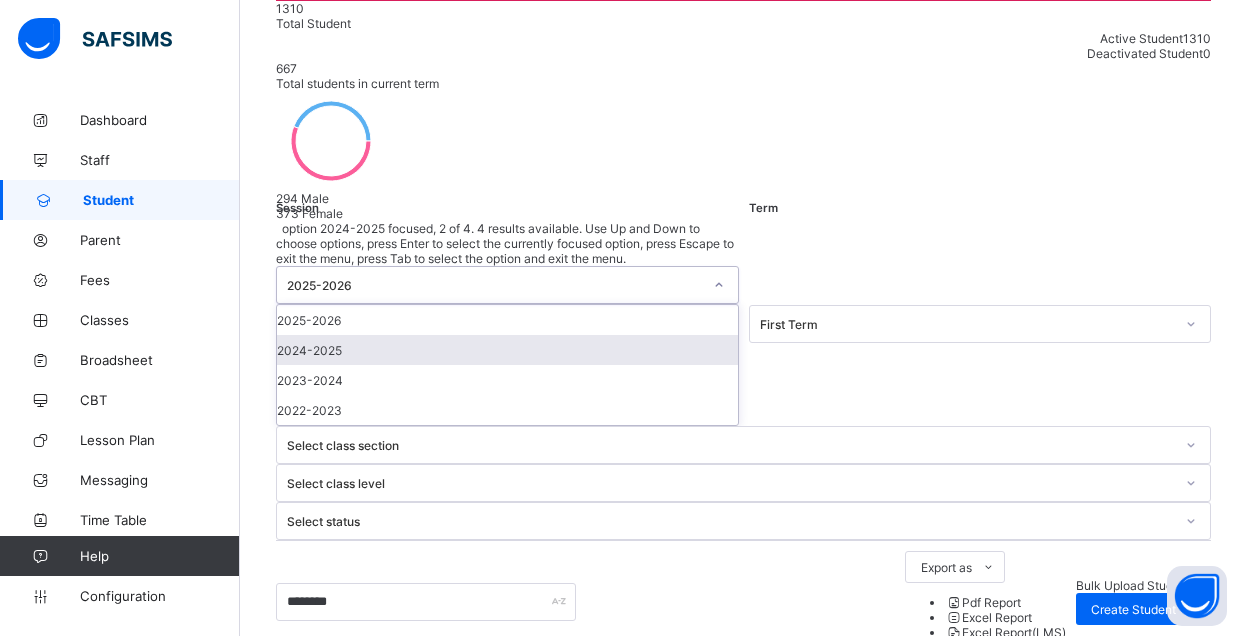 click on "2024-2025" at bounding box center (507, 350) 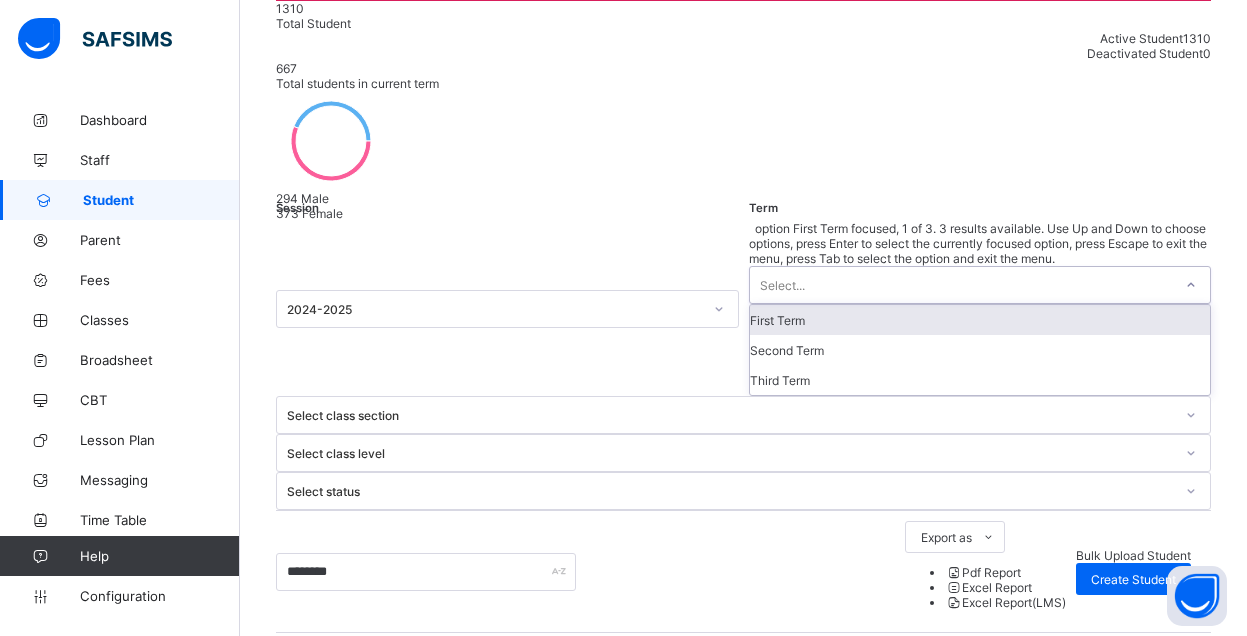 click on "Select..." at bounding box center [961, 285] 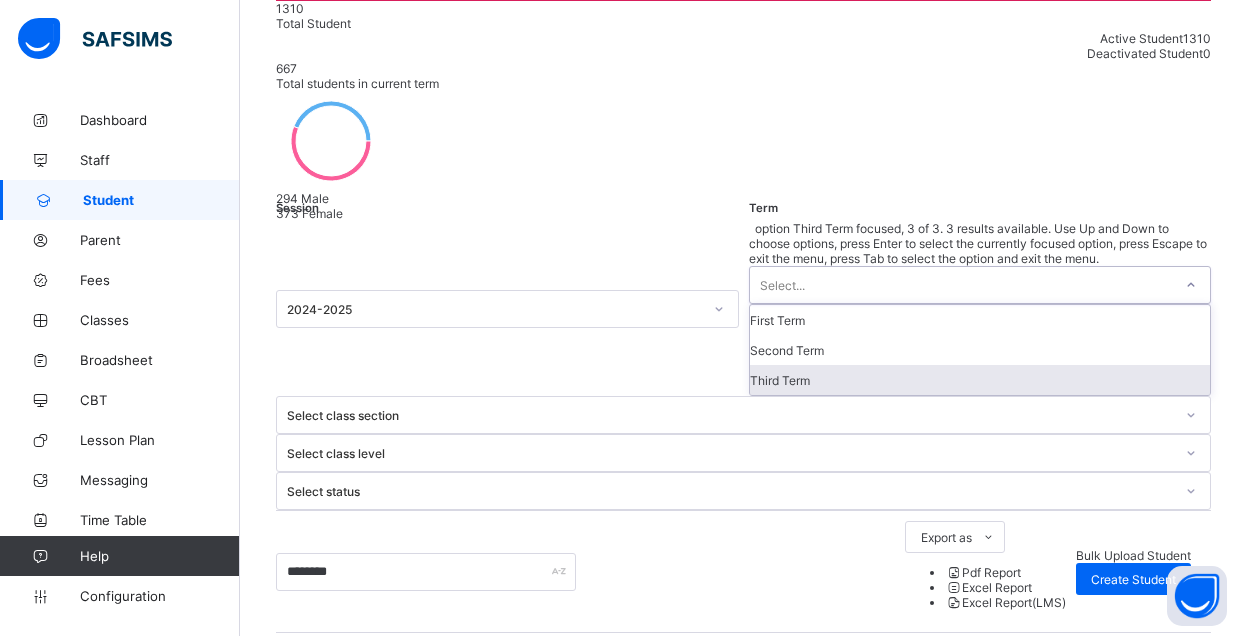 click on "Third Term" at bounding box center (980, 380) 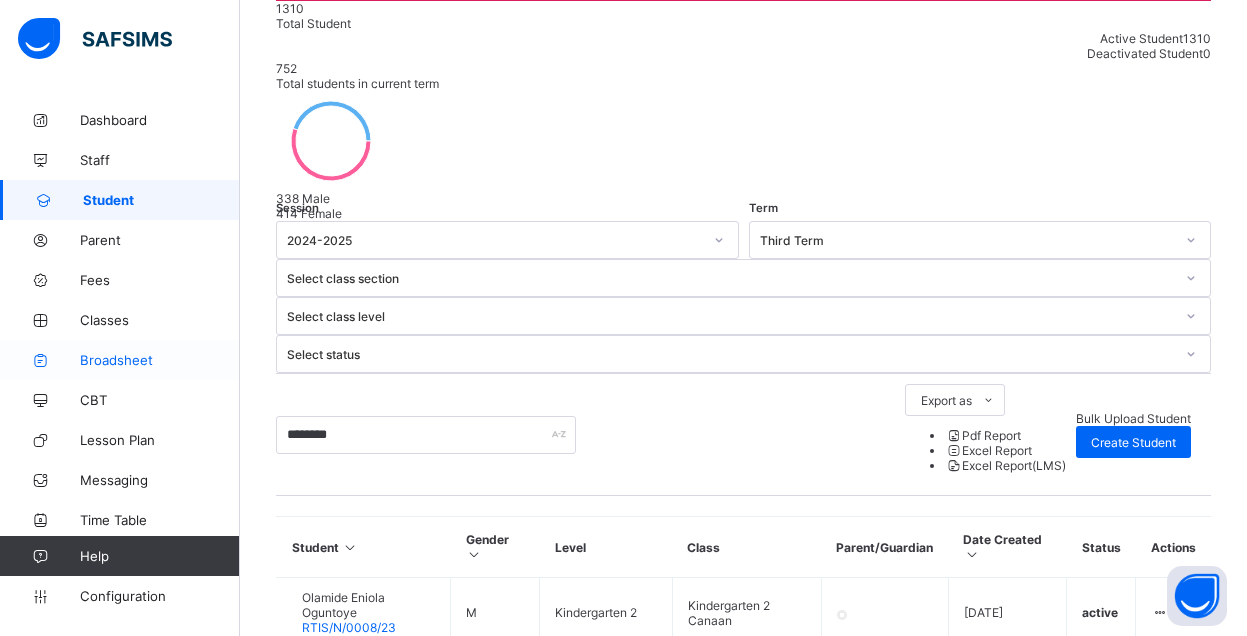 click on "Broadsheet" at bounding box center (160, 360) 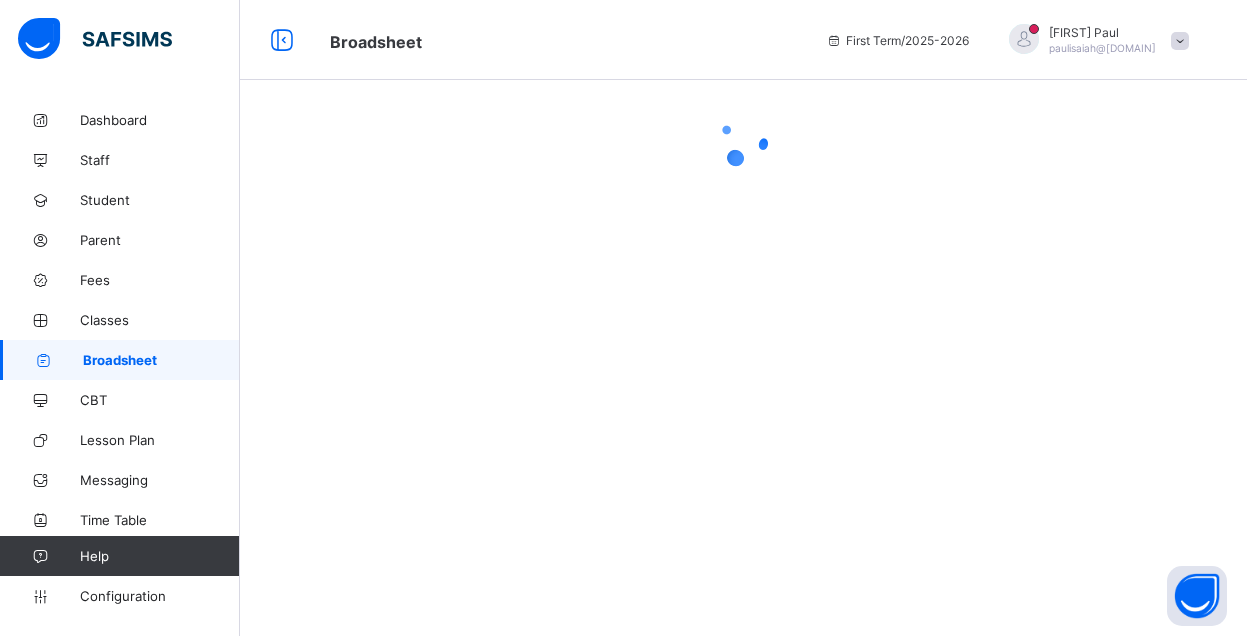 scroll, scrollTop: 0, scrollLeft: 0, axis: both 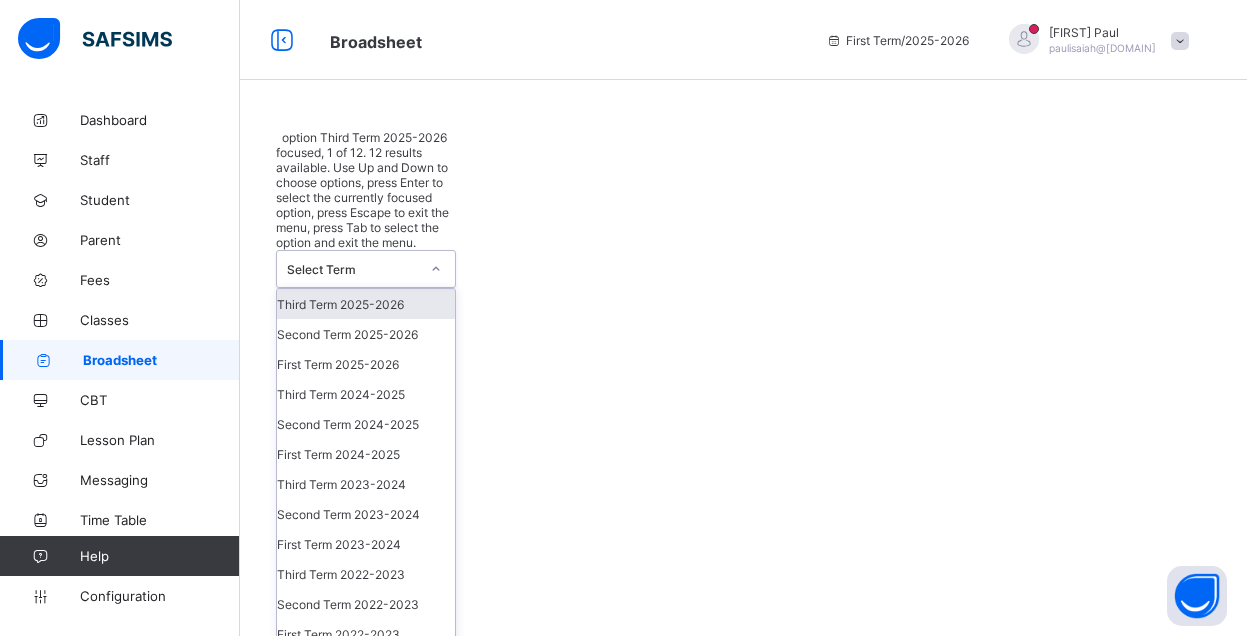 click on "Select Term" at bounding box center (353, 269) 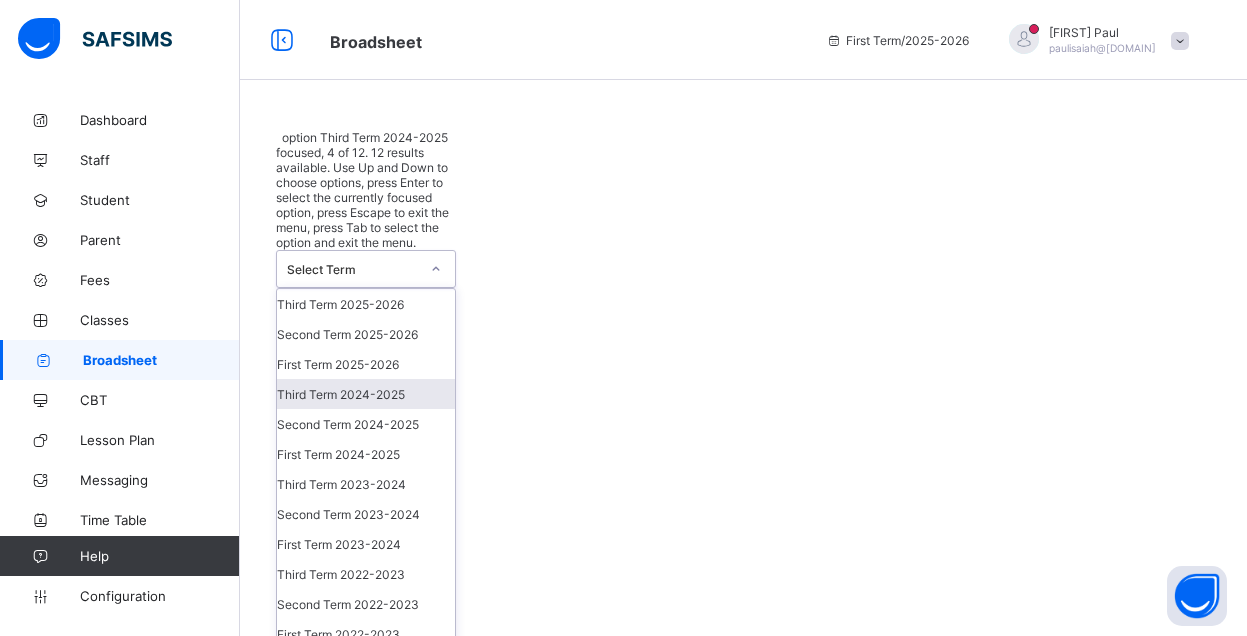 click on "Third Term 2024-2025" at bounding box center (366, 394) 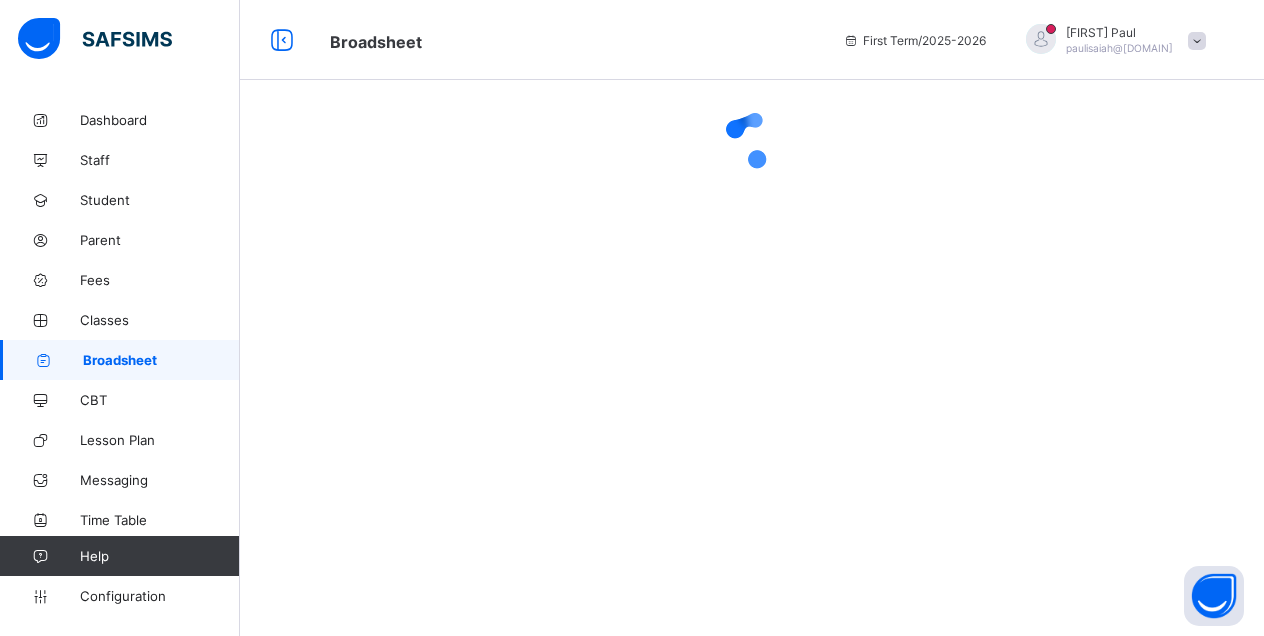click on "Broadsheet" at bounding box center (571, 40) 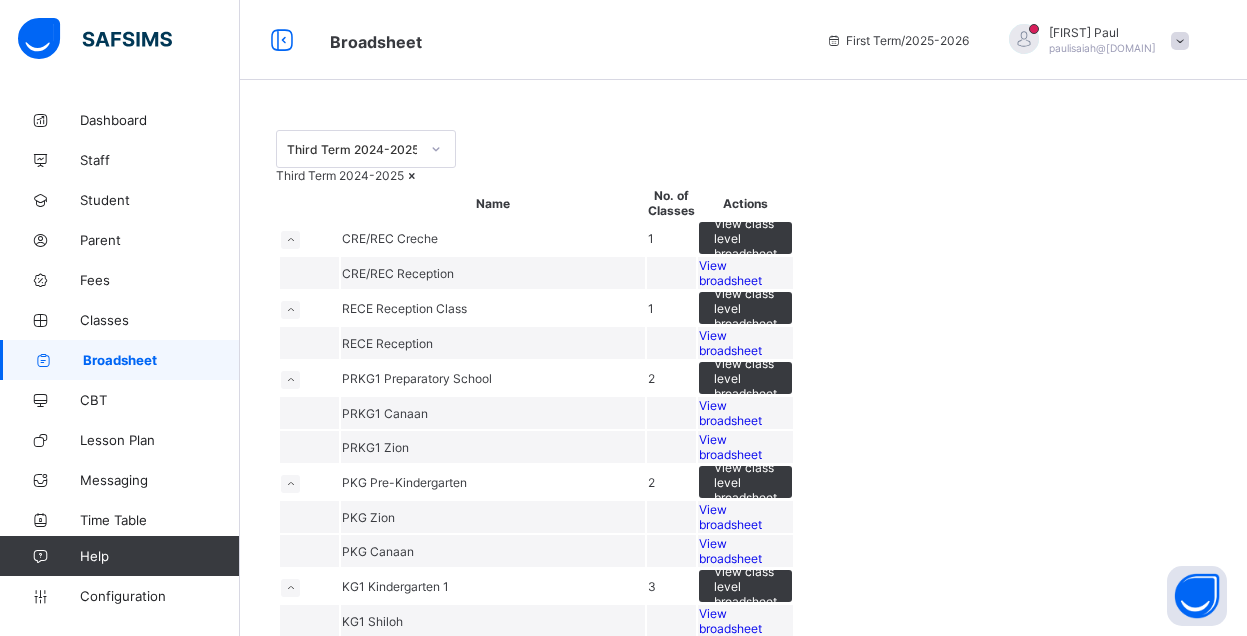 click on "Third Term 2024-2025" at bounding box center [743, 175] 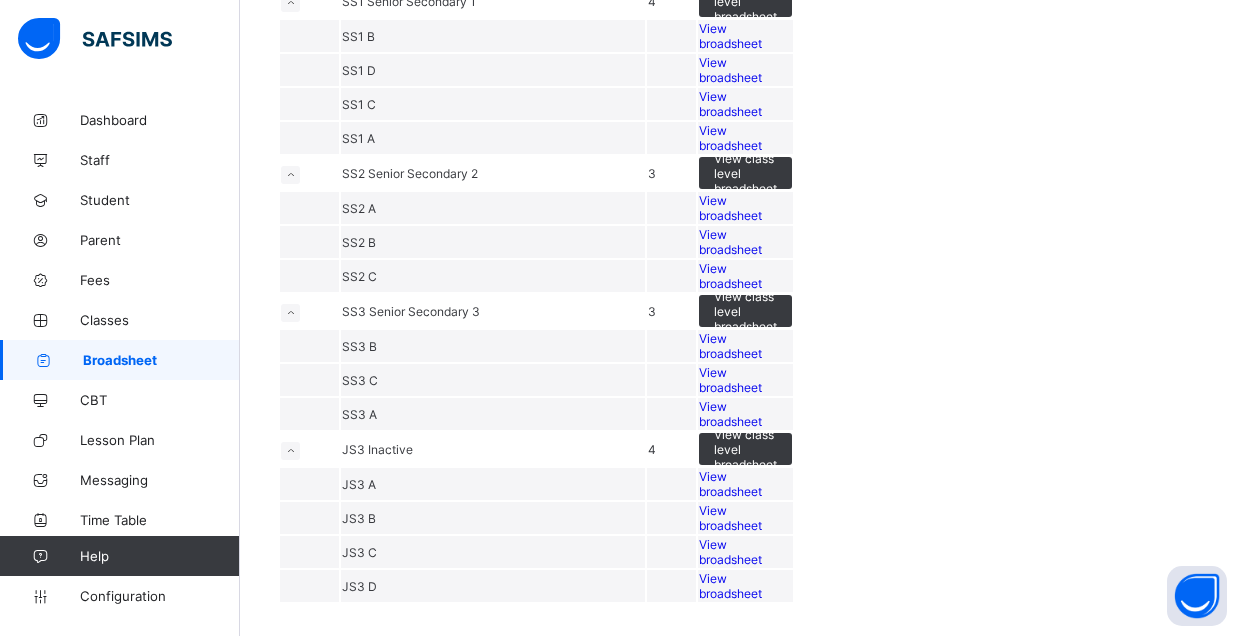 scroll, scrollTop: 3000, scrollLeft: 0, axis: vertical 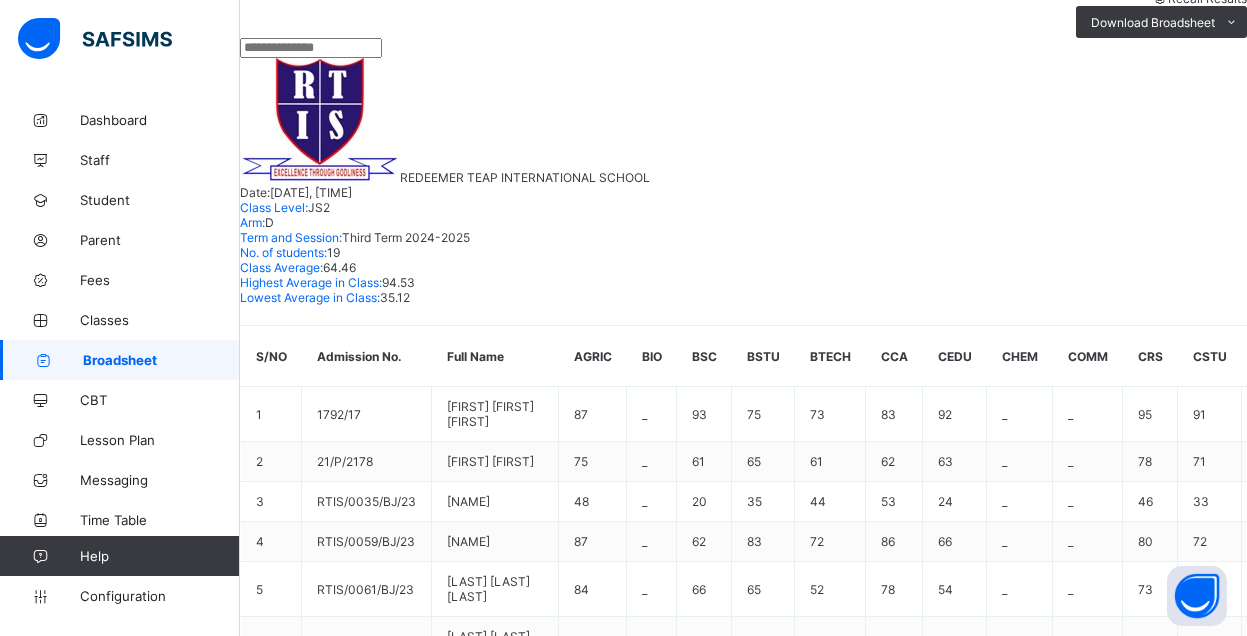 click on "OGUNTOYE  OLOLADE AYOMIDE" at bounding box center [367, 1220] 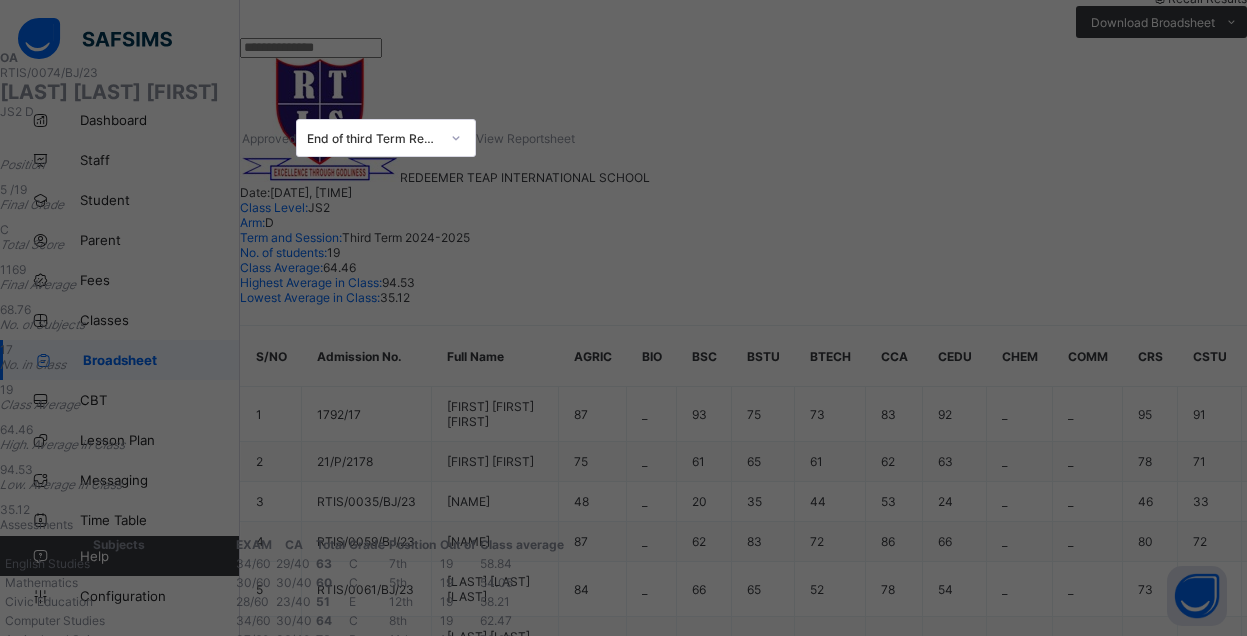 click on "View Reportsheet" at bounding box center [525, 138] 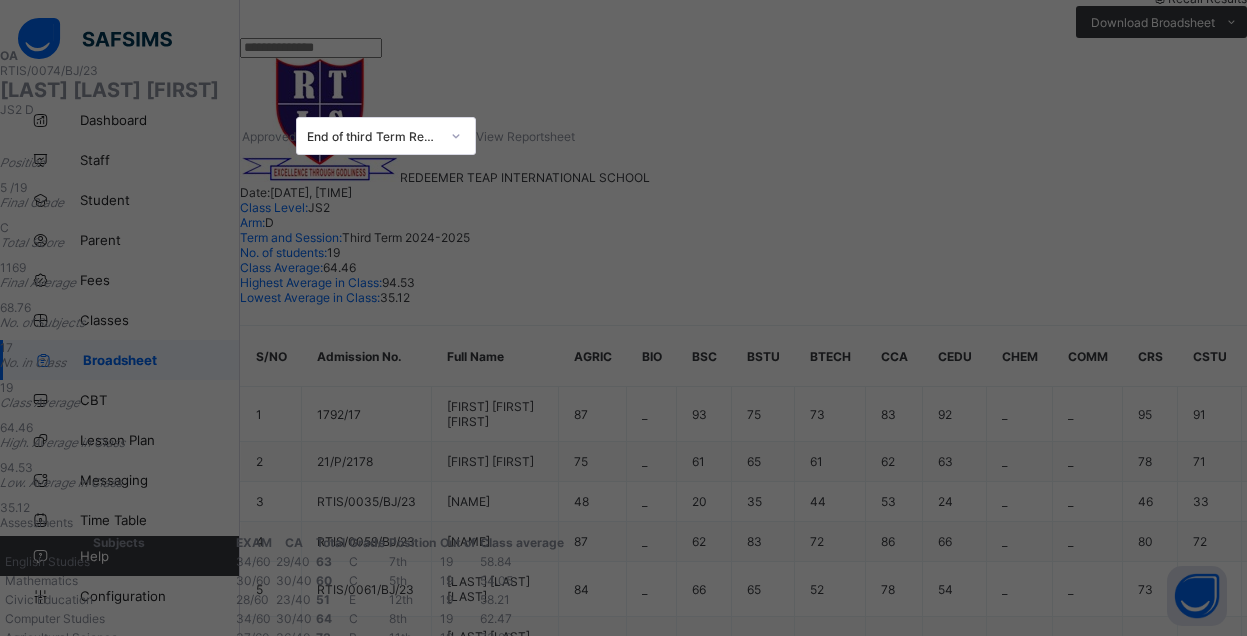 scroll, scrollTop: 0, scrollLeft: 0, axis: both 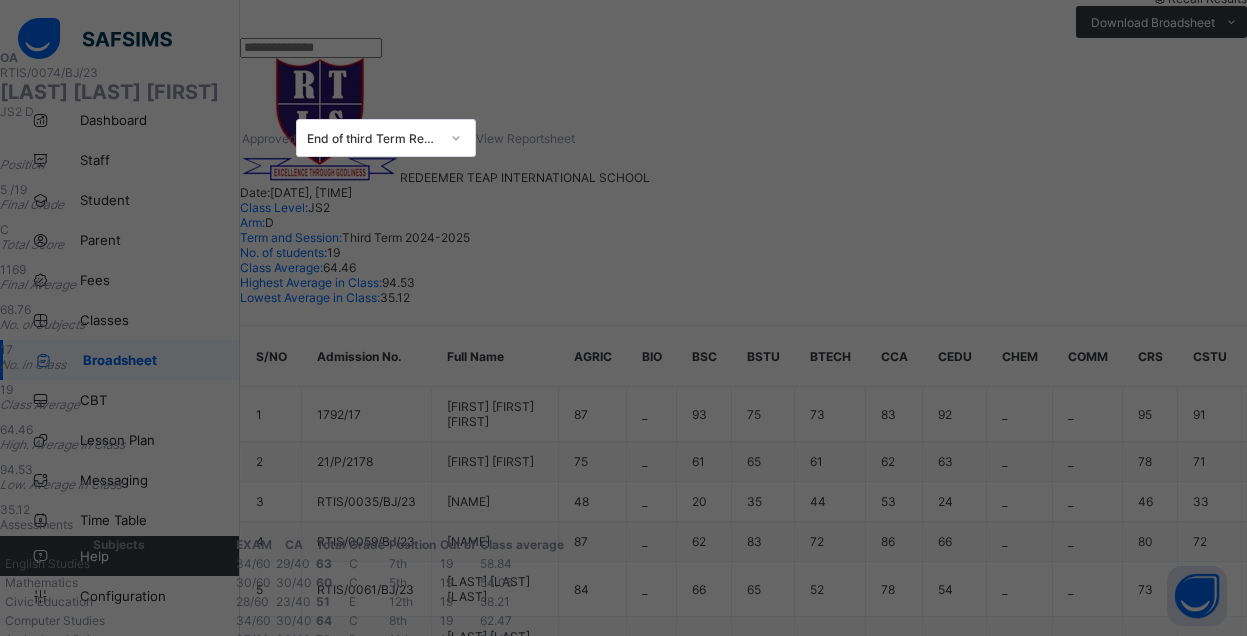 click on "View Reportsheet" at bounding box center (525, 138) 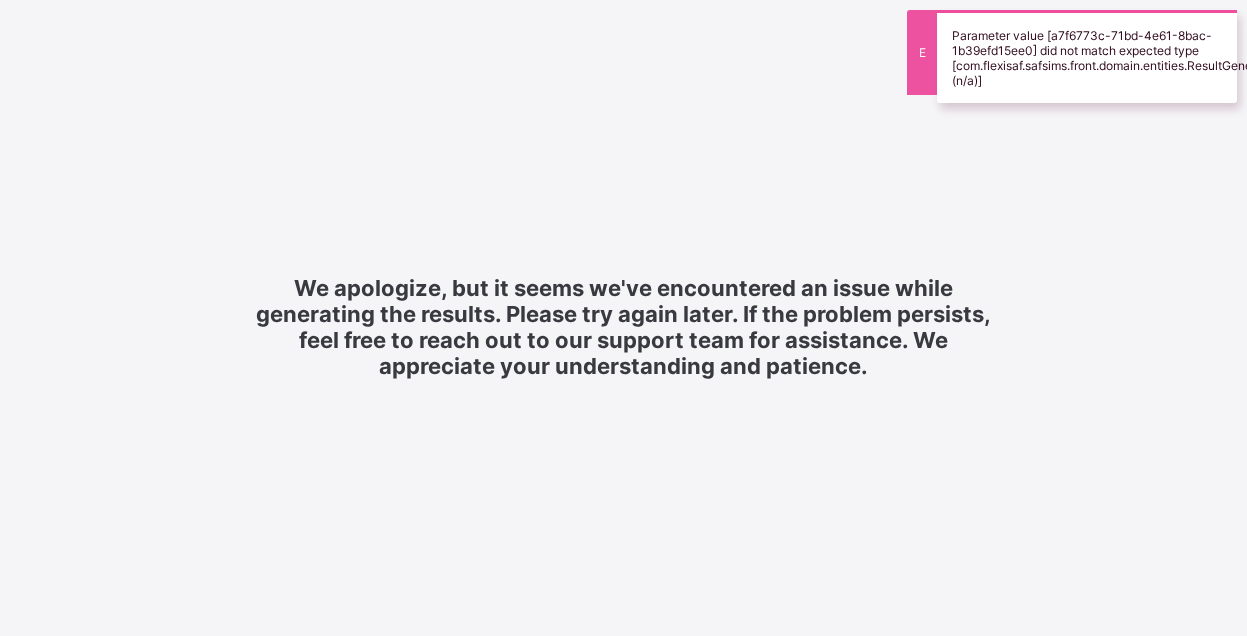 scroll, scrollTop: 0, scrollLeft: 0, axis: both 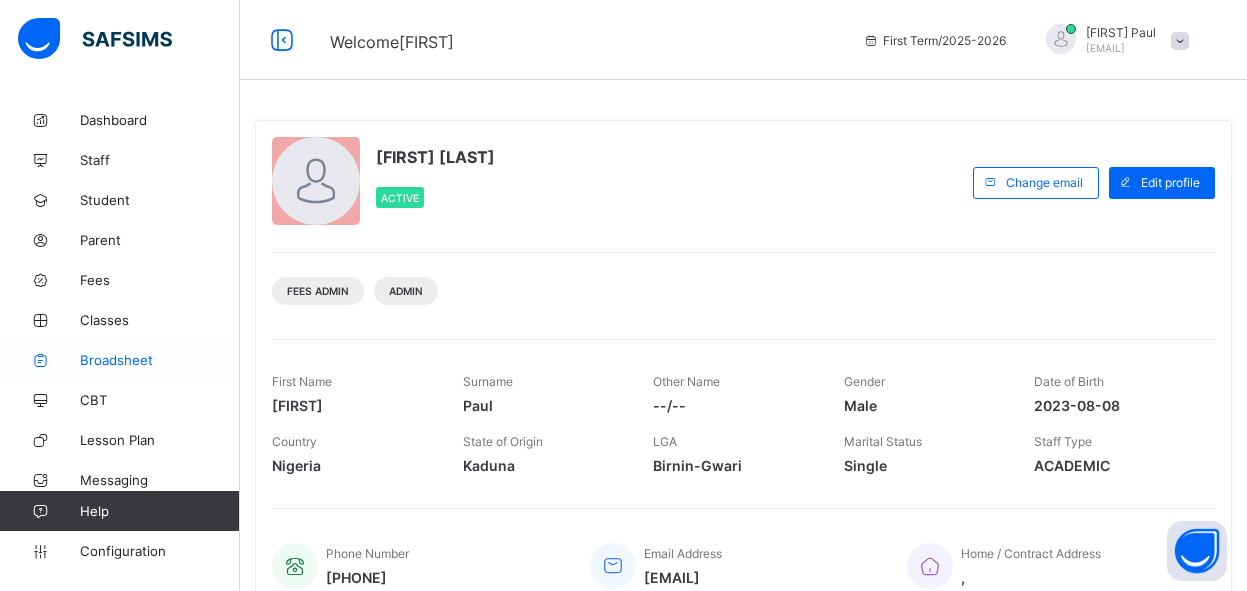 click on "Broadsheet" at bounding box center (160, 360) 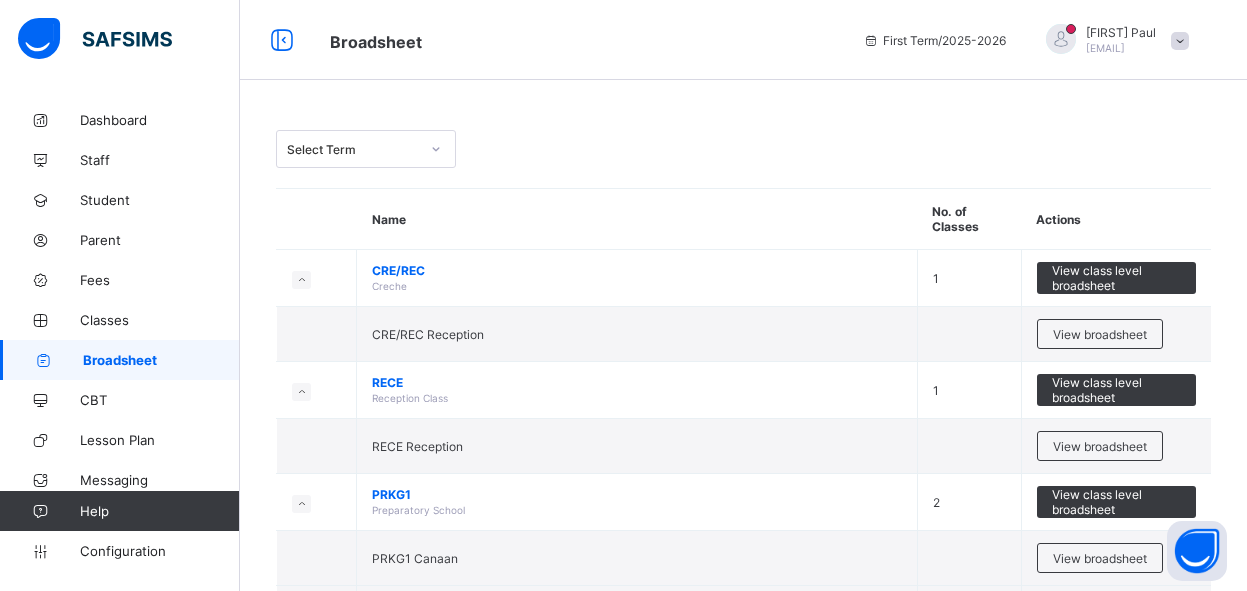 click on "[FIRST] [LAST] [EMAIL]" at bounding box center (1121, 40) 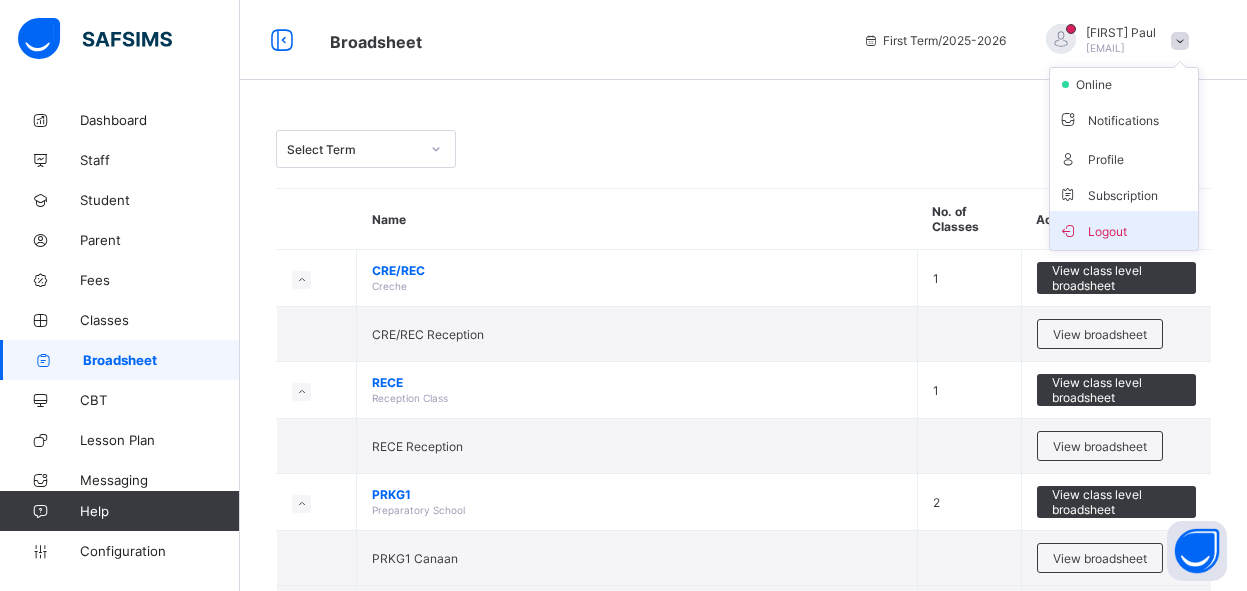 click on "Logout" at bounding box center [1124, 230] 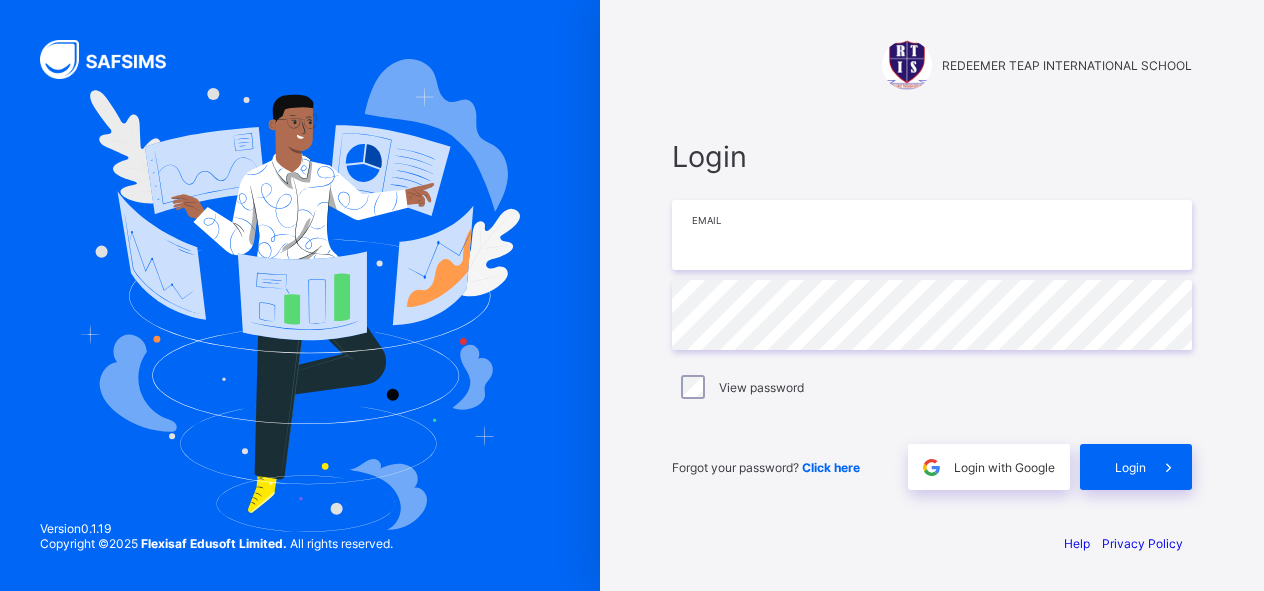type on "**********" 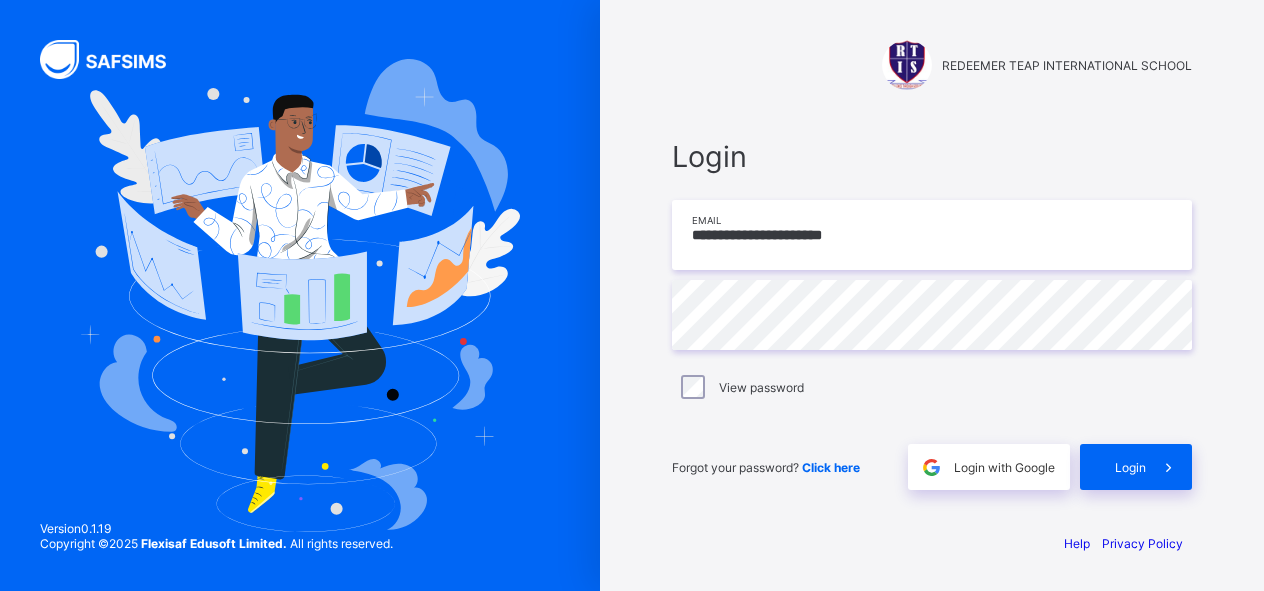 click on "**********" at bounding box center [932, 235] 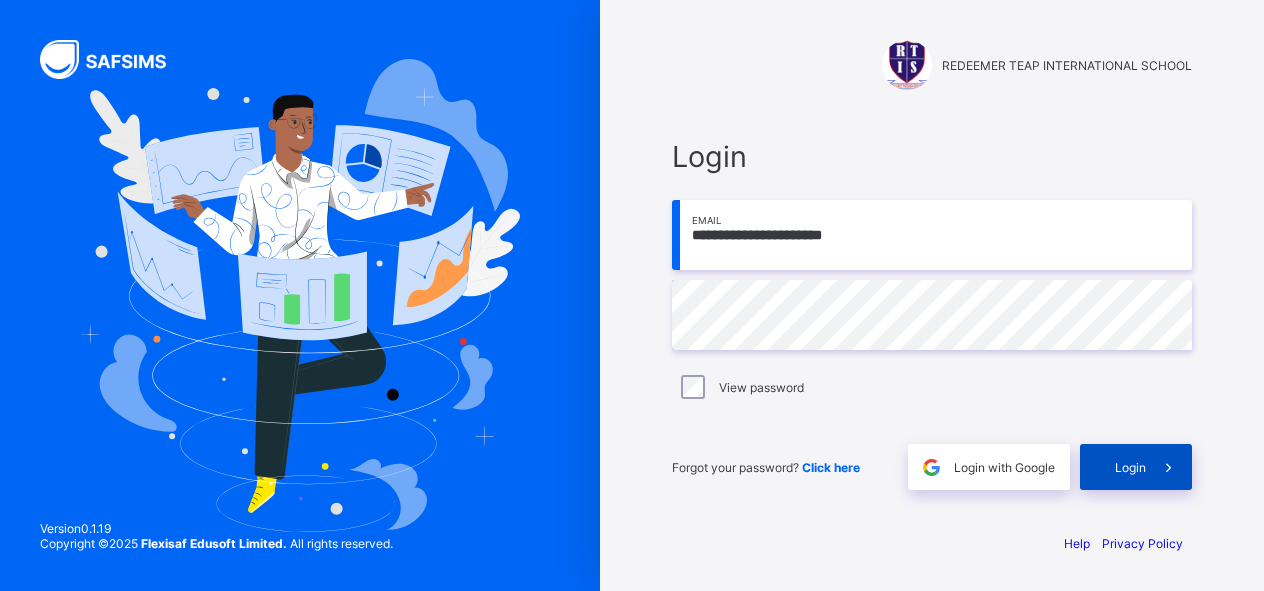 click on "Login" at bounding box center [1130, 467] 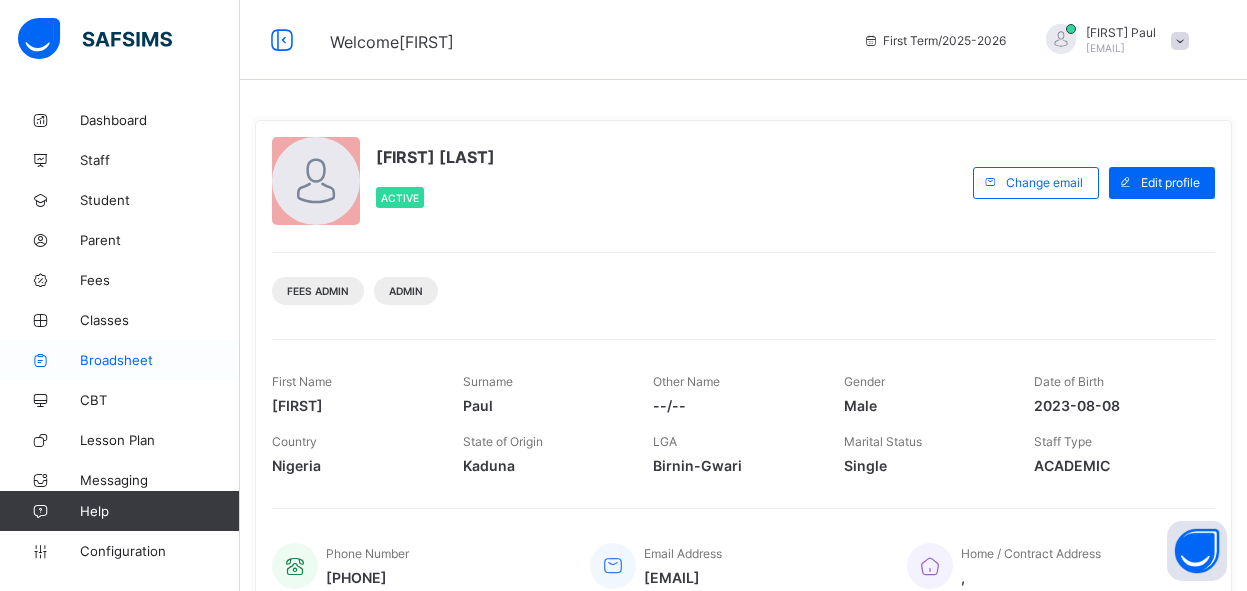 click on "Broadsheet" at bounding box center (160, 360) 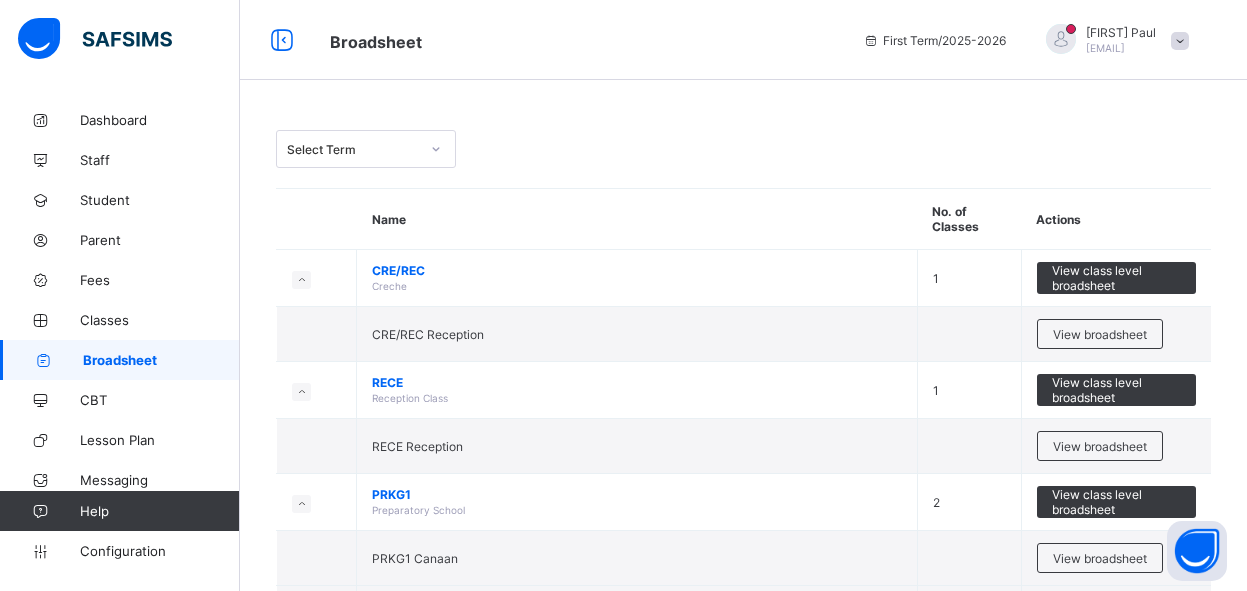 click on "Select Term" at bounding box center [353, 149] 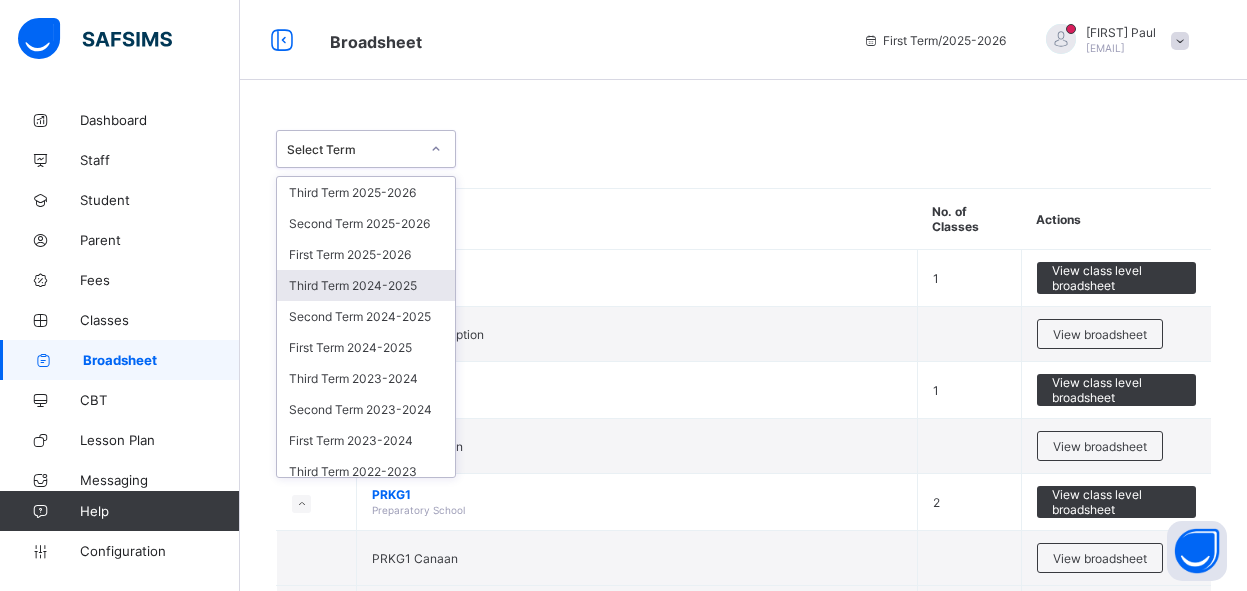 click on "Third Term 2024-2025" at bounding box center [366, 285] 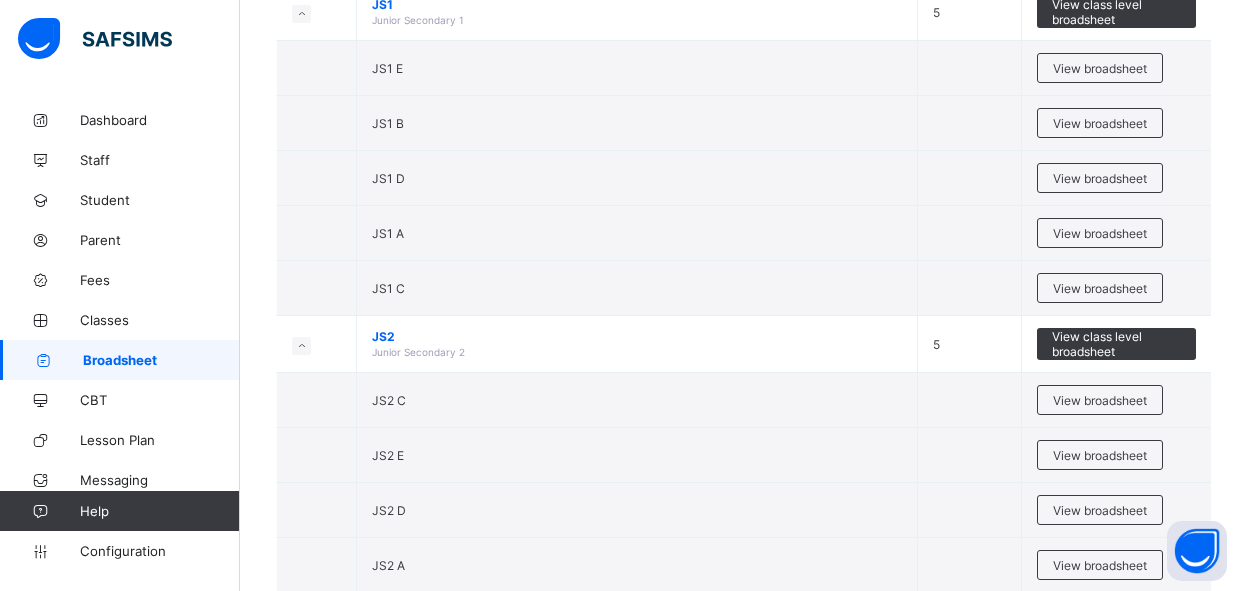 scroll, scrollTop: 2900, scrollLeft: 0, axis: vertical 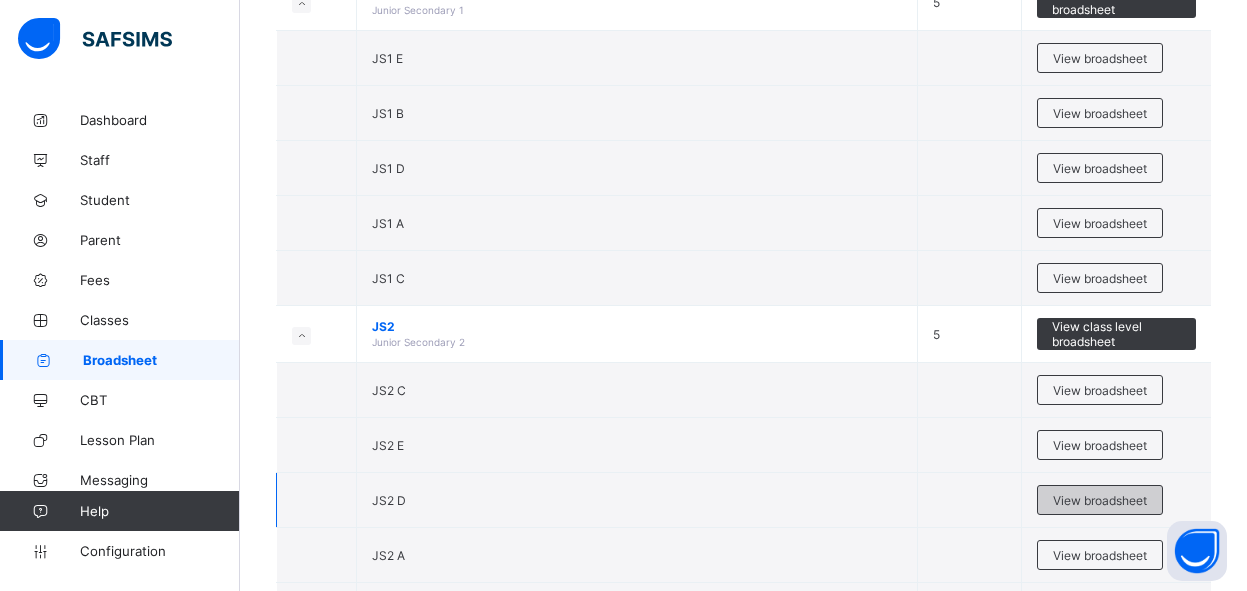 click on "View broadsheet" at bounding box center (1100, 500) 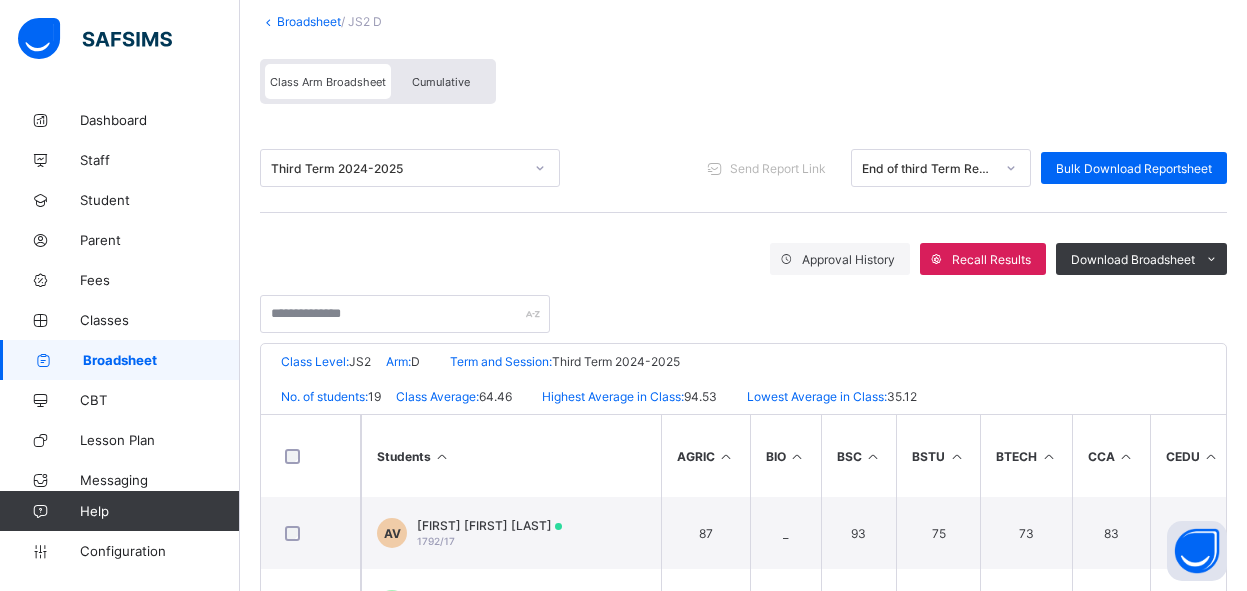 scroll, scrollTop: 490, scrollLeft: 0, axis: vertical 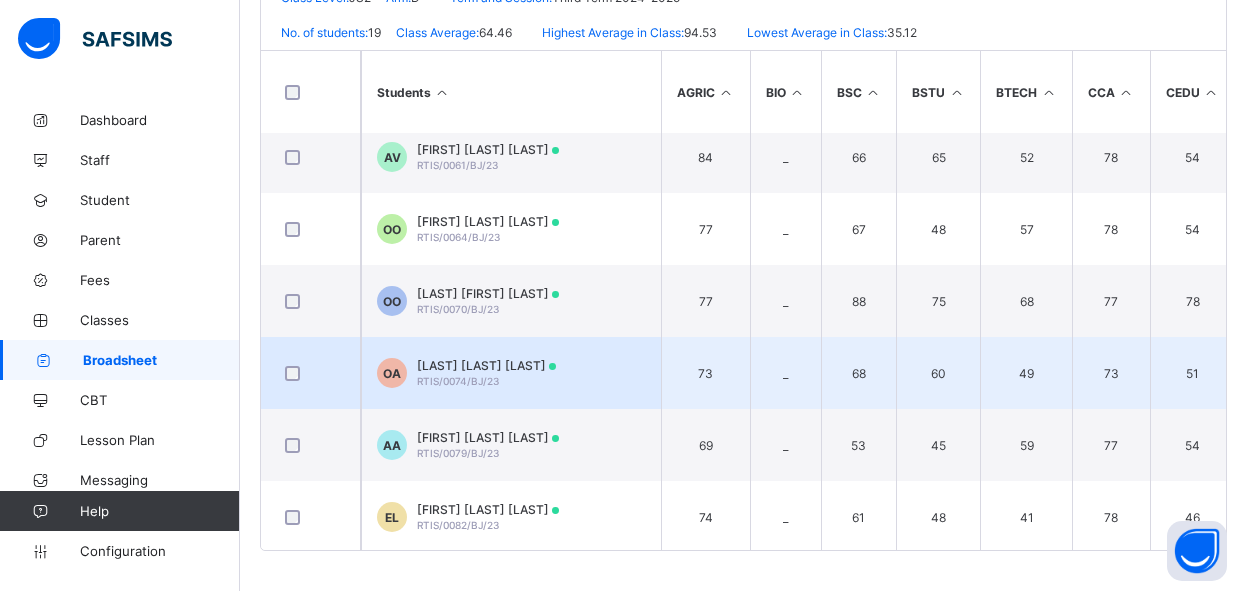 click on "[LAST] [LAST] [LAST] RTIS/0074/BJ/23" at bounding box center [486, 373] 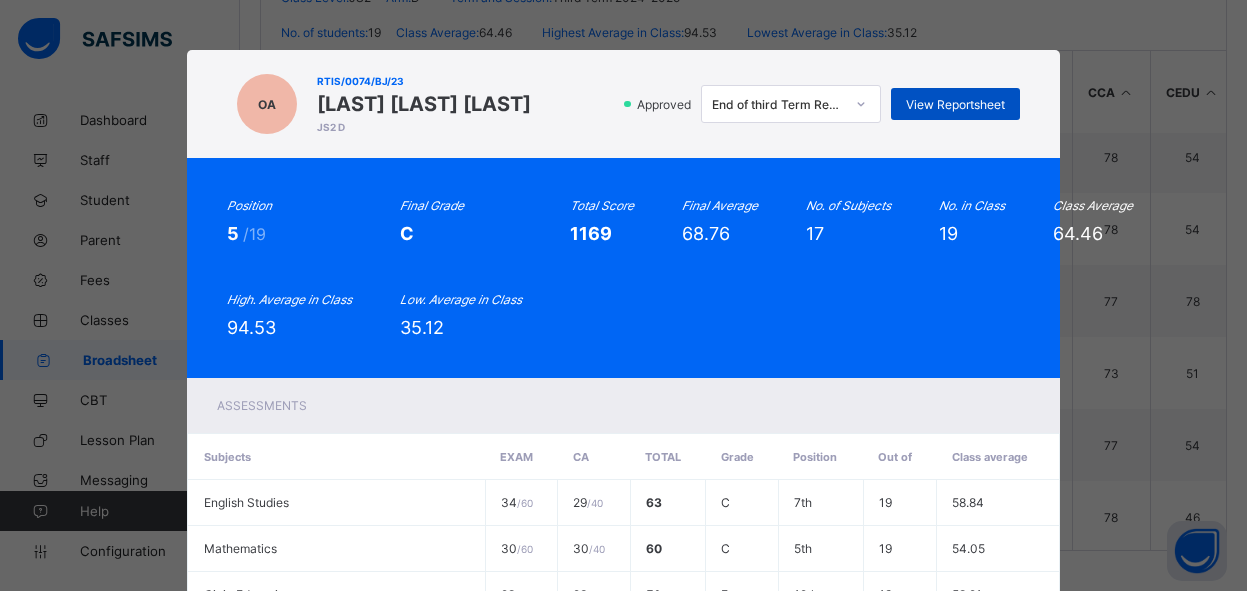 click on "View Reportsheet" at bounding box center (955, 104) 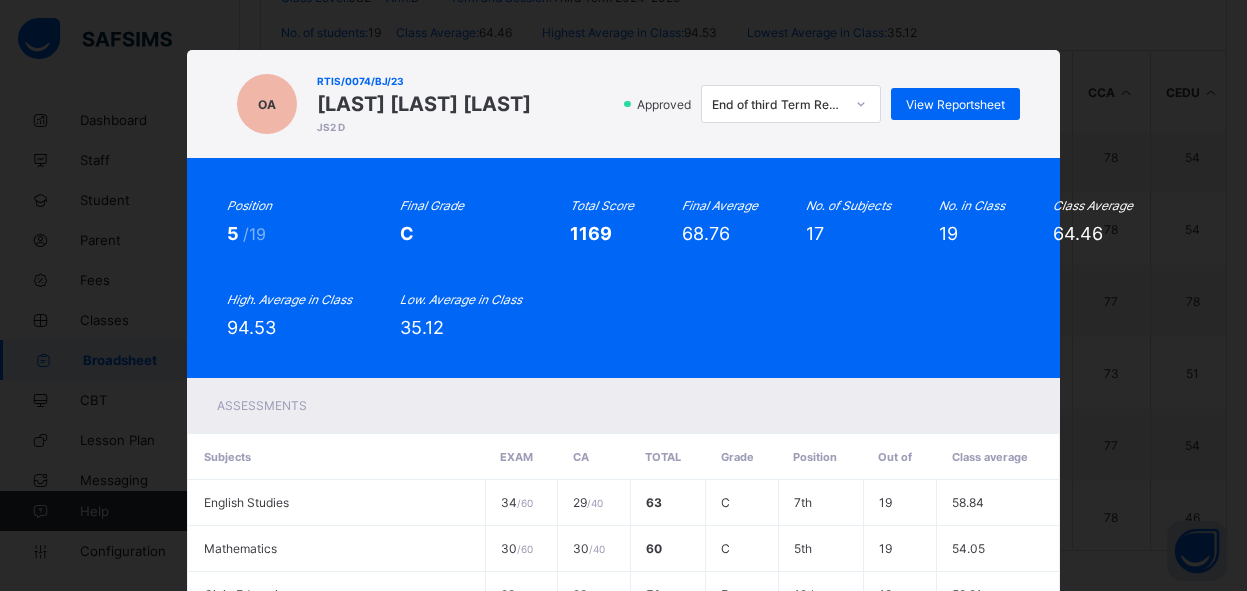 click on "OA RTIS/0074/BJ/23 [LAST] [LAST] [LAST] JS2 D Approved End of third Term Result View Reportsheet Position 5 /19 Final Grade C Total Score 1169 Final Average 68.76 No. of Subjects 17 No. in Class 19 Class Average 64.46 High. Average in Class 94.53 Low. Average in Class 35.12 Assessments Subjects EXAM CA Total Grade Position Out of Class average English Studies 34 / 60 29 / 40 63 C 7th 19 58.84 Mathematics 30 / 60 30 / 40 60 C 5th 19 54.05 Civic Education 28 / 60 23 / 40 51 E 12th 19 58.21 Computer Studies 34 / 60 30 / 40 64 C 8th 19 62.47 Agricultural Science 37 / 60 36 / 40 73 B 11th 19 73.26 Christian Religion Studies 52 / 60" at bounding box center [623, 295] 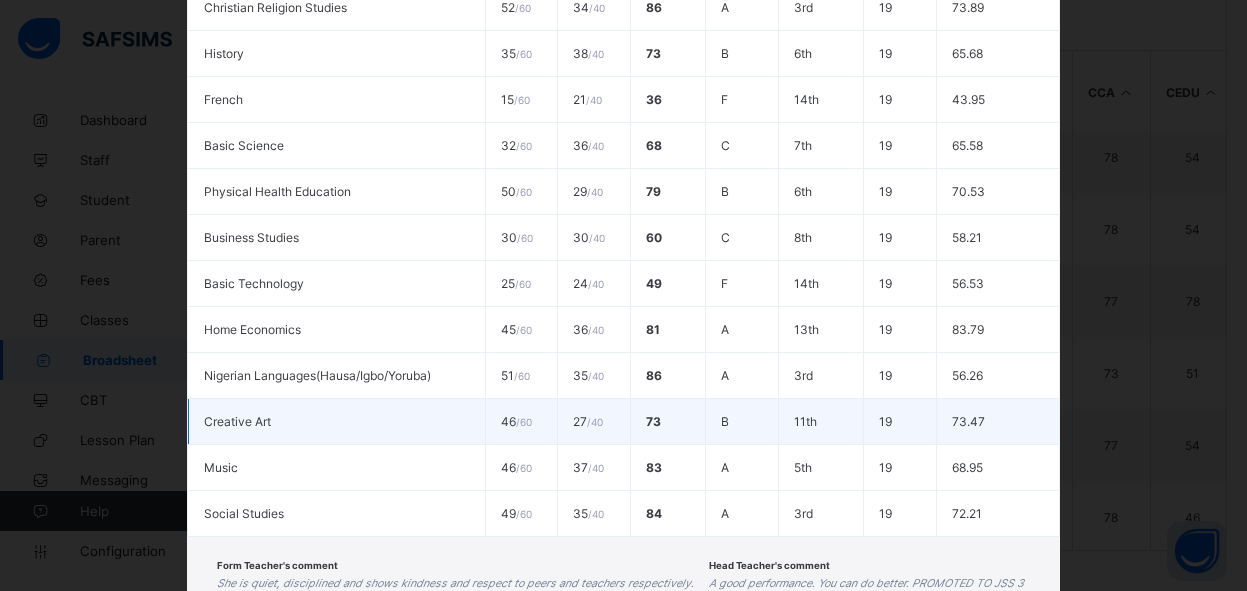 scroll, scrollTop: 866, scrollLeft: 0, axis: vertical 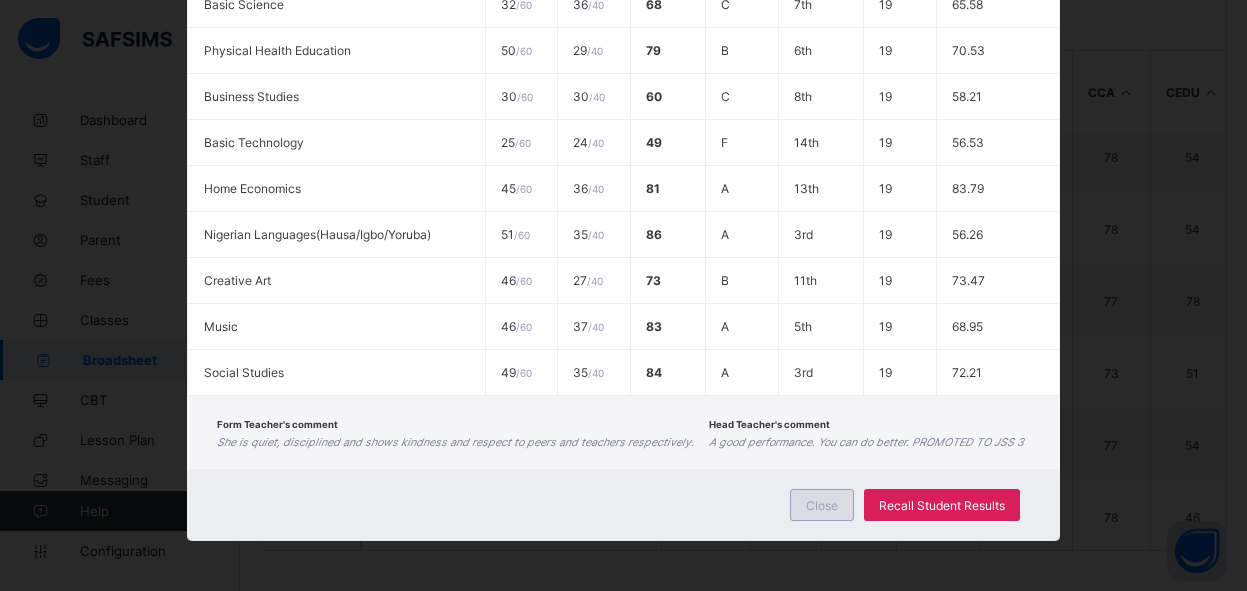 click on "Close" at bounding box center (822, 505) 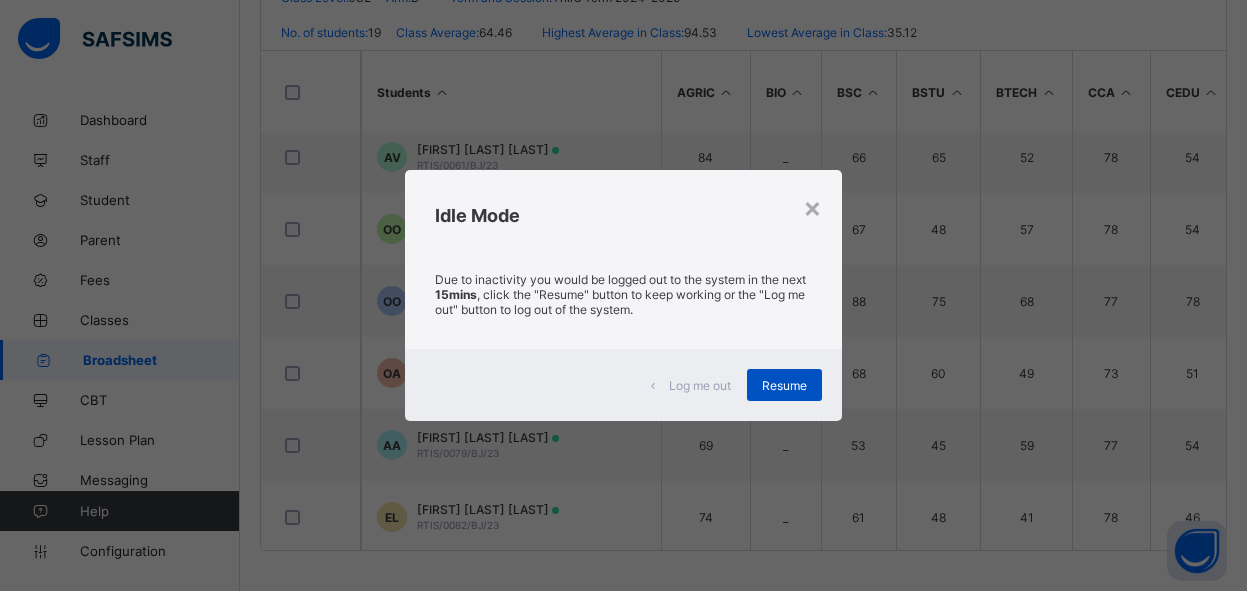 click on "Resume" at bounding box center (784, 385) 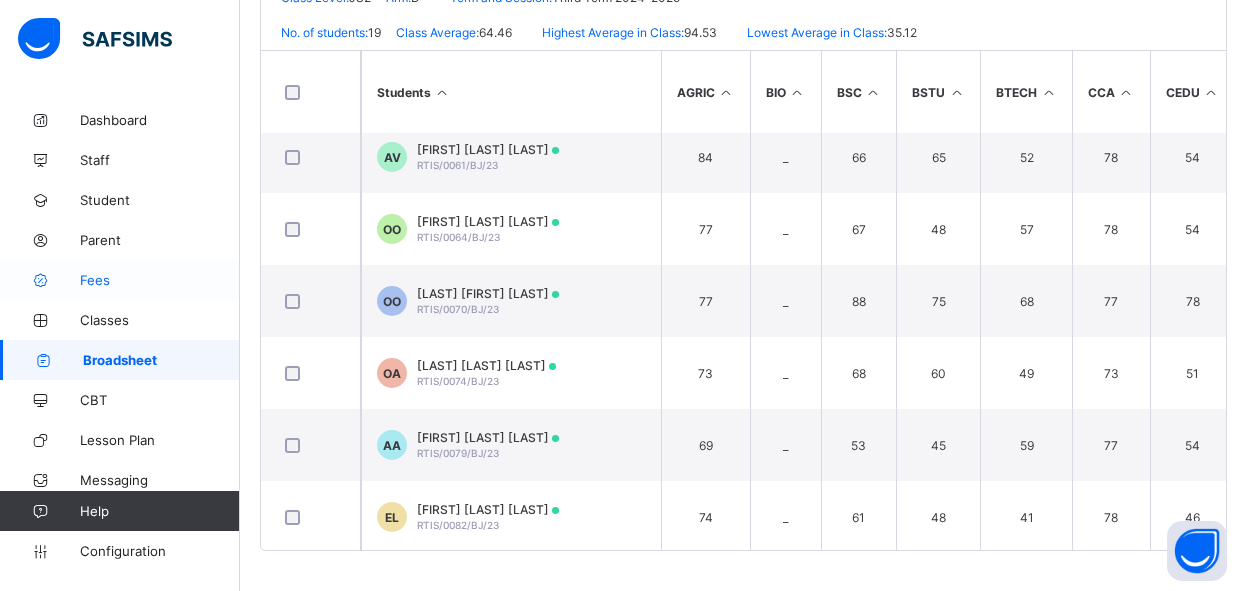 click on "Fees" at bounding box center (160, 280) 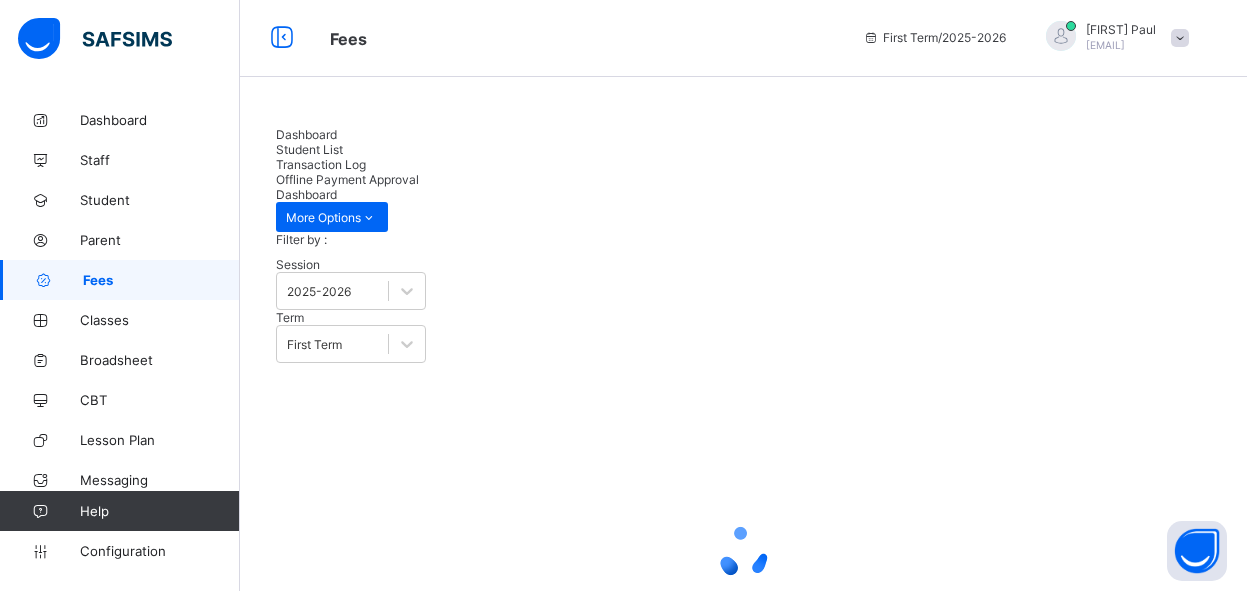 scroll, scrollTop: 0, scrollLeft: 0, axis: both 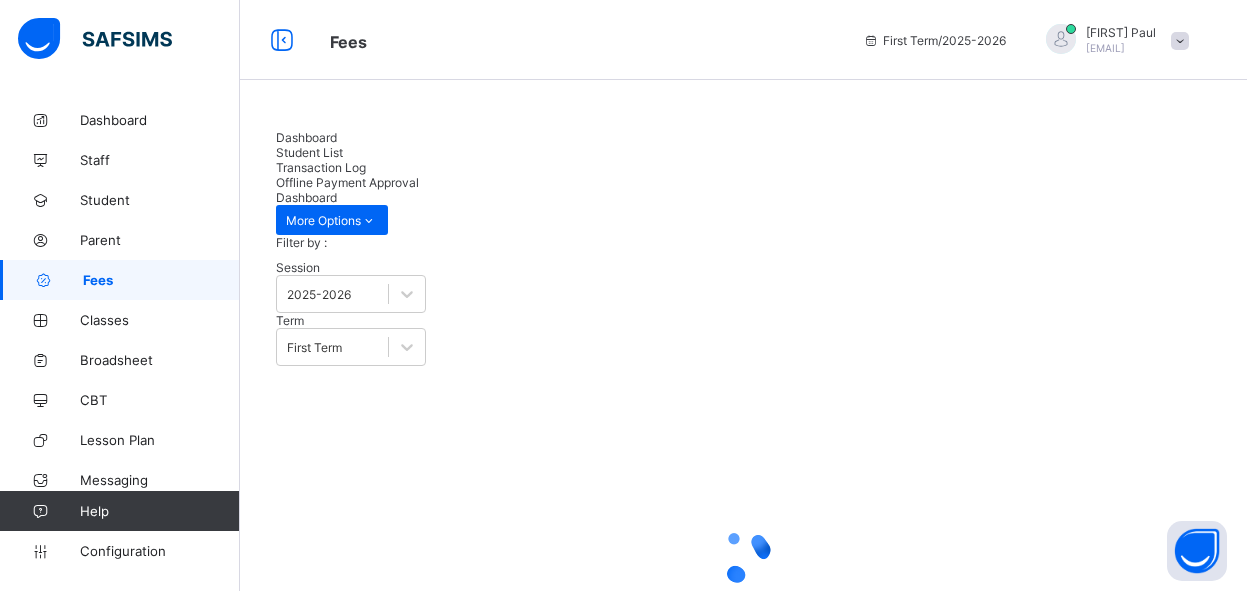 click on "Student List" at bounding box center (309, 152) 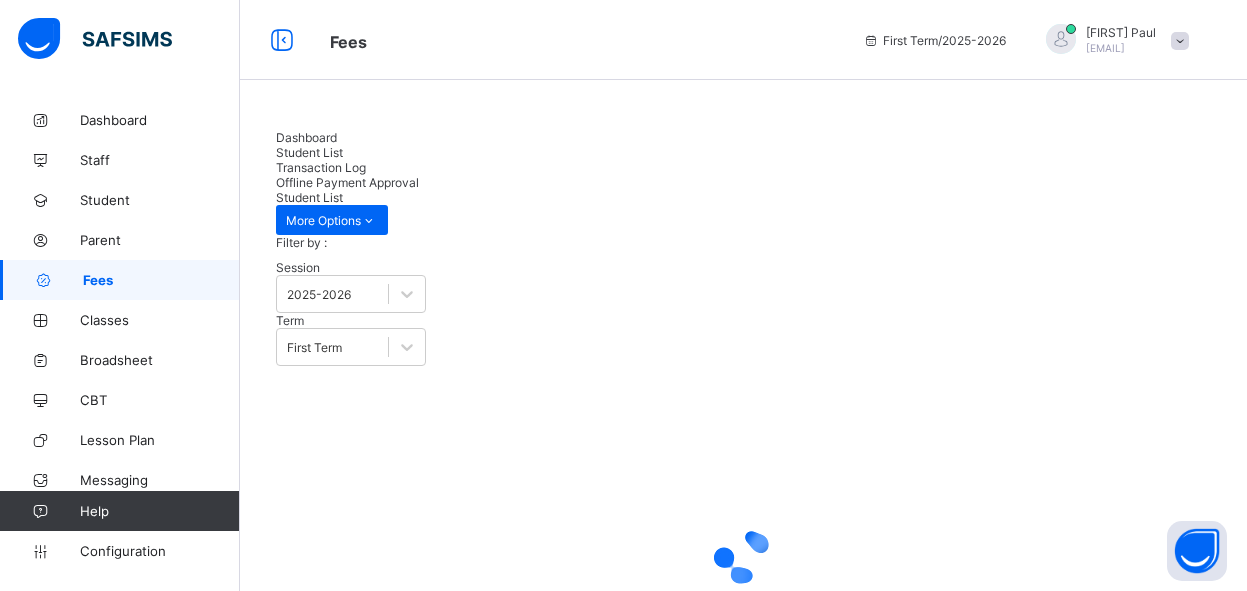 click at bounding box center (426, 1327) 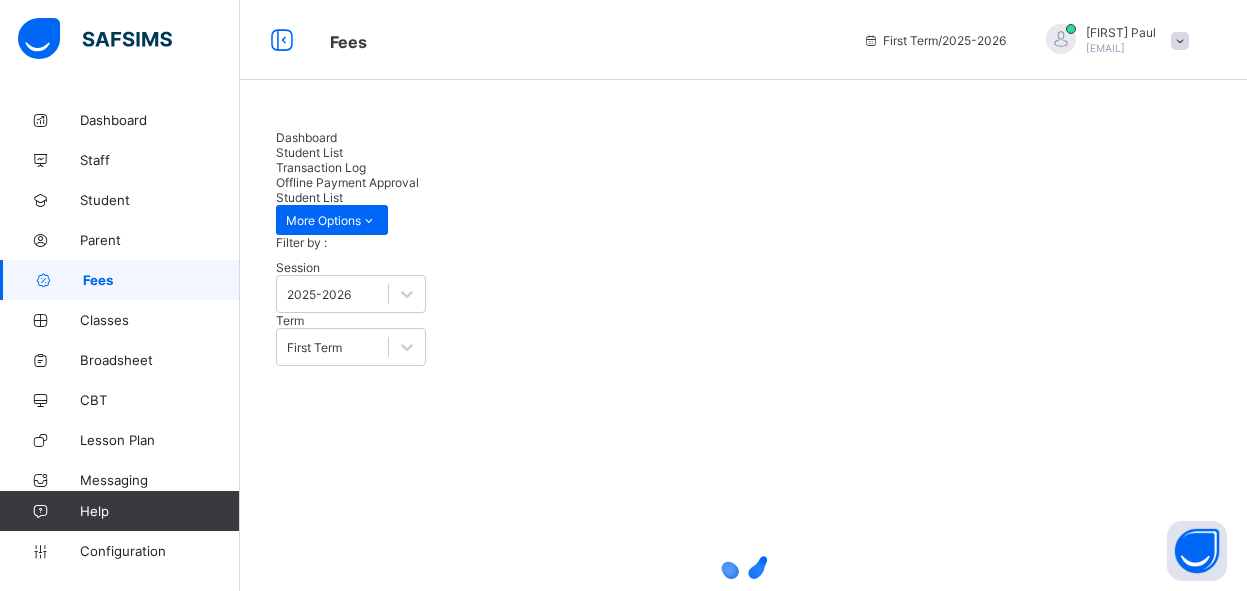 type on "***" 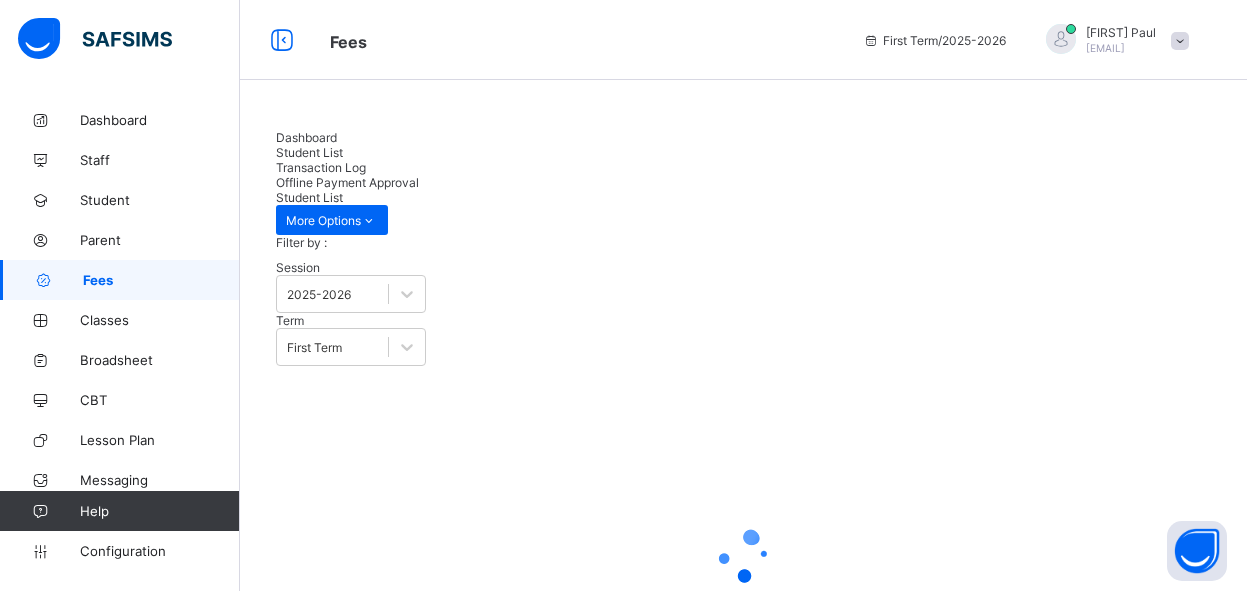 click on "Session 2025-2026 Term First Term Section Select class section Level Select Level Payment Type Select Payment Type Switch to parent view   ₦ 201,125,500   Expected Fees   ₦ 9,802,000 Paid Fees   ₦ 191,323,500 Outstanding Fees ***   Send payment link Download  Students Payment Students Payment Status Student Items Report Student Discount Report   Notify Defaulters" at bounding box center (743, 1256) 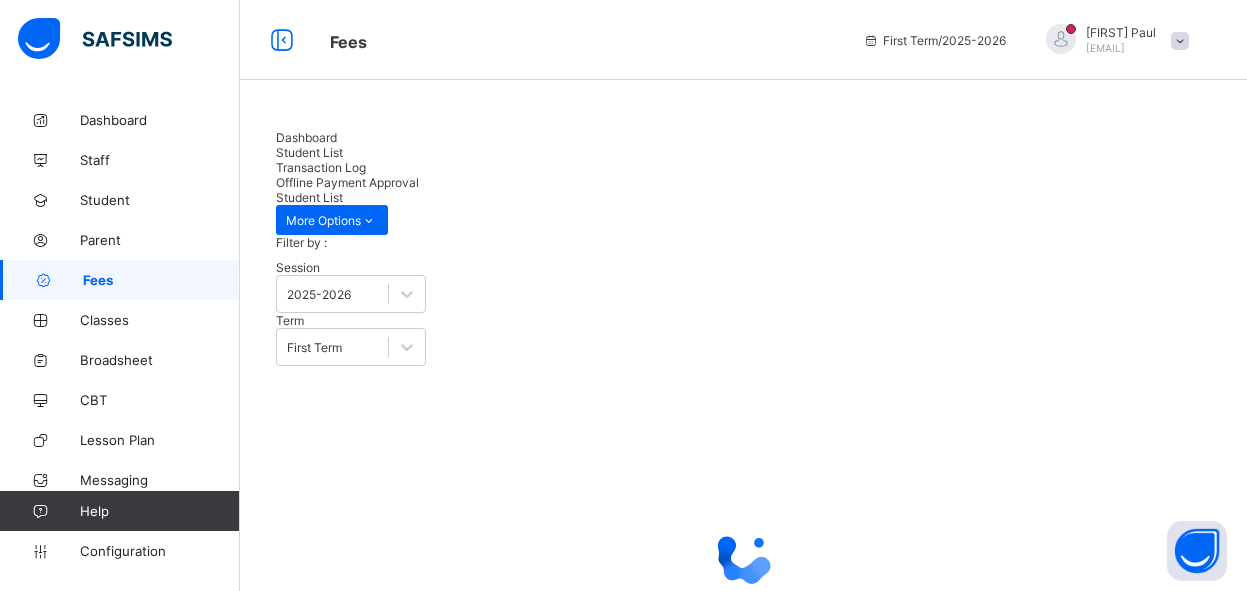 click on "₦ 201,125,500   Expected Fees   ₦ 9,802,000 Paid Fees   ₦ 191,323,500 Outstanding Fees" at bounding box center [743, 1149] 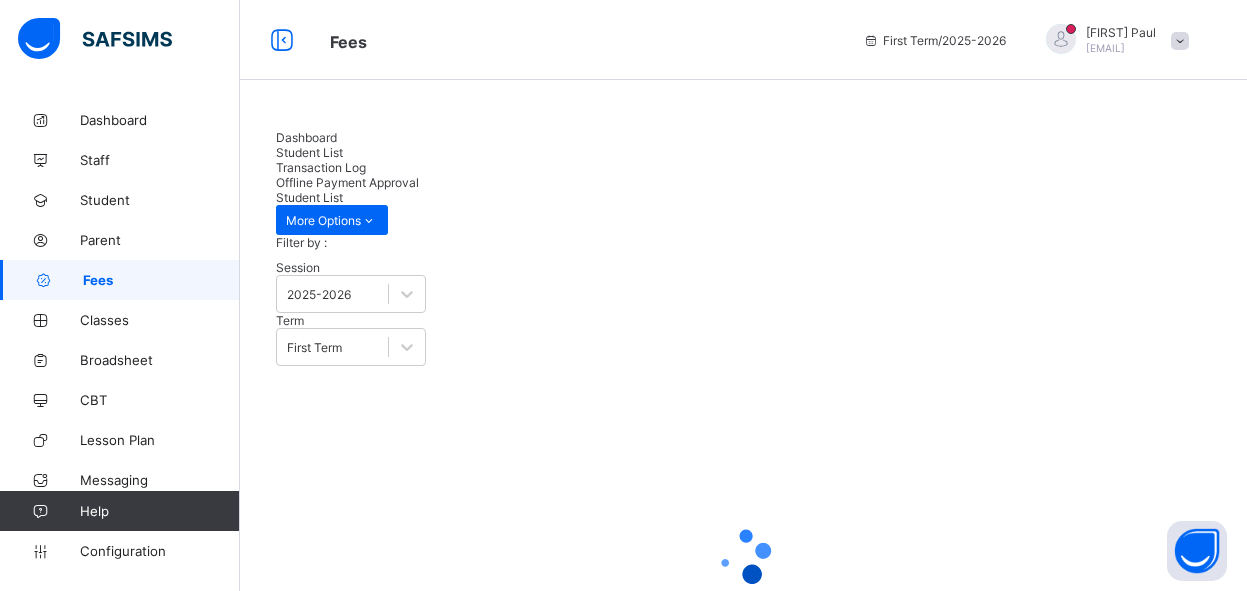 click on "₦ 201,125,500   Expected Fees   ₦ 9,802,000 Paid Fees   ₦ 191,323,500 Outstanding Fees" at bounding box center (743, 1149) 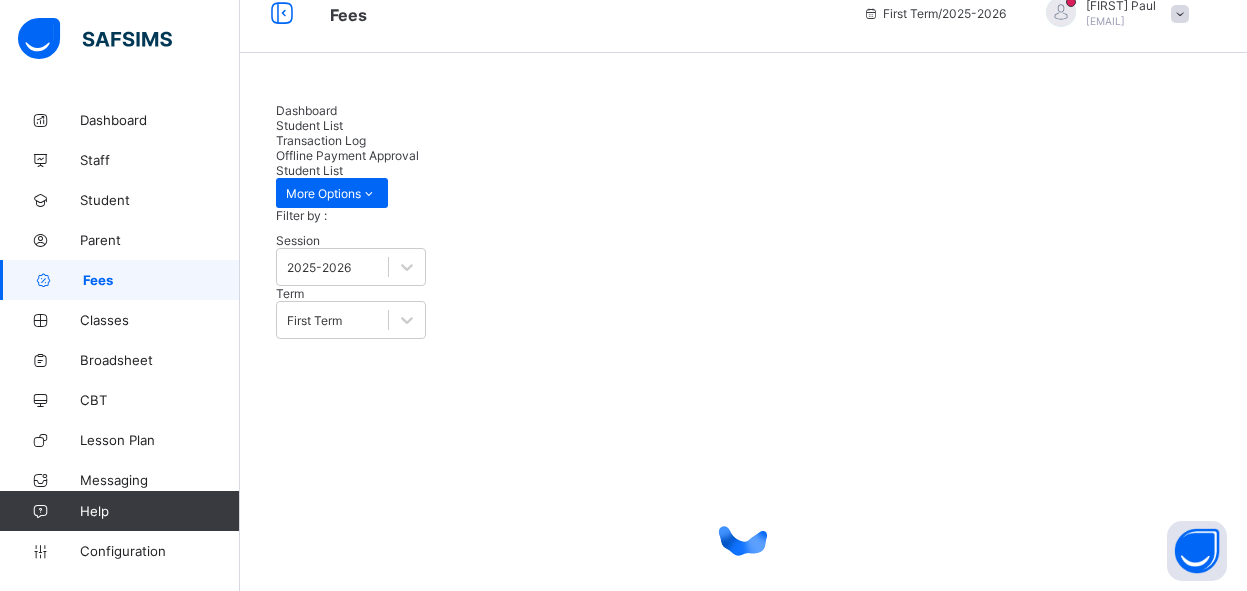 scroll, scrollTop: 0, scrollLeft: 0, axis: both 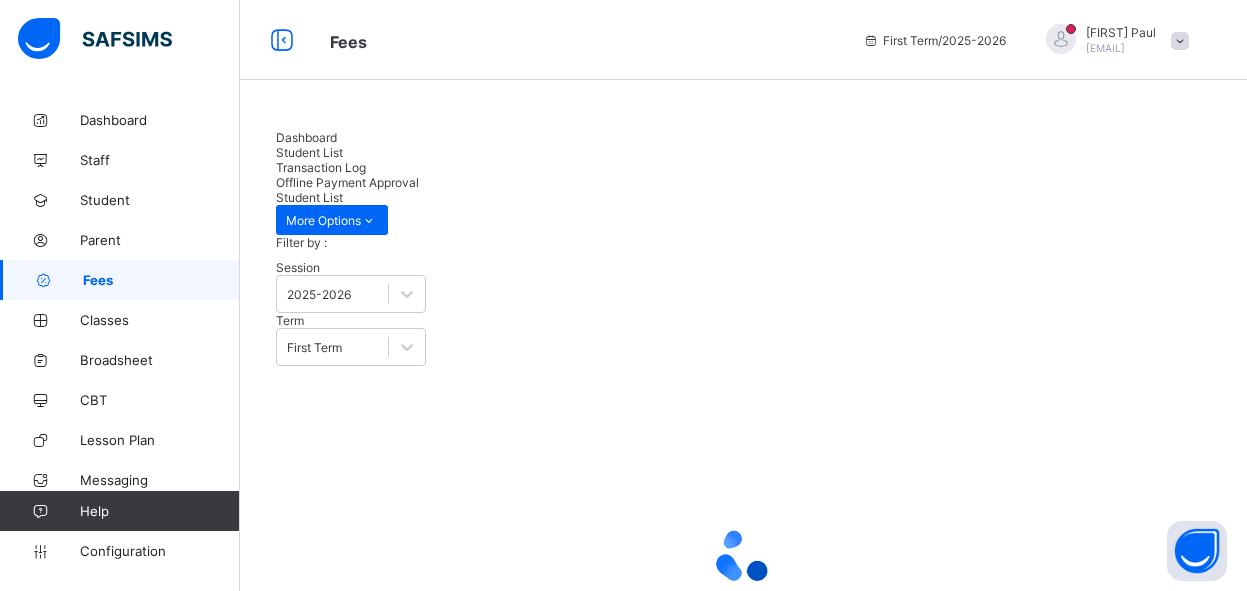 click on "₦ 201,125,500   Expected Fees   ₦ 9,802,000 Paid Fees   ₦ 191,323,500 Outstanding Fees" at bounding box center (743, 1149) 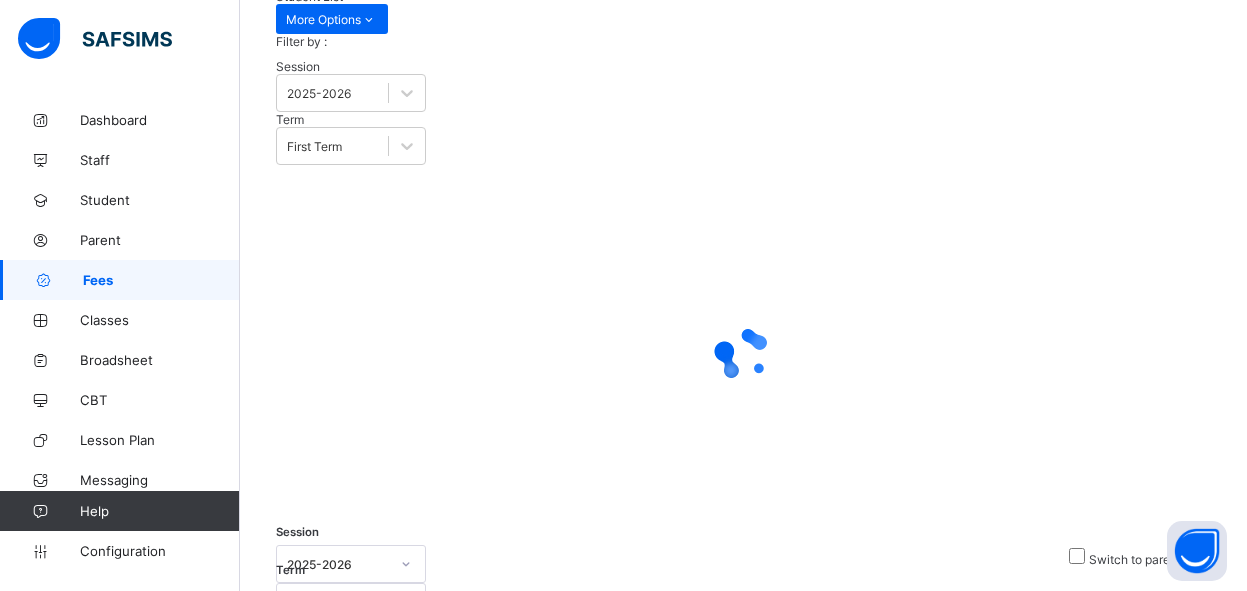 scroll, scrollTop: 67, scrollLeft: 0, axis: vertical 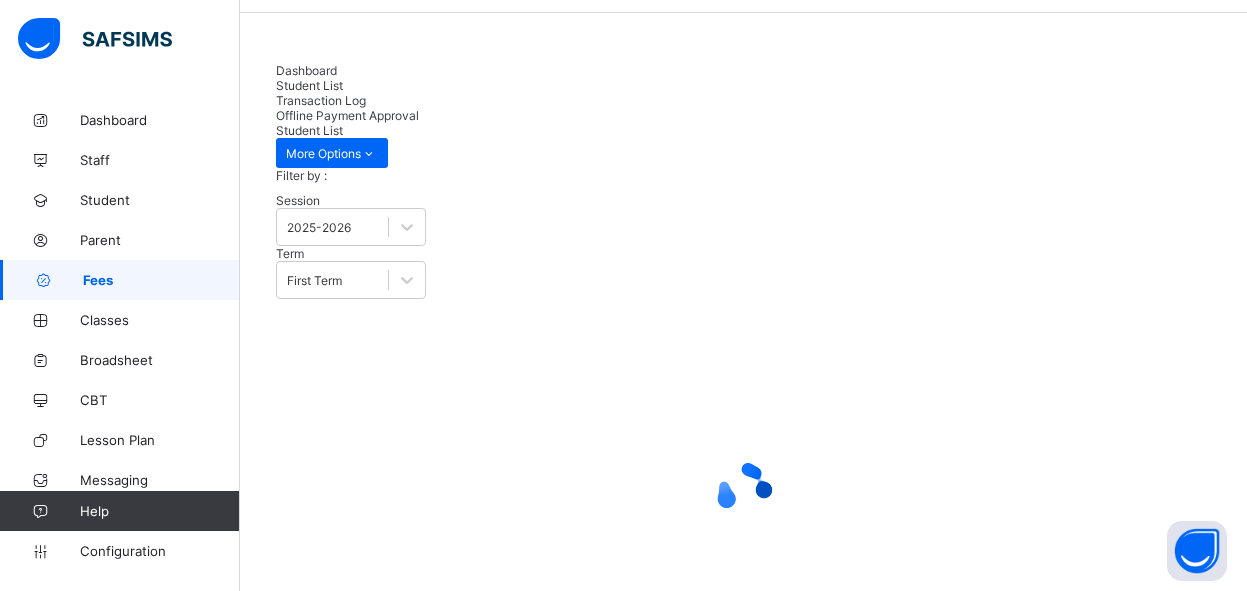 click on "₦ 201,125,500   Expected Fees   ₦ 9,802,000 Paid Fees   ₦ 191,323,500 Outstanding Fees" at bounding box center (743, 1082) 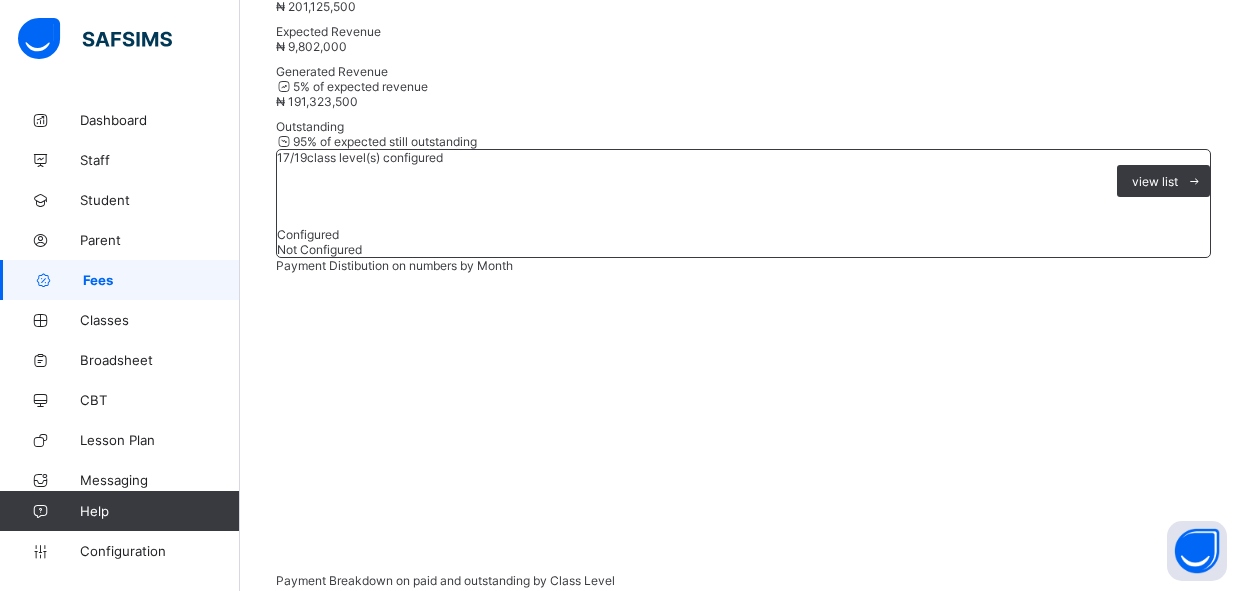 scroll, scrollTop: 293, scrollLeft: 0, axis: vertical 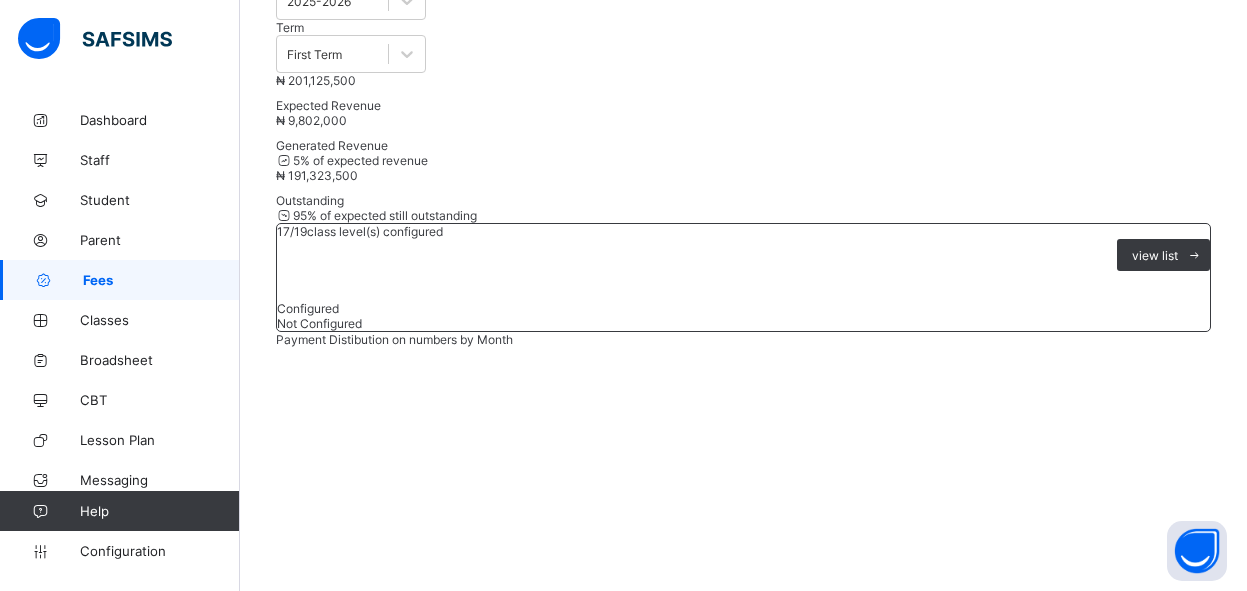 click on "View" at bounding box center (979, 2174) 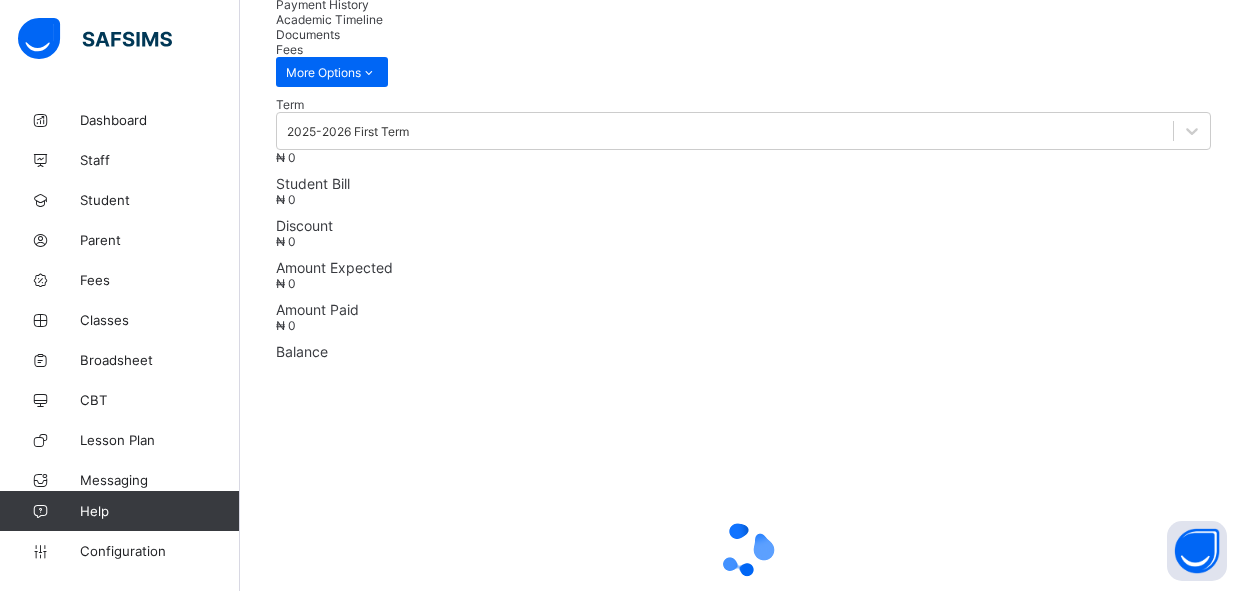 click at bounding box center (743, -88) 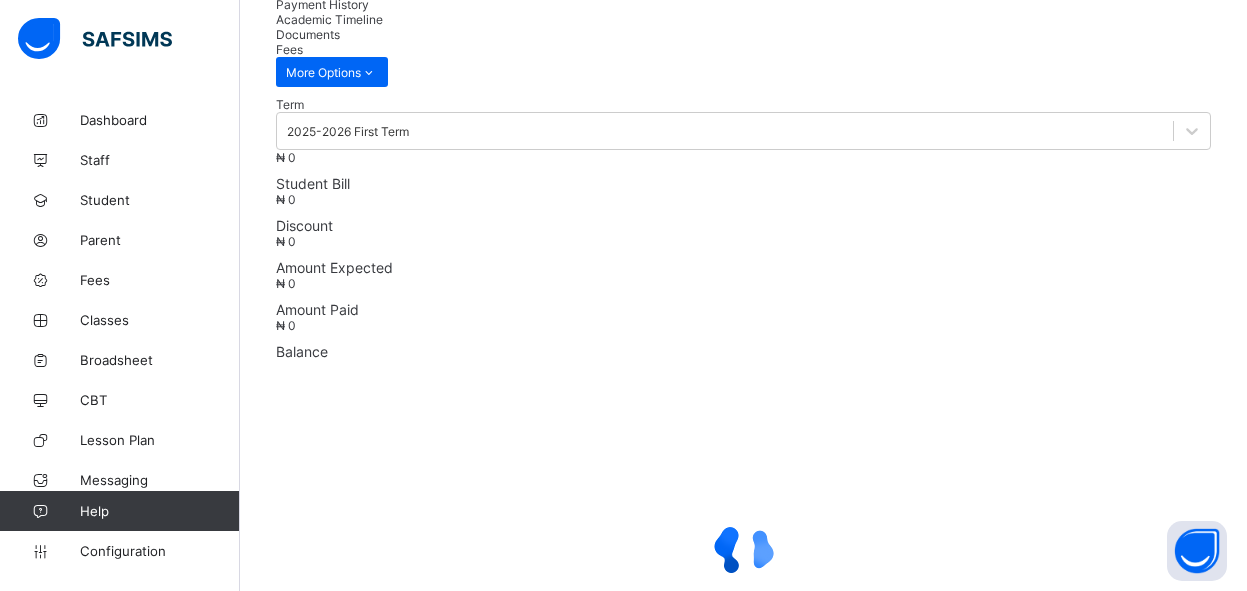 click at bounding box center [743, -88] 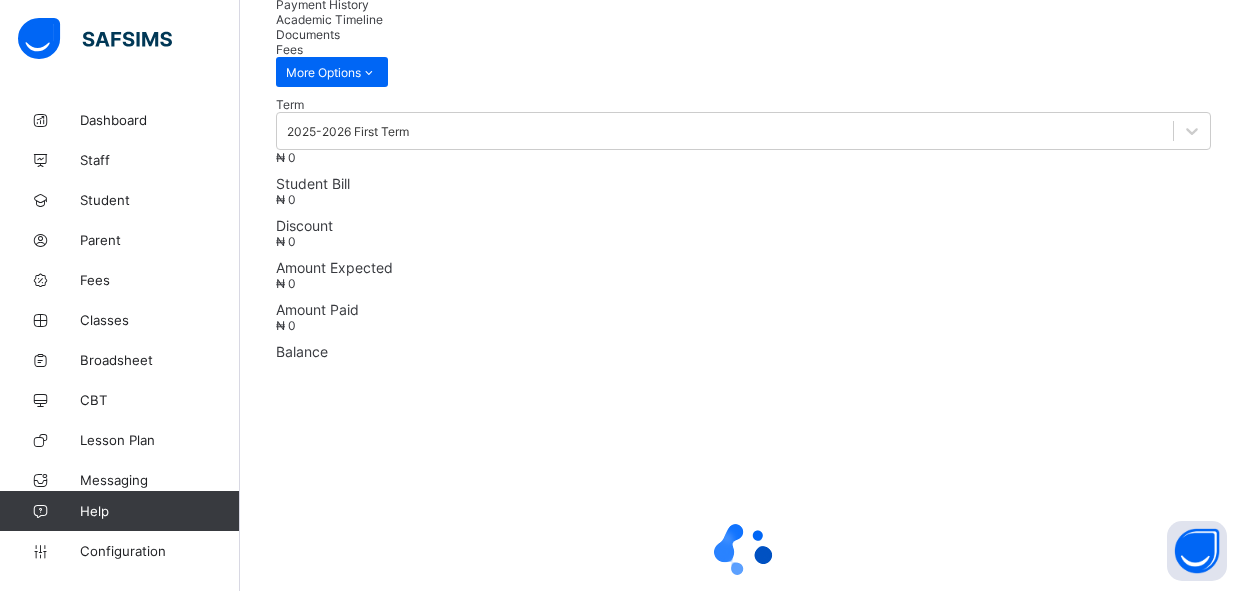 click on "Fees Payment History Academic Timeline Documents Fees More Options   Term 2025-2026 First Term   ₦ 0   Student Bill   ₦ 0   Discount   ₦ 0   Amount Expected   ₦ 0   Amount Paid   ₦ 0   Balance × Manage Discount Discount Type All Items Single Item Discount Options Percentage Fixed Amount * Comment   Preview   Reset Item Name Item Type Item Amount Discount Type Discount Amount Comment 0 Cancel Save × Receive Payment Payment Method Cash Bank POS Bank Select bank Reference No Payment Date Amount to pay Cancel Save × Send Outstanding Bill Reminder This action would send a  reminder  to the parent for his/her outstanding bill. Email Cancel Yes, Send Reminder × No Outstanding Fees This student has  NO OUTSTANDING  fees. Session 2025-2026 Term First Term × REDEEMER TEAP INTERNATIONAL SCHOOL Download receipt --/-- / --/--   item unit price qty amount Discount ₦ 0.00   TOTAL EXPECTED ₦ 0.00   Previously Paid Amount ₦ 0.00   Amount Paid ₦ 0.00   Amount Remaining ₦ 0.00   Payment Date --/--     ," at bounding box center [743, 1084] 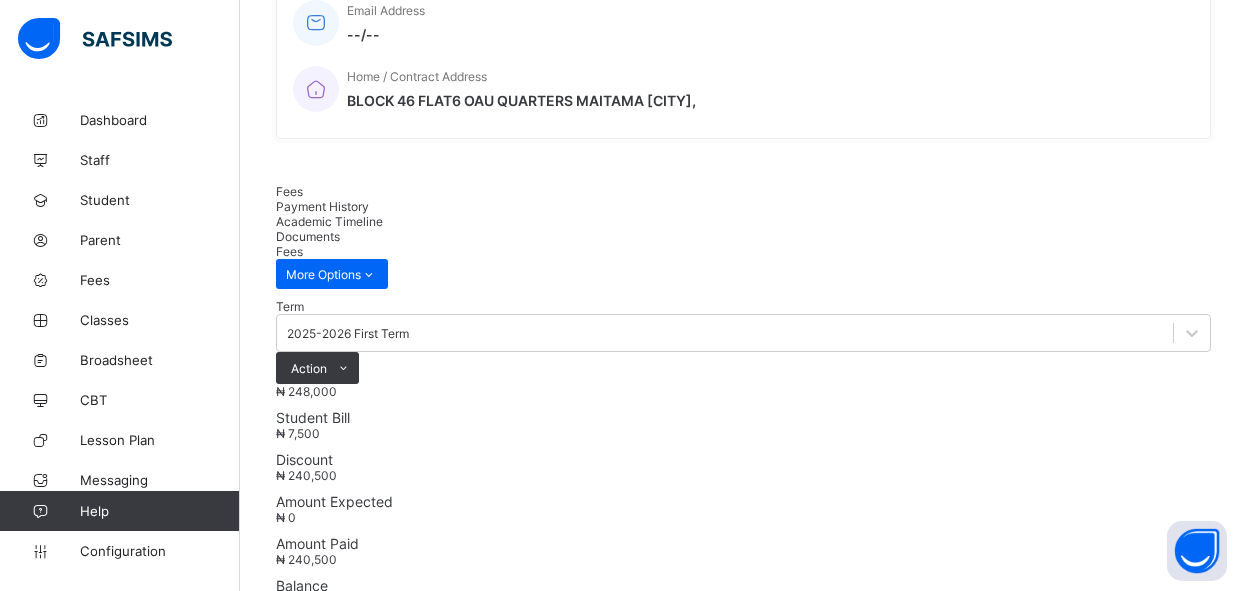 scroll, scrollTop: 757, scrollLeft: 0, axis: vertical 